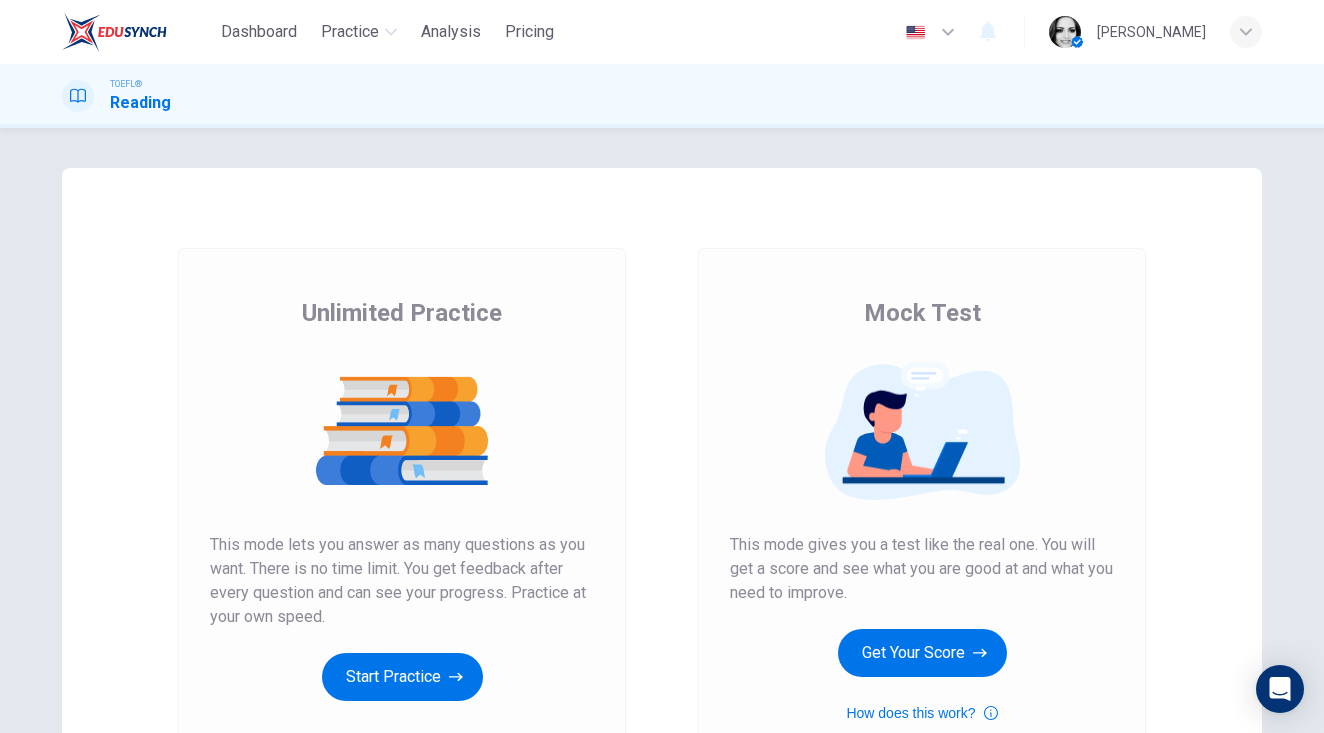 scroll, scrollTop: 0, scrollLeft: 0, axis: both 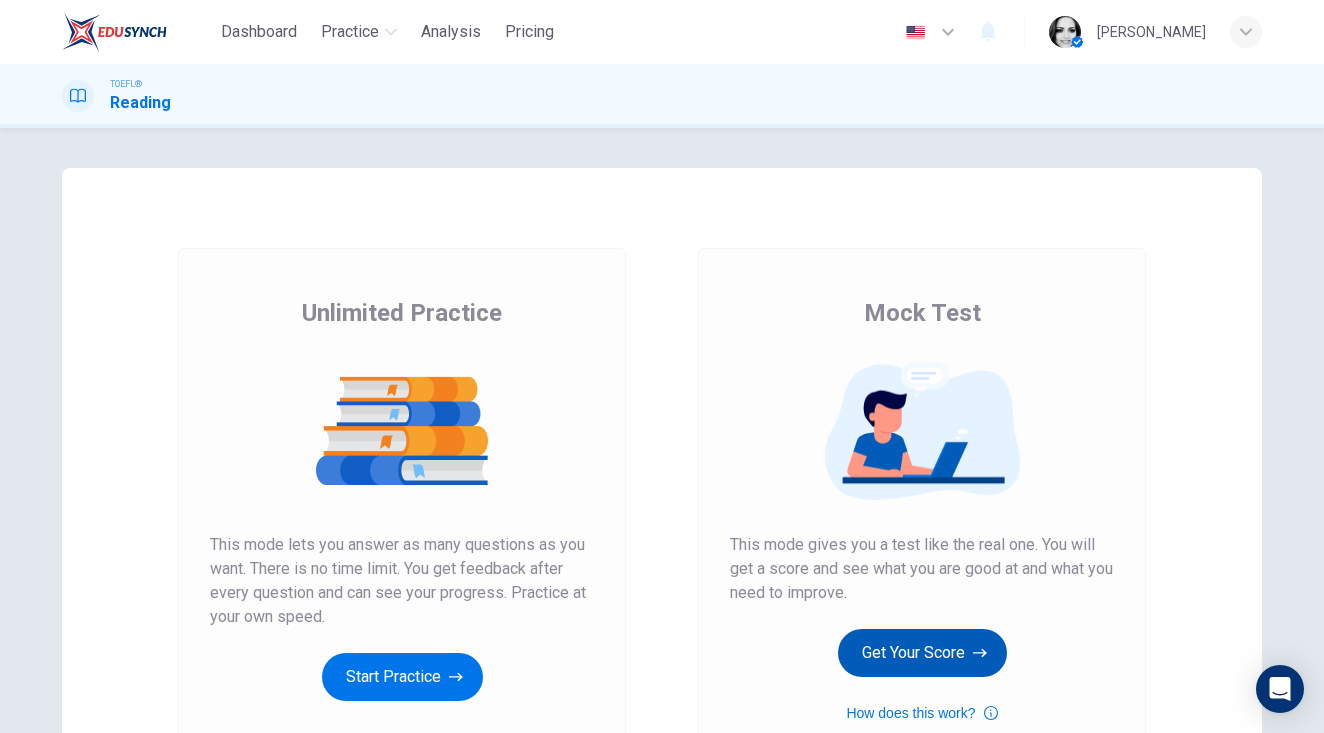 click on "Get Your Score" at bounding box center [922, 653] 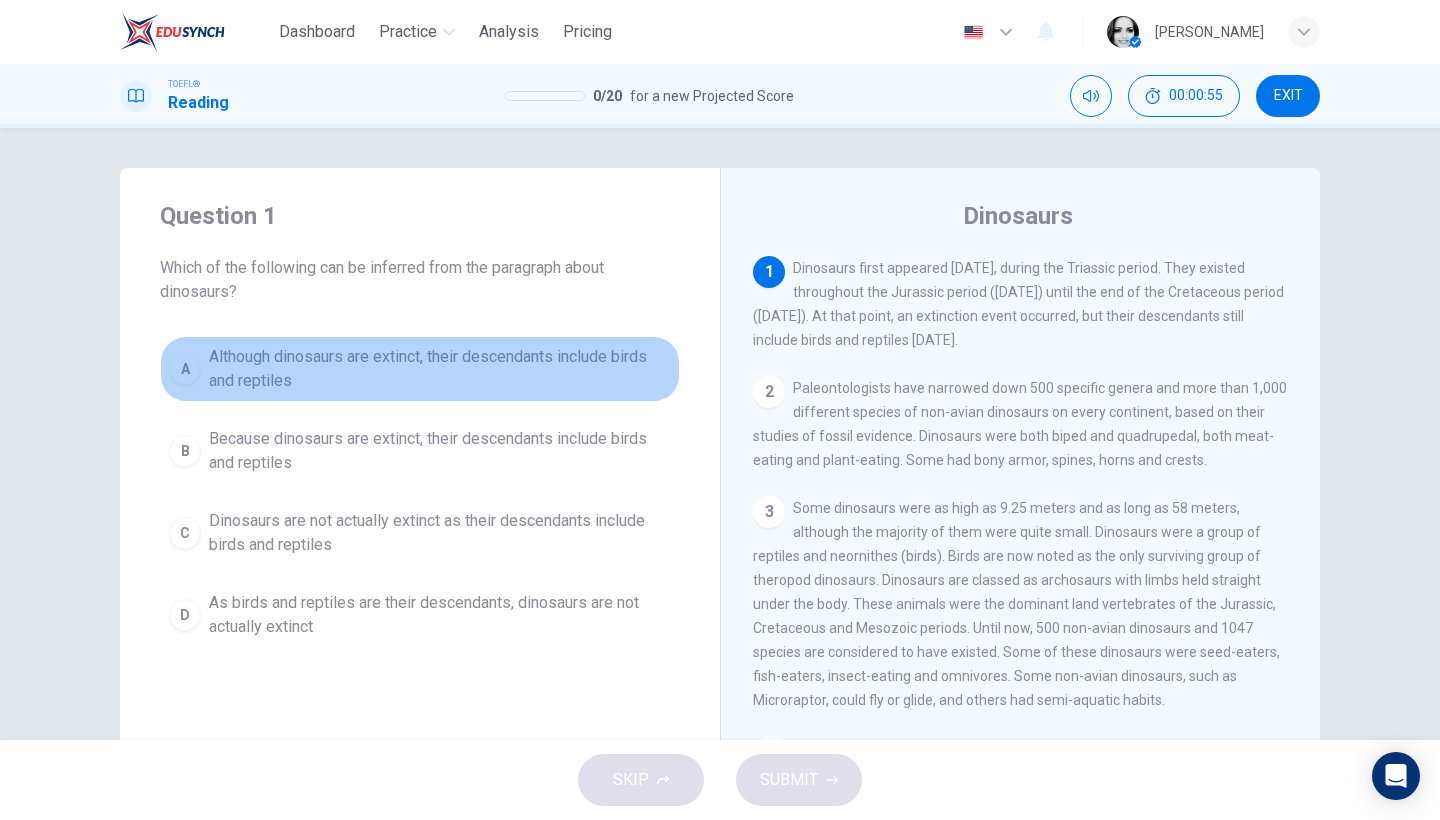 click on "Although dinosaurs are extinct, their descendants include birds and reptiles" at bounding box center (440, 369) 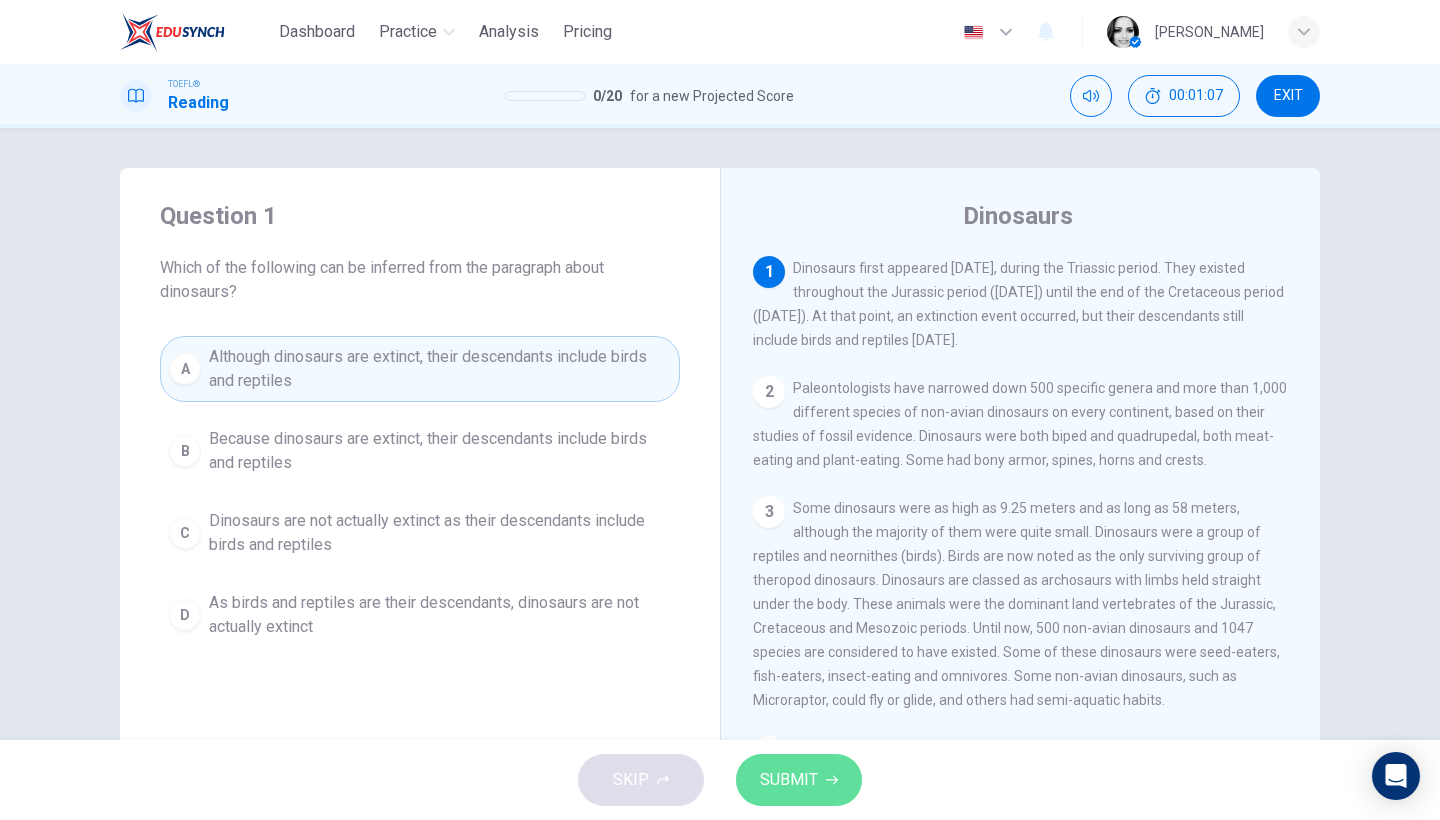 click on "SUBMIT" at bounding box center [789, 780] 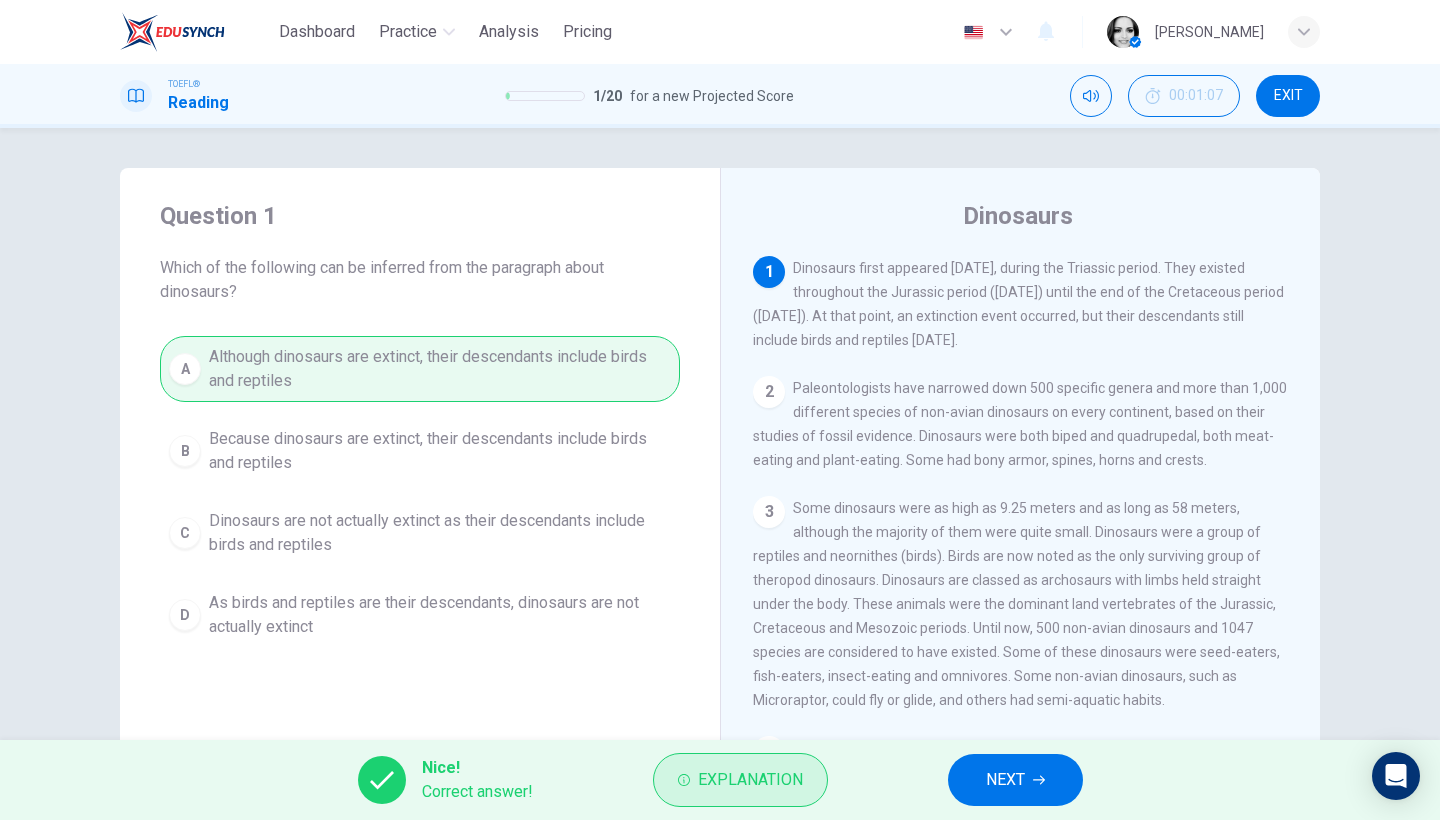 click on "Explanation" at bounding box center (750, 780) 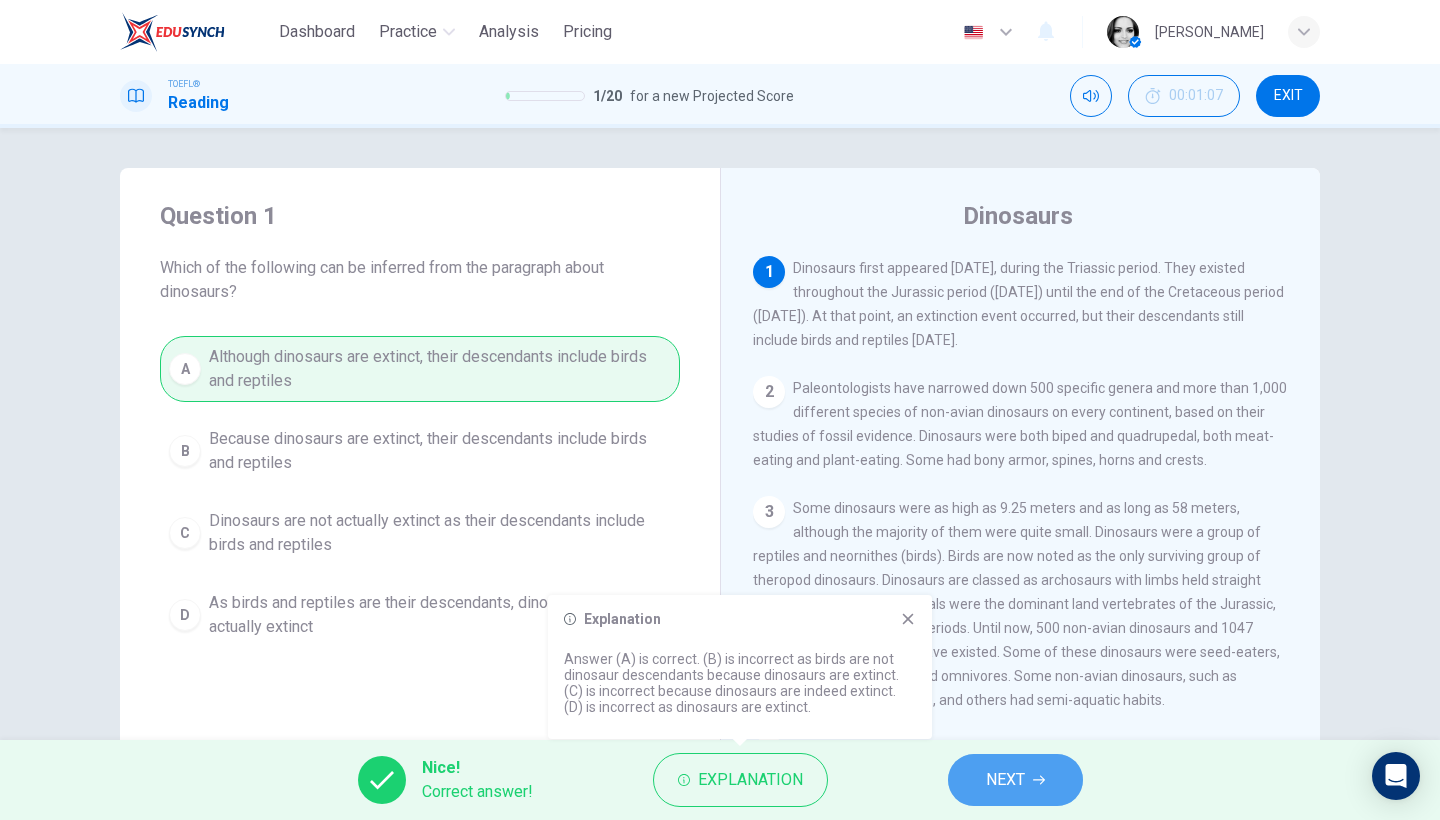 click on "NEXT" at bounding box center [1015, 780] 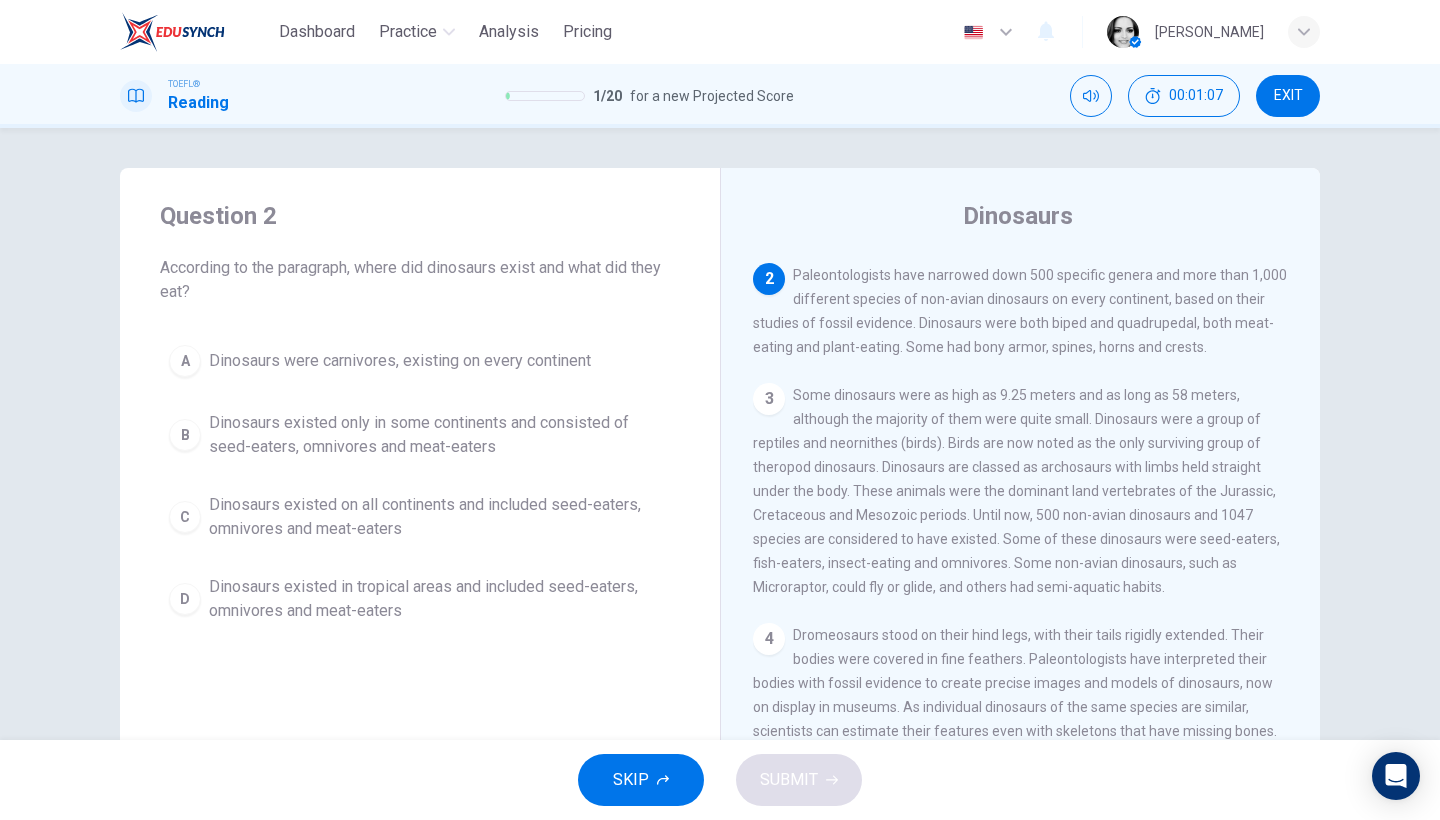 scroll, scrollTop: 120, scrollLeft: 0, axis: vertical 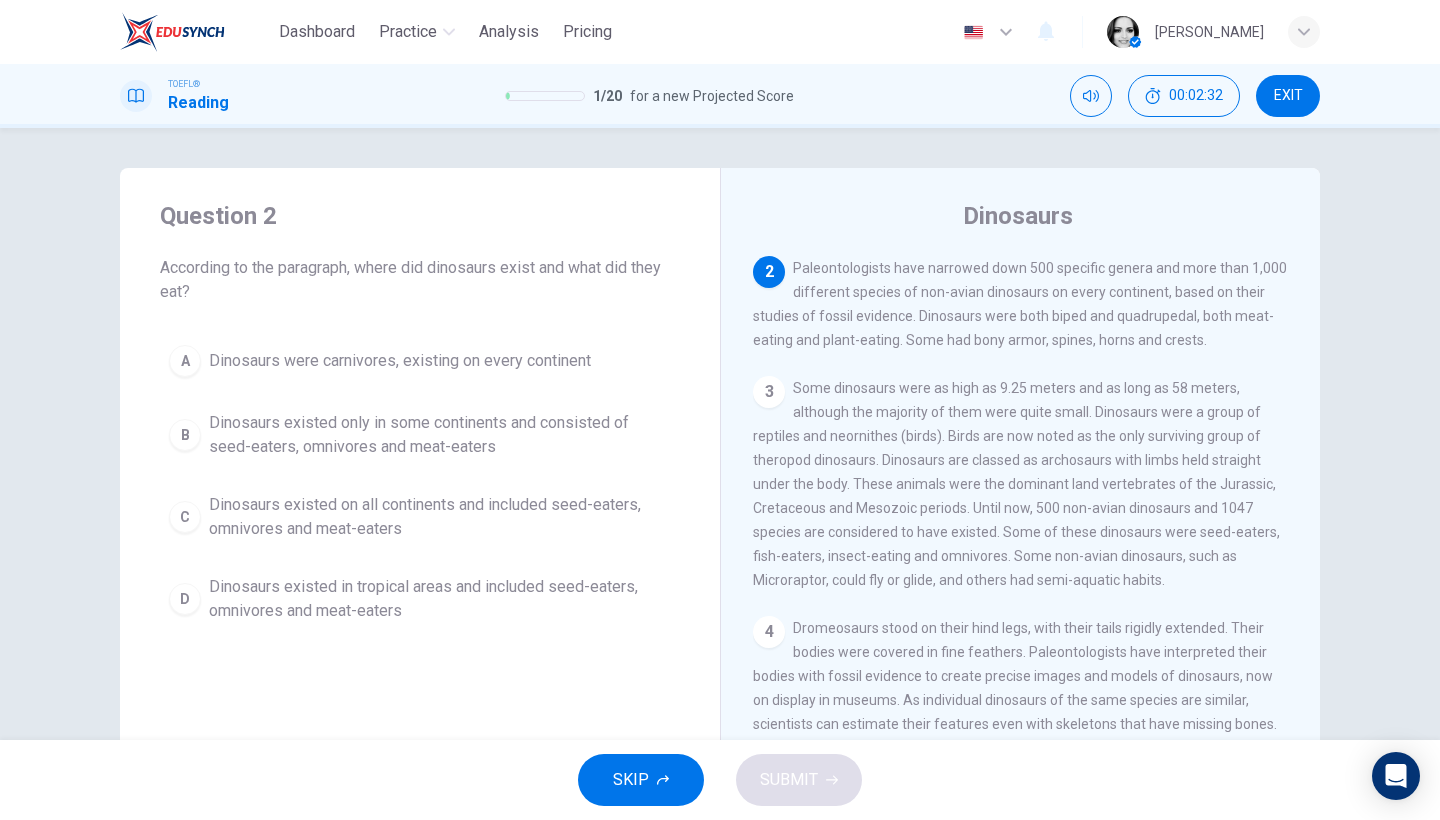 click on "Dinosaurs were carnivores, existing on every continent" at bounding box center (400, 361) 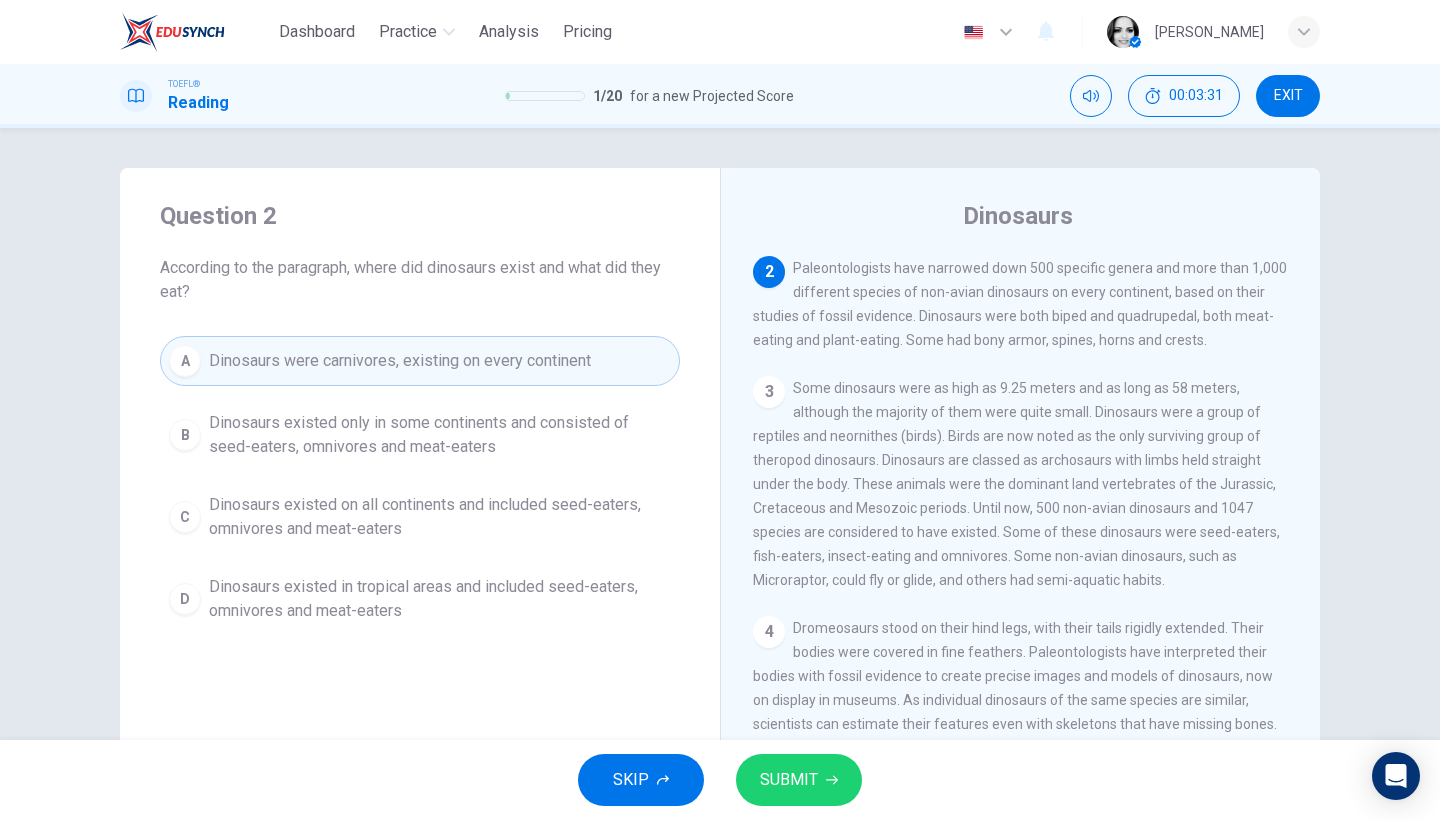 drag, startPoint x: 915, startPoint y: 316, endPoint x: 1122, endPoint y: 303, distance: 207.4078 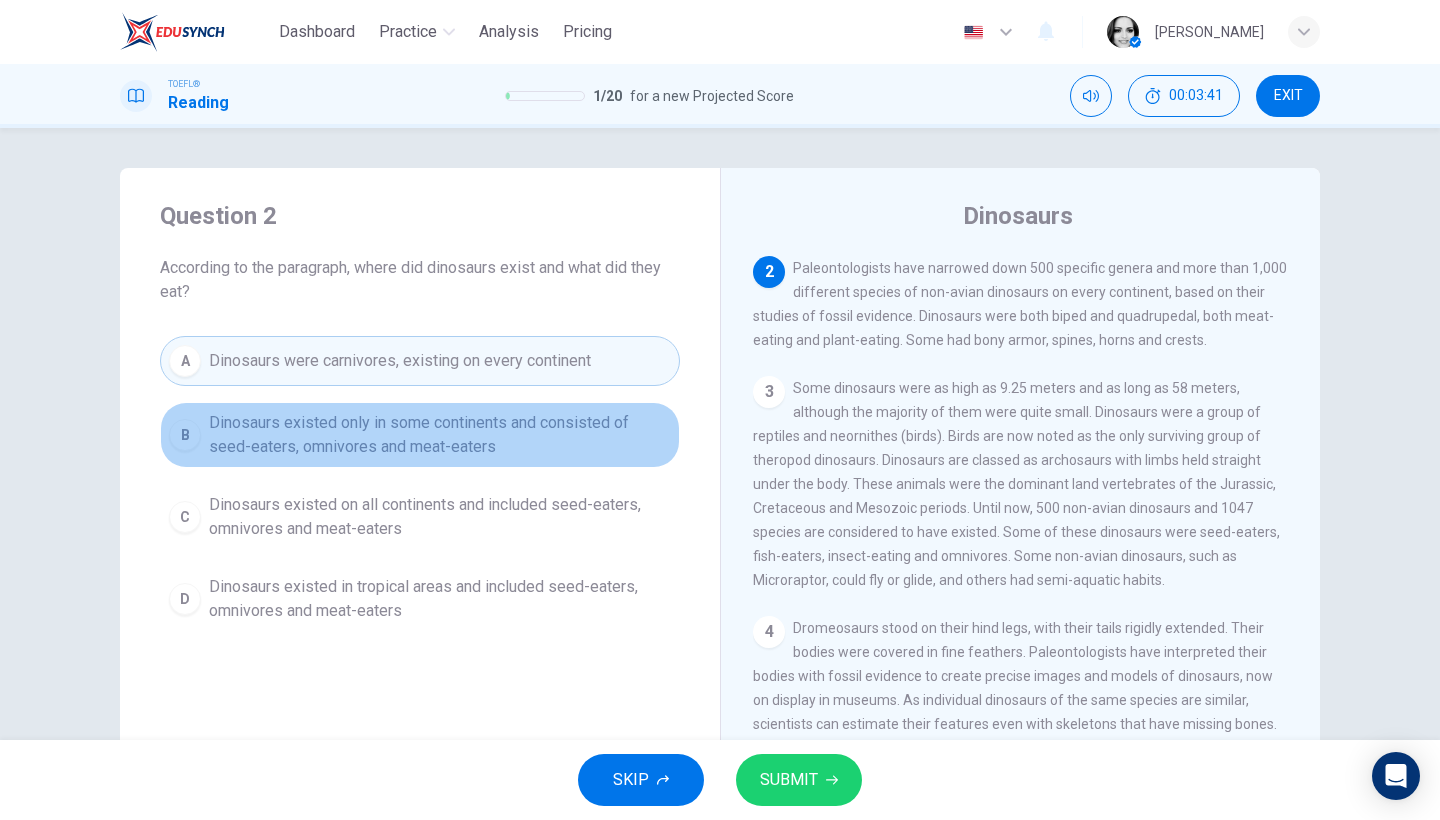click on "Dinosaurs existed only in some continents and consisted of seed-eaters, omnivores and meat-eaters" at bounding box center (440, 435) 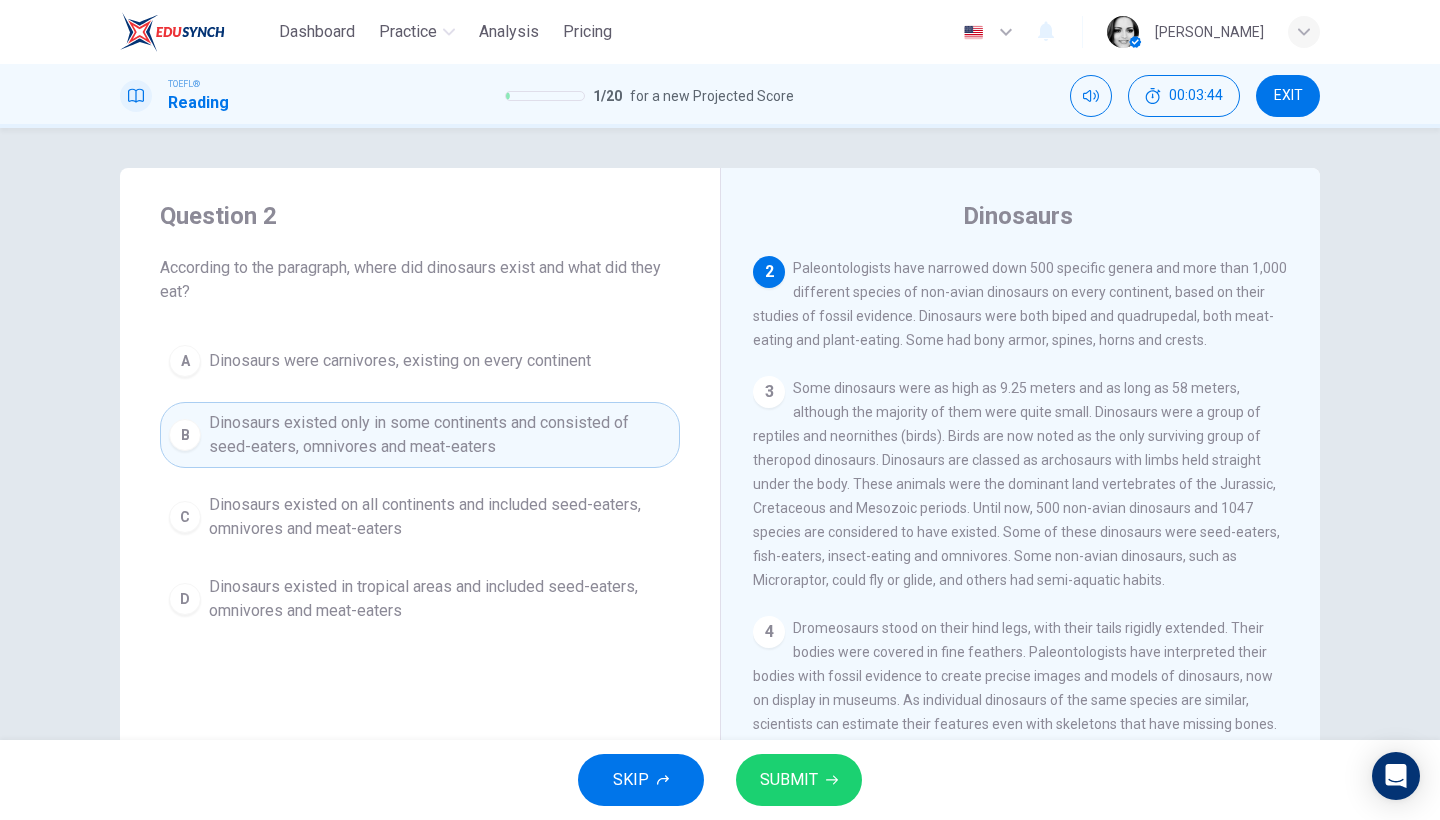 click on "Dinosaurs existed on all continents and included seed-eaters, omnivores and meat-eaters" at bounding box center [440, 517] 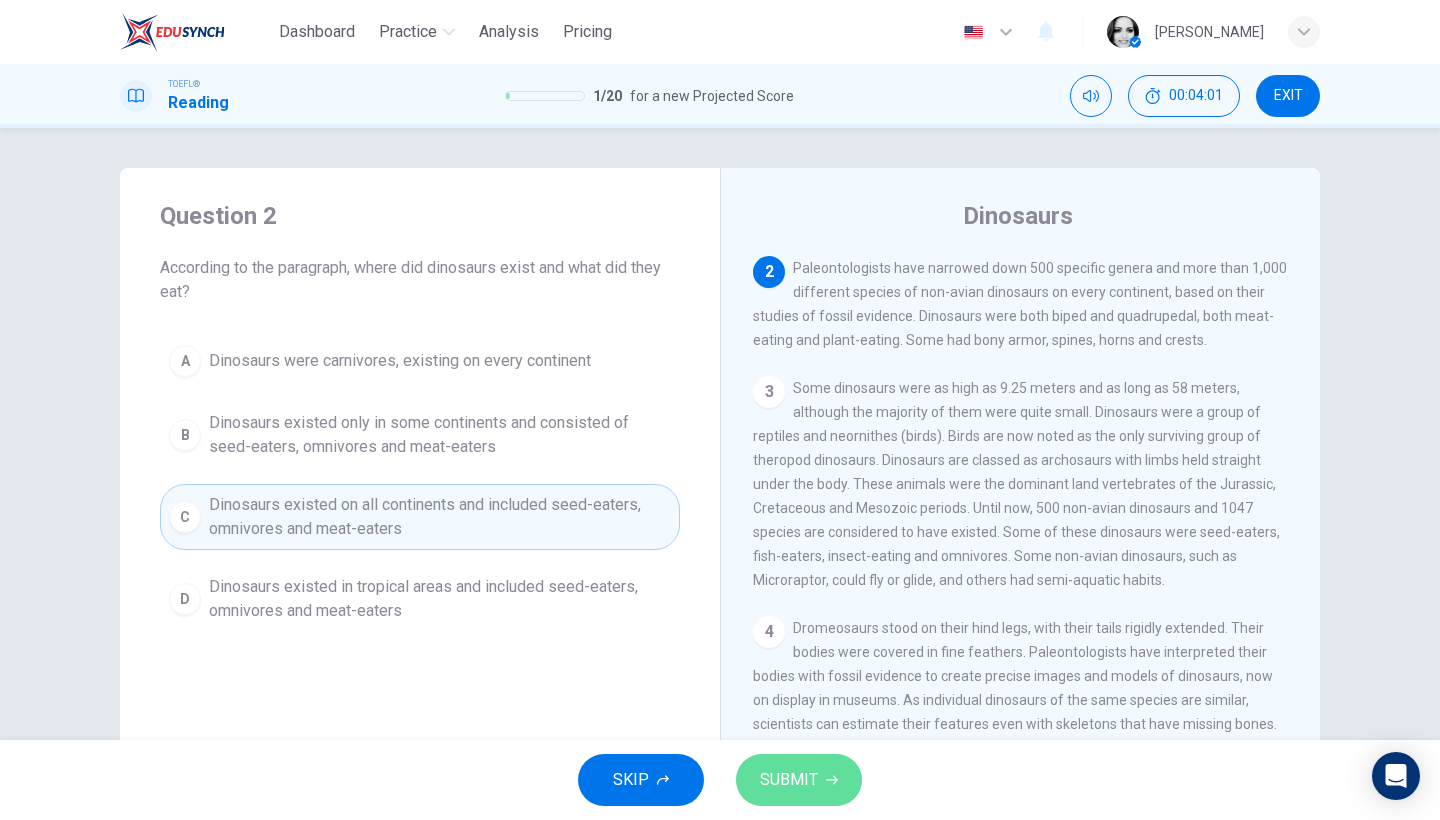 click on "SUBMIT" at bounding box center [789, 780] 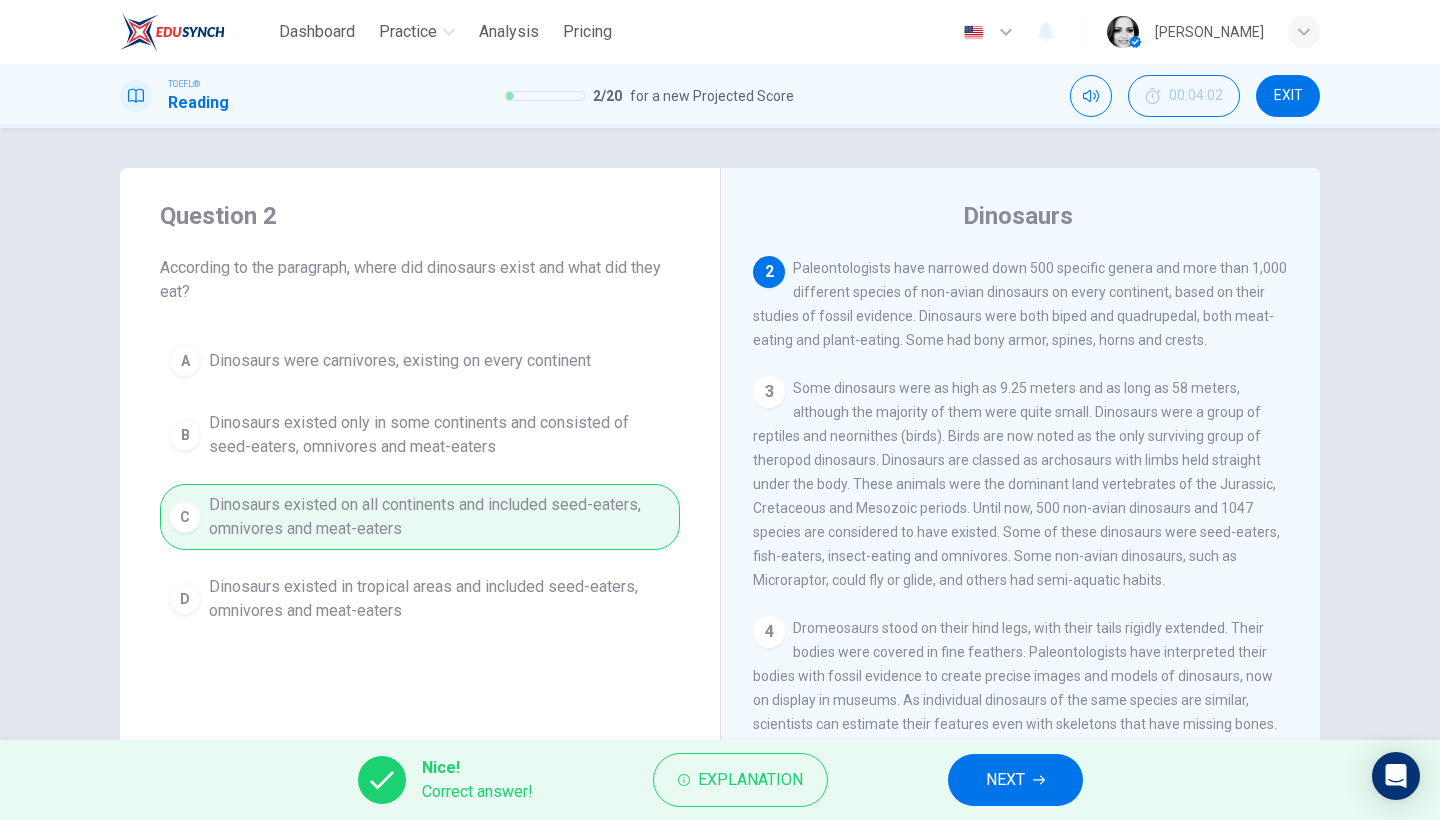 click on "NEXT" at bounding box center [1005, 780] 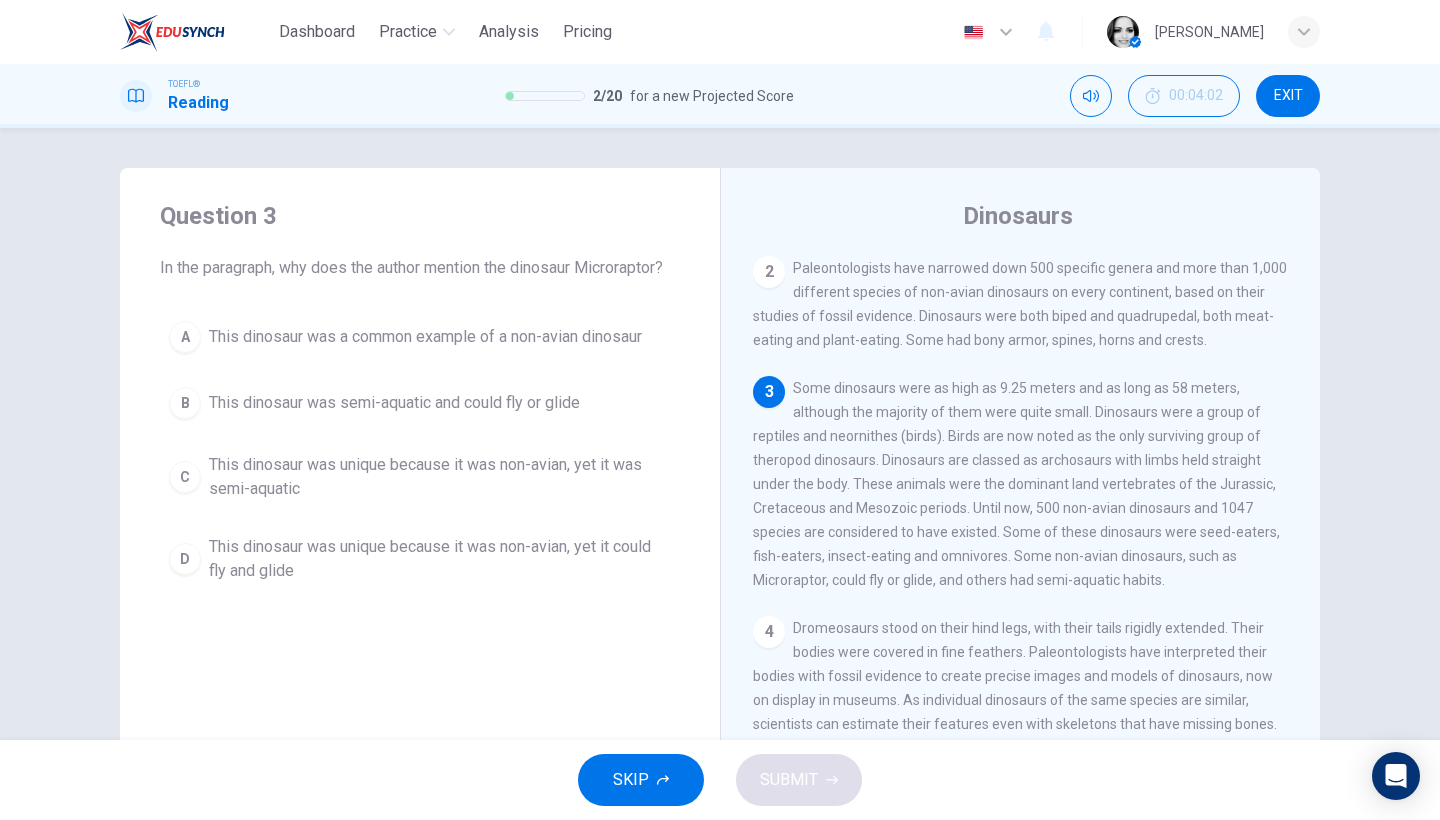 scroll, scrollTop: 240, scrollLeft: 0, axis: vertical 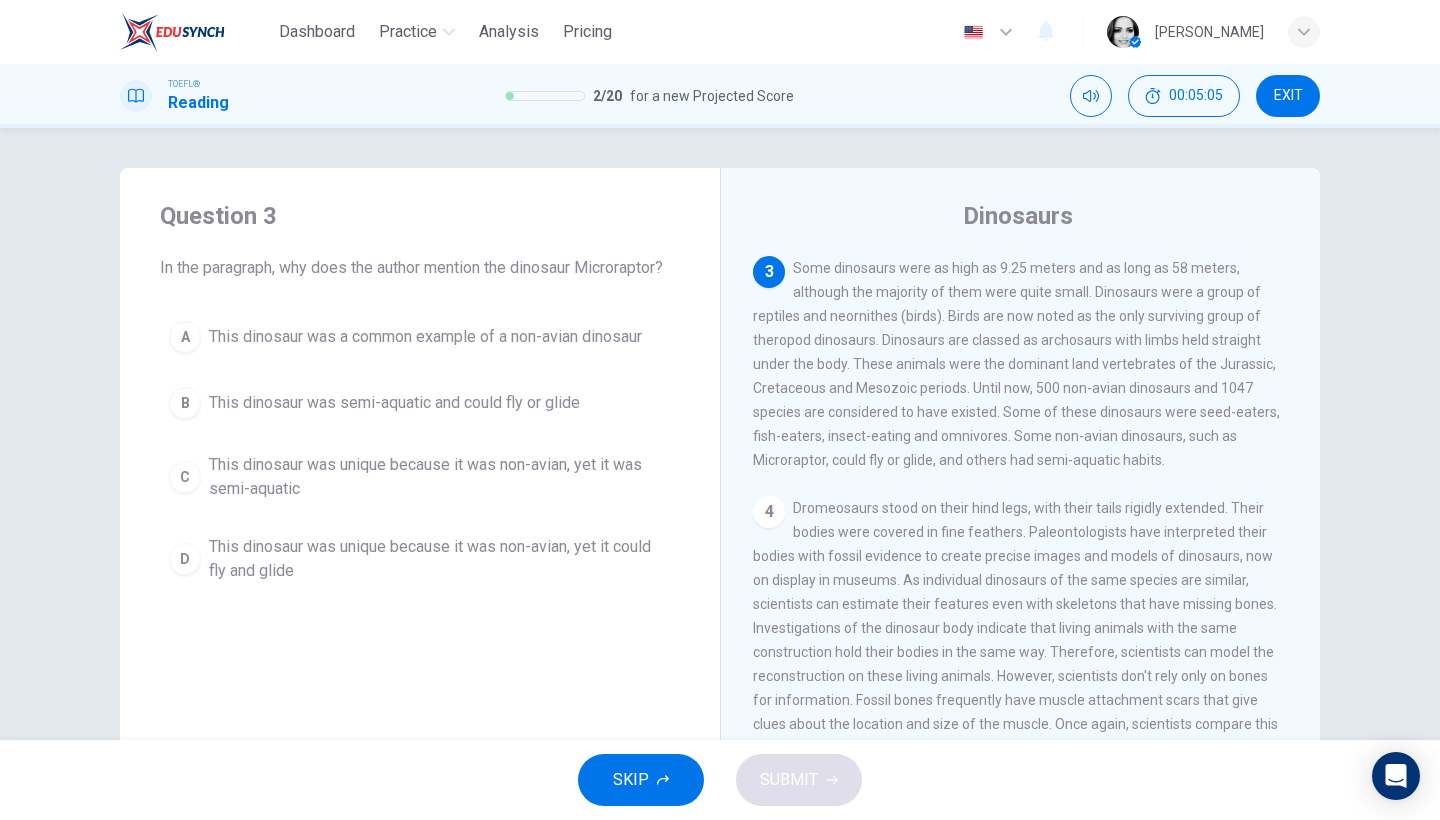drag, startPoint x: 995, startPoint y: 414, endPoint x: 830, endPoint y: 406, distance: 165.19383 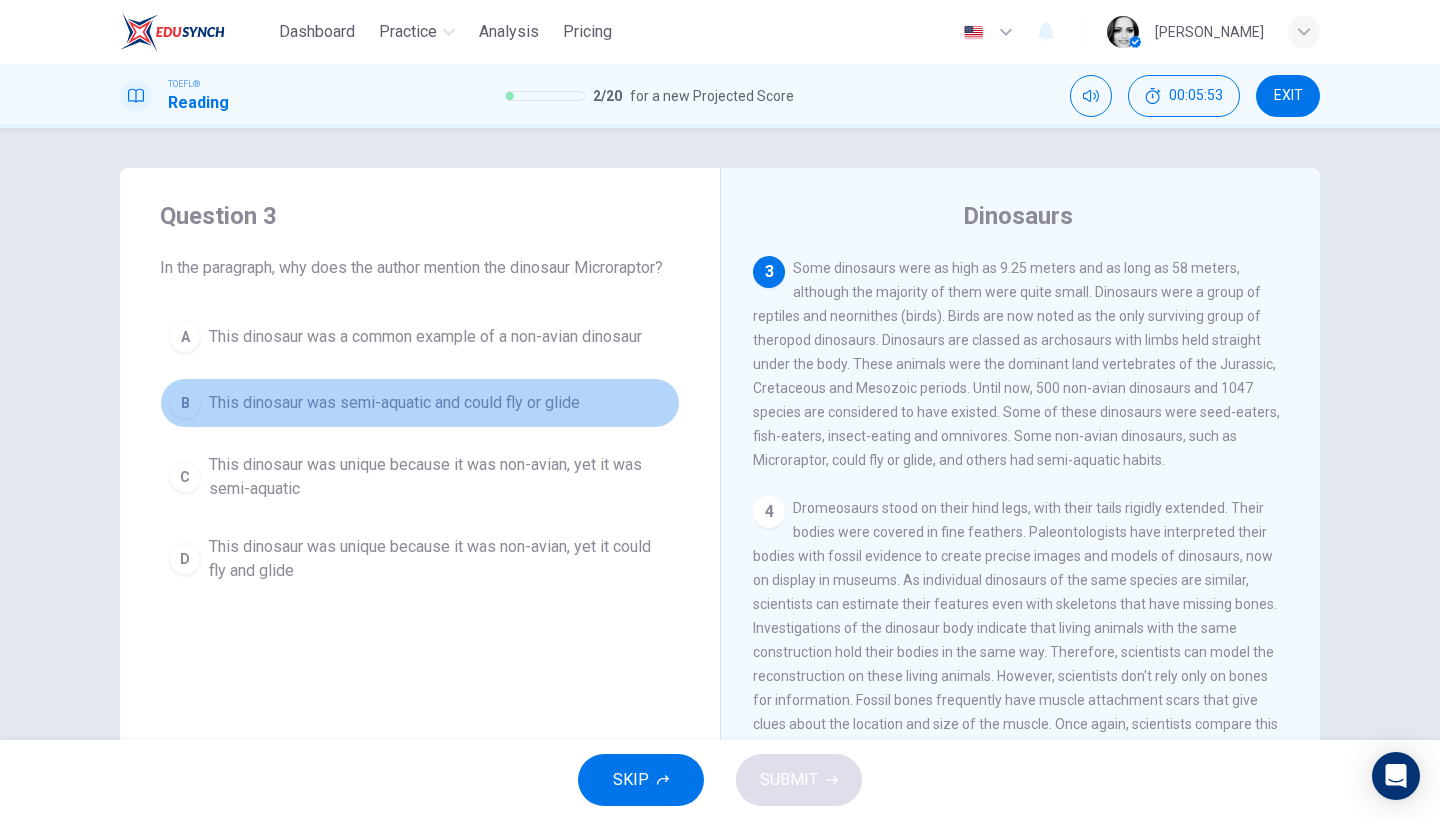 click on "This dinosaur was semi-aquatic and could fly or glide" at bounding box center [394, 403] 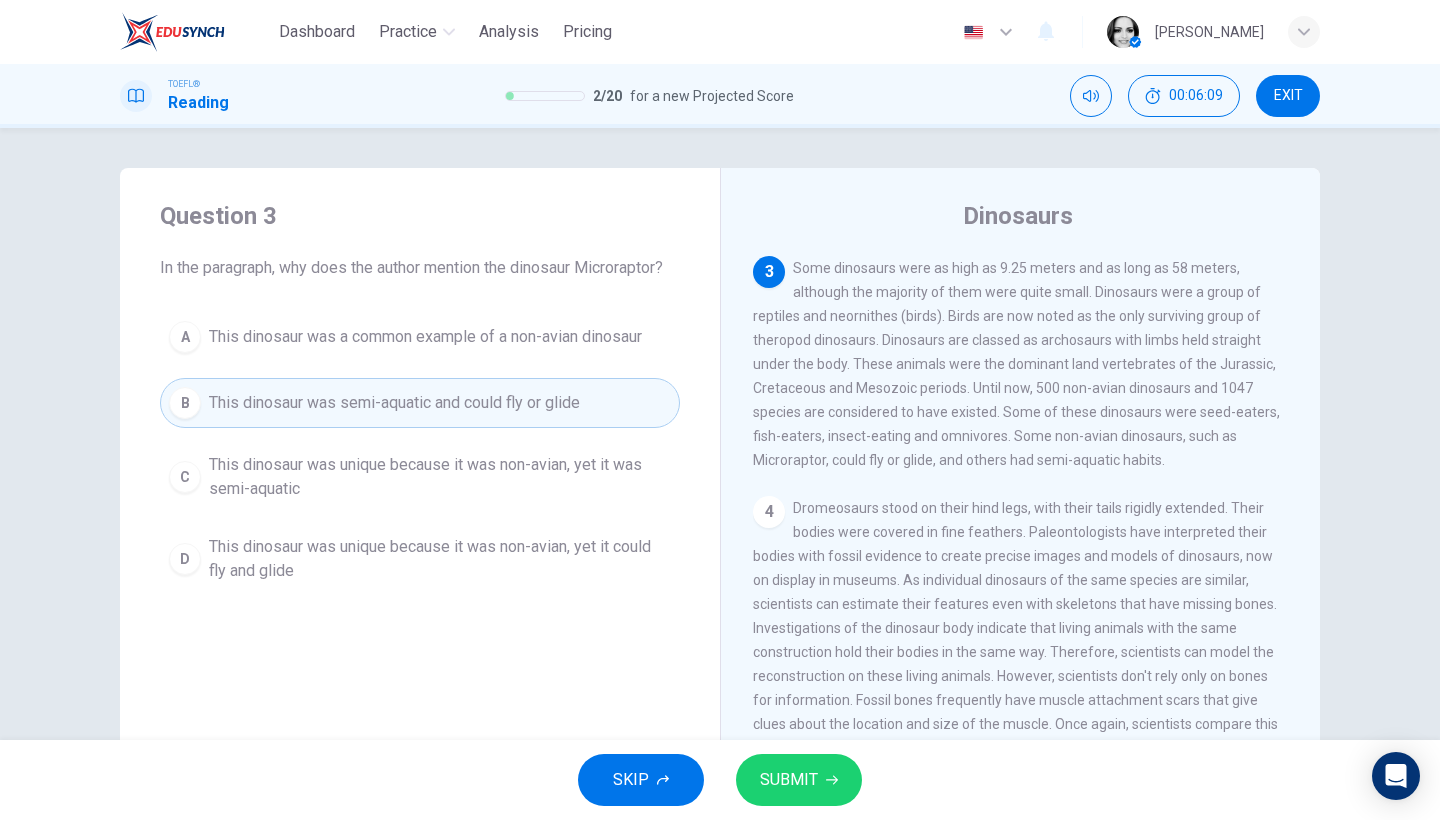 click on "SUBMIT" at bounding box center (789, 780) 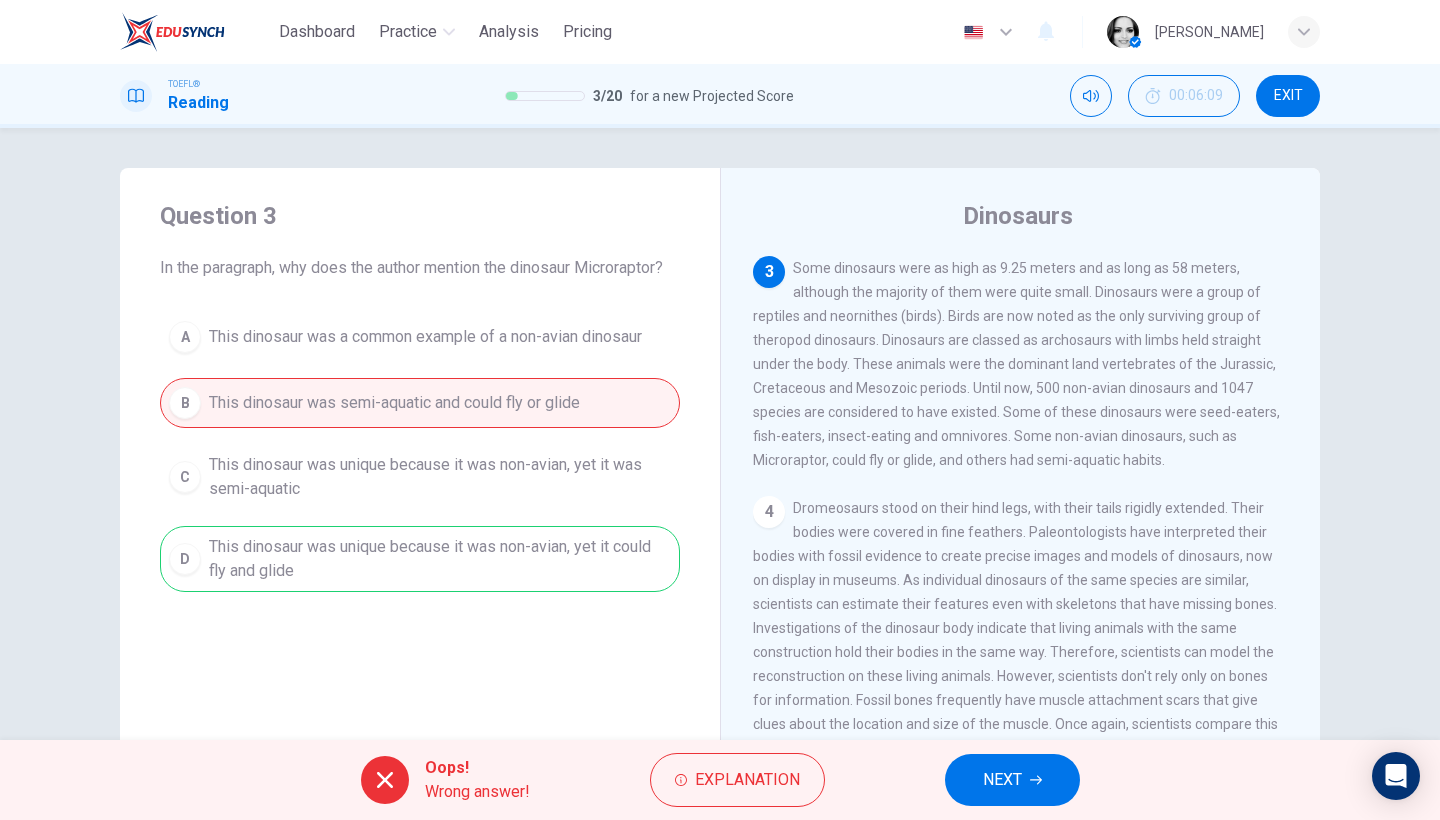 click on "NEXT" at bounding box center (1012, 780) 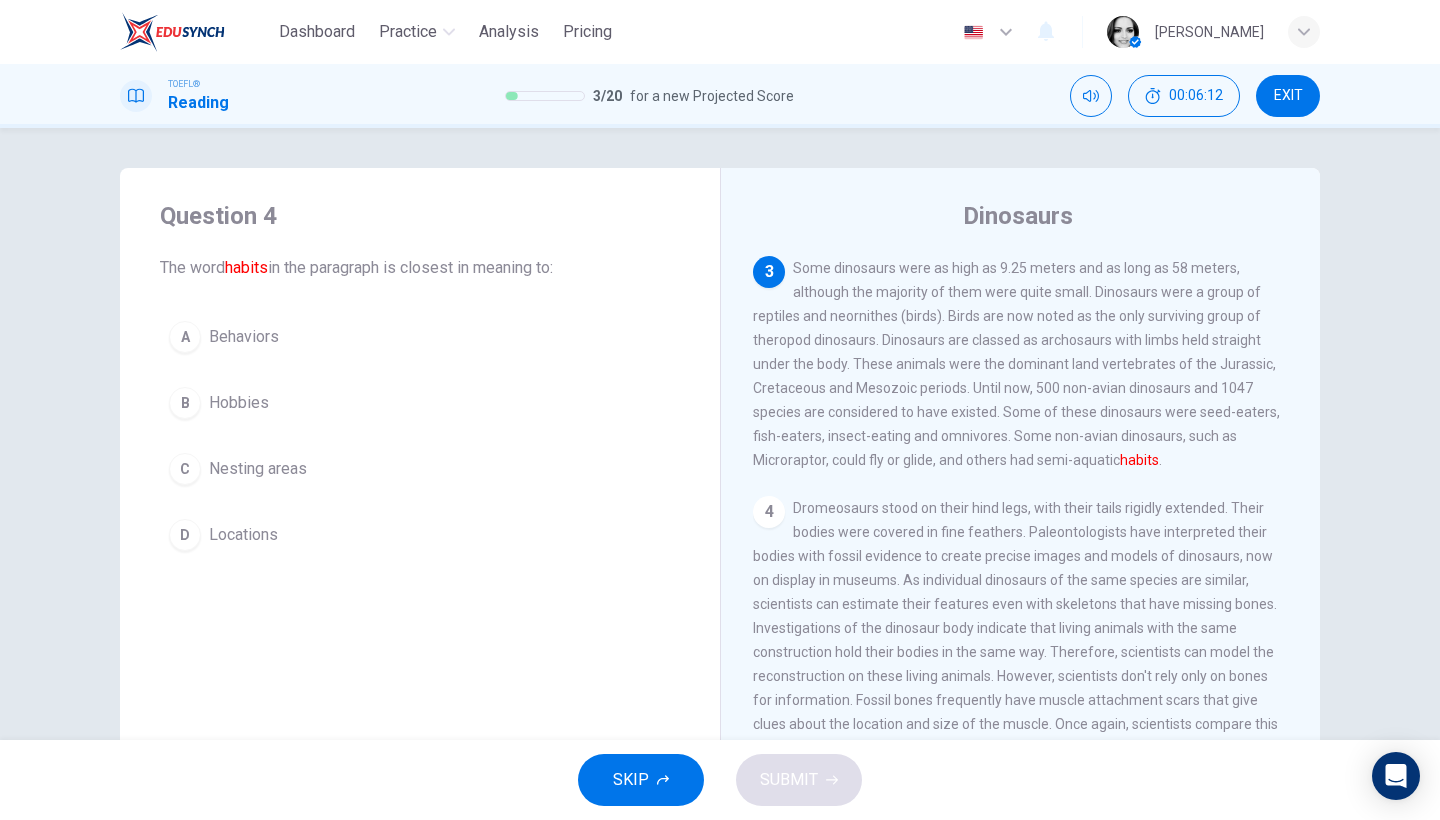 click on "Locations" at bounding box center (243, 535) 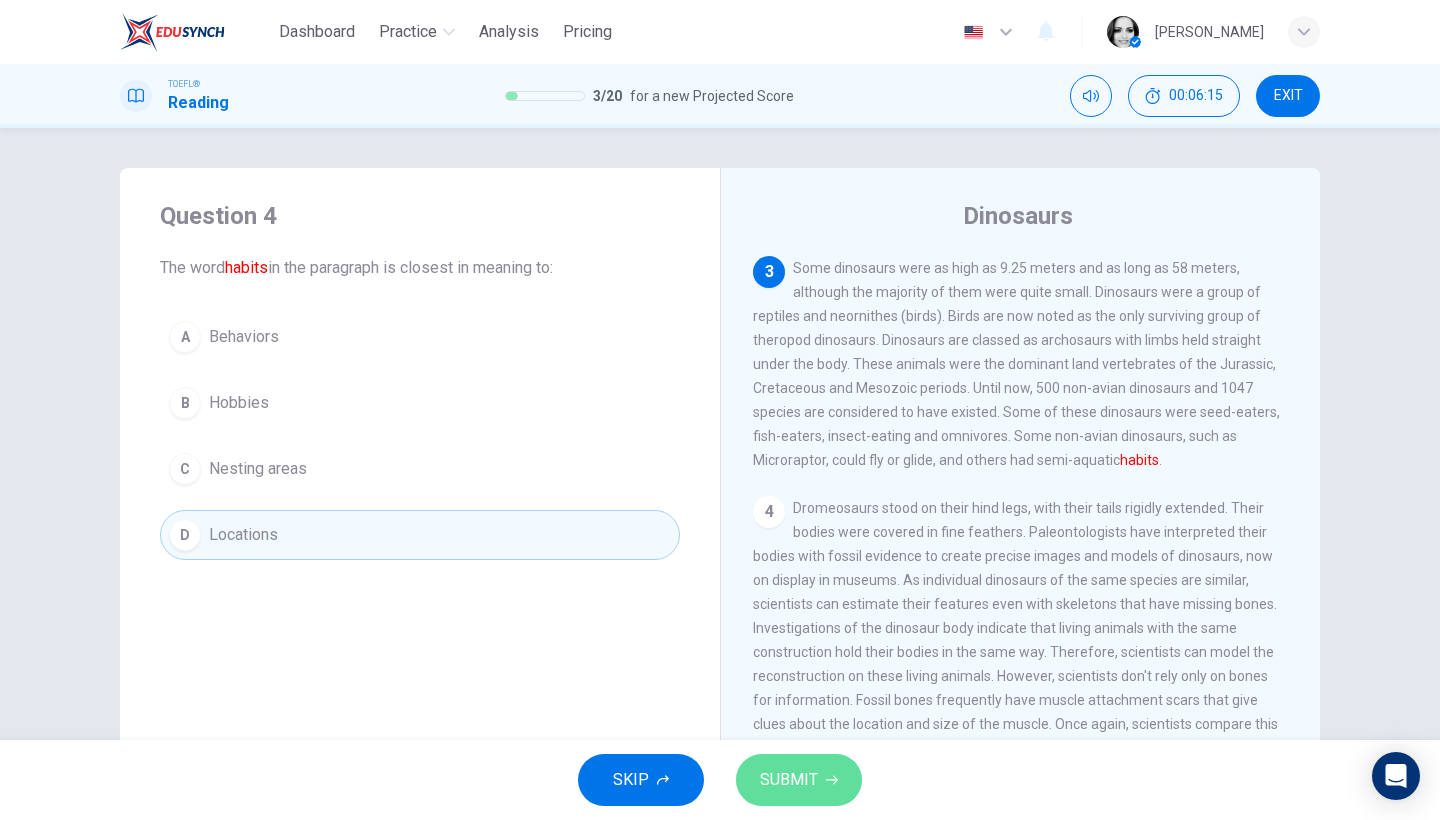 click on "SUBMIT" at bounding box center [789, 780] 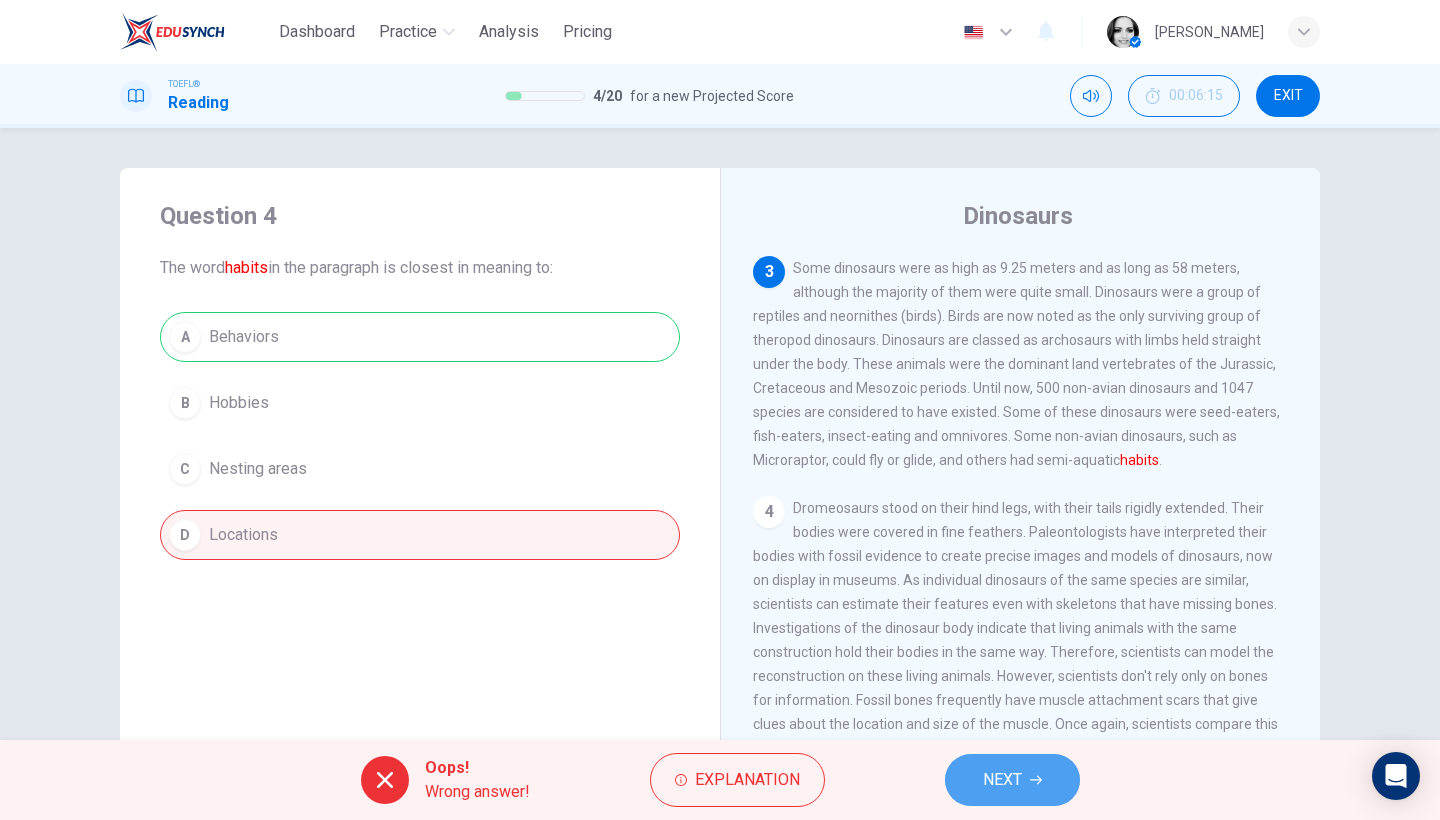 click on "NEXT" at bounding box center [1012, 780] 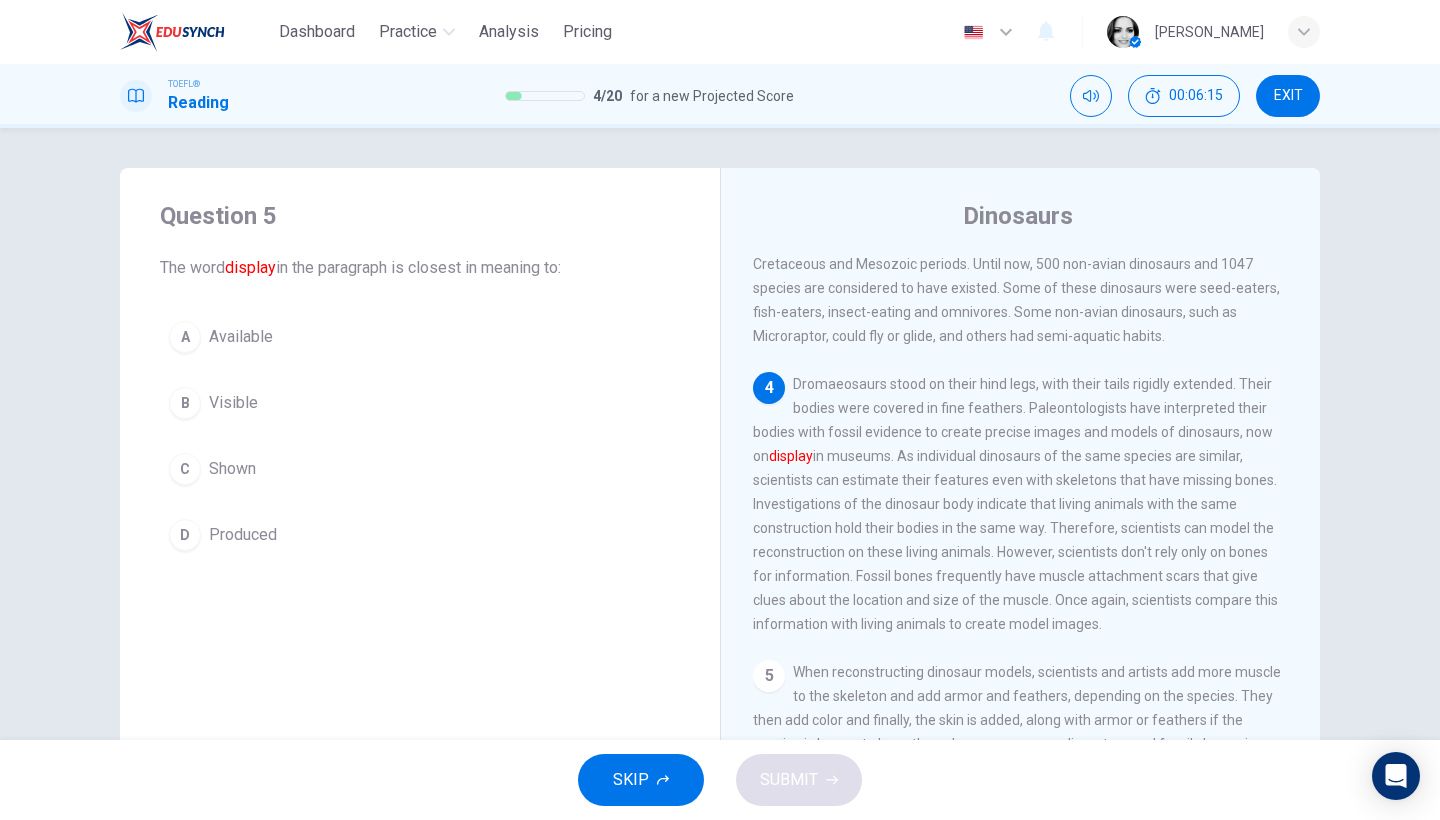 scroll, scrollTop: 369, scrollLeft: 0, axis: vertical 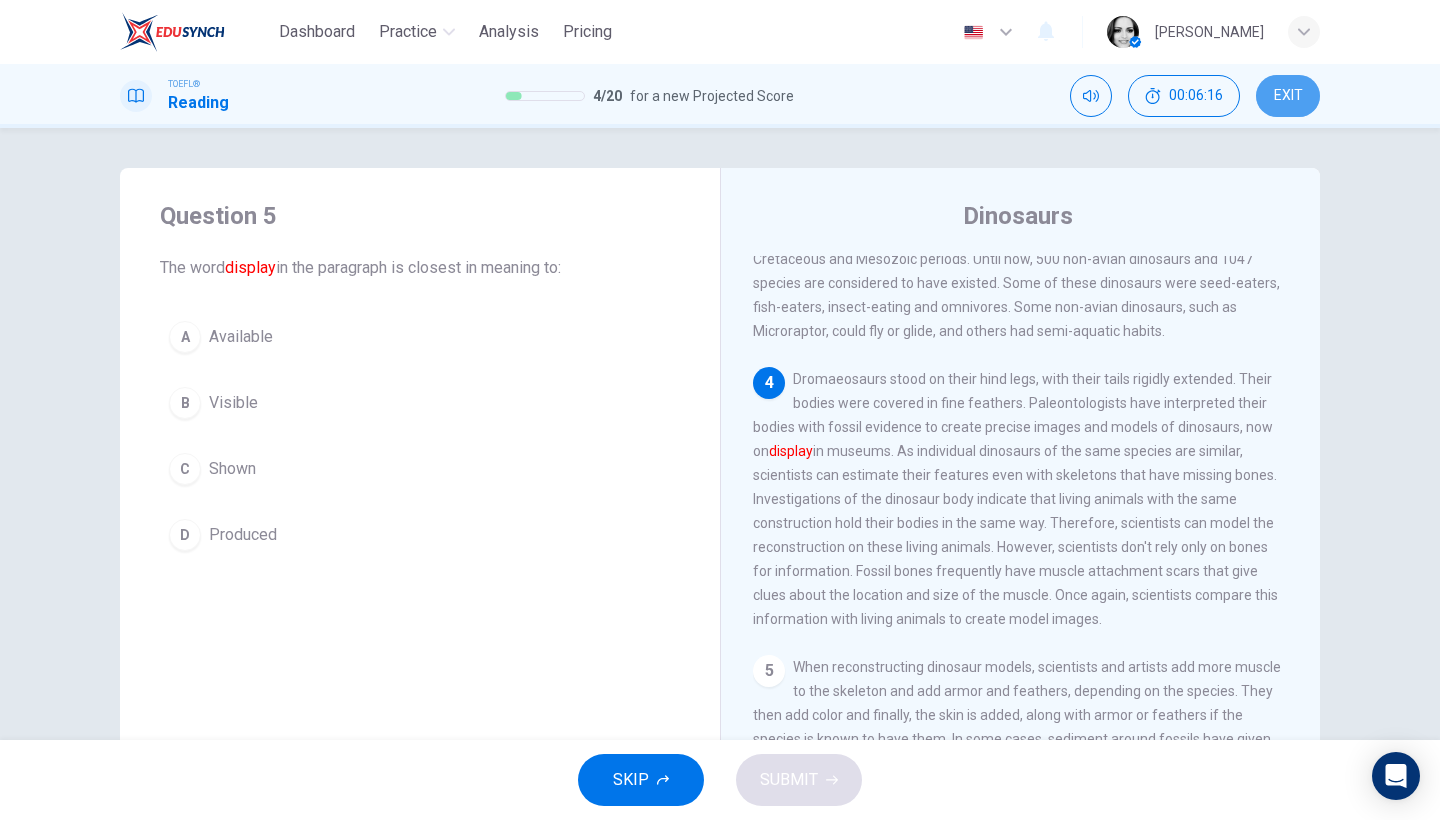 click on "EXIT" at bounding box center (1288, 96) 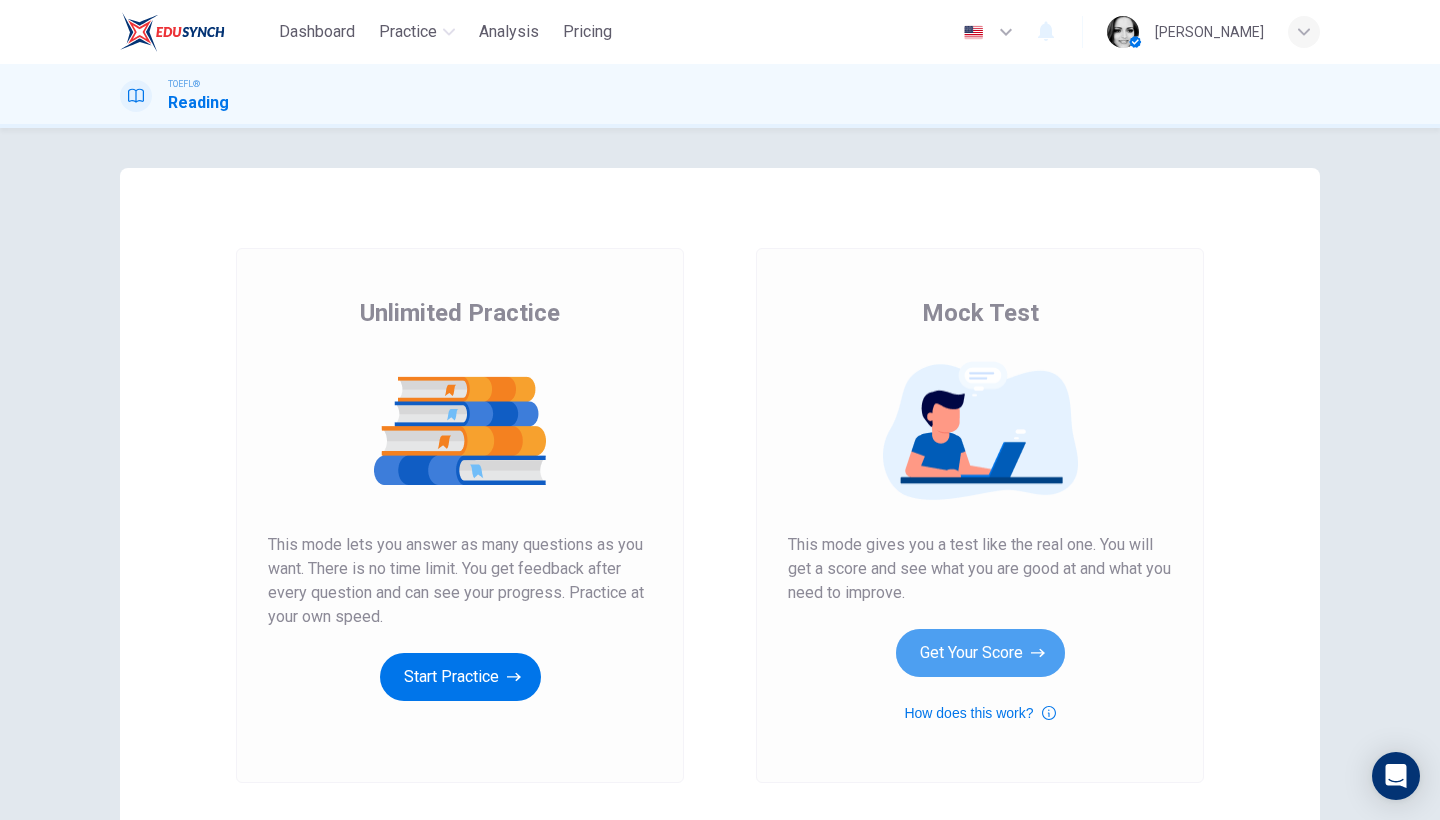 click on "Get Your Score" at bounding box center [980, 653] 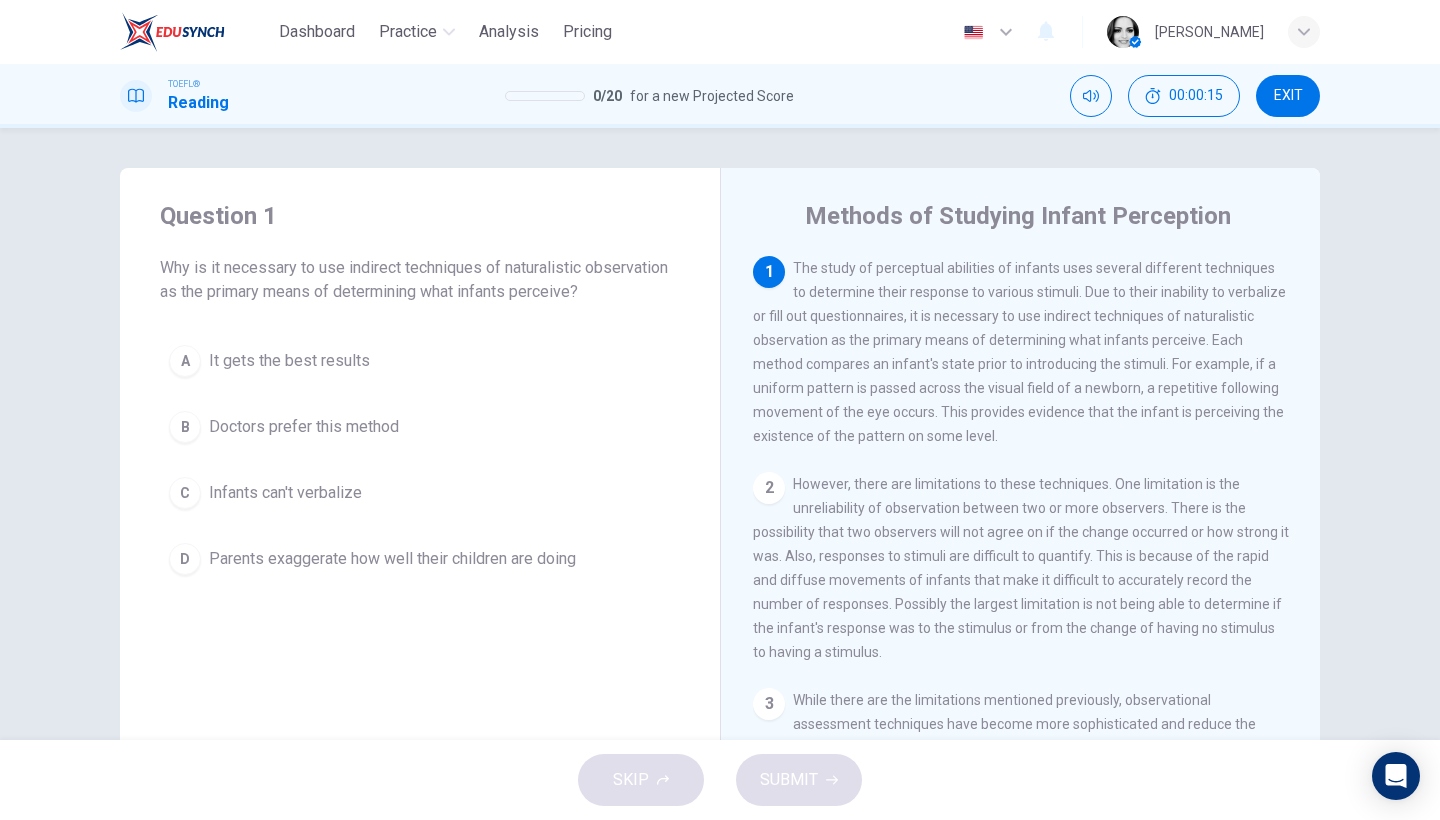 drag, startPoint x: 1006, startPoint y: 315, endPoint x: 1159, endPoint y: 323, distance: 153.20901 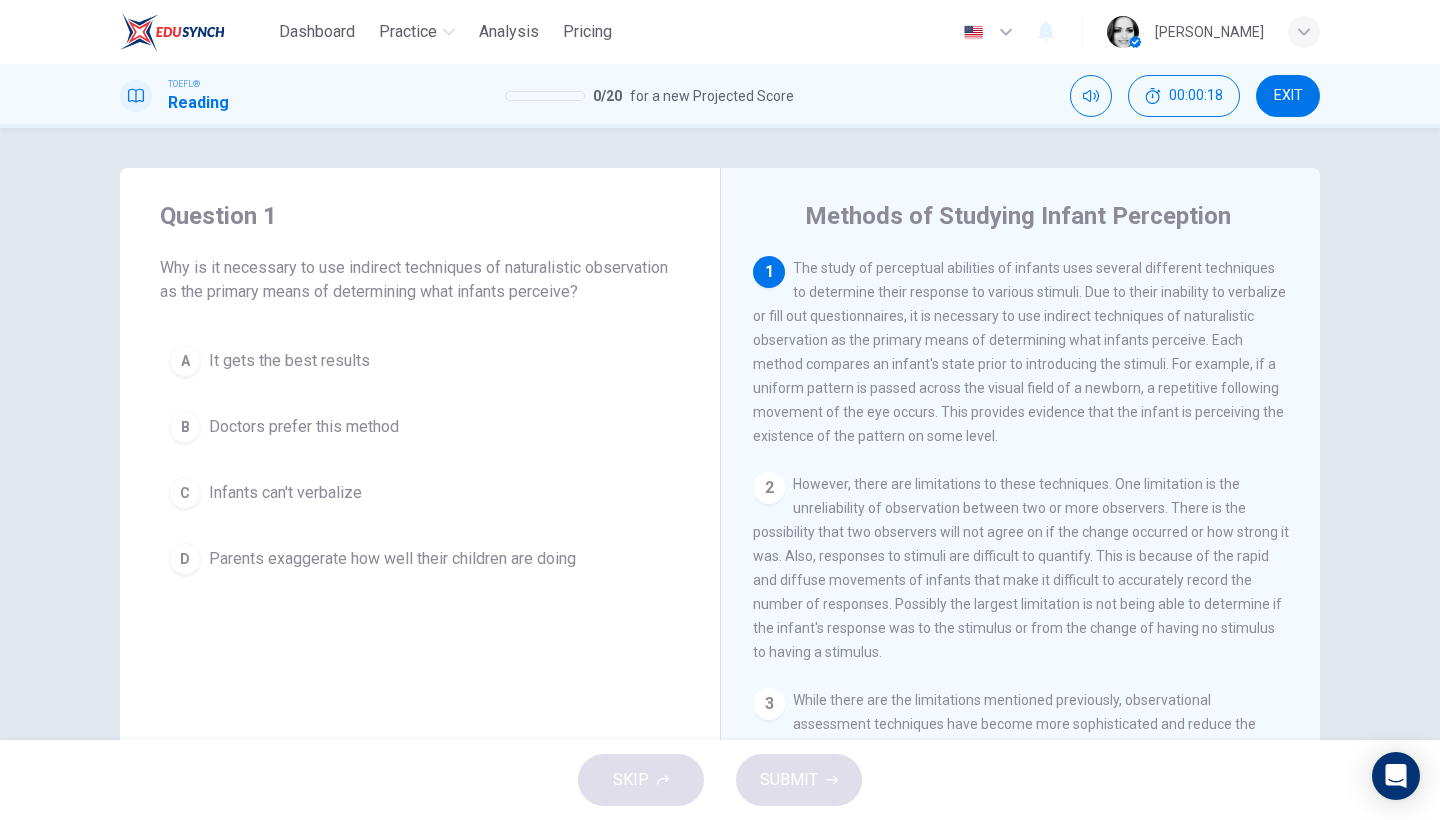 drag, startPoint x: 1193, startPoint y: 344, endPoint x: 1189, endPoint y: 360, distance: 16.492422 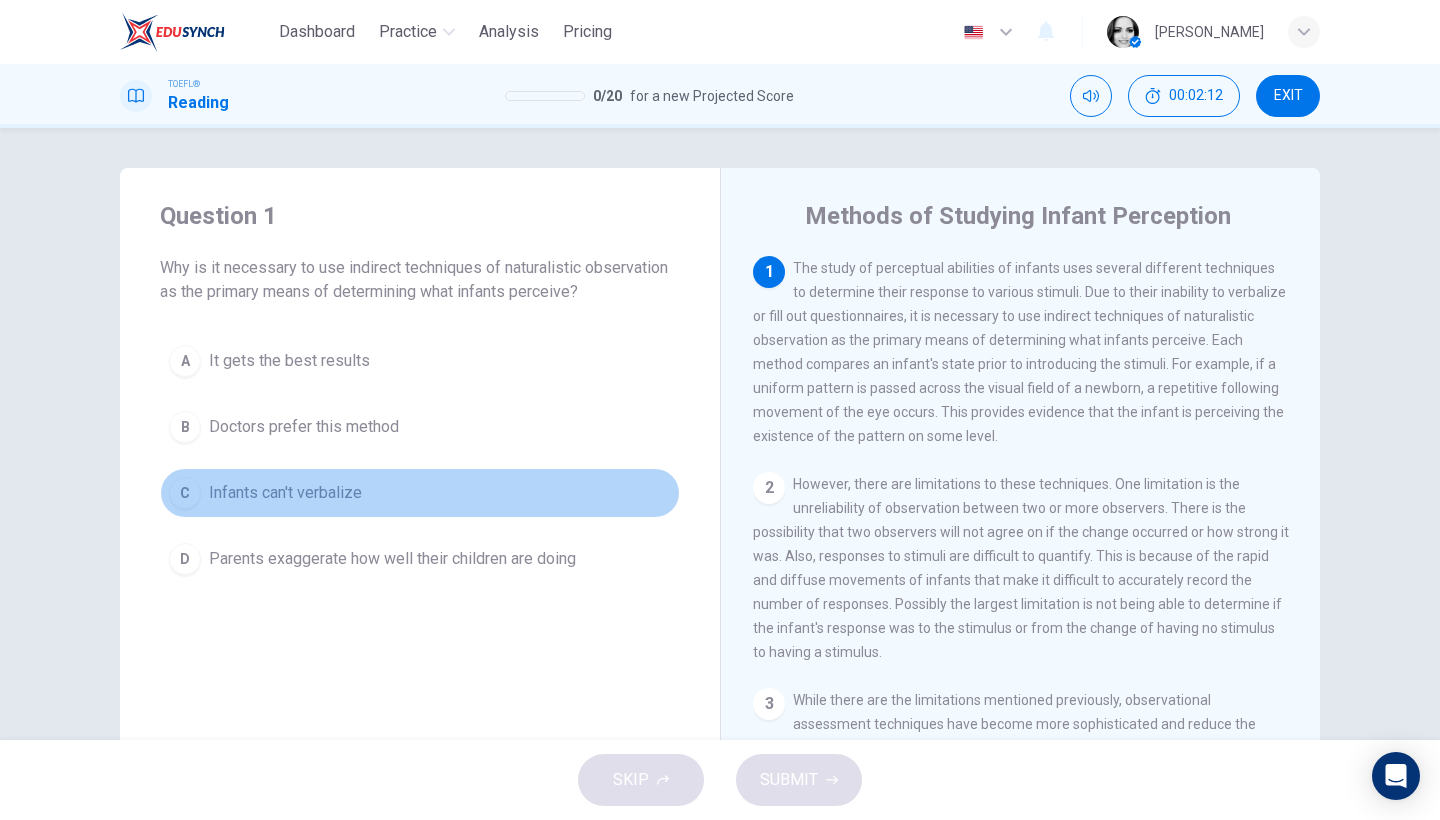 click on "Infants can't verbalize" at bounding box center [285, 493] 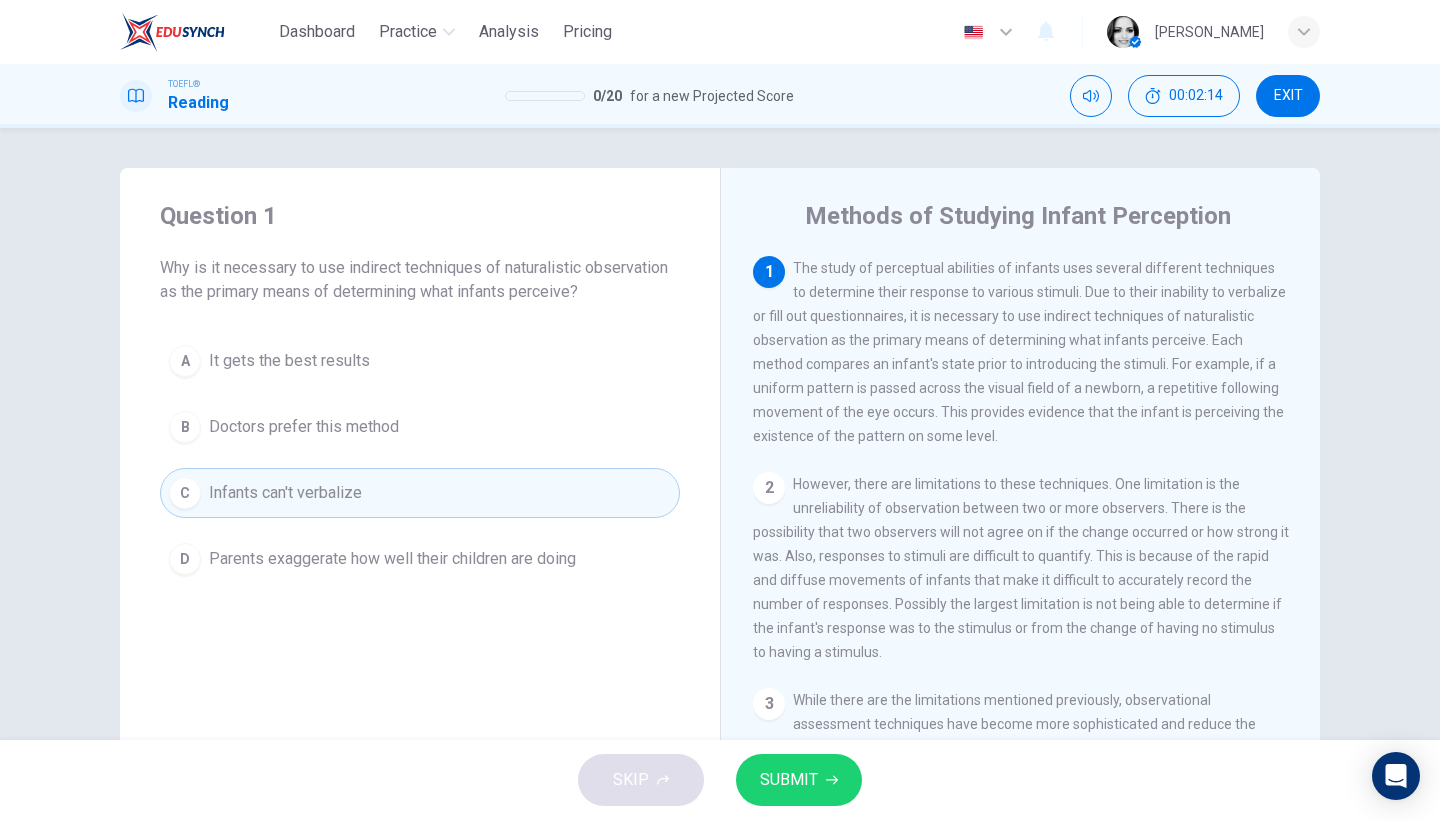 click on "SUBMIT" at bounding box center [799, 780] 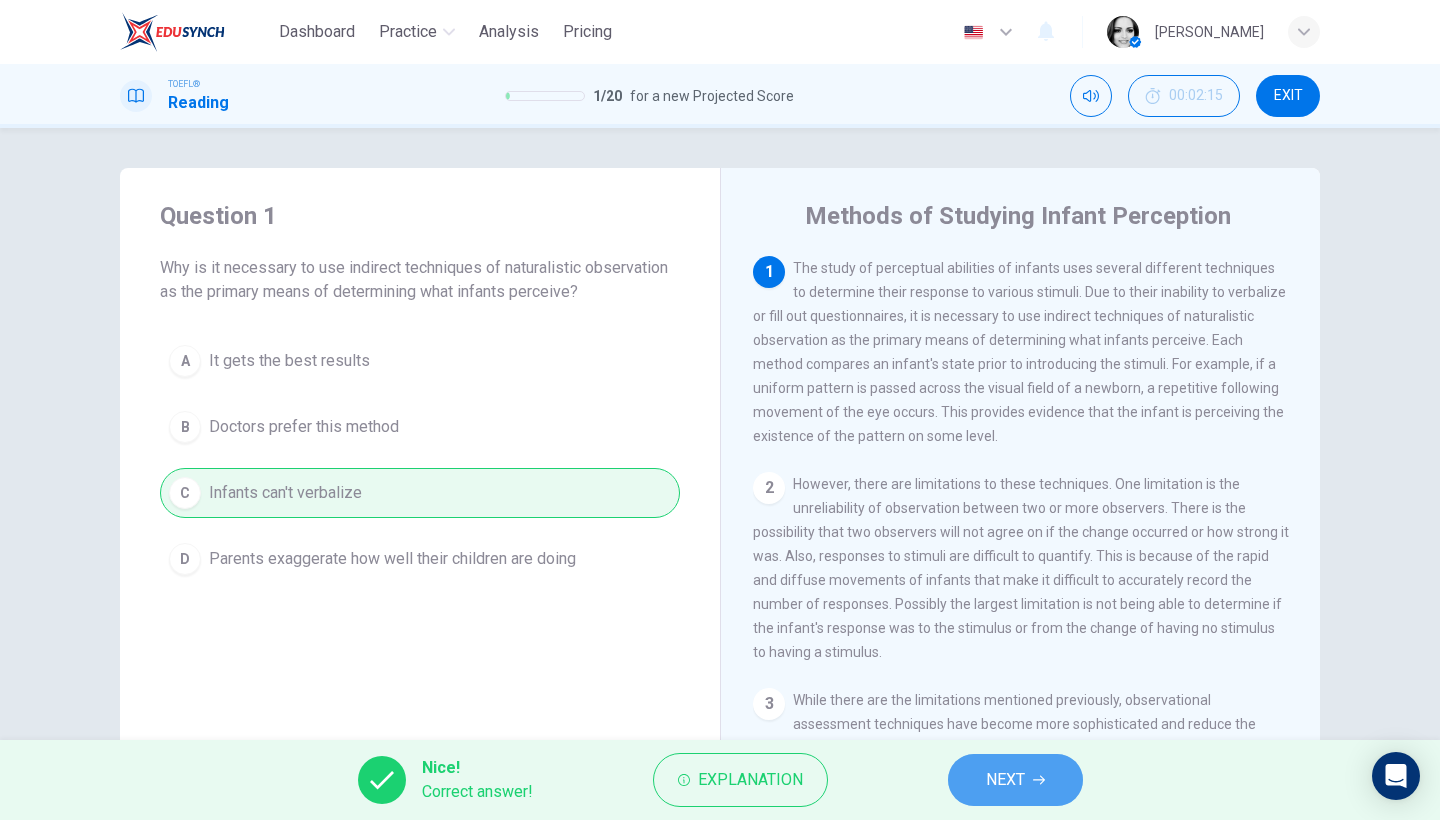 click on "NEXT" at bounding box center (1015, 780) 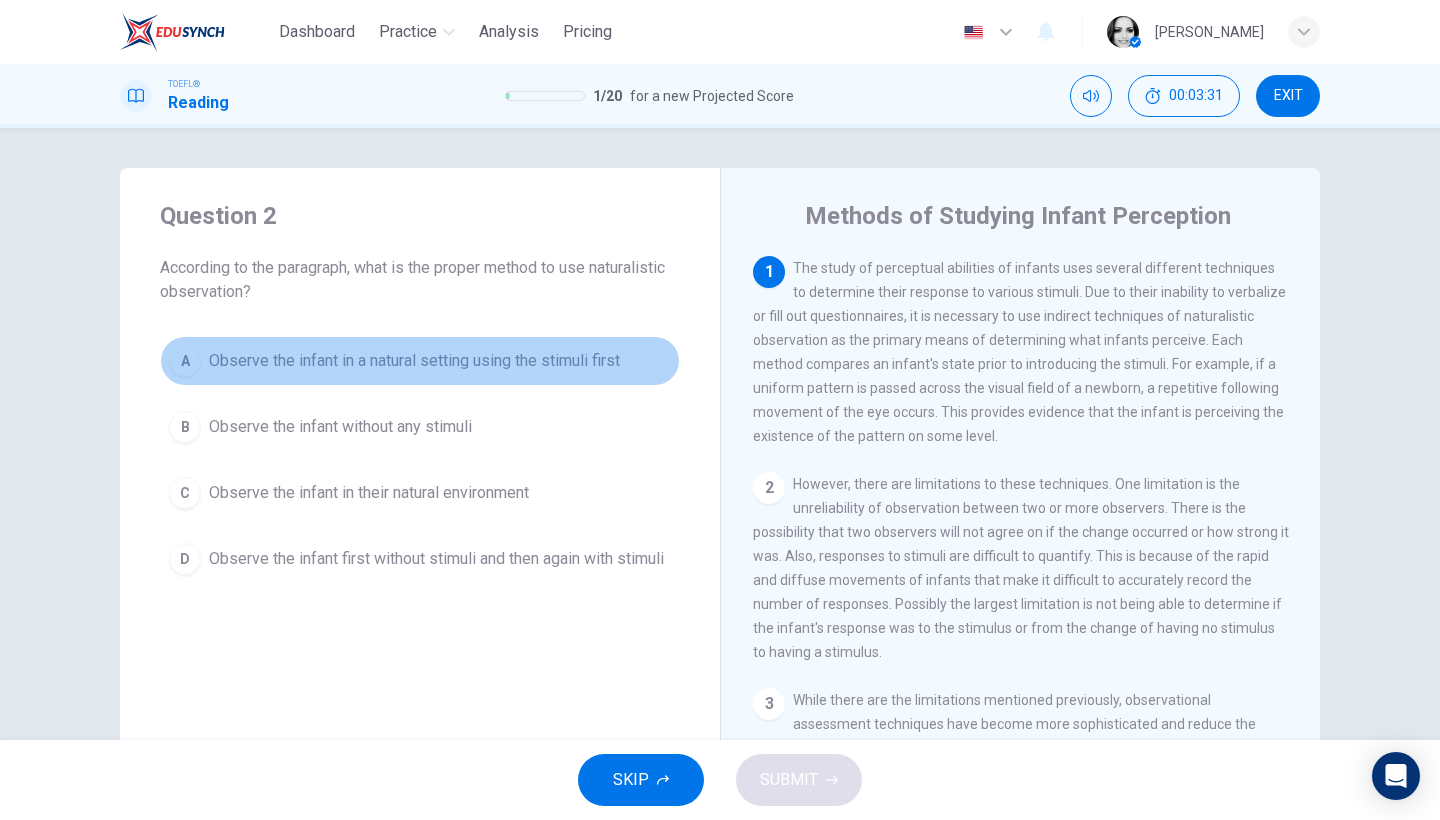 click on "Observe the infant in a natural setting using the stimuli first" at bounding box center [414, 361] 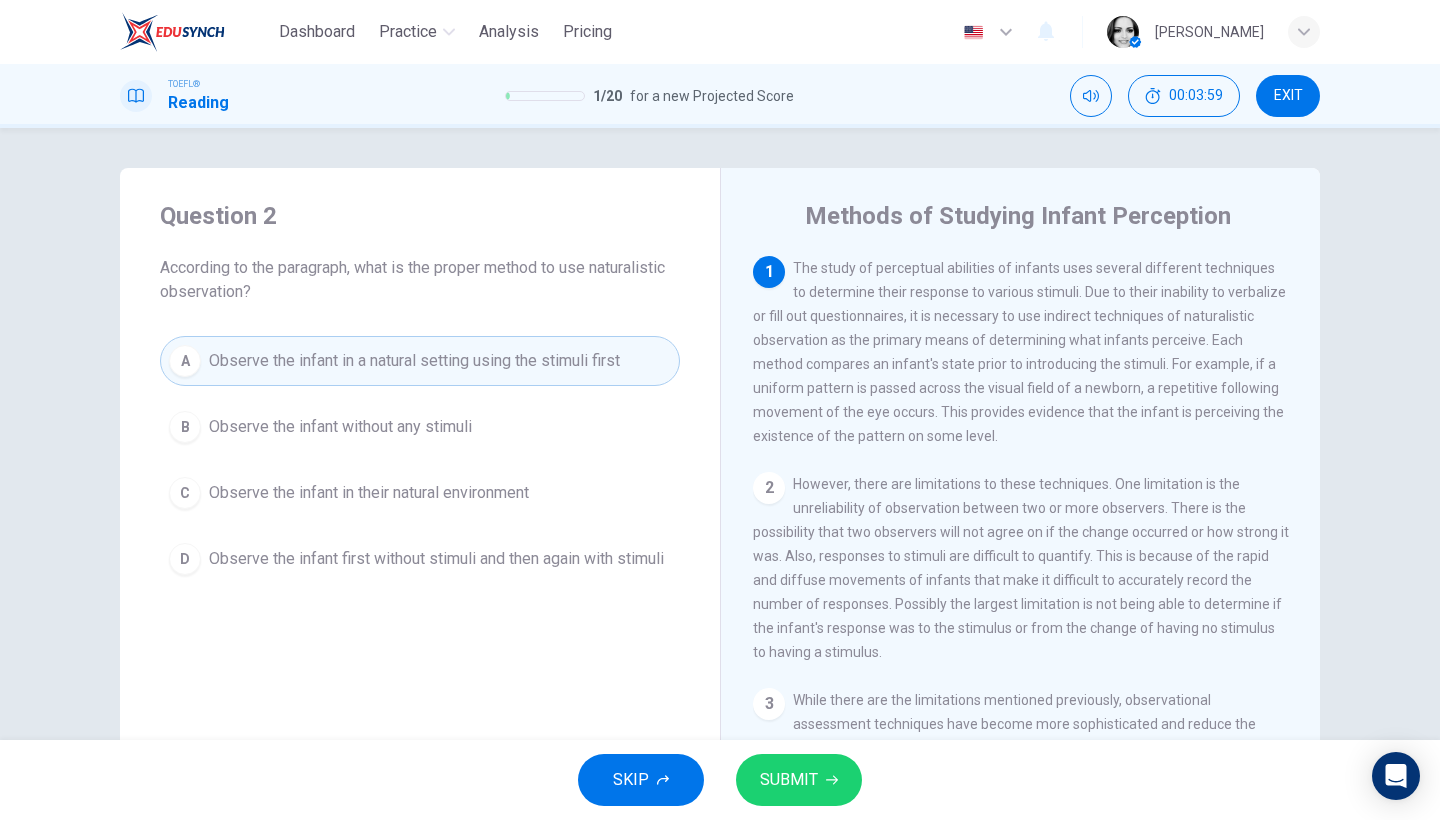 click on "SUBMIT" at bounding box center (799, 780) 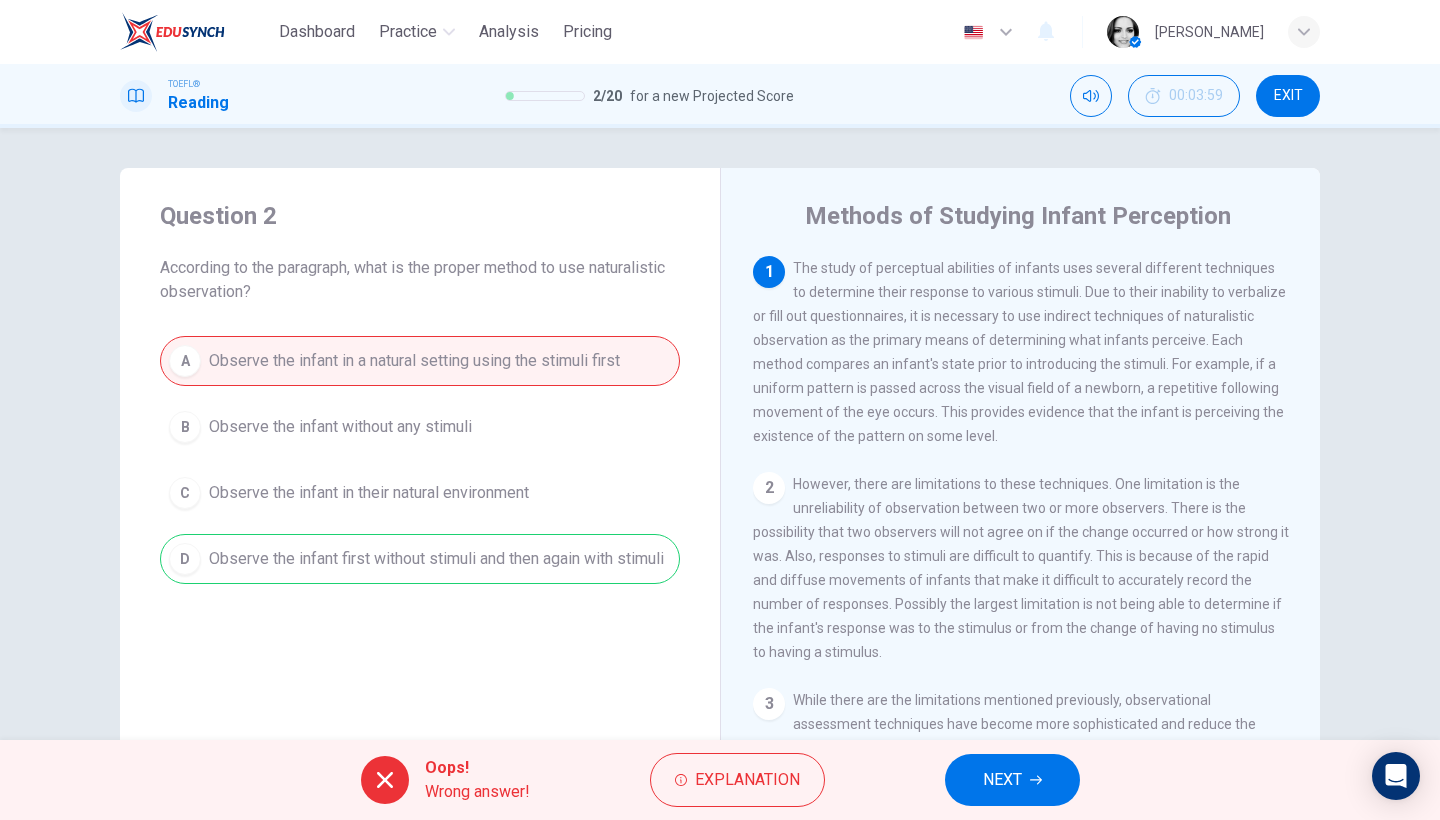 click on "EXIT" at bounding box center [1288, 96] 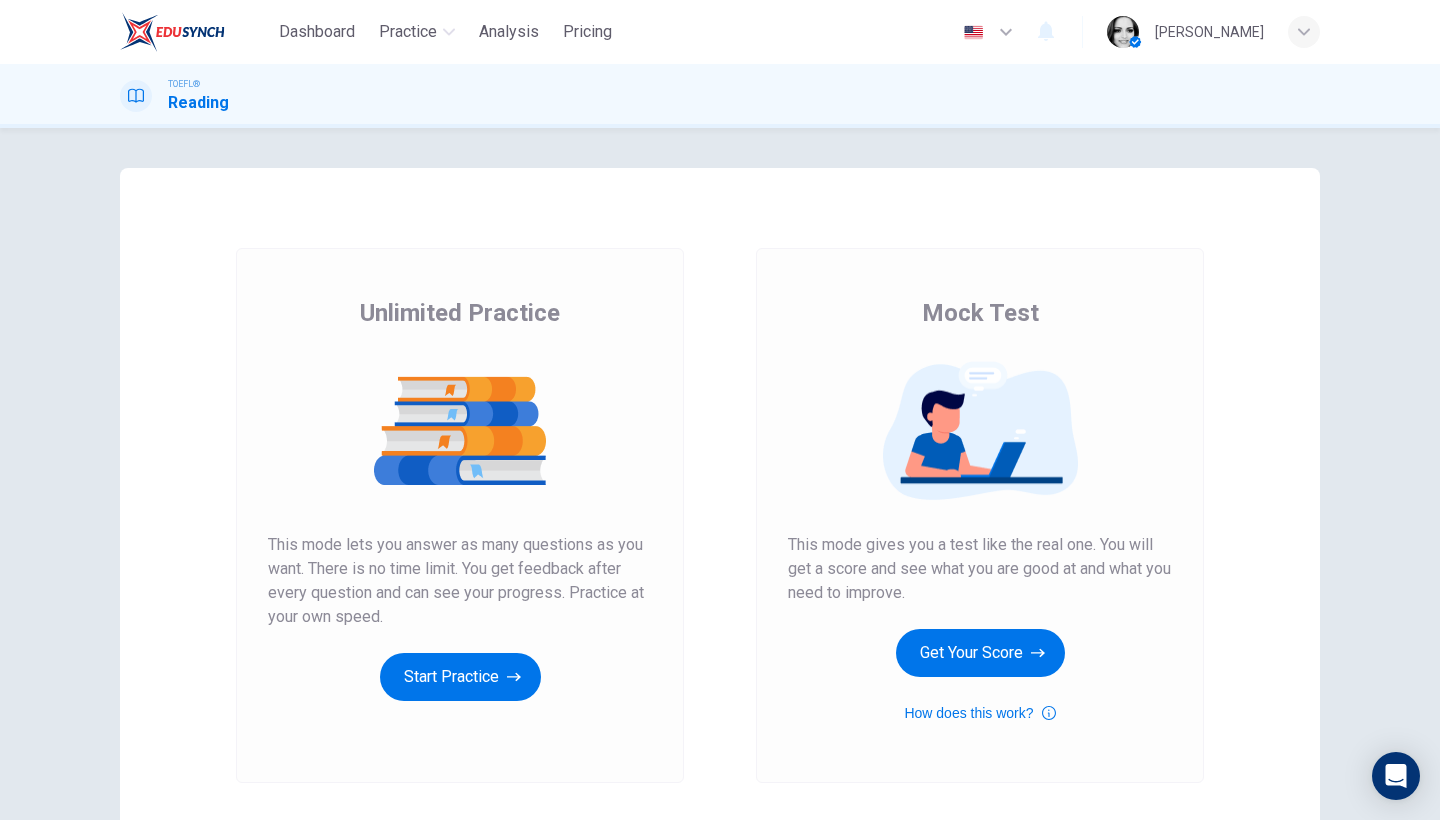 scroll, scrollTop: 0, scrollLeft: 0, axis: both 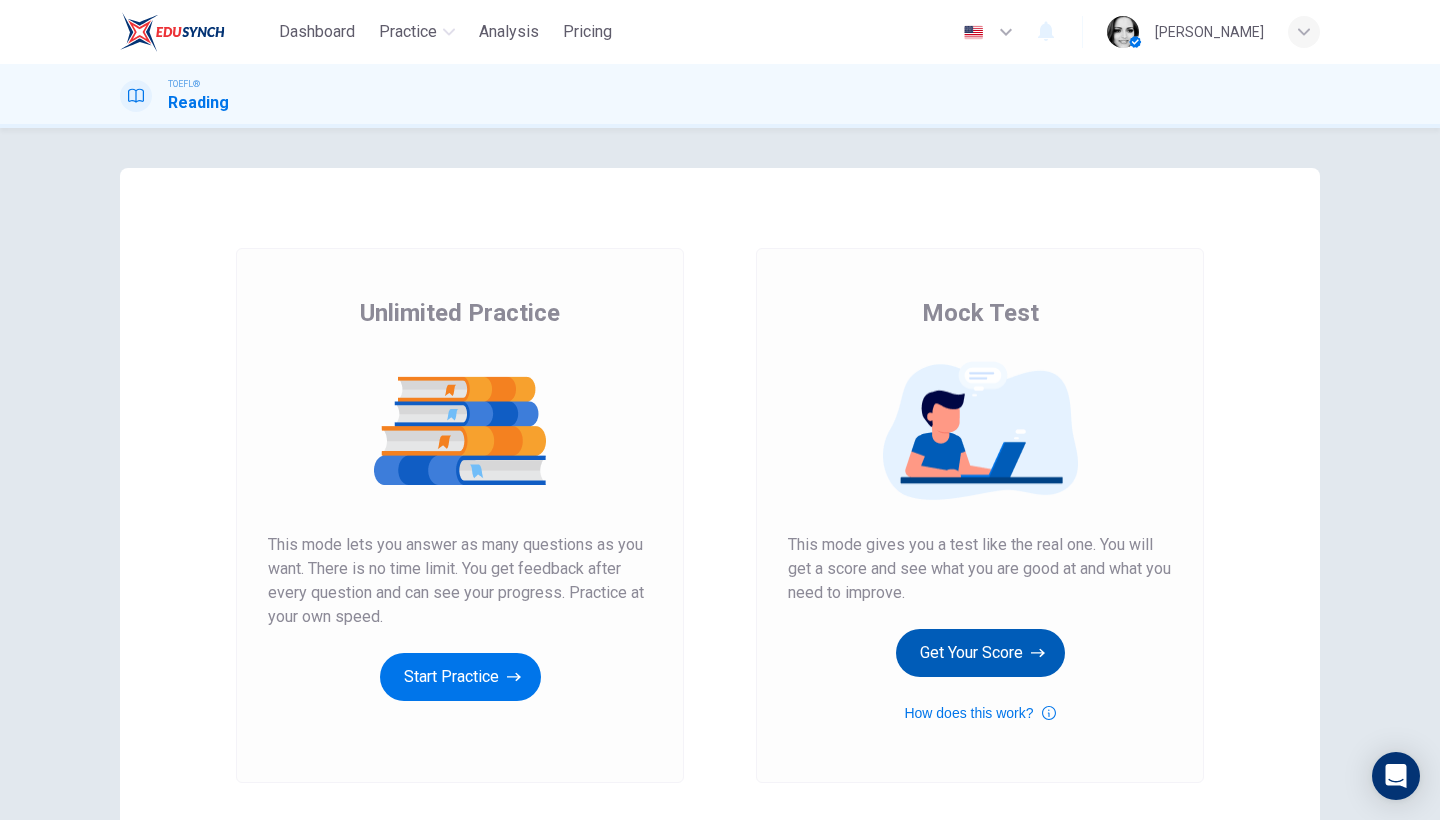 click on "Get Your Score" at bounding box center (980, 653) 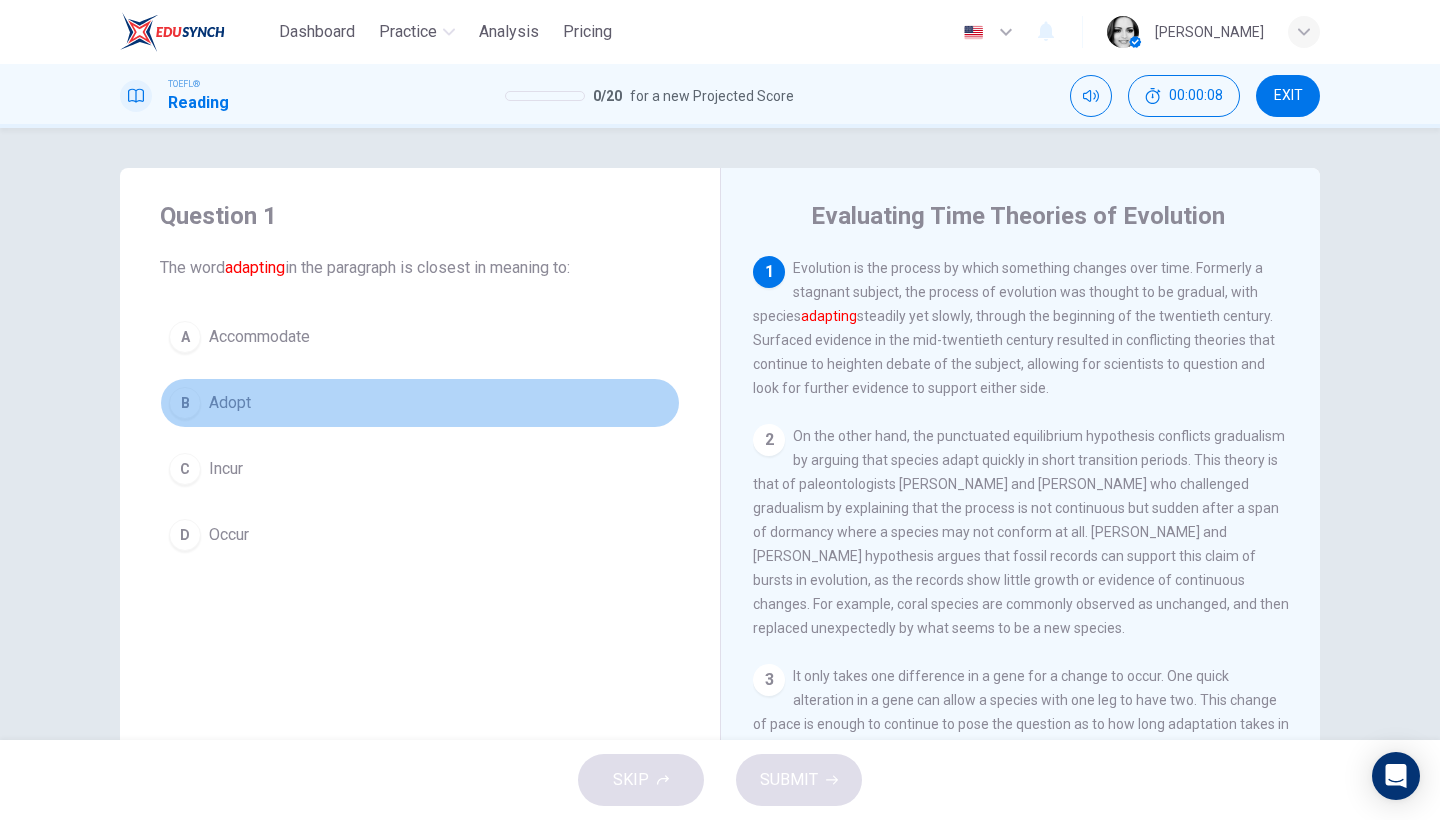 click on "B" at bounding box center (185, 403) 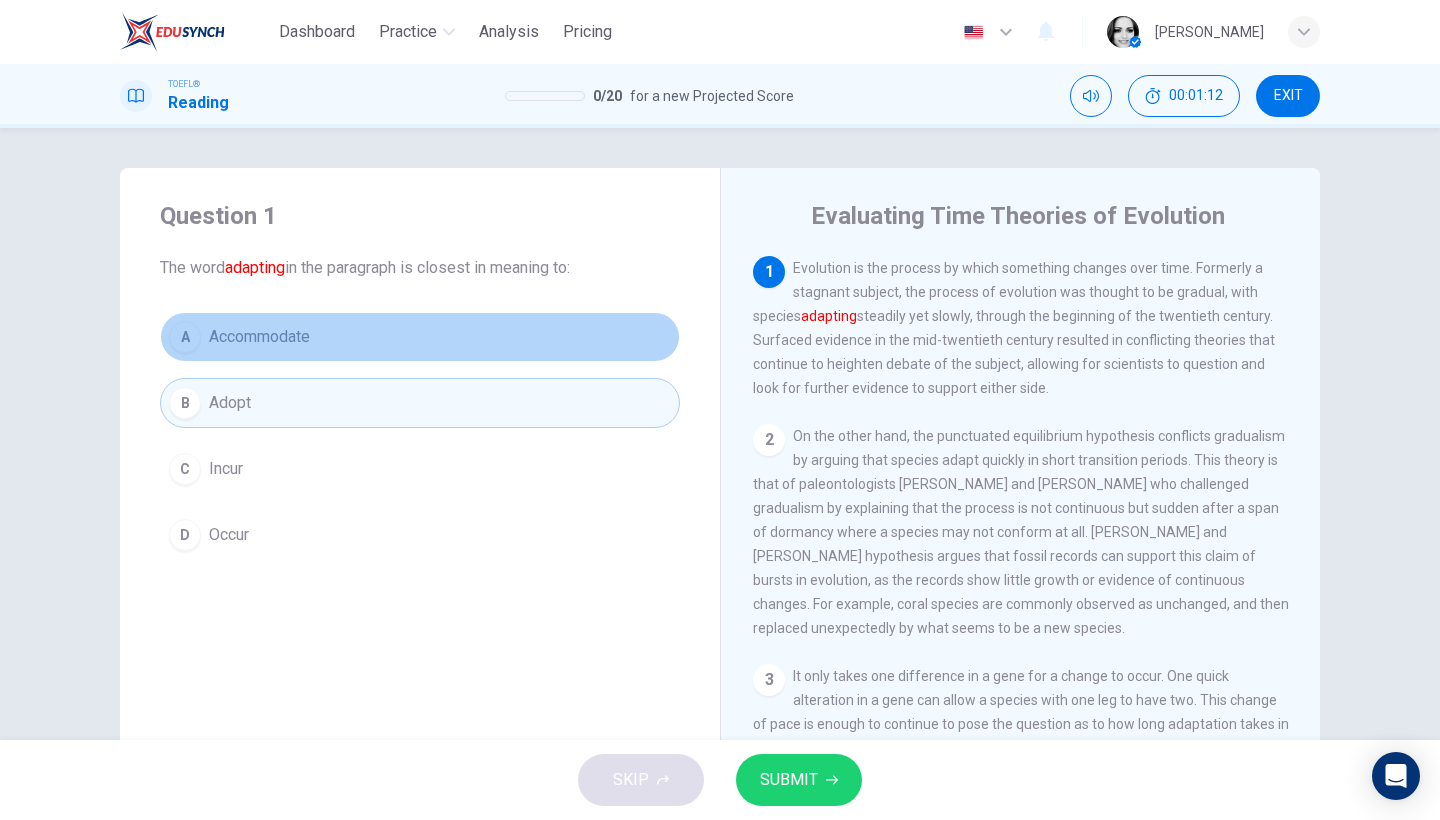 click on "Accommodate" at bounding box center [259, 337] 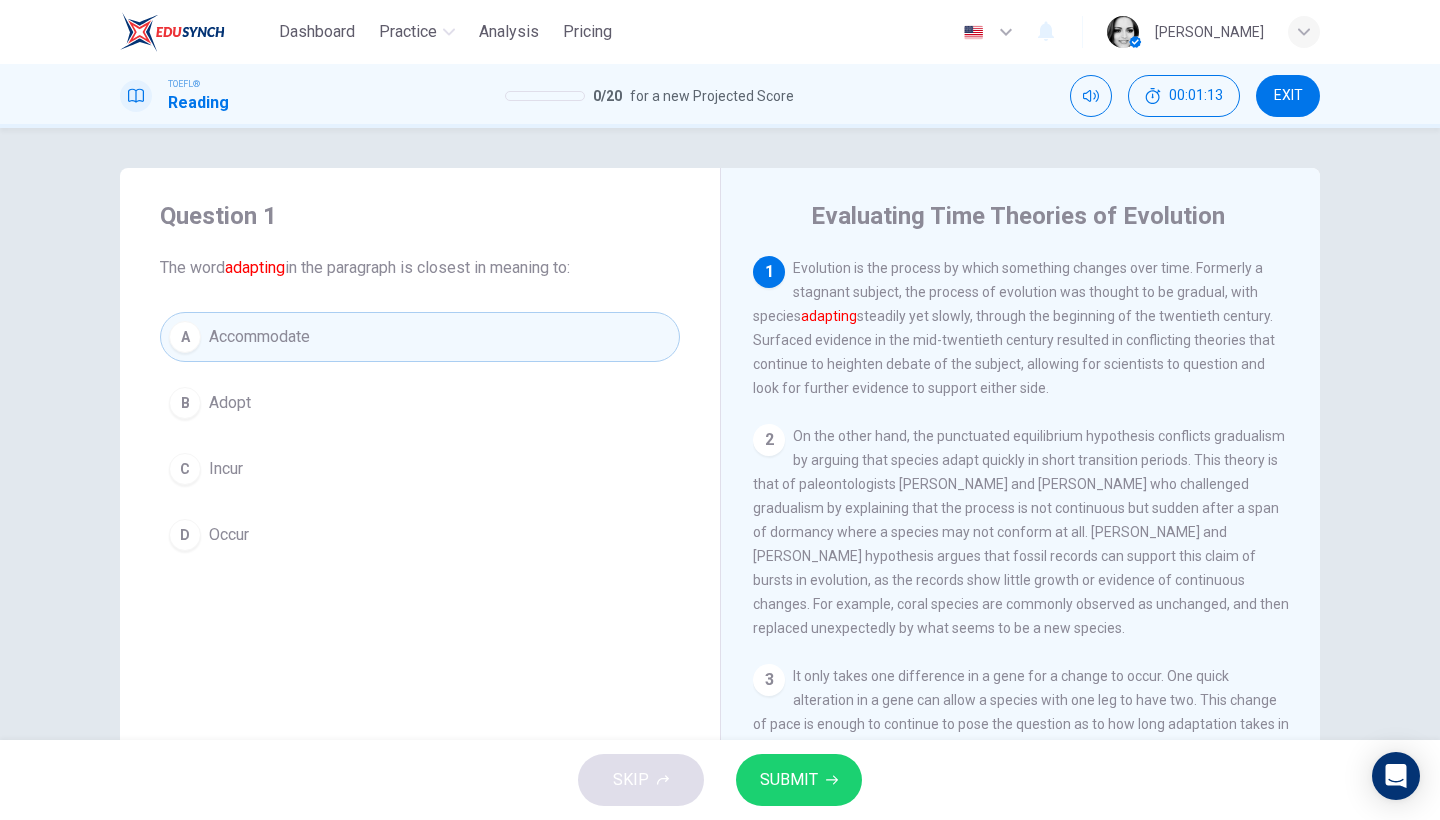 click on "SUBMIT" at bounding box center [789, 780] 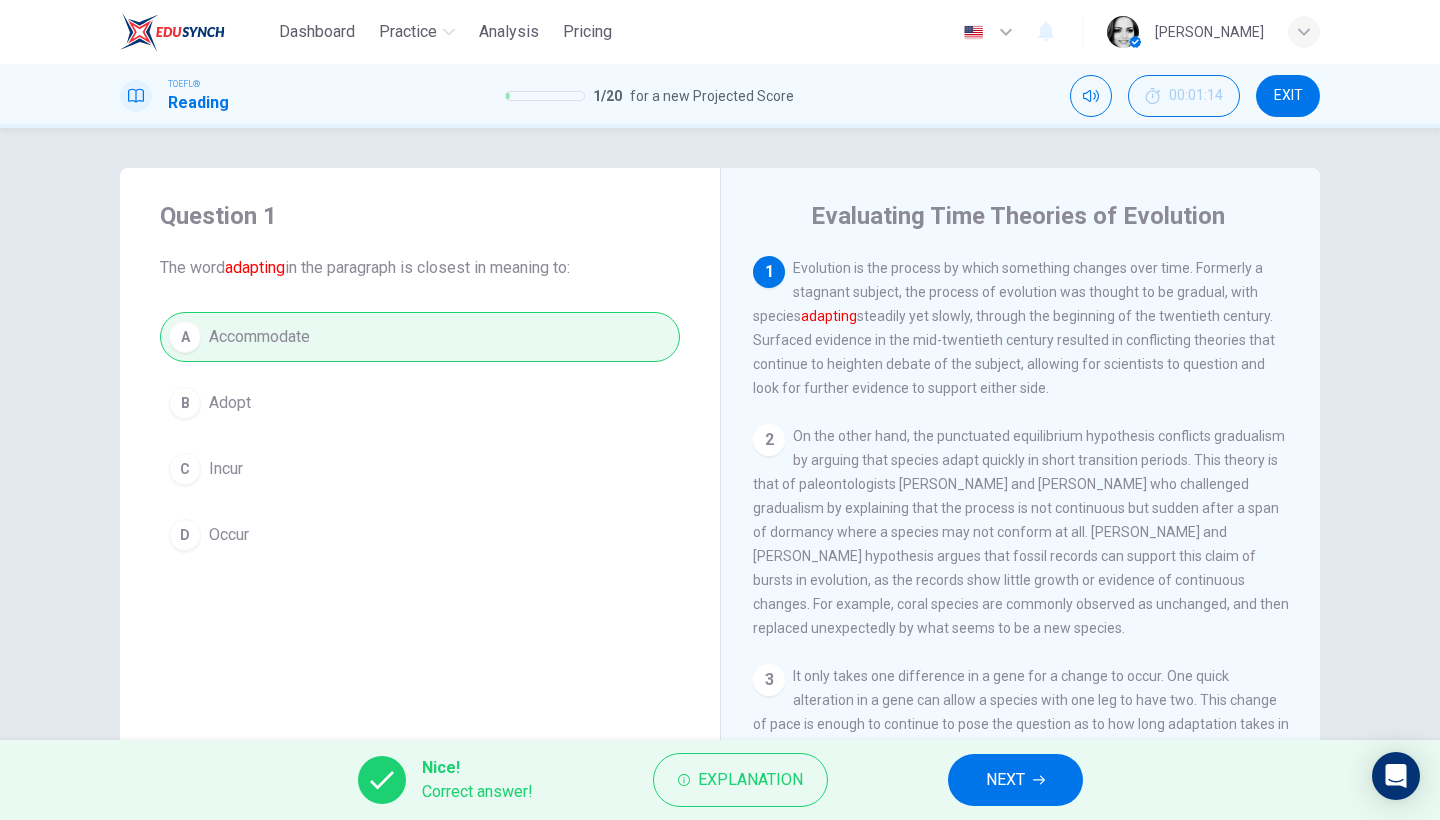 click on "NEXT" at bounding box center (1015, 780) 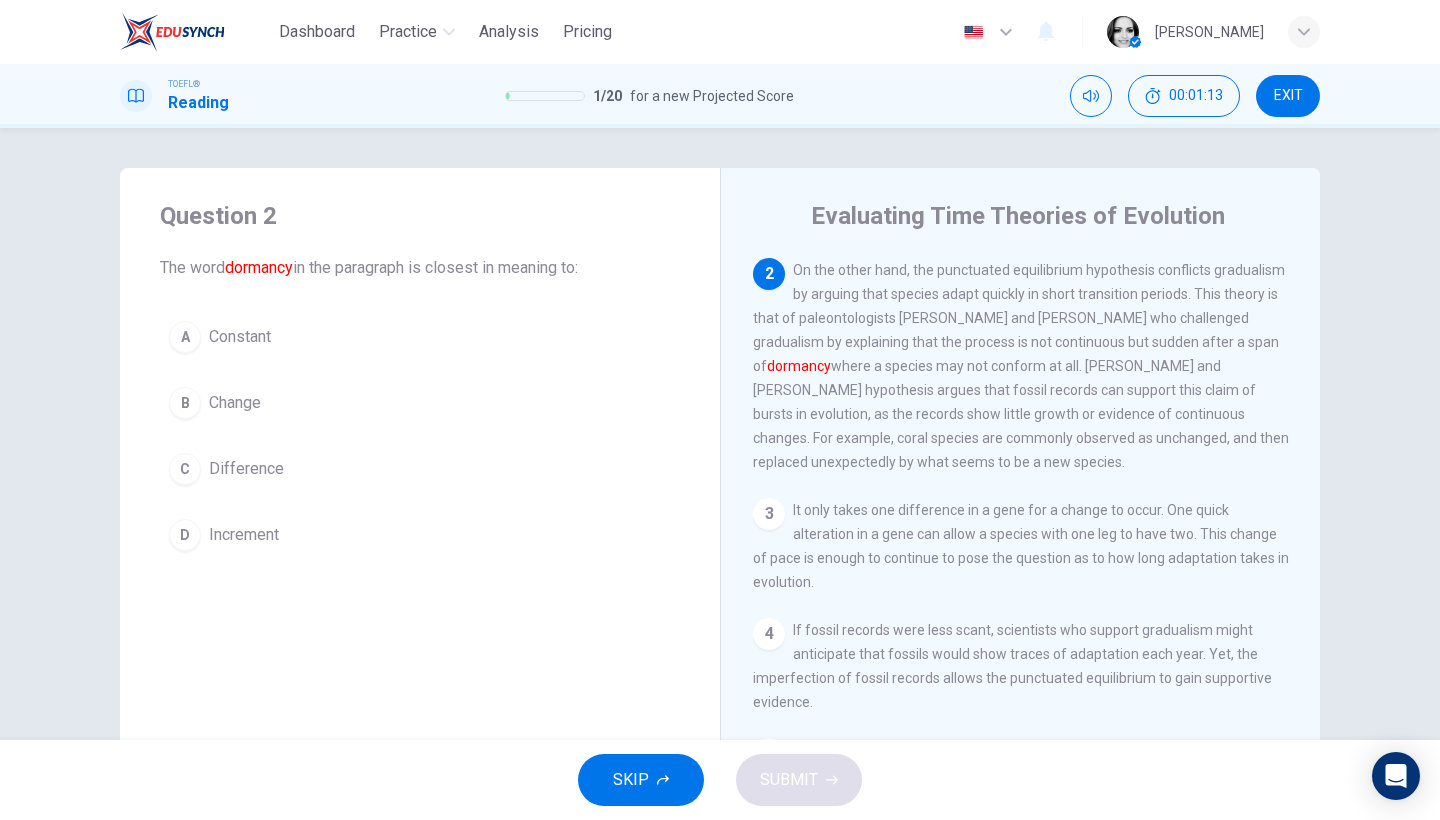 scroll, scrollTop: 168, scrollLeft: 0, axis: vertical 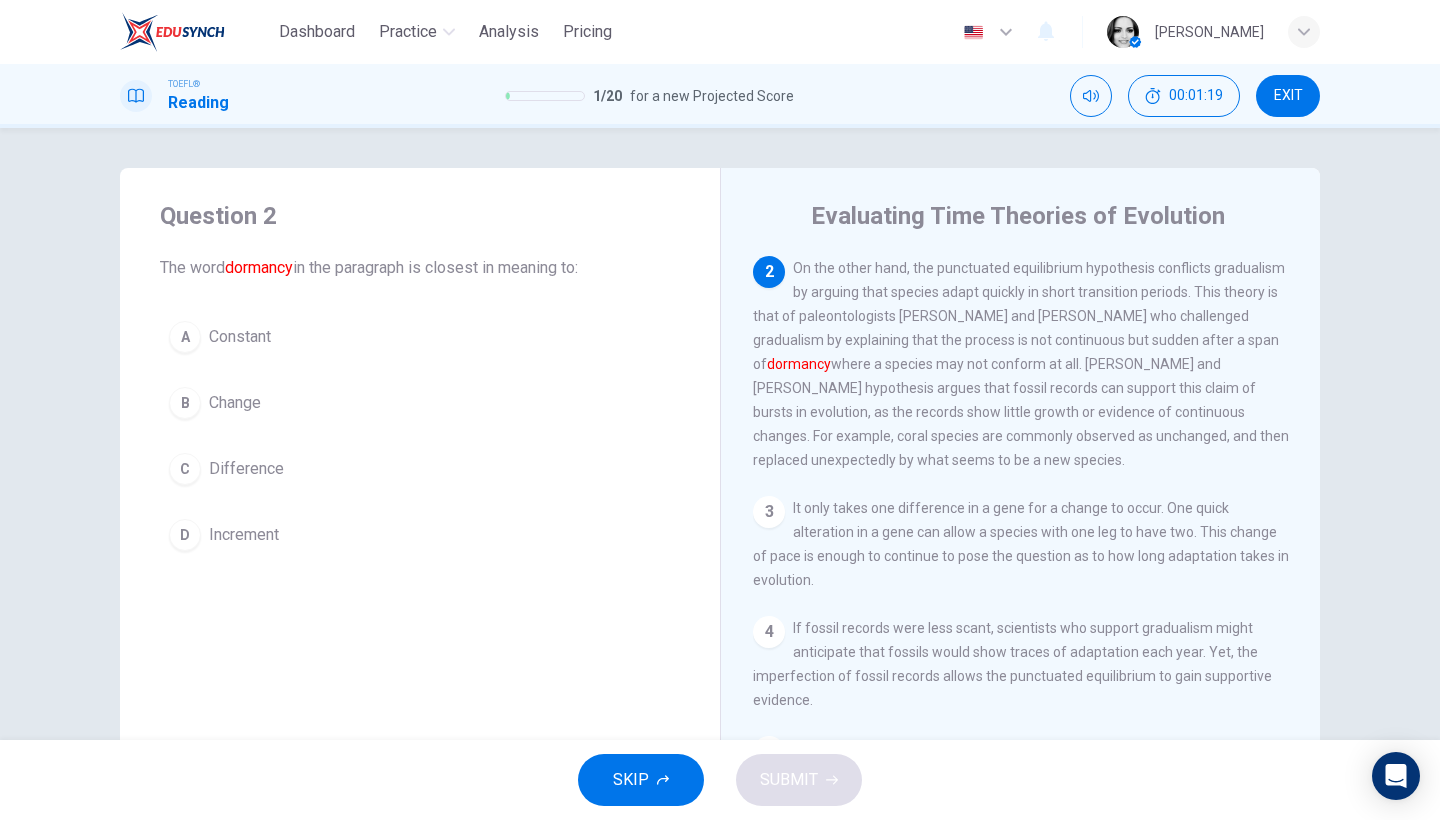 click on "D Increment" at bounding box center [420, 535] 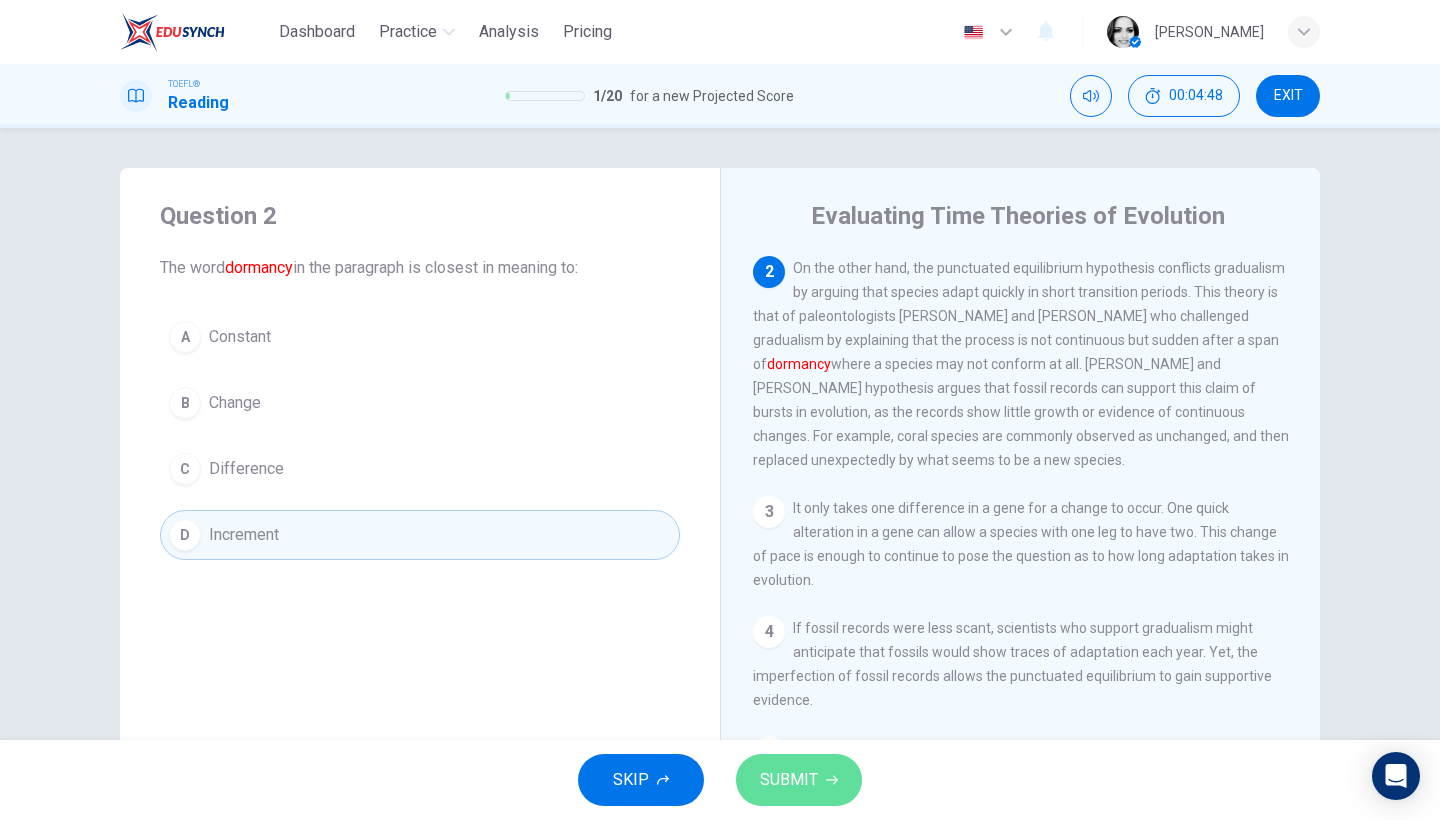 click on "SUBMIT" at bounding box center [789, 780] 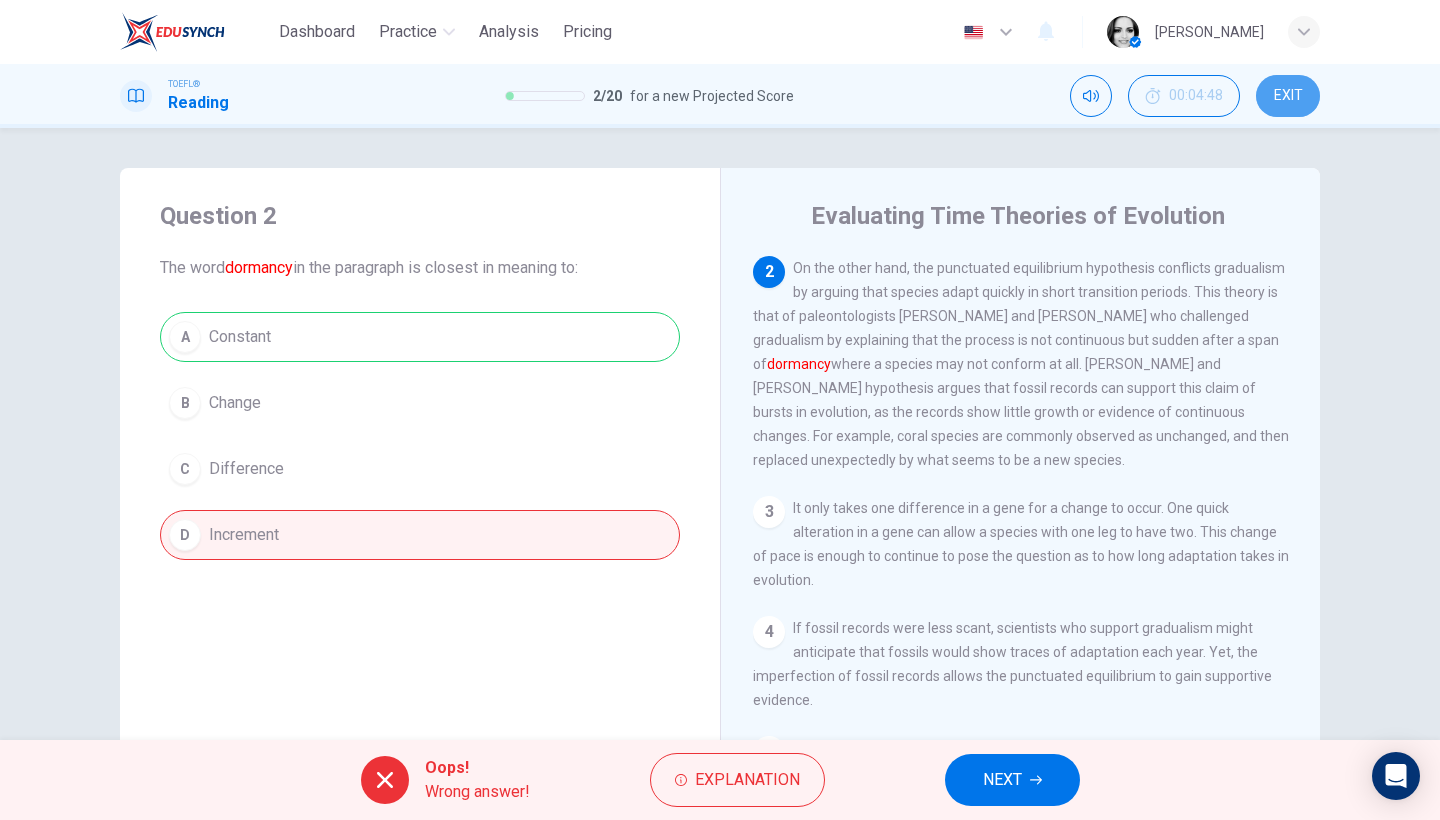 click on "EXIT" at bounding box center [1288, 96] 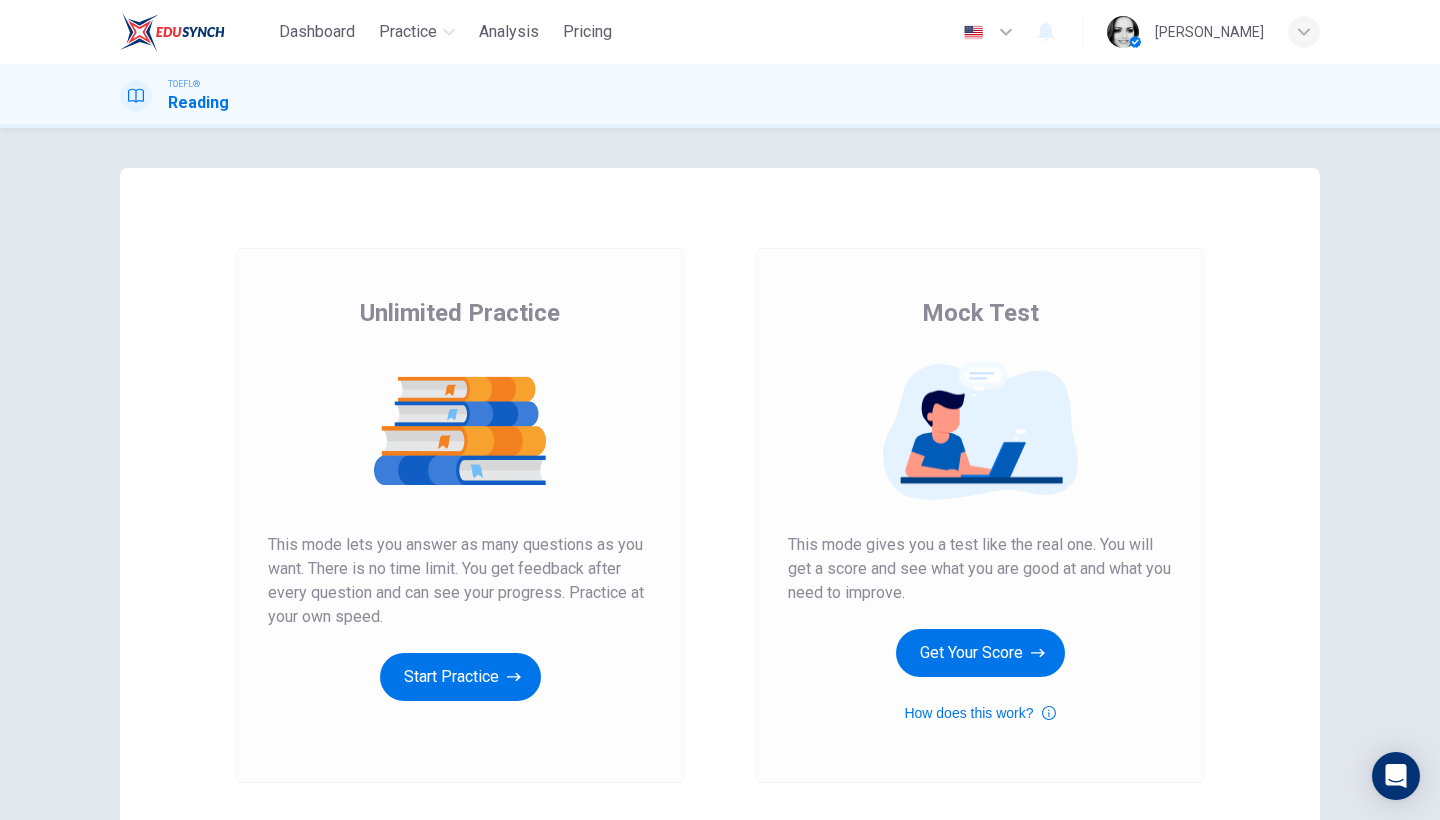 scroll, scrollTop: 0, scrollLeft: 0, axis: both 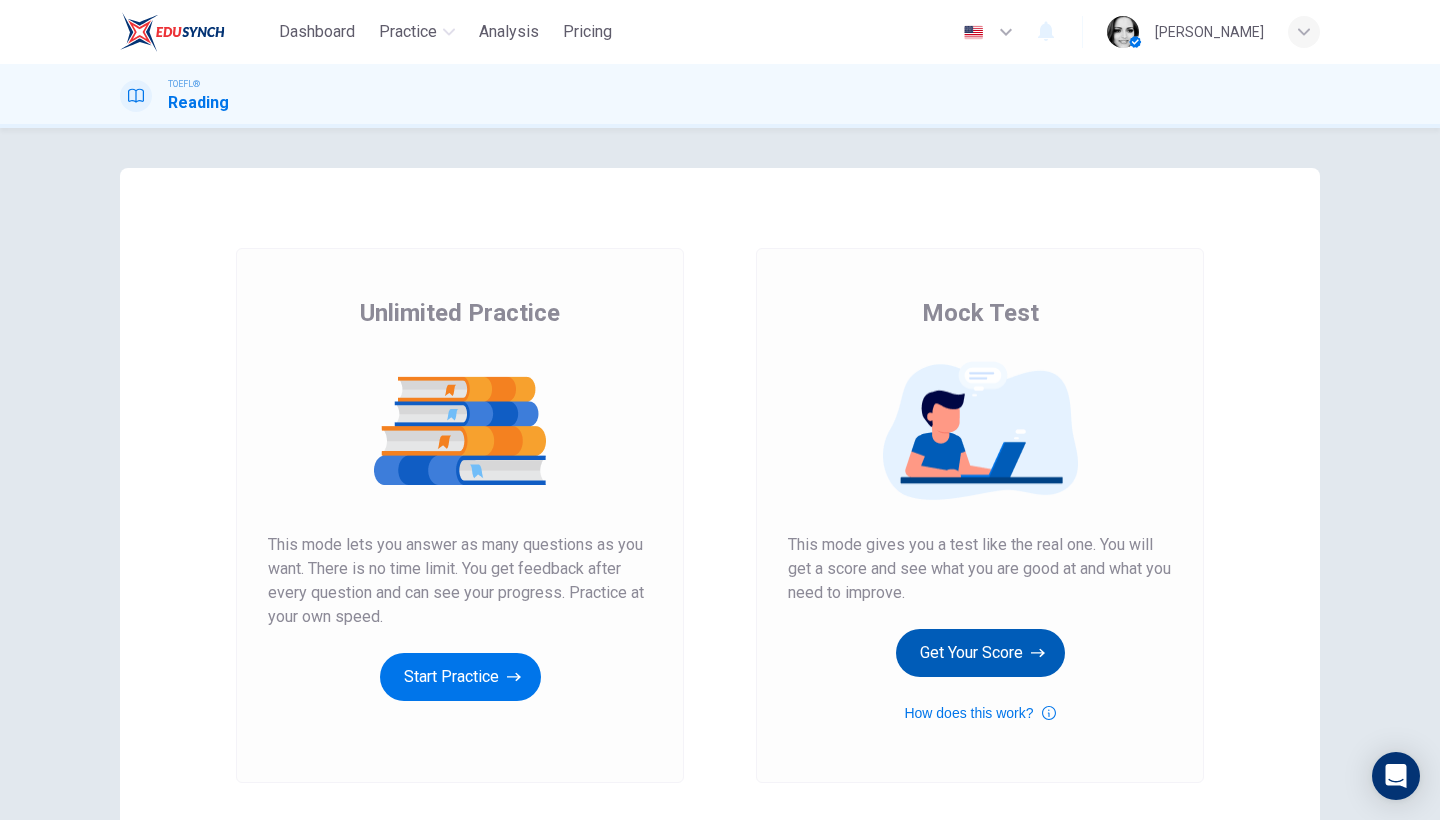 click on "Get Your Score" at bounding box center [980, 653] 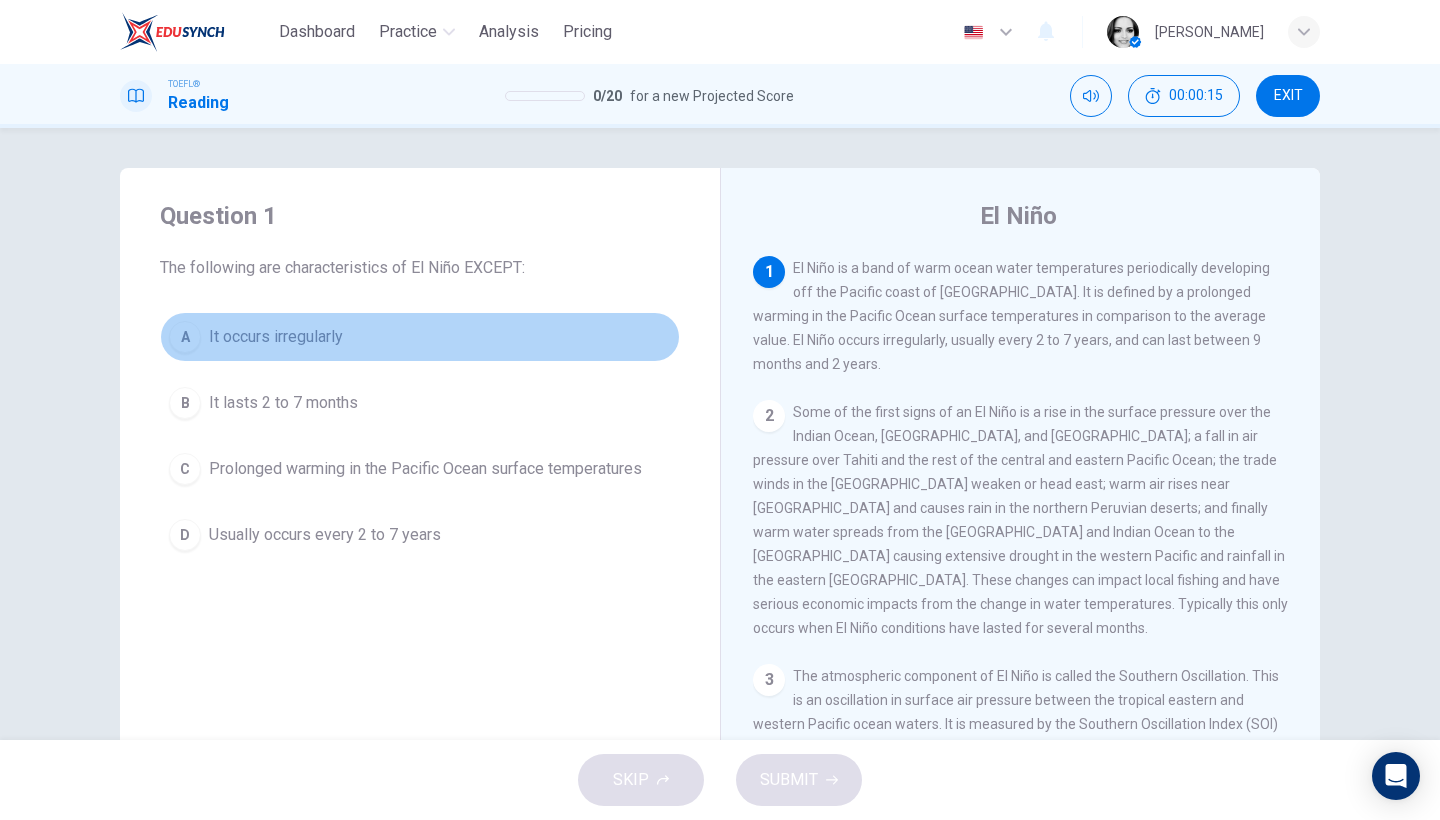 click on "It occurs irregularly" at bounding box center [276, 337] 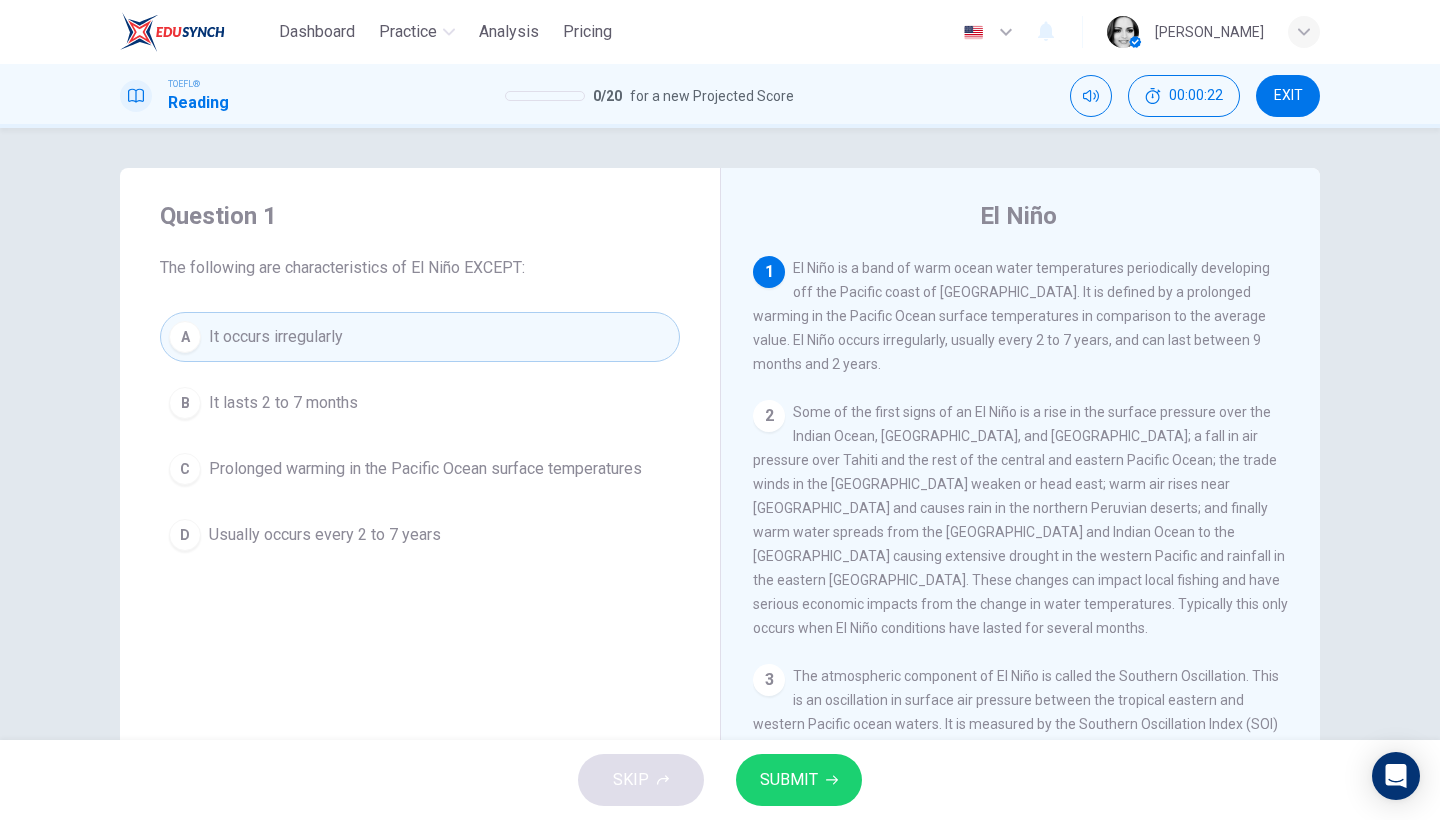 click on "It lasts 2 to 7 months" at bounding box center (283, 403) 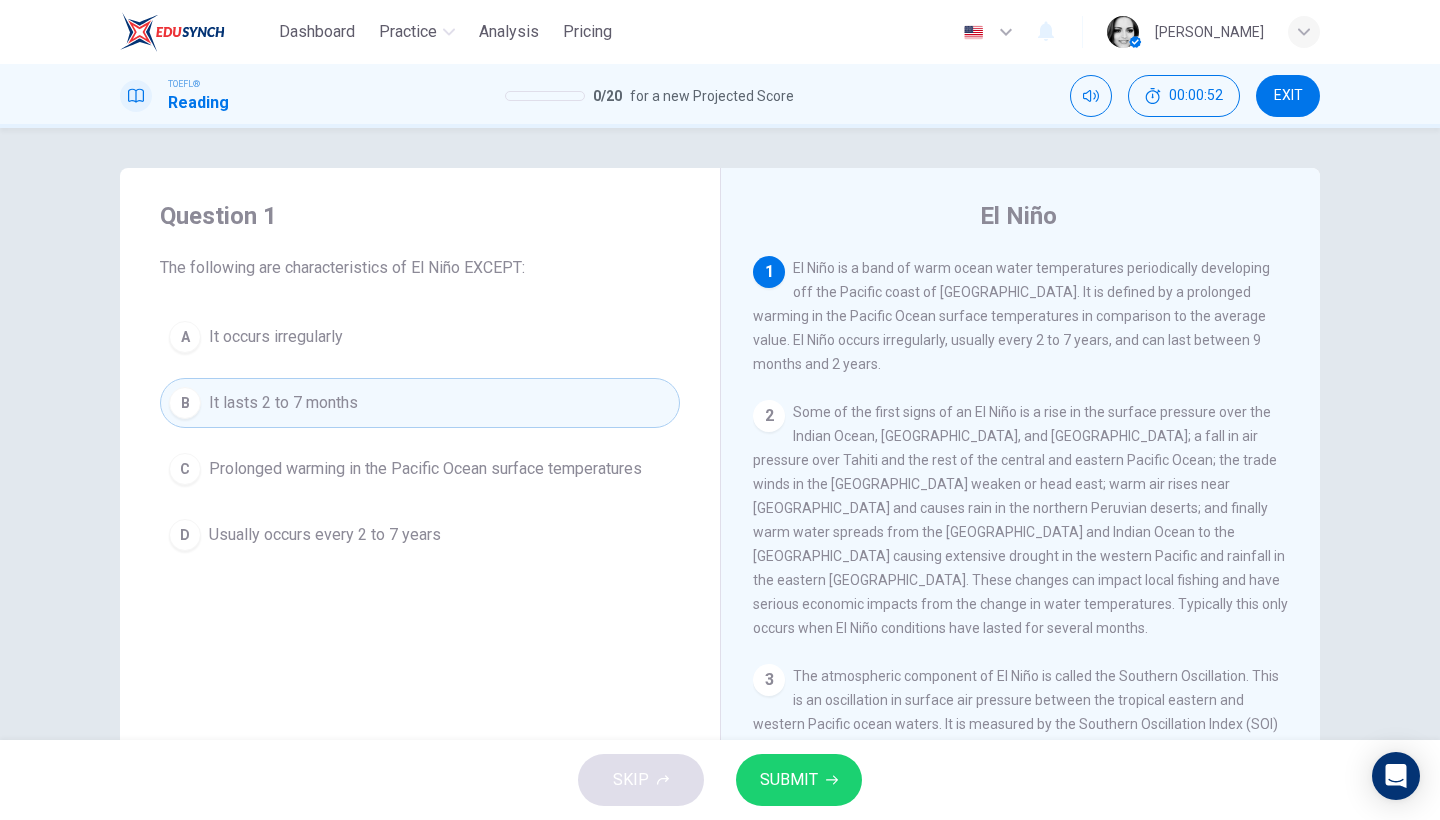 click on "SUBMIT" at bounding box center [799, 780] 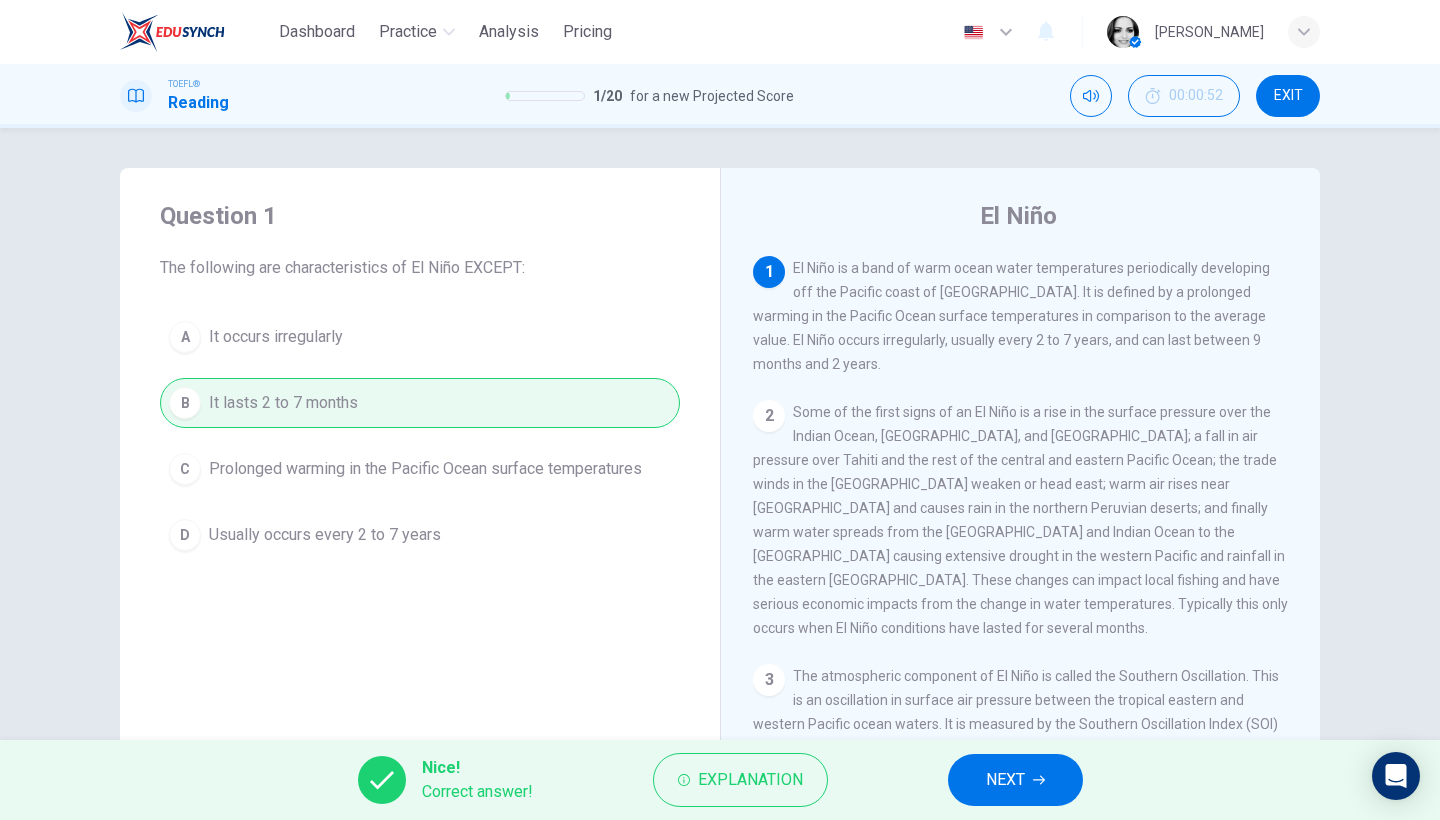 click on "NEXT" at bounding box center [1005, 780] 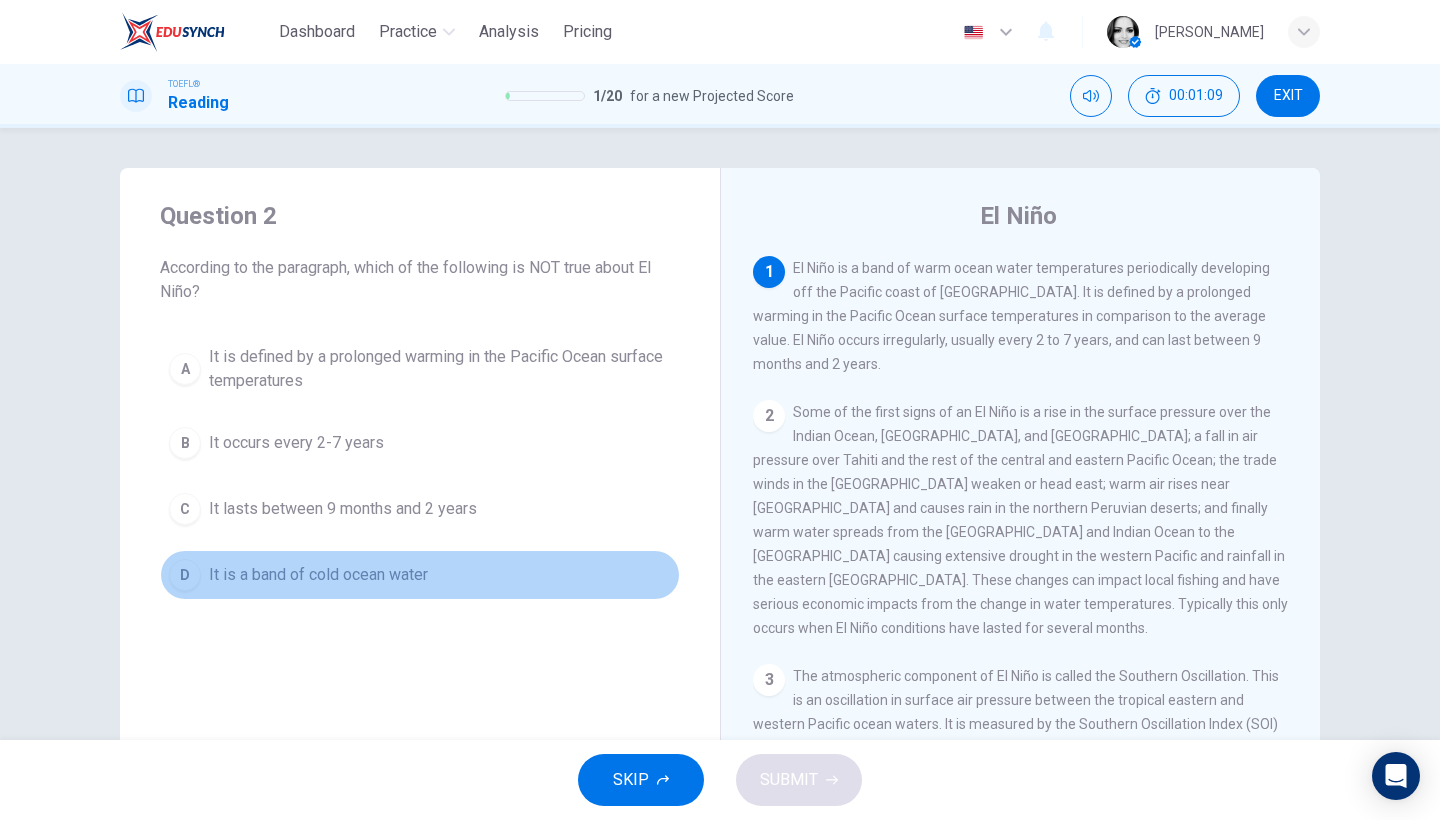 click on "It is a band of cold ocean water" at bounding box center (318, 575) 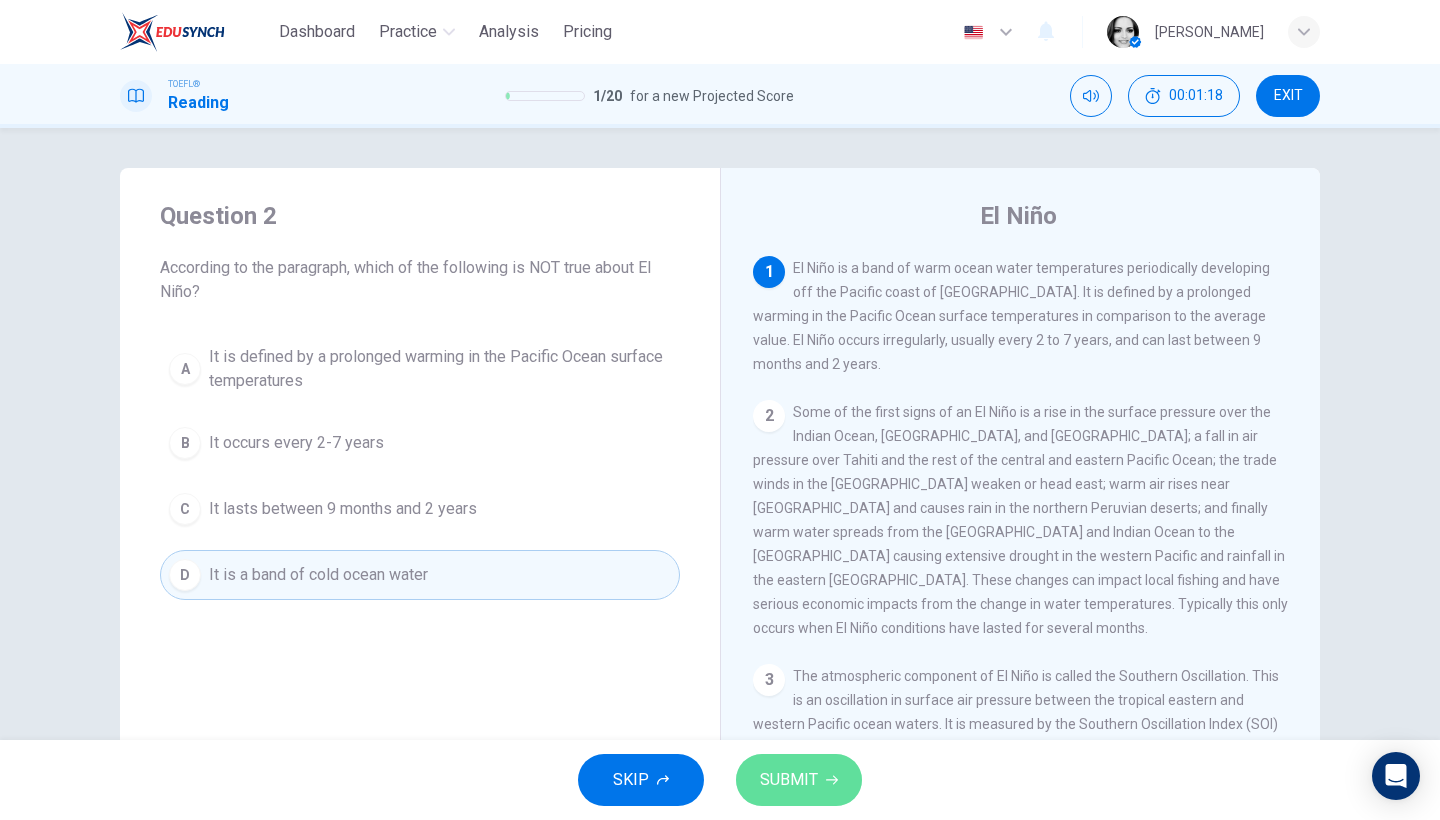 click on "SUBMIT" at bounding box center (789, 780) 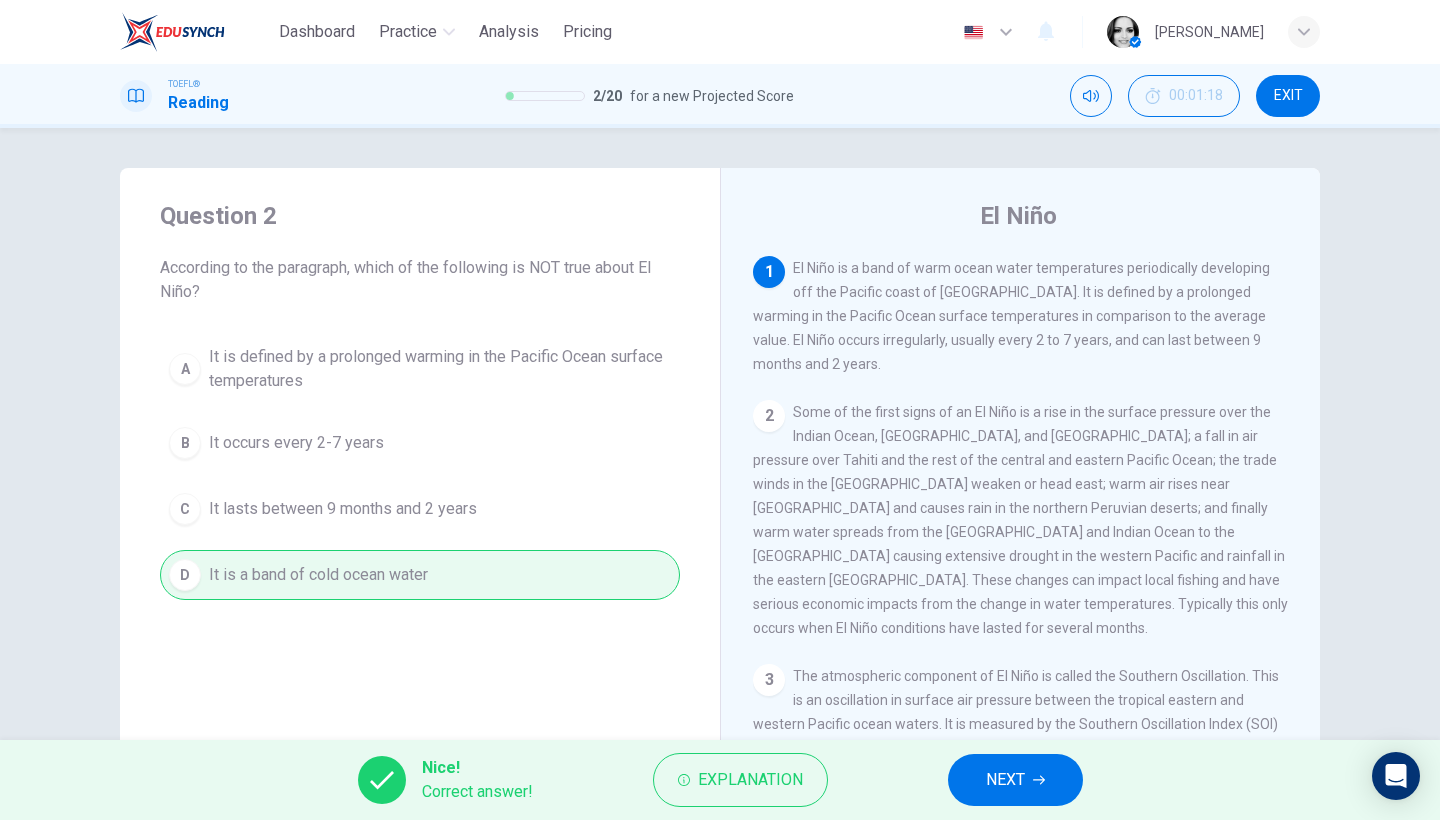 click on "NEXT" at bounding box center (1005, 780) 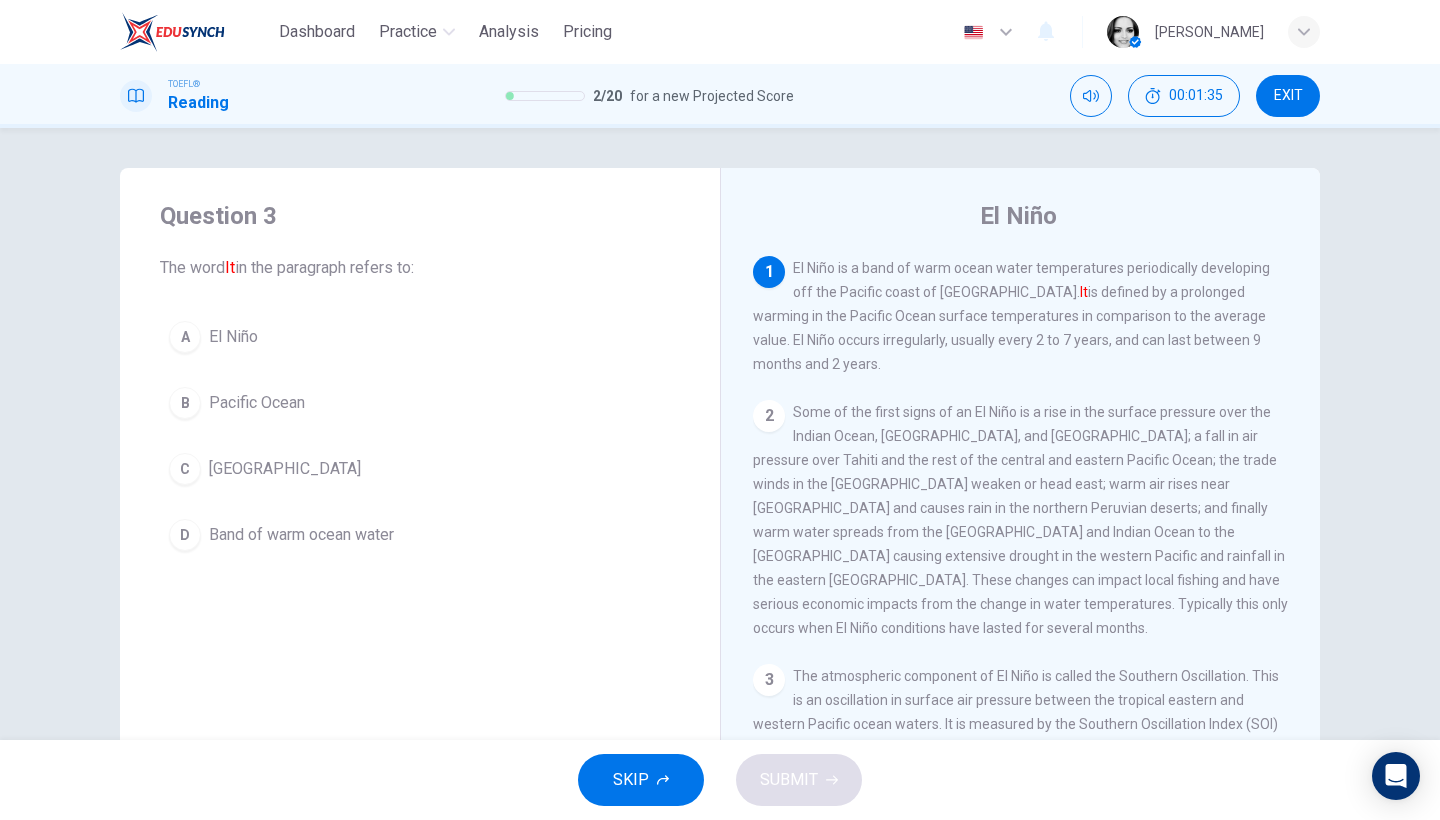 click on "El Niño" at bounding box center [233, 337] 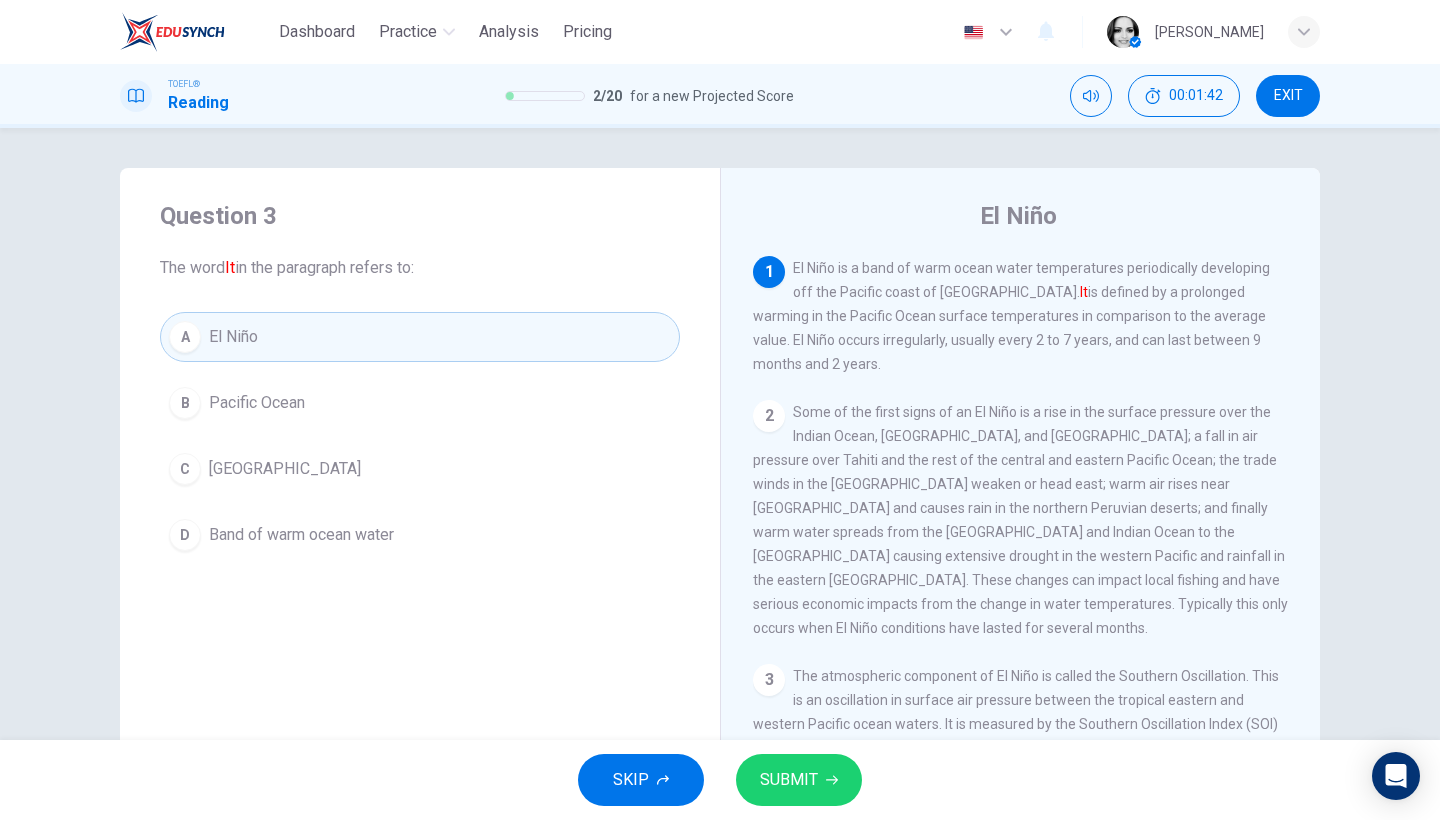 click on "SUBMIT" at bounding box center [799, 780] 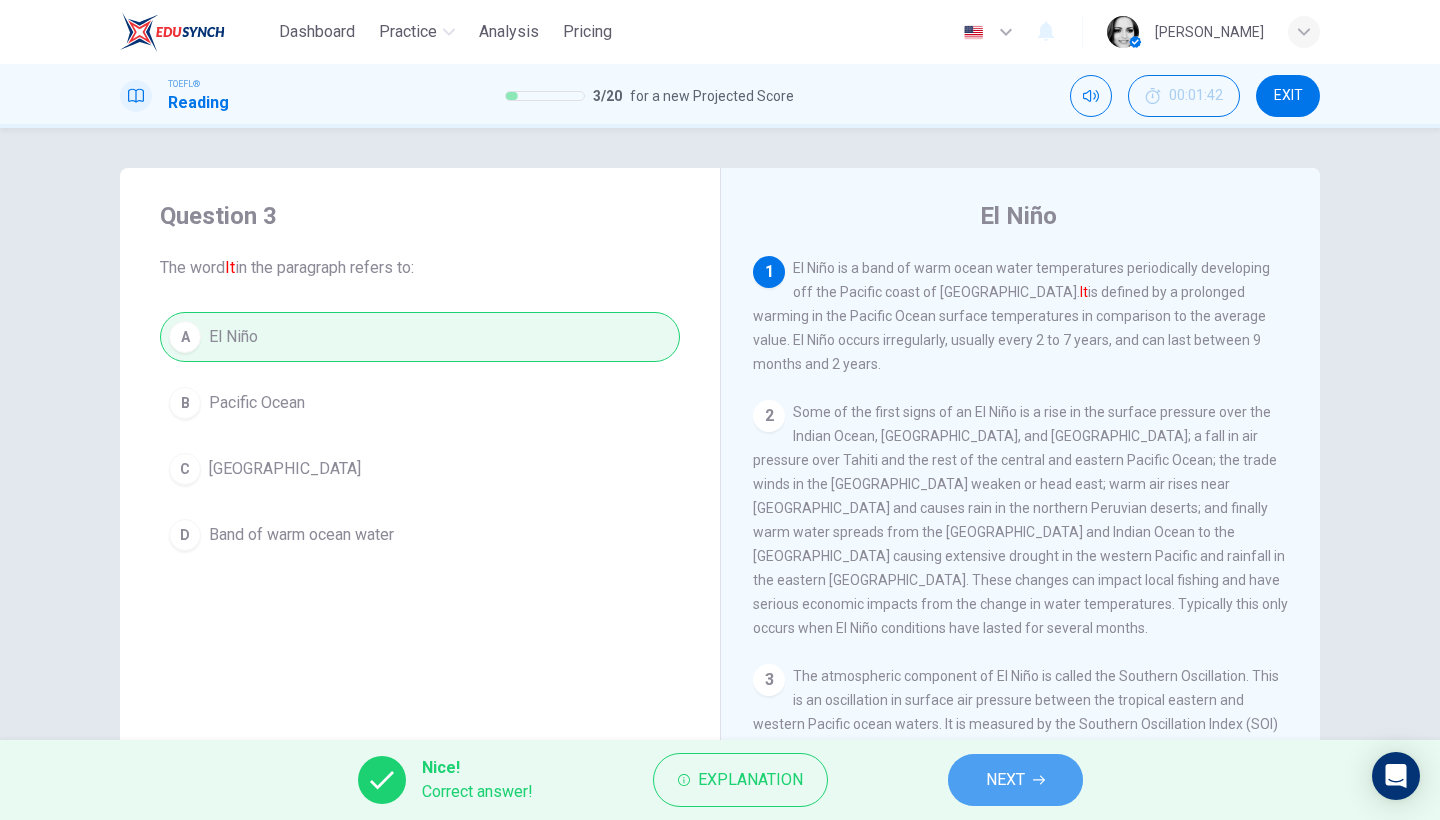 click on "NEXT" at bounding box center [1005, 780] 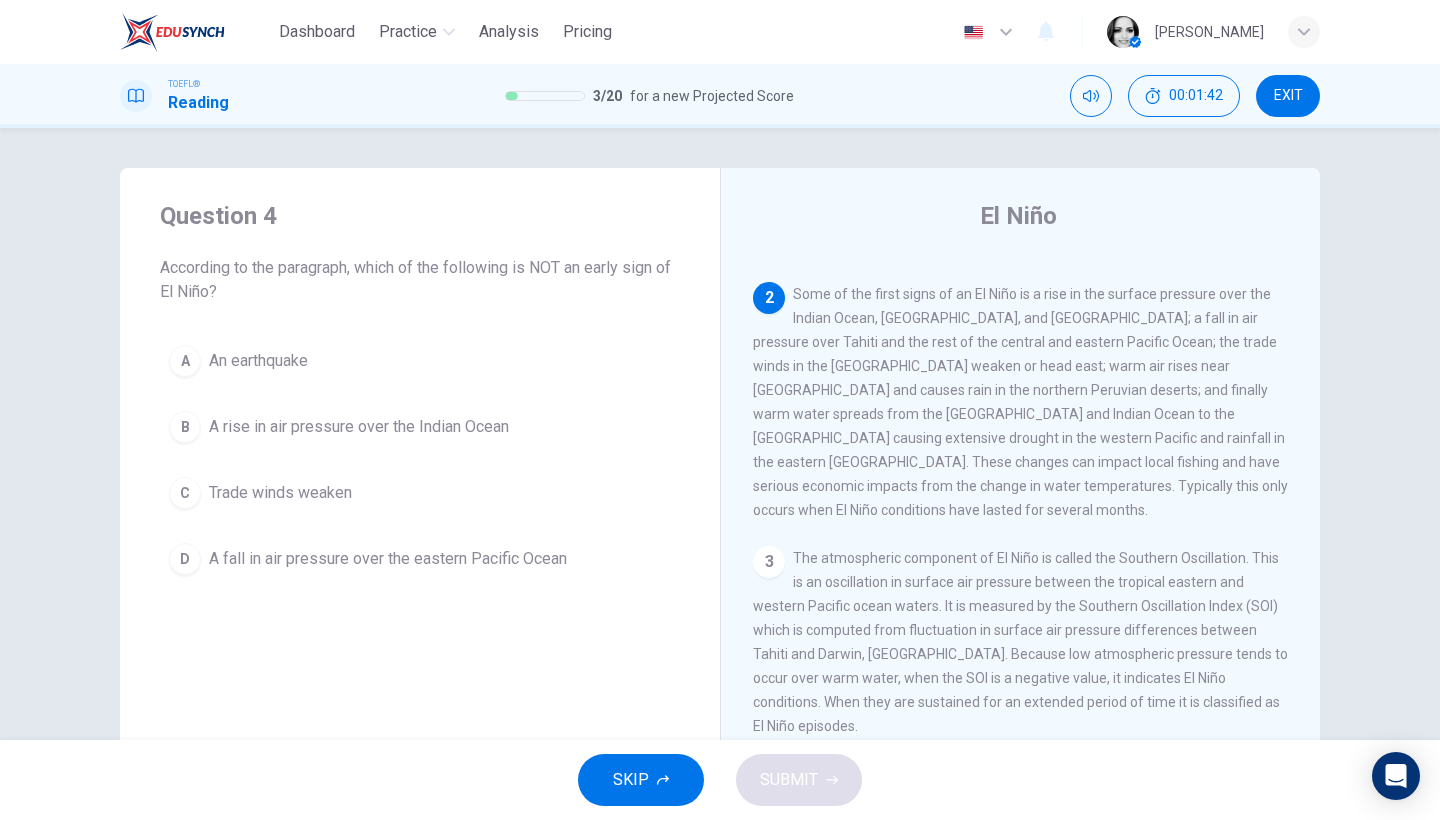 scroll, scrollTop: 144, scrollLeft: 0, axis: vertical 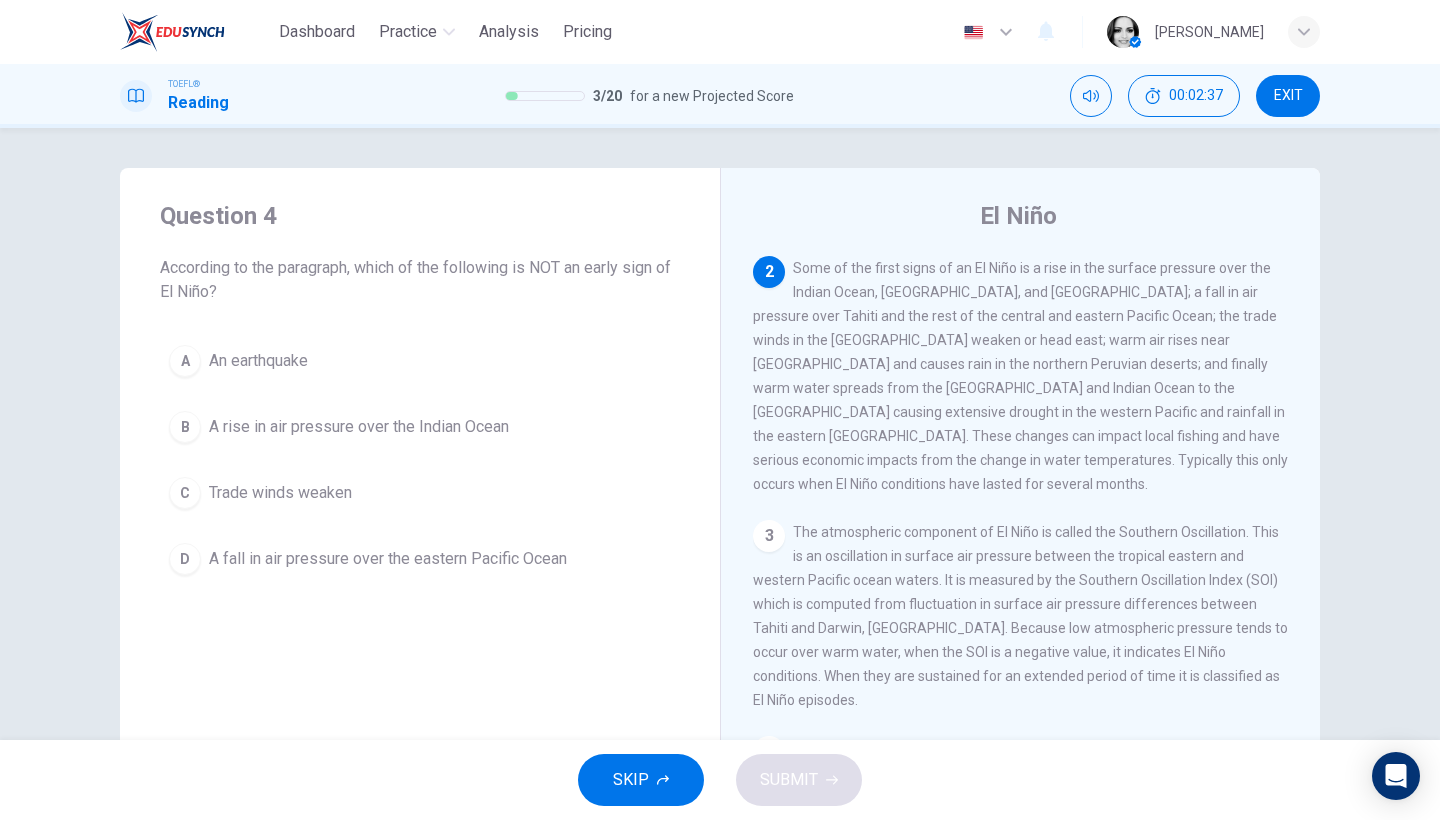click on "C Trade winds weaken" at bounding box center (420, 493) 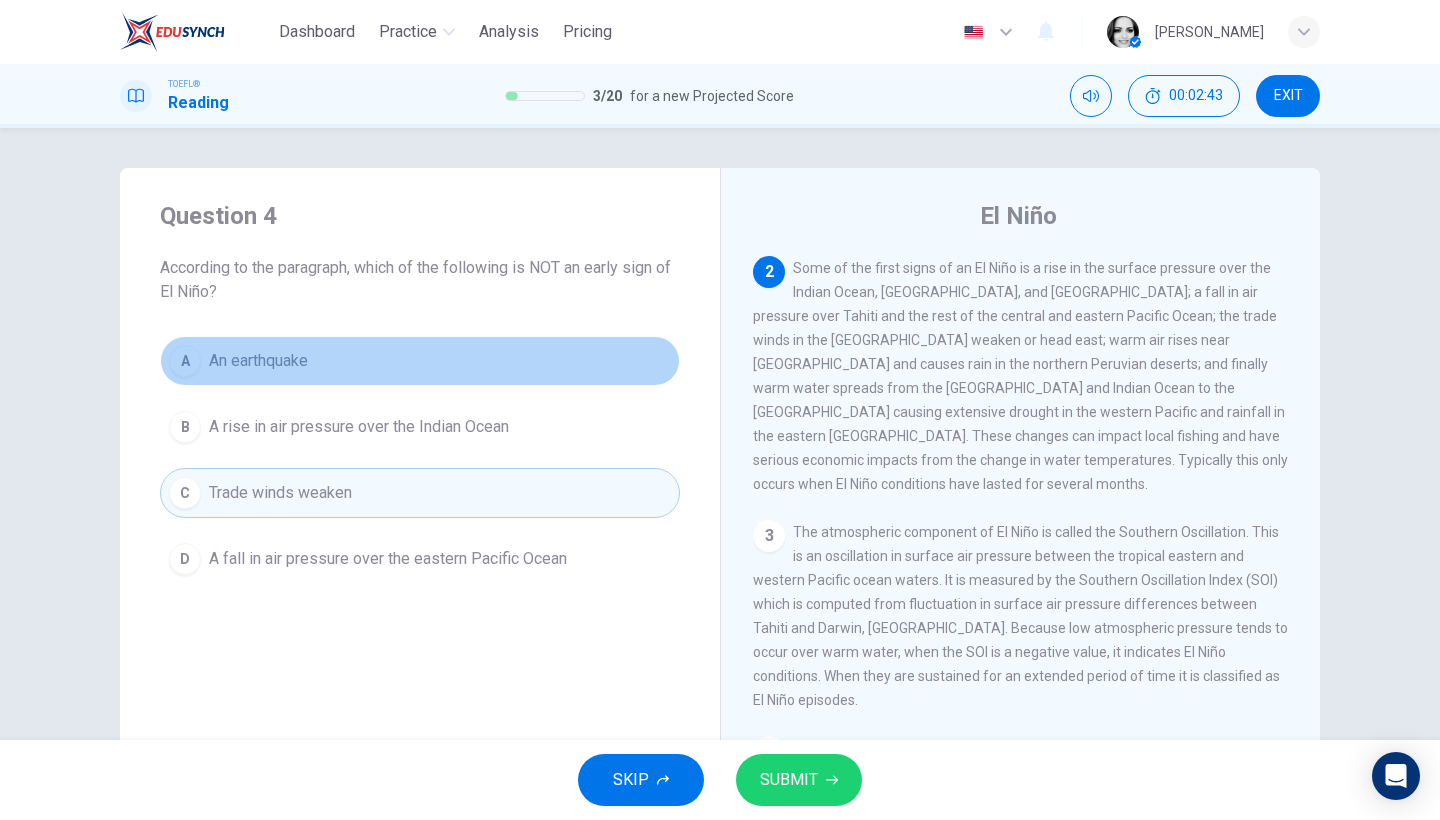 click on "An earthquake" at bounding box center [258, 361] 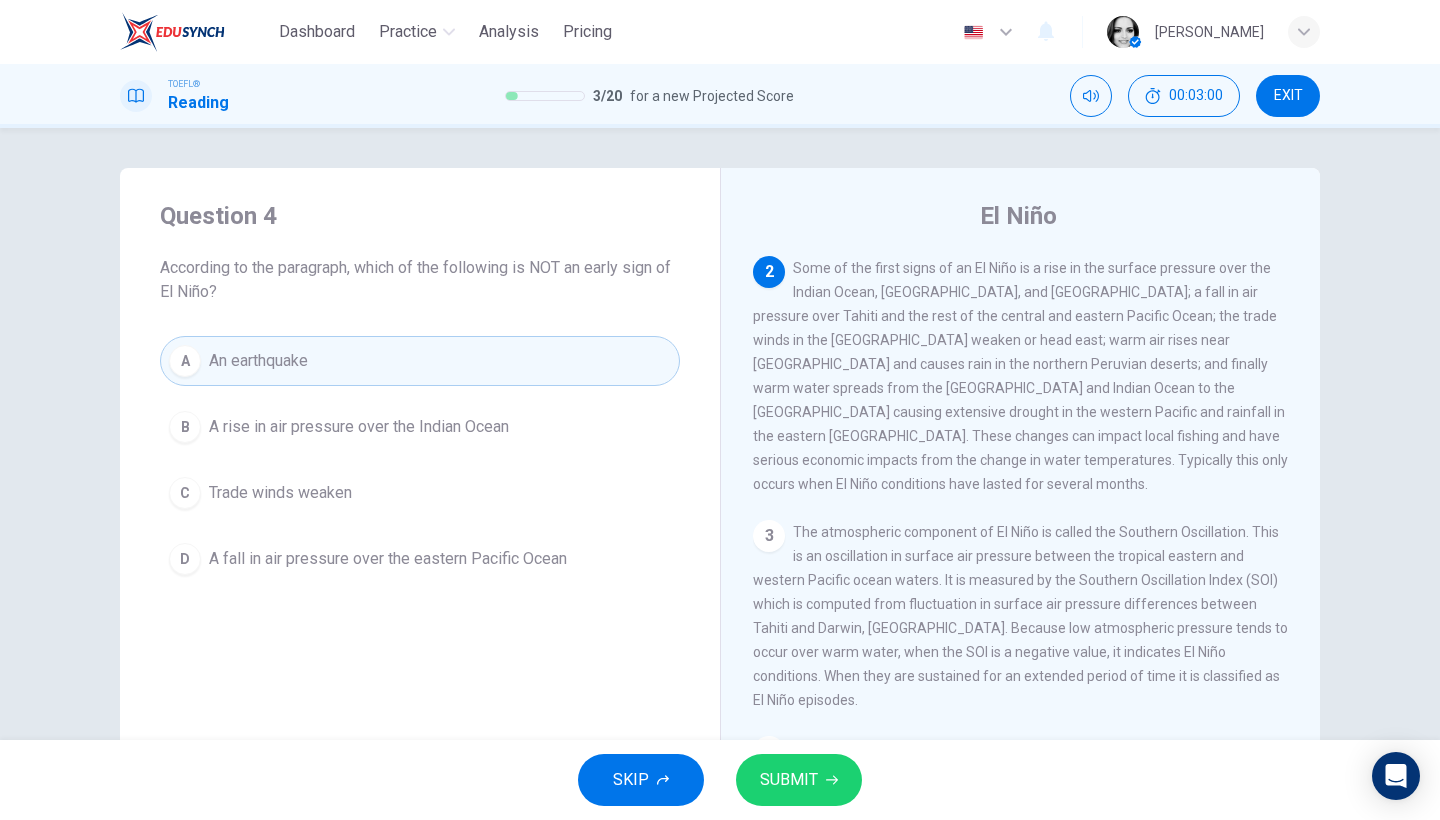click on "SUBMIT" at bounding box center [789, 780] 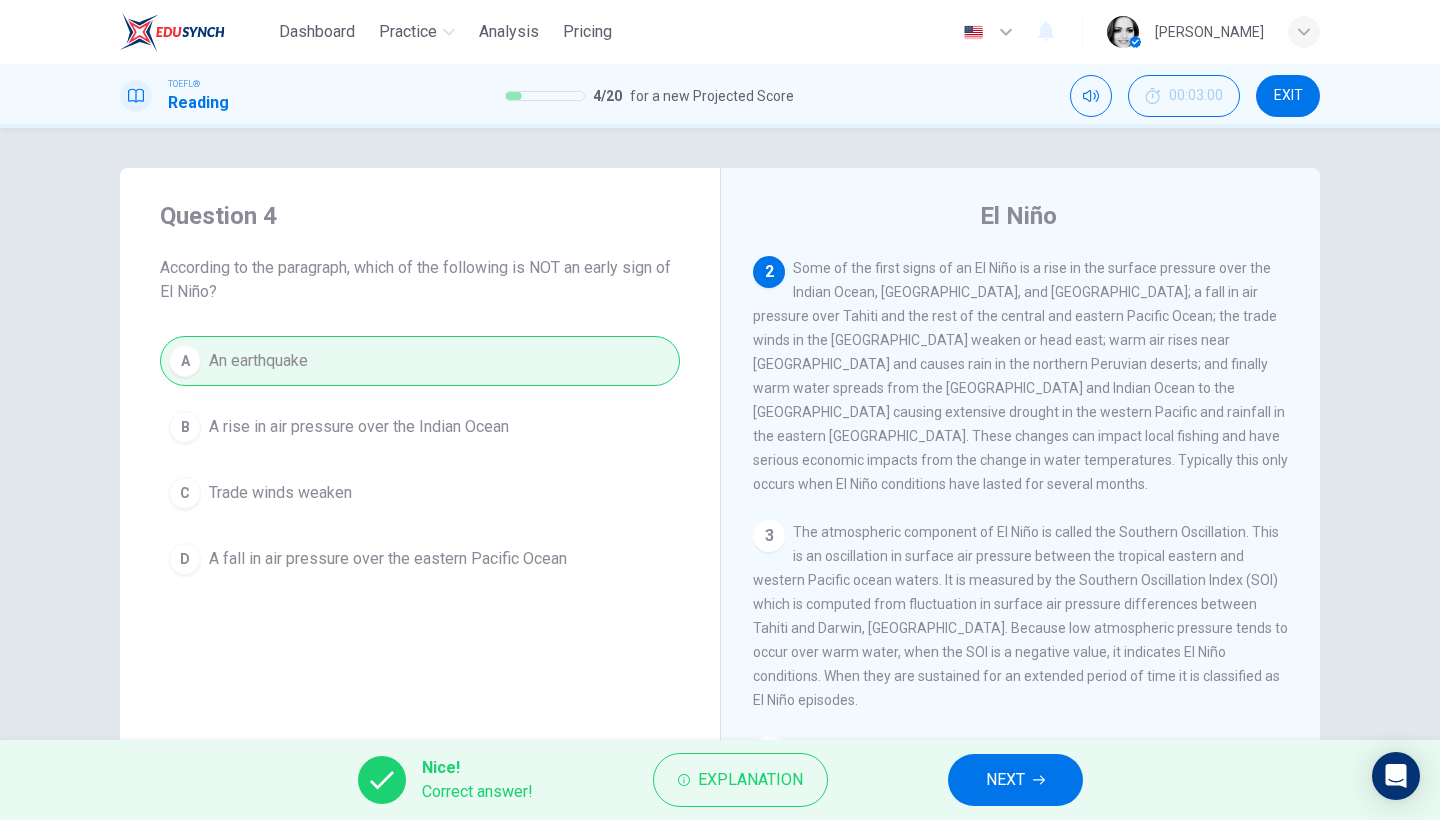 click on "NEXT" at bounding box center [1015, 780] 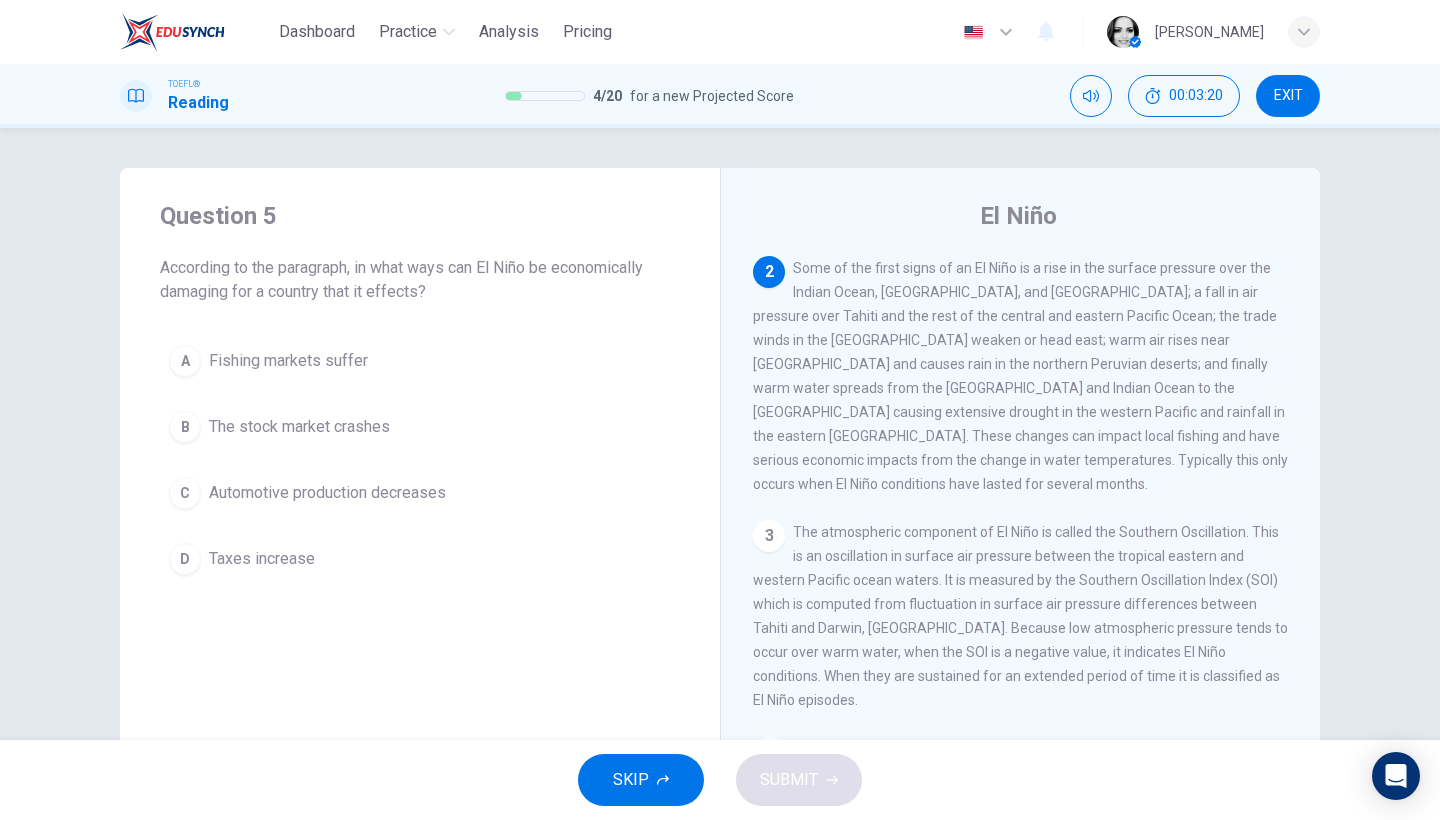 click on "The stock market crashes" at bounding box center [299, 427] 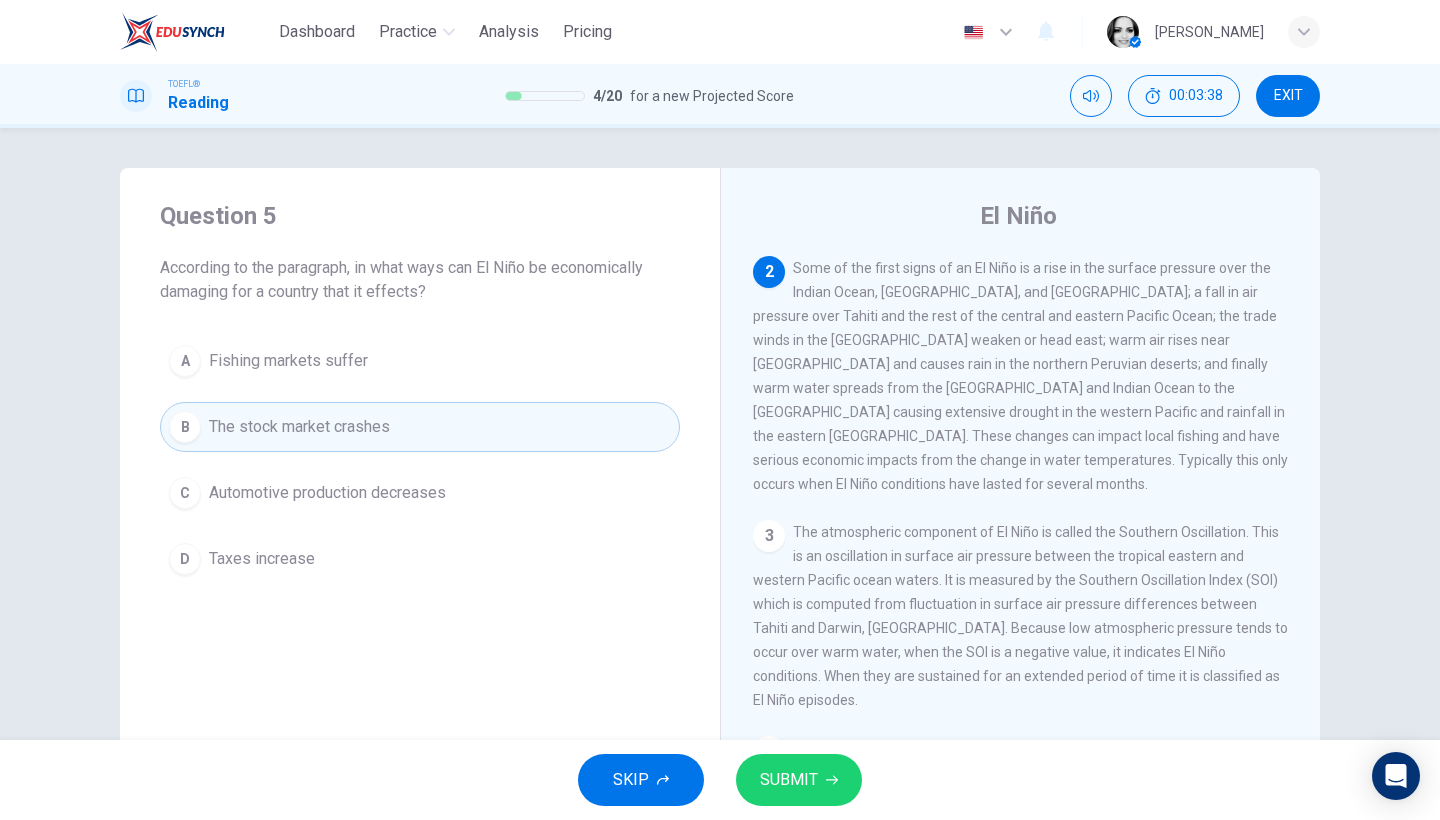 click on "Fishing markets suffer" at bounding box center (288, 361) 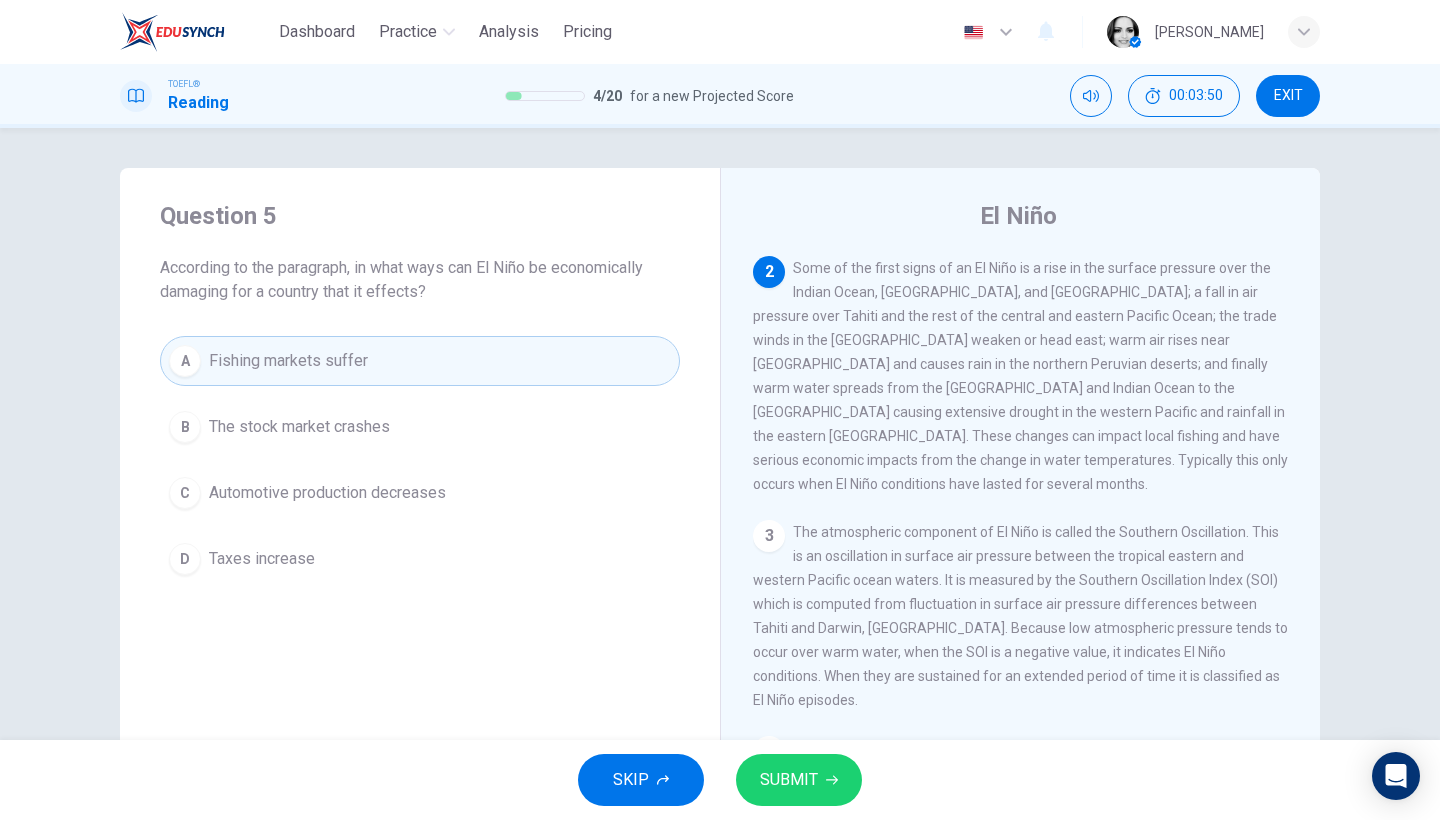 click on "SUBMIT" at bounding box center [789, 780] 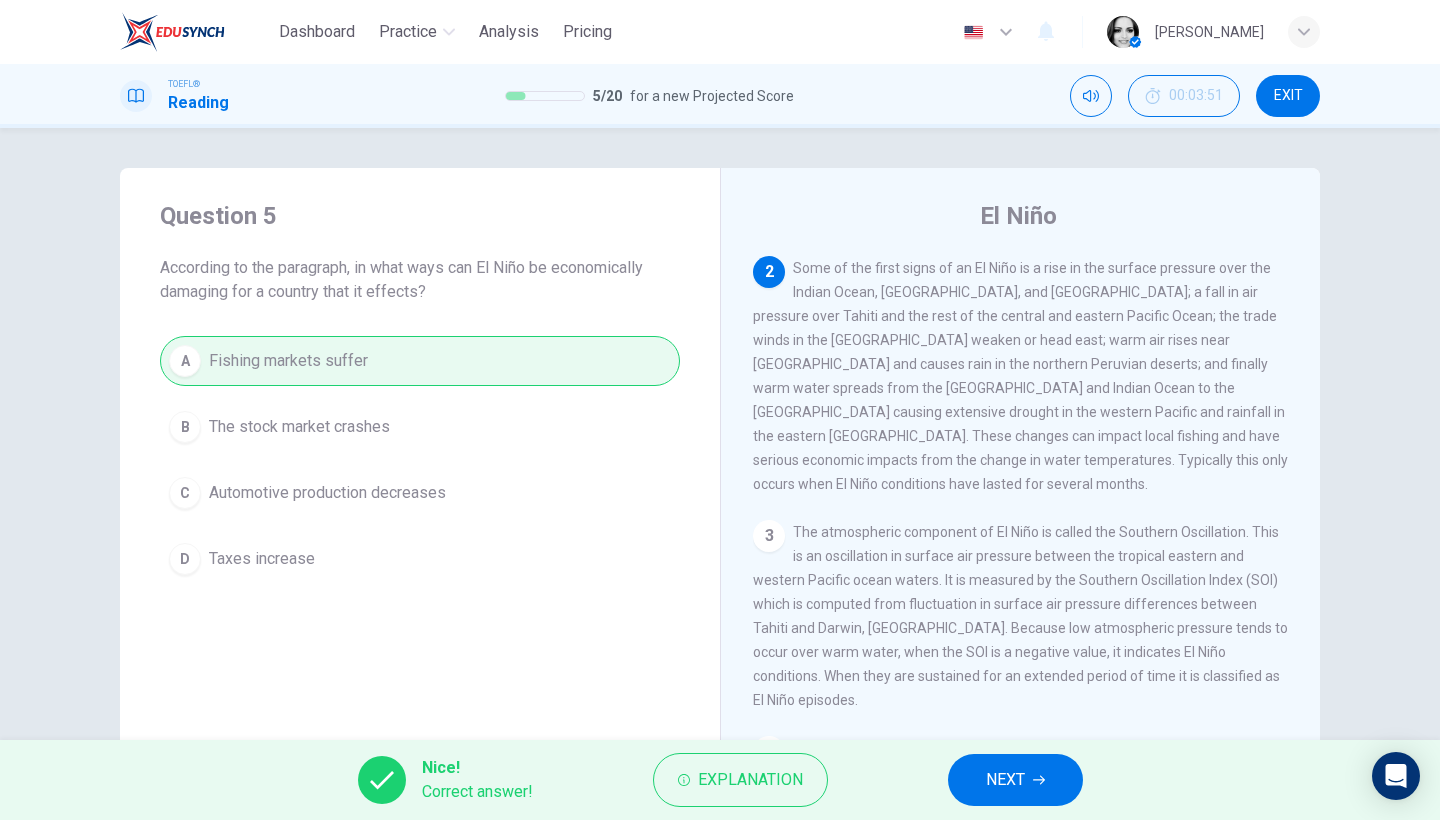 drag, startPoint x: 1050, startPoint y: 789, endPoint x: 1026, endPoint y: 768, distance: 31.890438 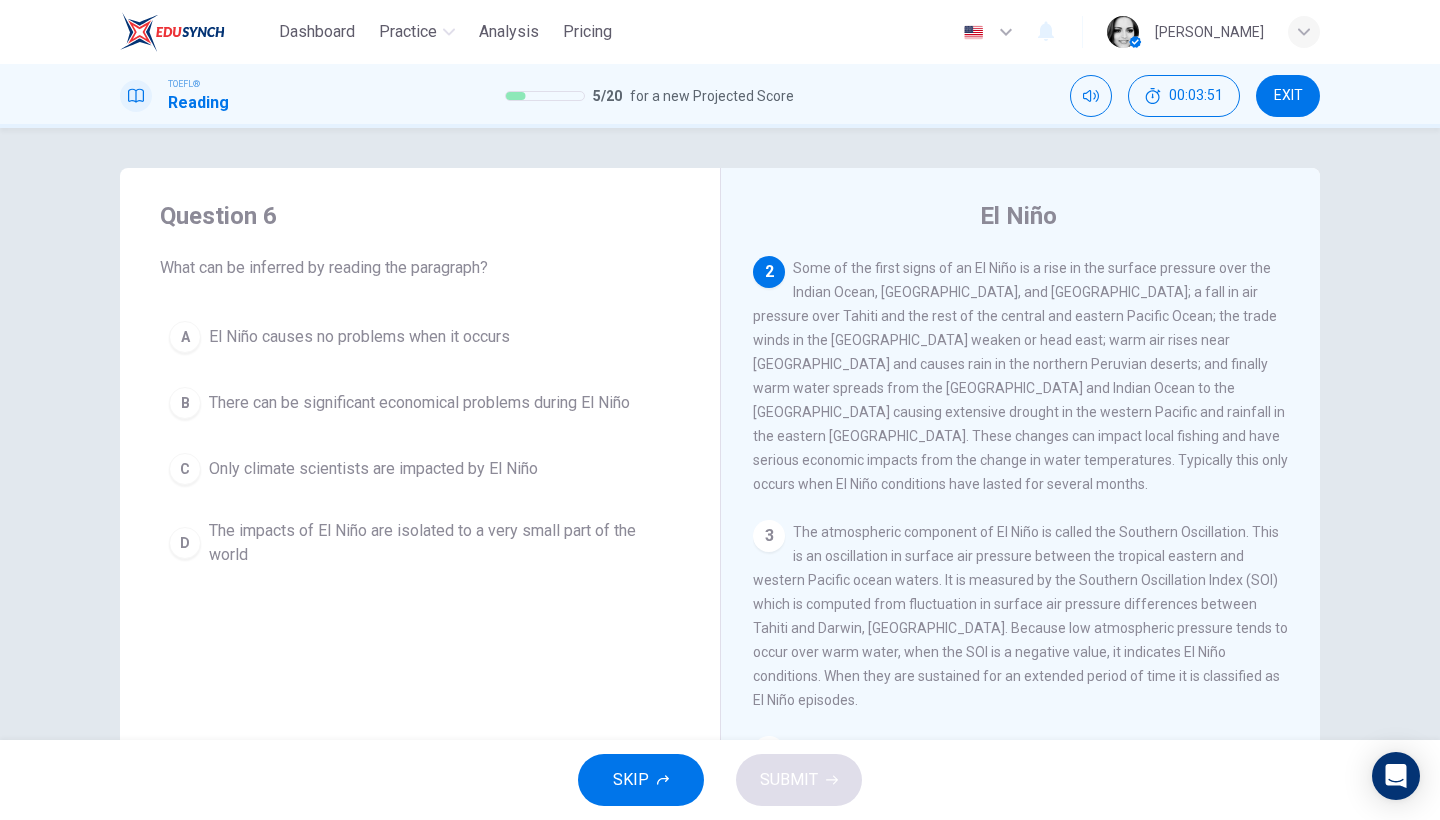 scroll, scrollTop: 0, scrollLeft: 0, axis: both 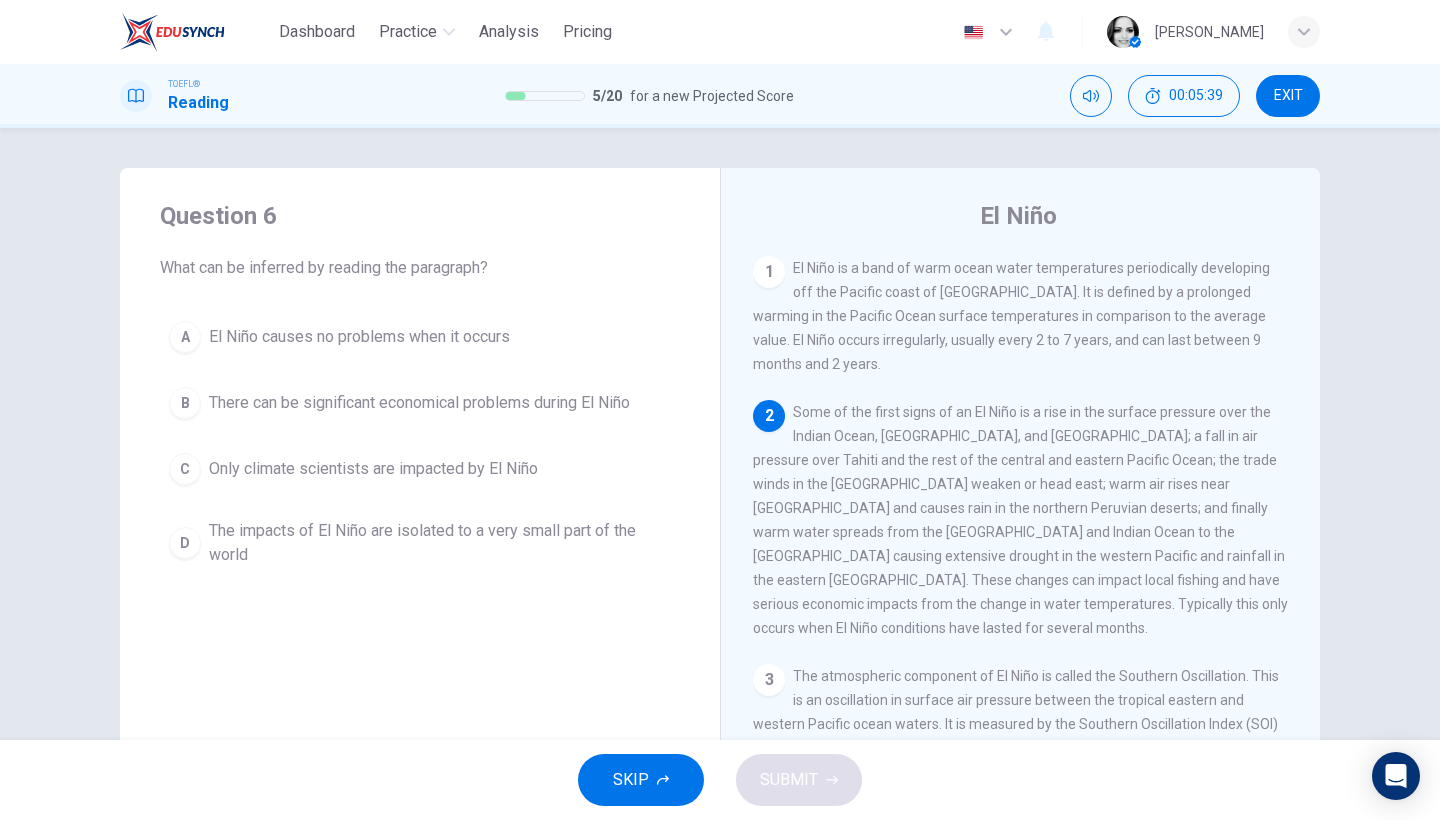 click on "There can be significant economical problems during El Niño" at bounding box center [419, 403] 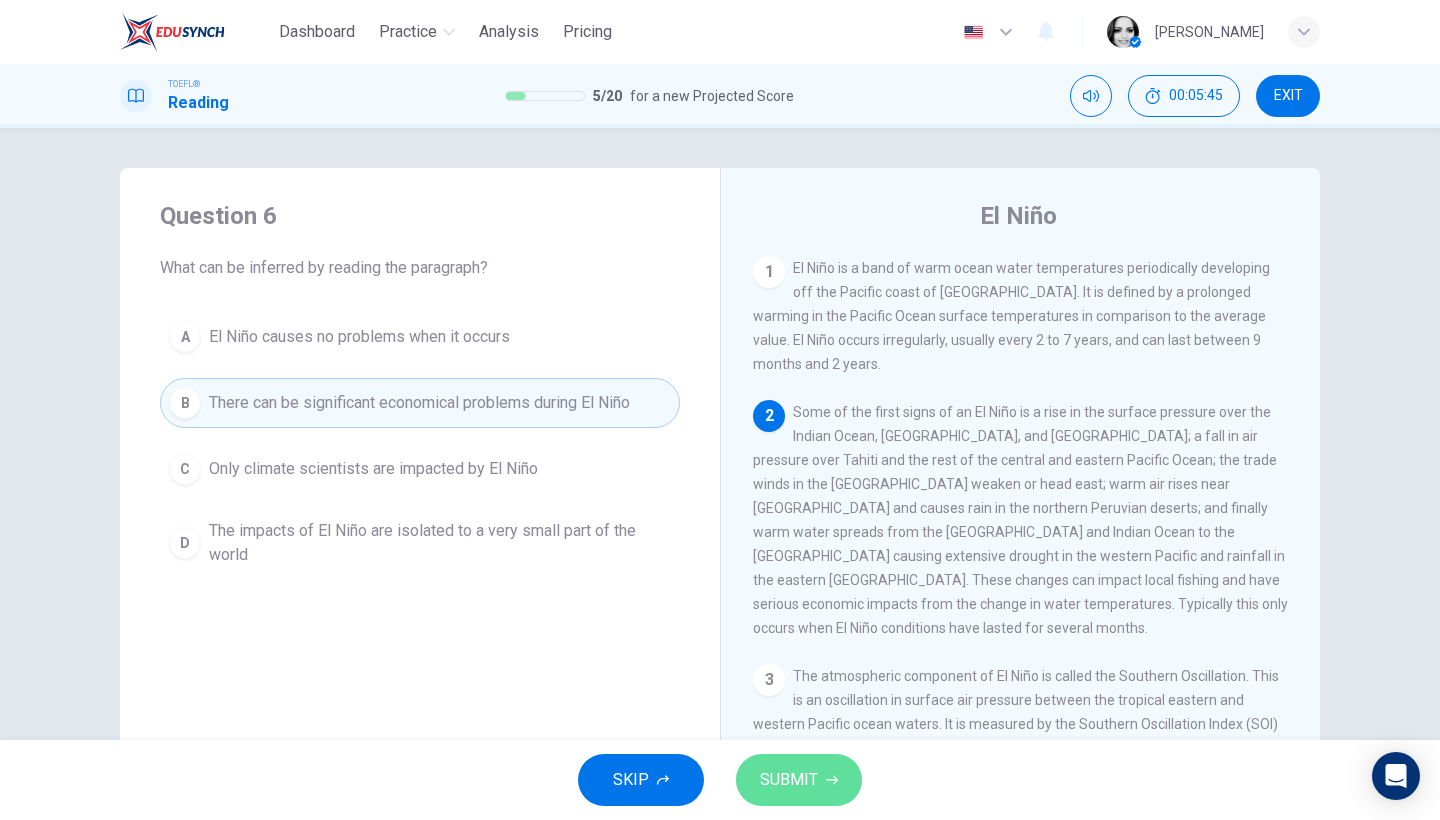 click on "SUBMIT" at bounding box center (799, 780) 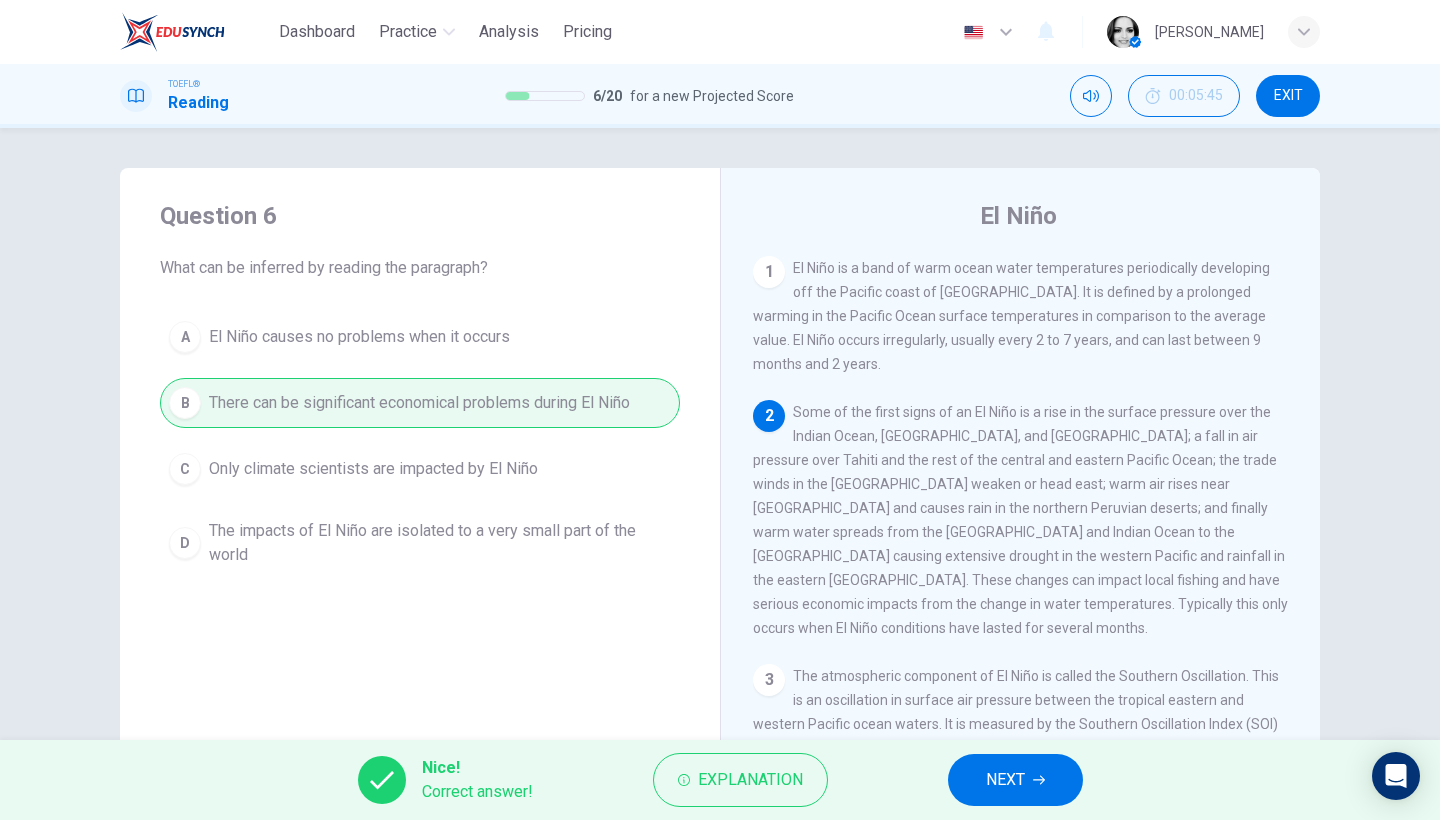drag, startPoint x: 1031, startPoint y: 785, endPoint x: 1022, endPoint y: 790, distance: 10.29563 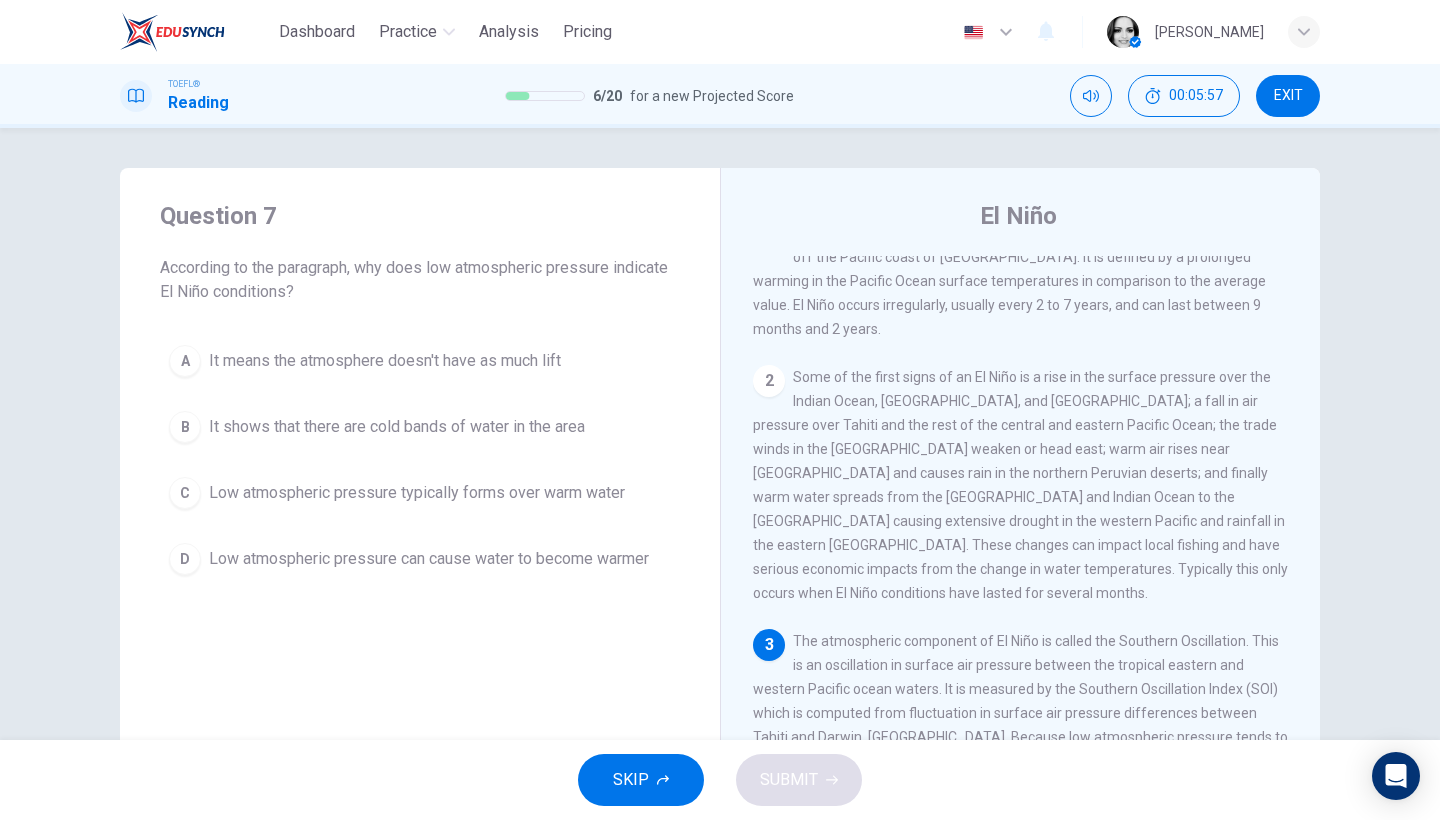 scroll, scrollTop: 217, scrollLeft: 0, axis: vertical 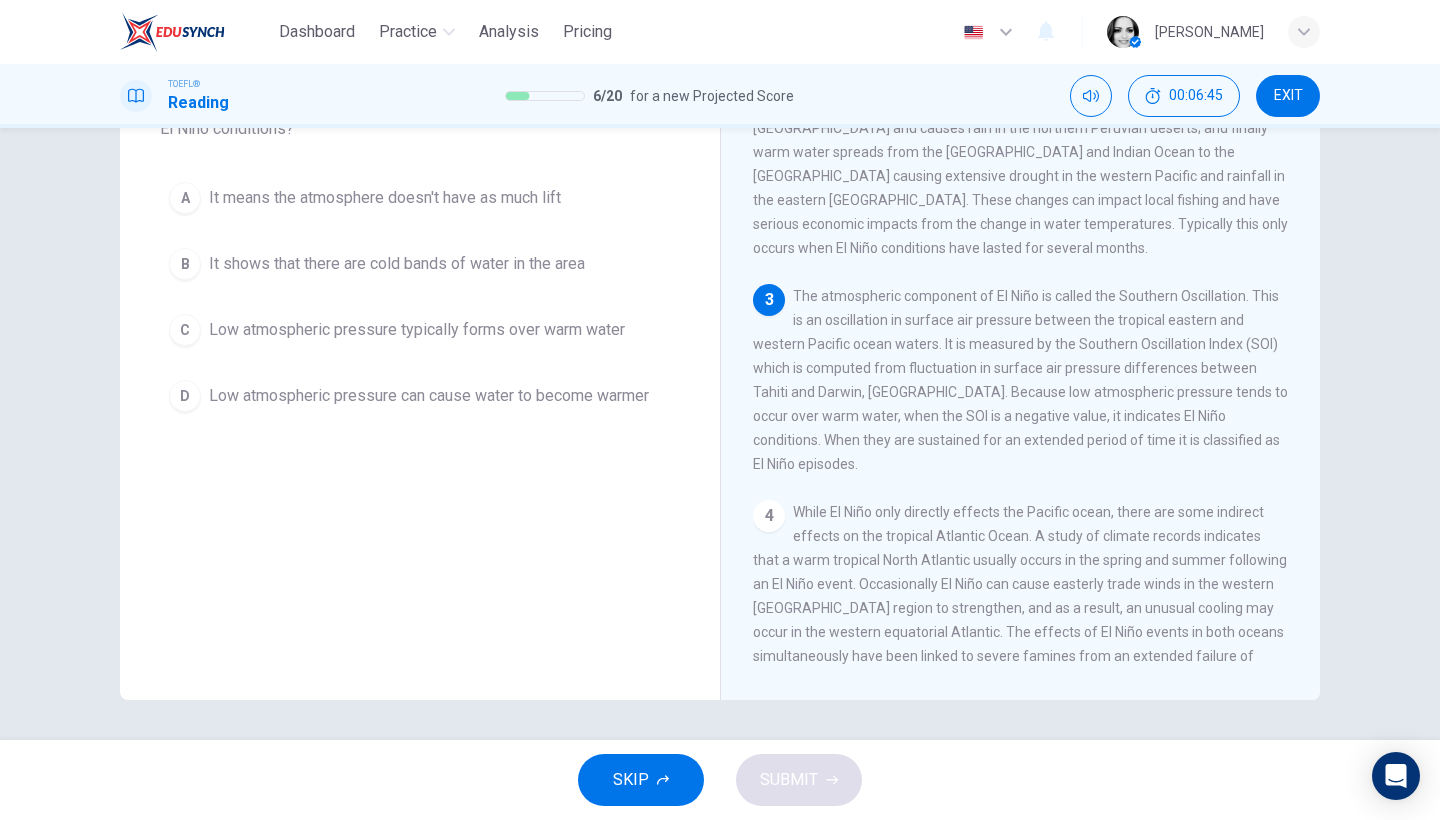 click on "Low atmospheric pressure typically forms over warm water" at bounding box center [417, 330] 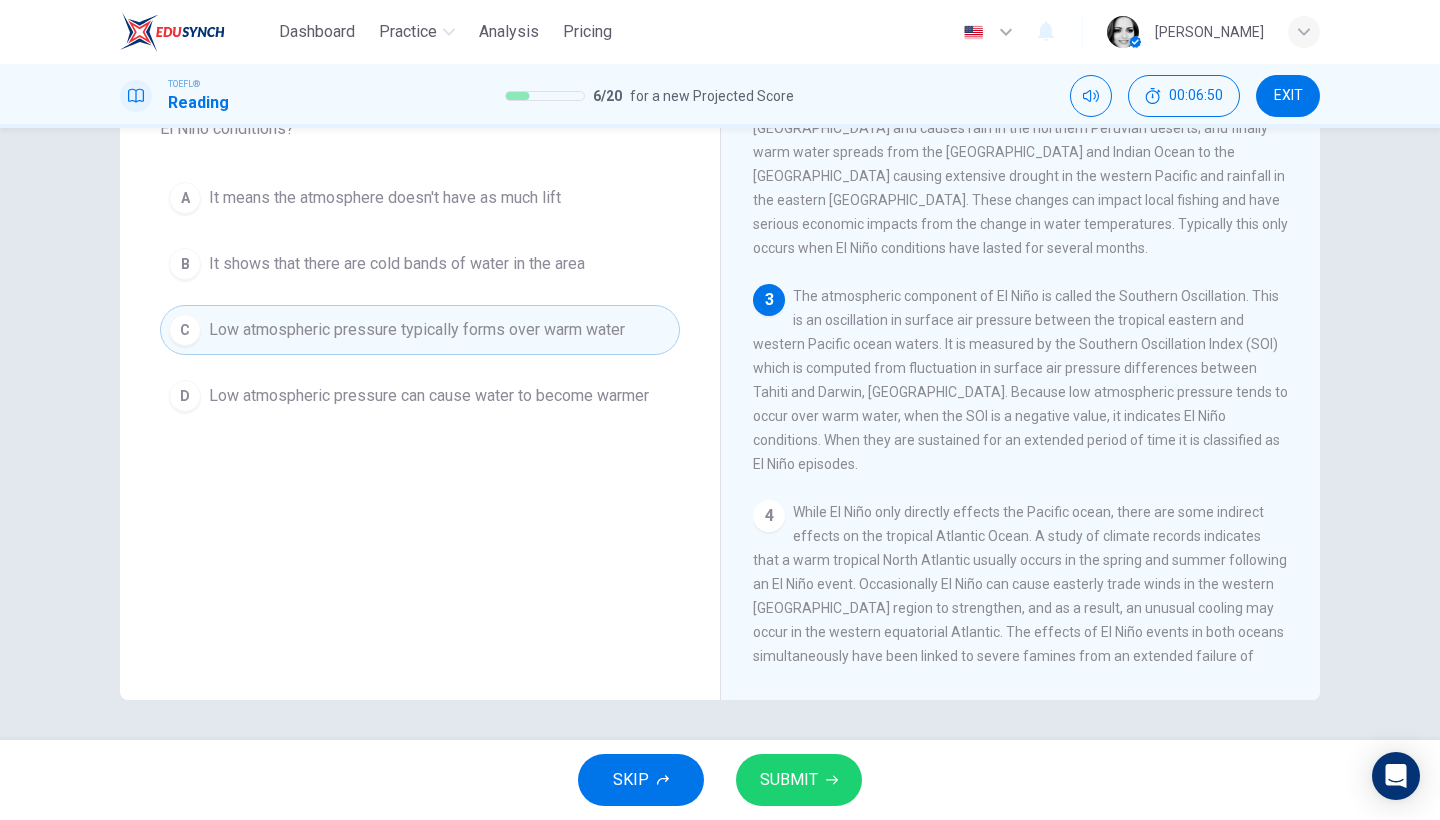 click on "Low atmospheric pressure can cause water to become warmer" at bounding box center [429, 396] 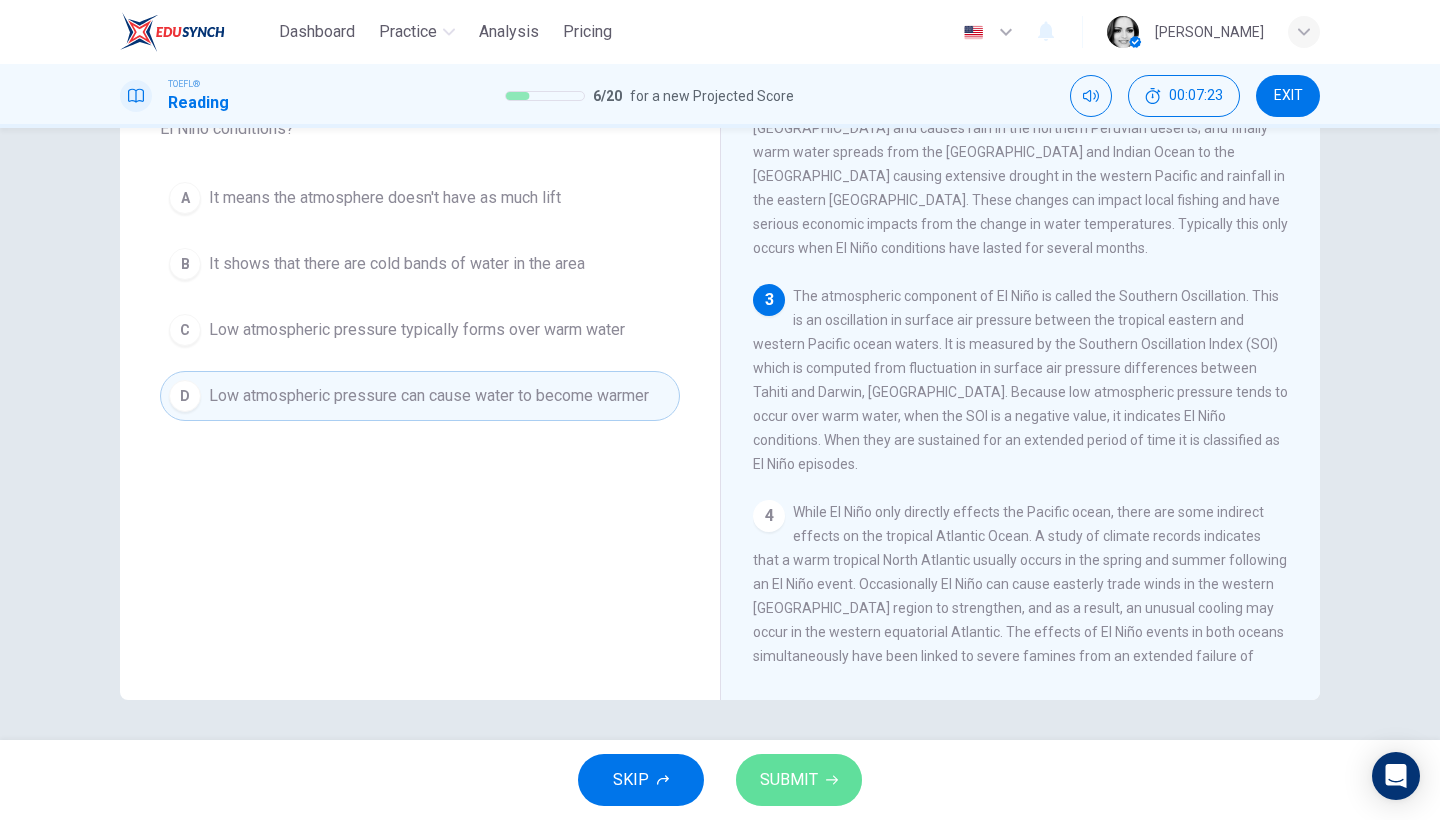 click on "SUBMIT" at bounding box center [789, 780] 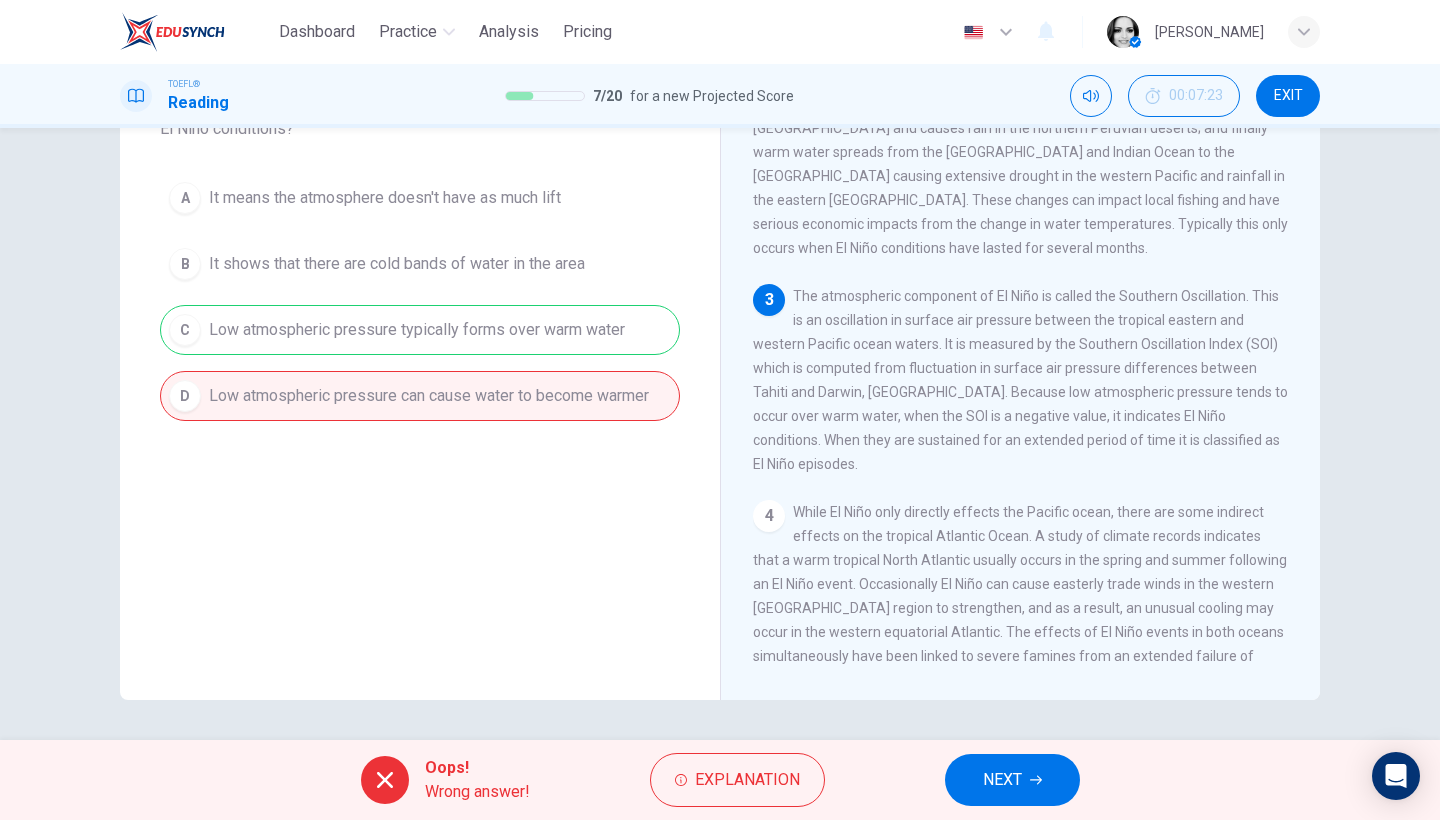 click on "NEXT" at bounding box center (1002, 780) 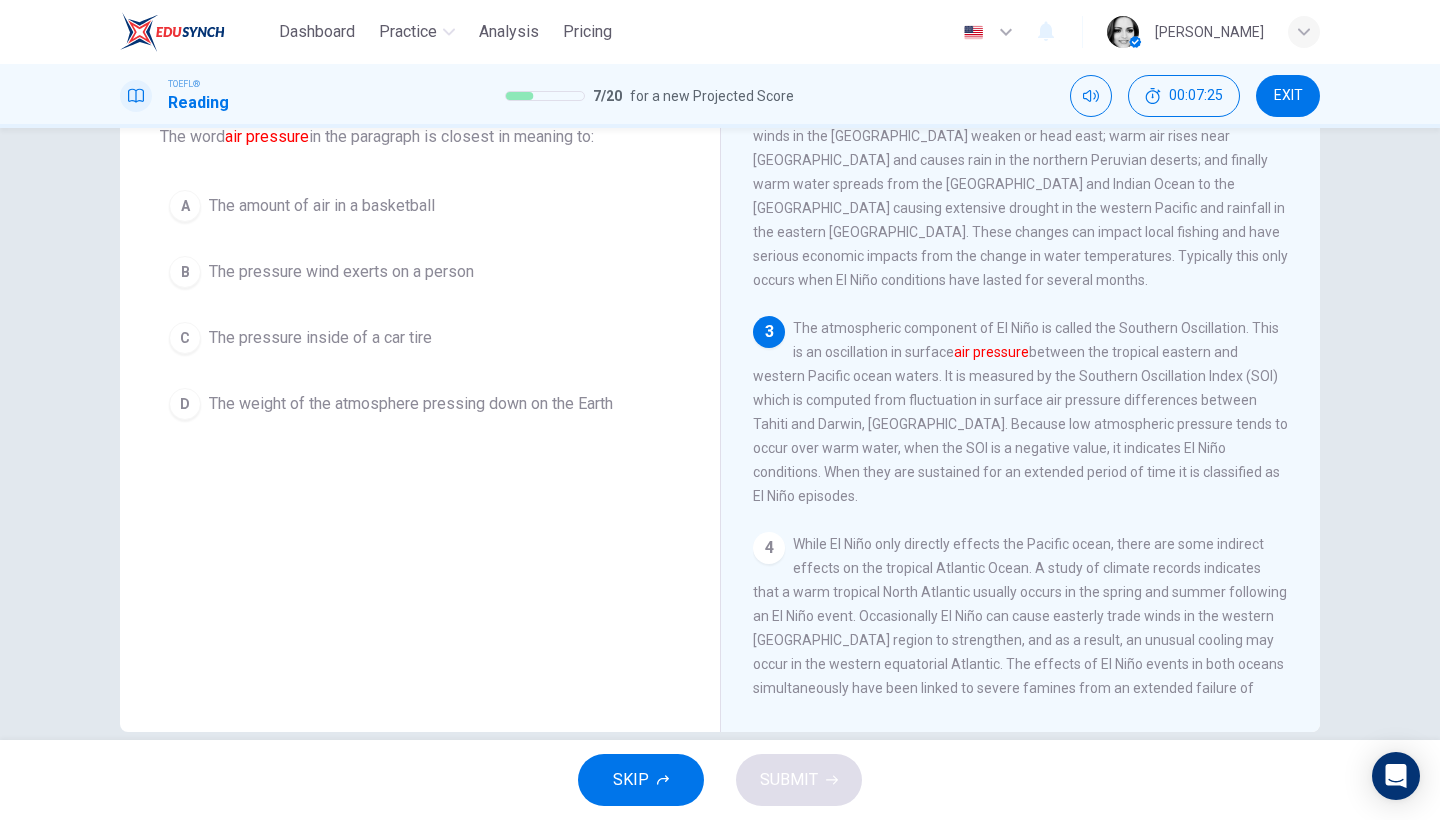 scroll, scrollTop: 90, scrollLeft: 0, axis: vertical 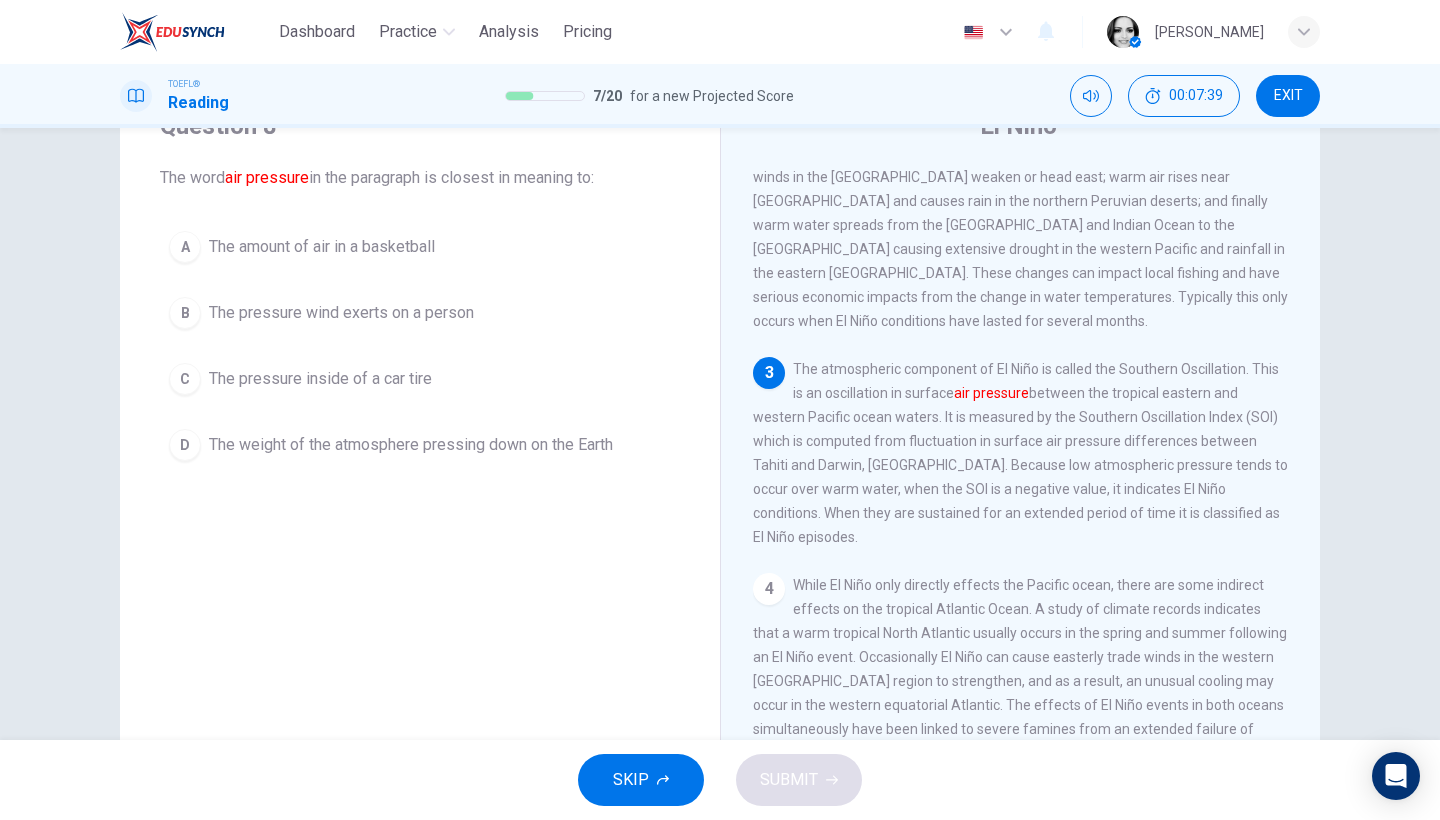 click on "The weight of the atmosphere pressing down on the Earth" at bounding box center (411, 445) 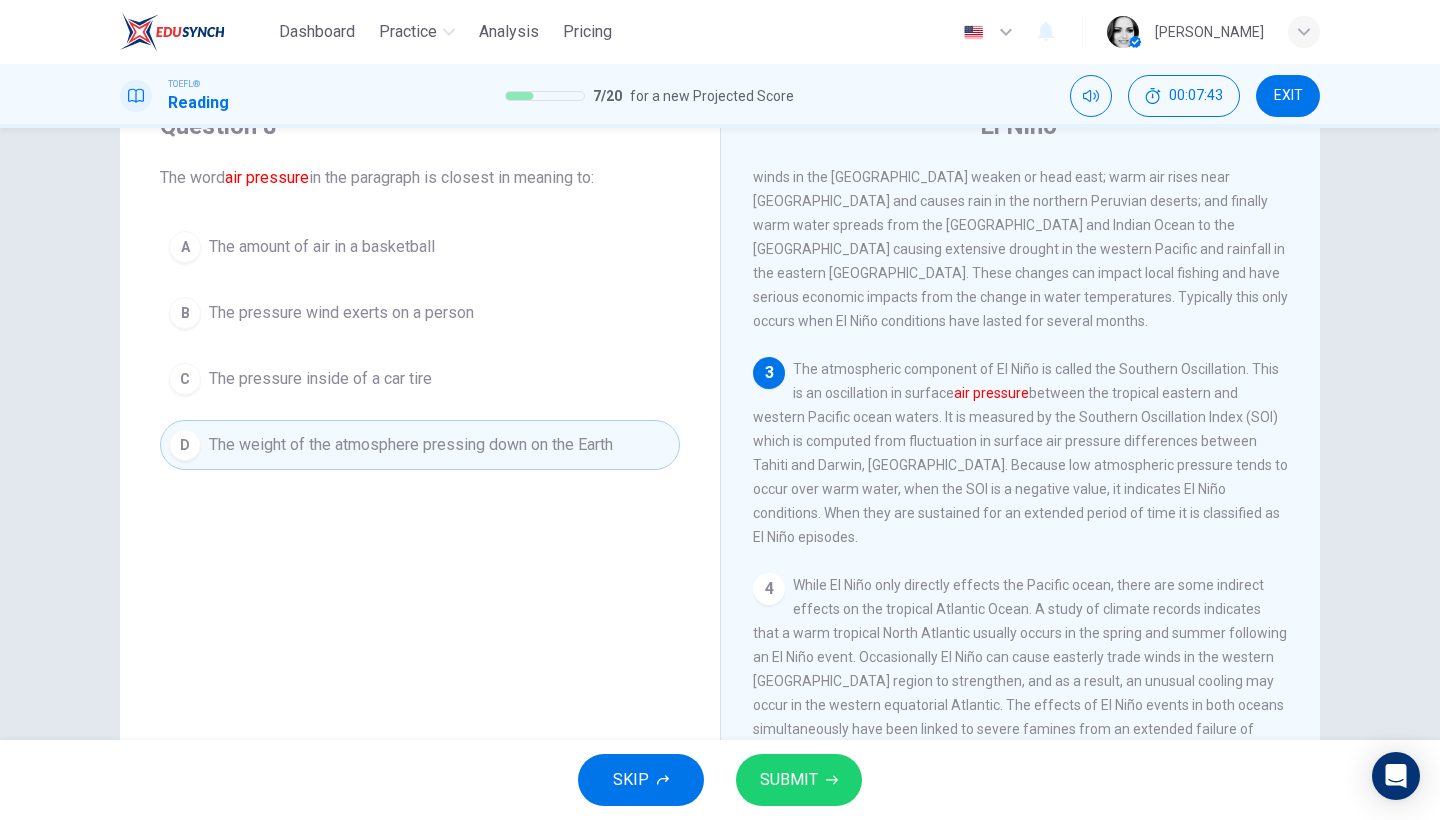 click on "SUBMIT" at bounding box center [799, 780] 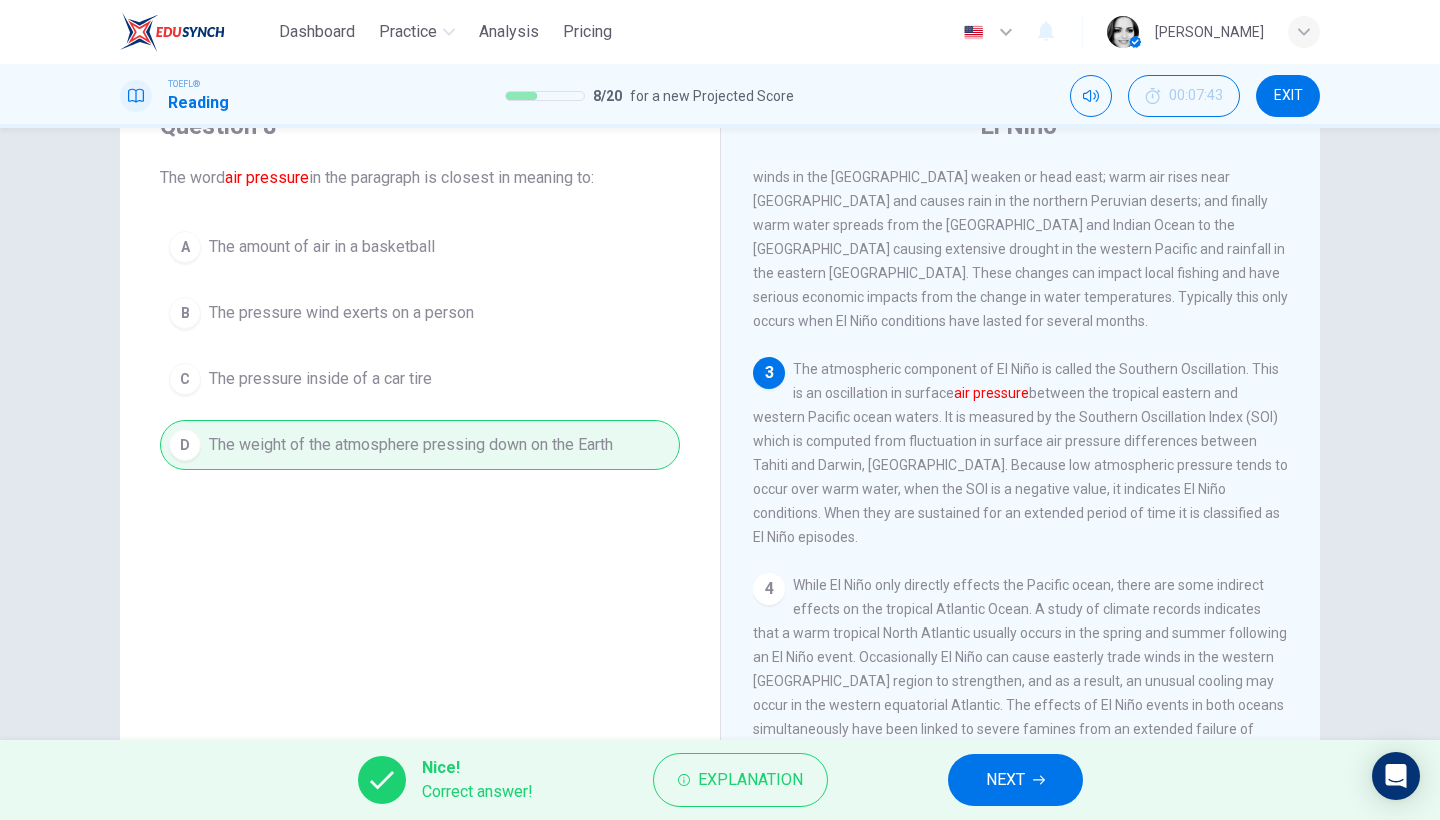 click on "NEXT" at bounding box center (1015, 780) 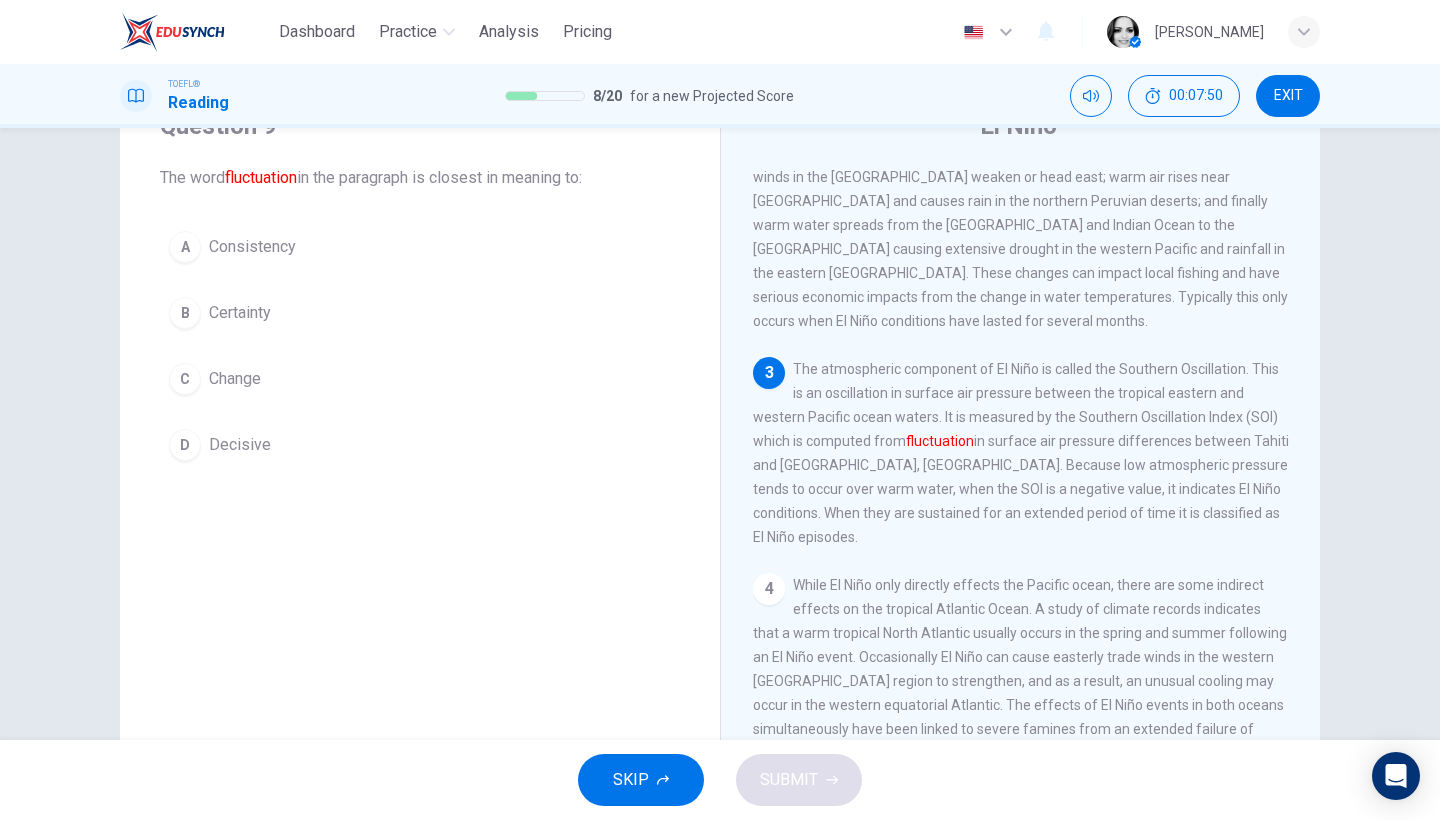 click on "Change" at bounding box center (235, 379) 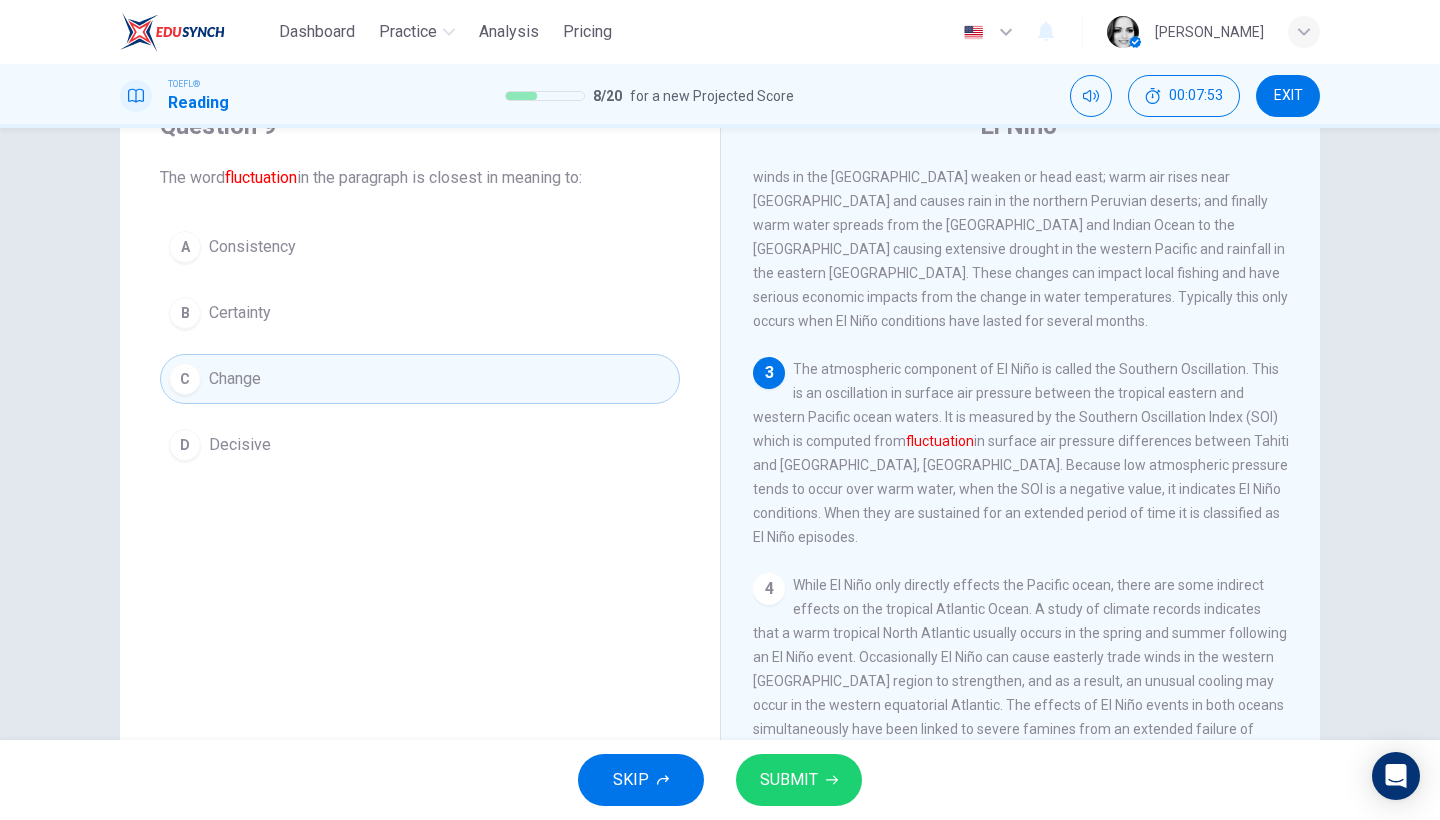 click on "SUBMIT" at bounding box center (789, 780) 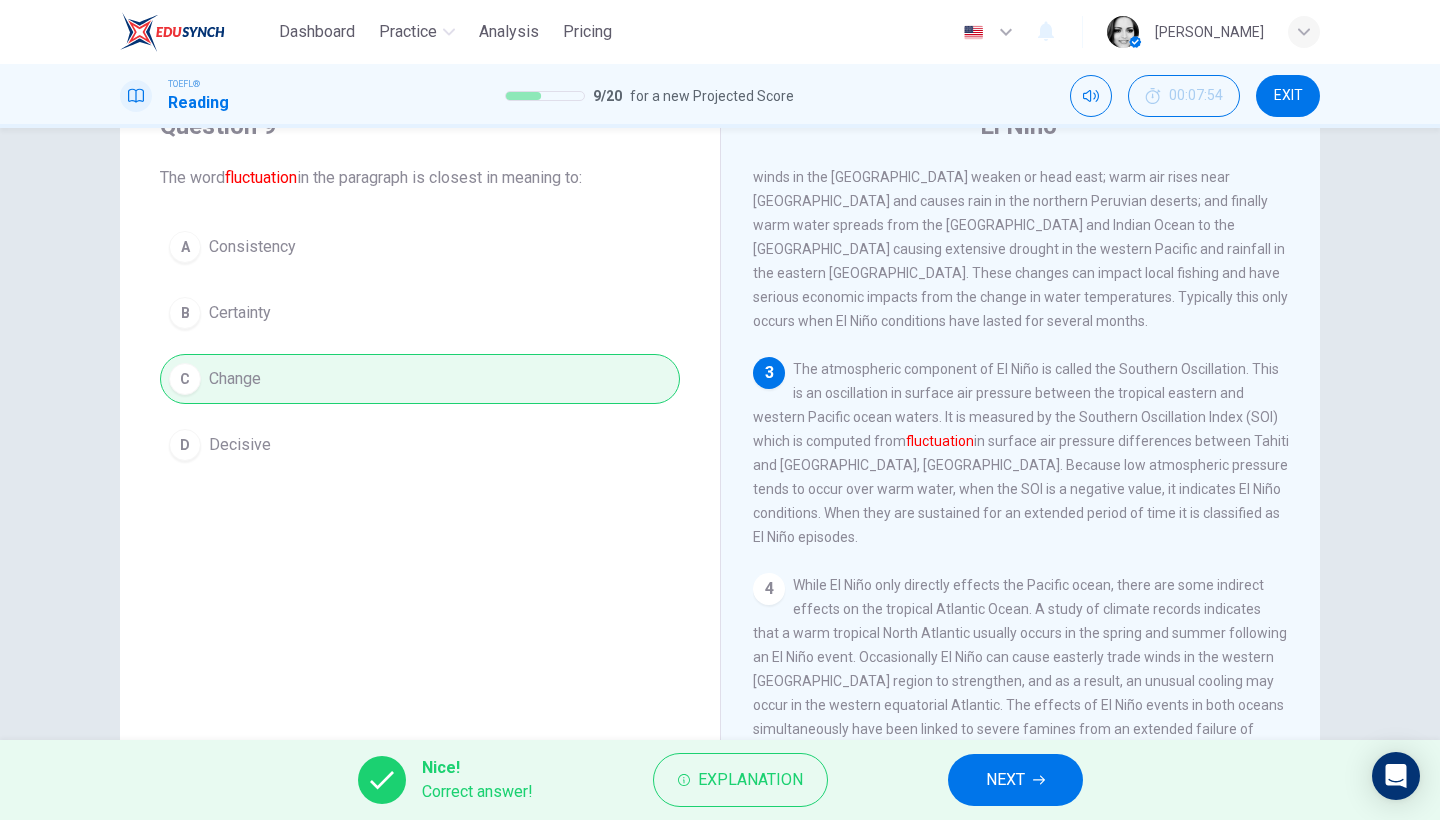 click on "NEXT" at bounding box center (1005, 780) 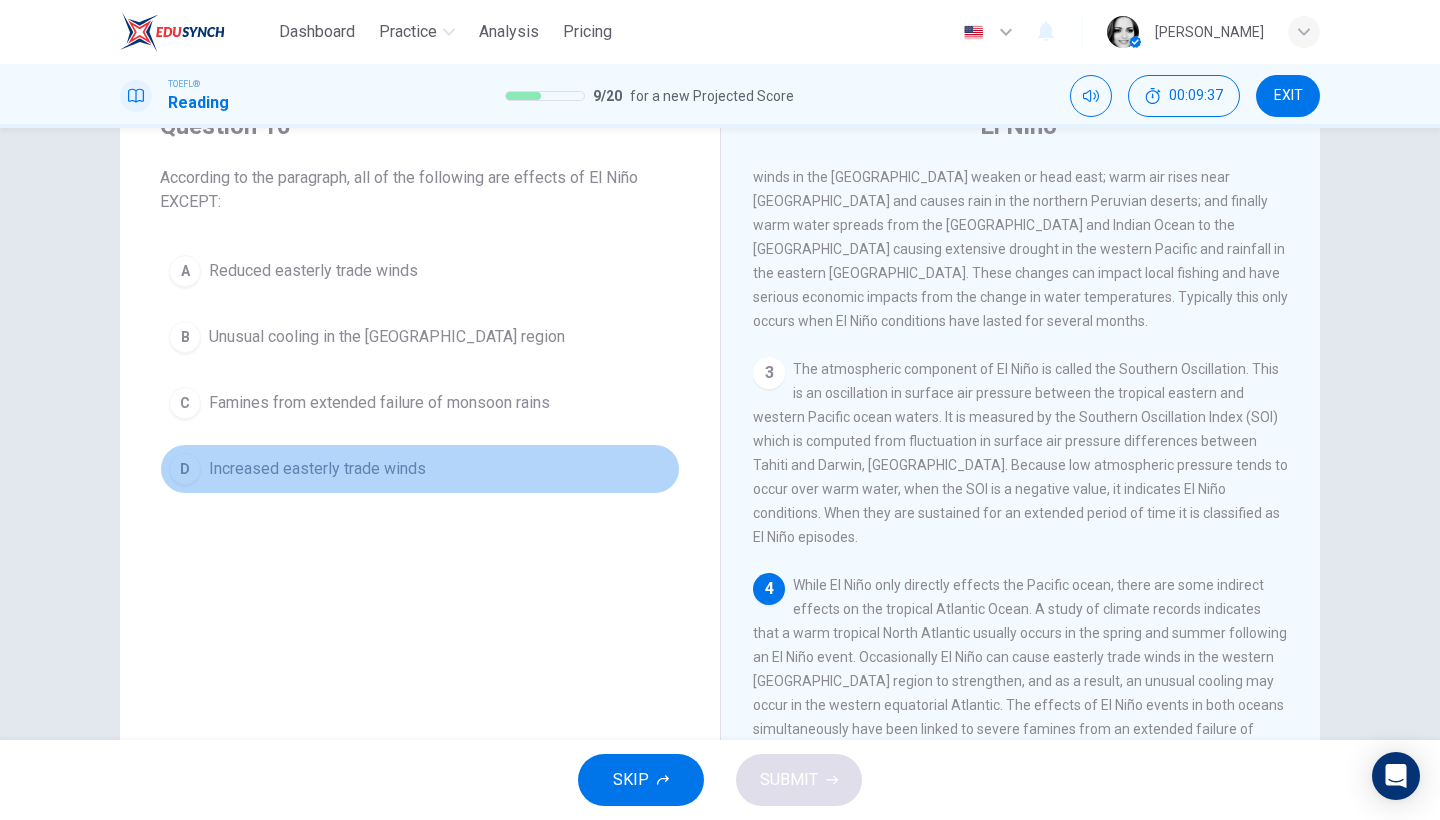 click on "Increased easterly trade winds" at bounding box center (317, 469) 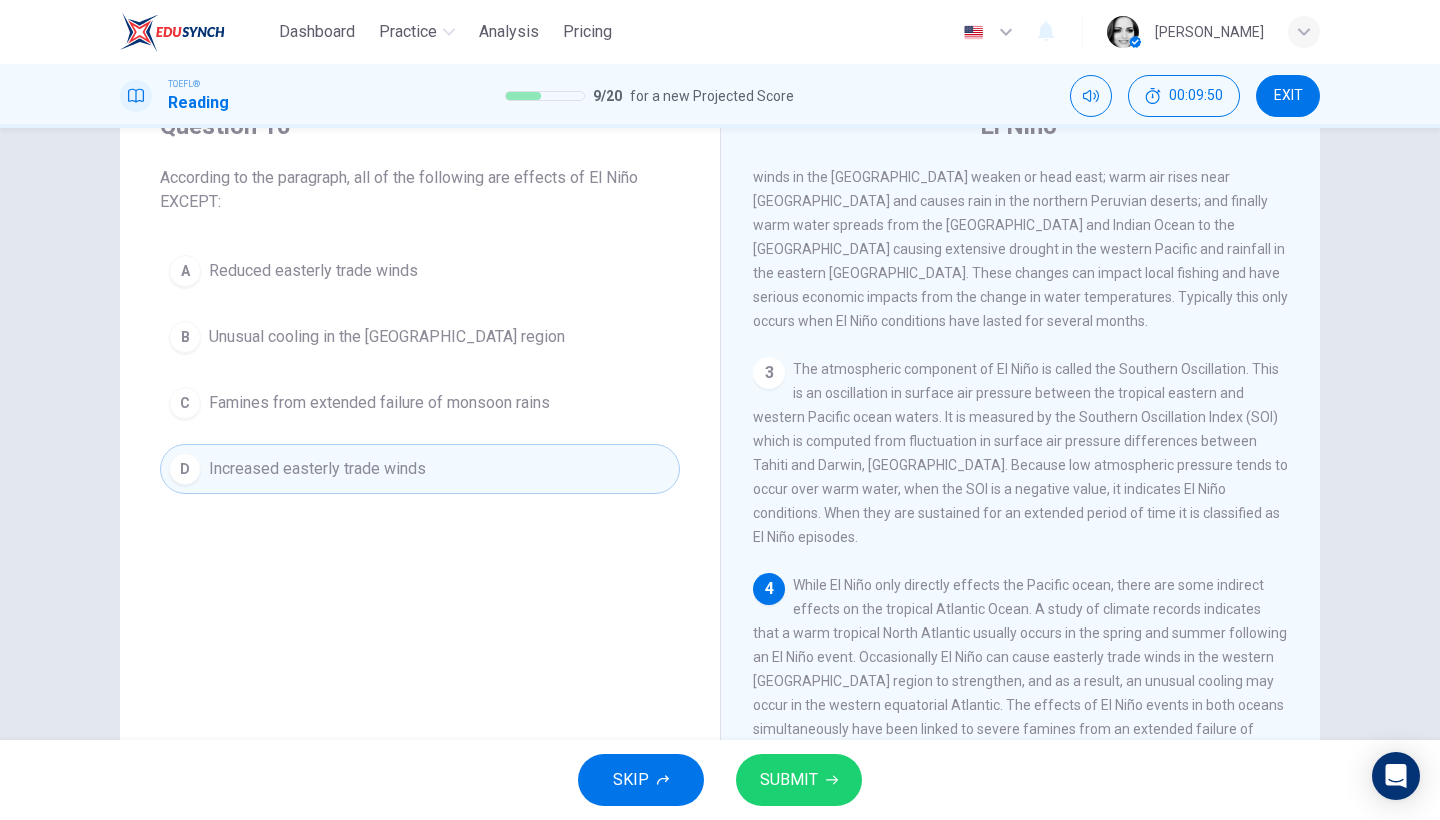 click on "Unusual cooling in the western equatorial Atlantic region" at bounding box center [387, 337] 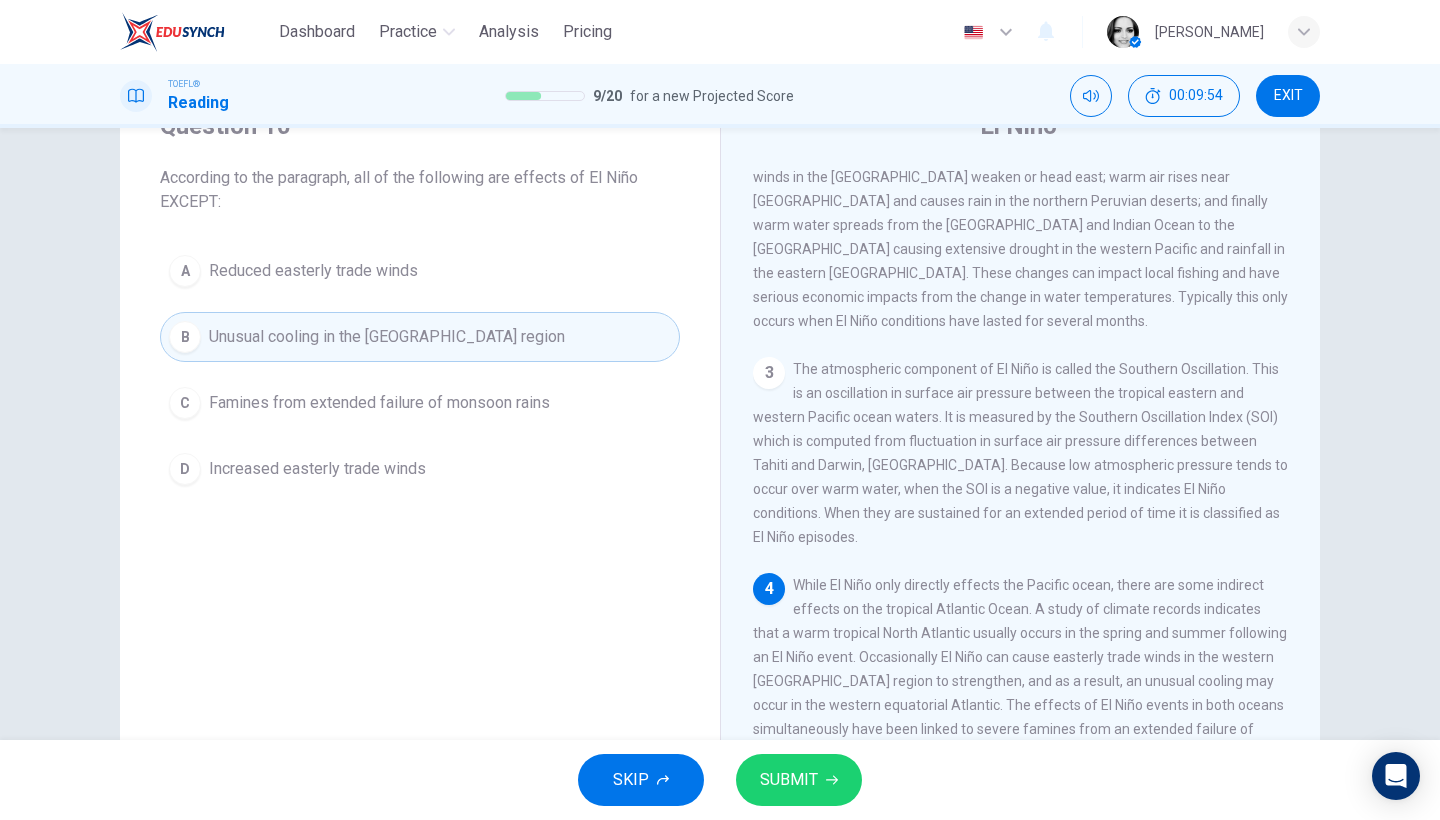 type 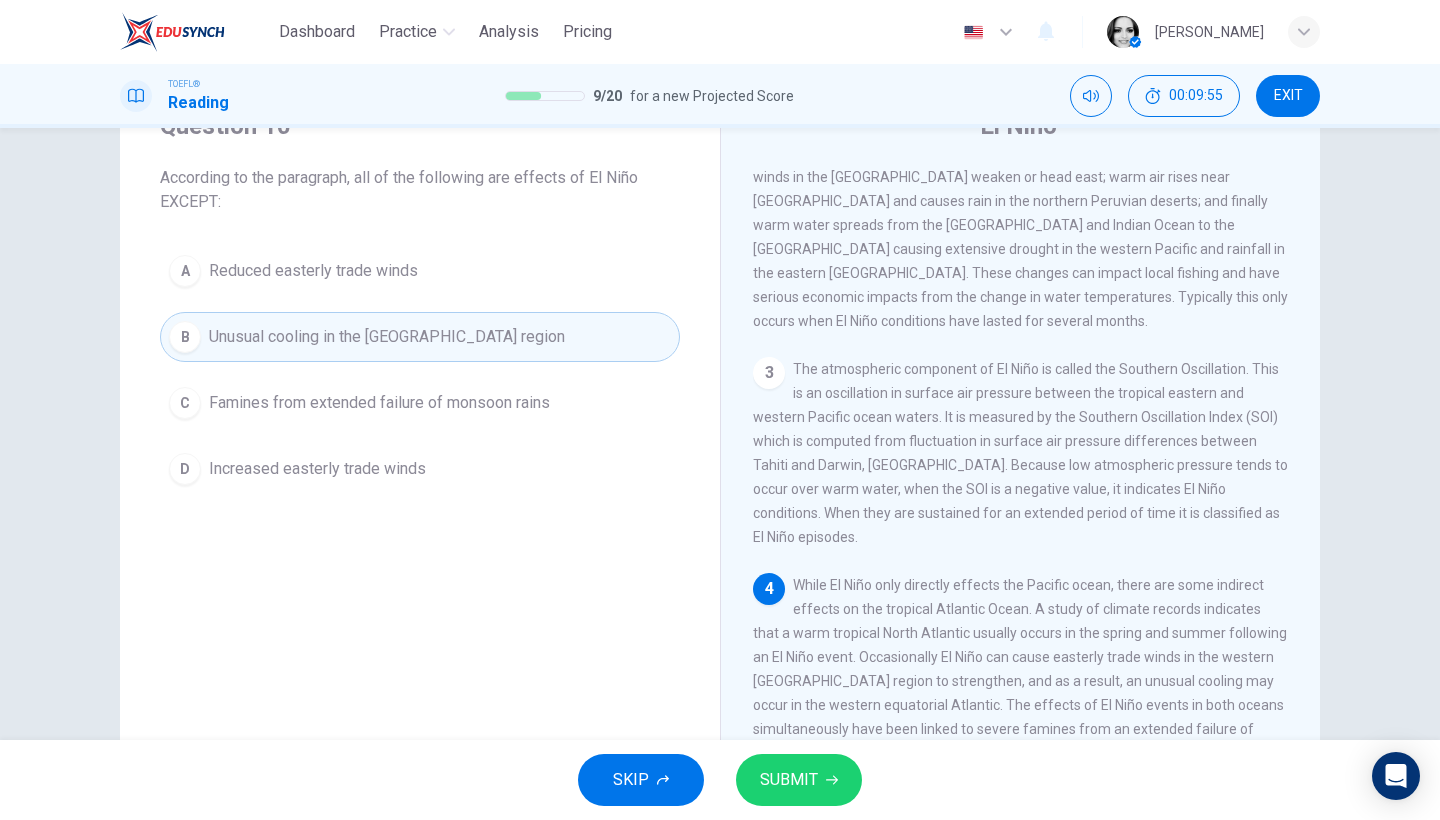 click on "B Unusual cooling in the western equatorial Atlantic region" at bounding box center [420, 337] 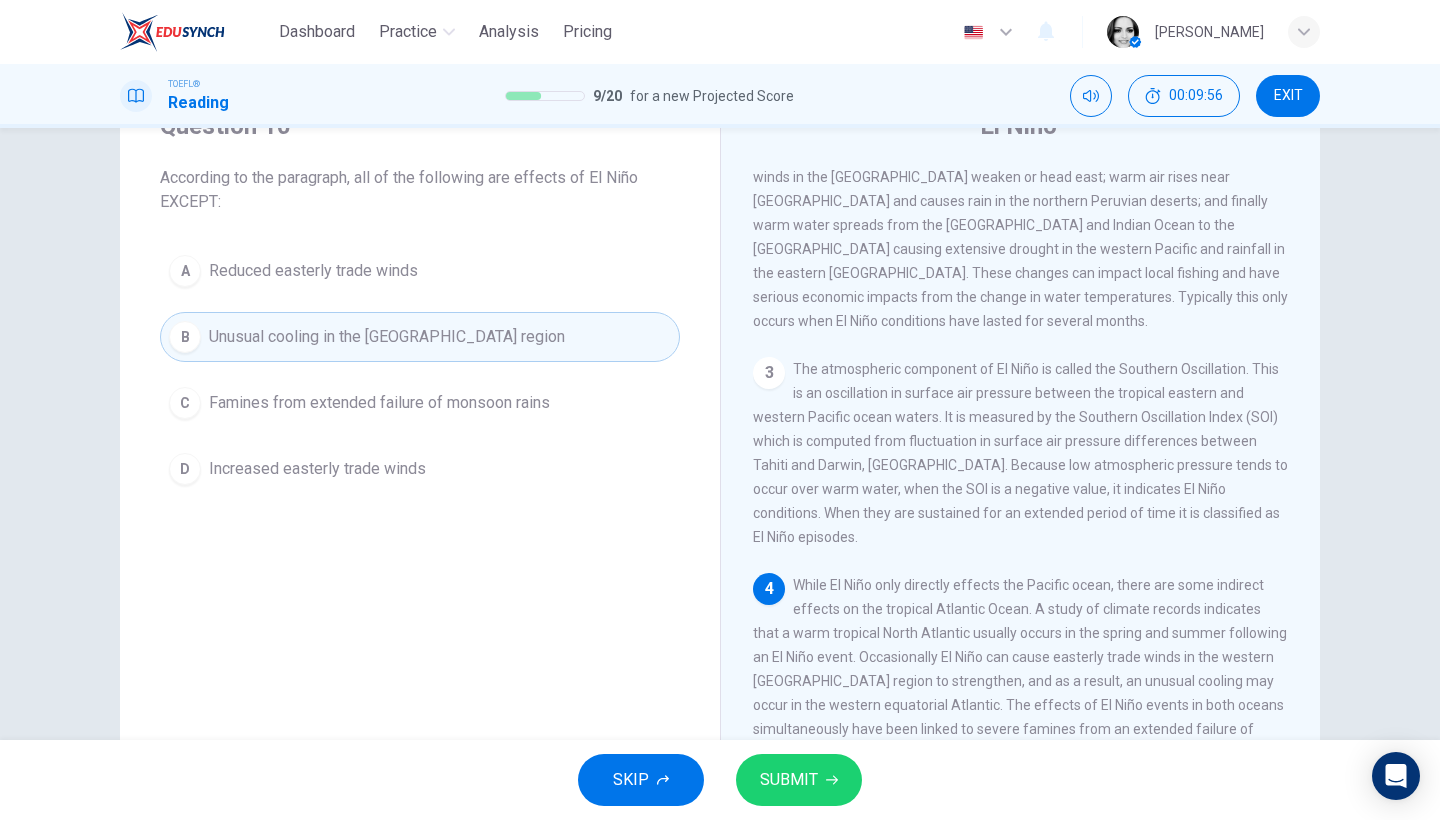 click on "B Unusual cooling in the western equatorial Atlantic region" at bounding box center (420, 337) 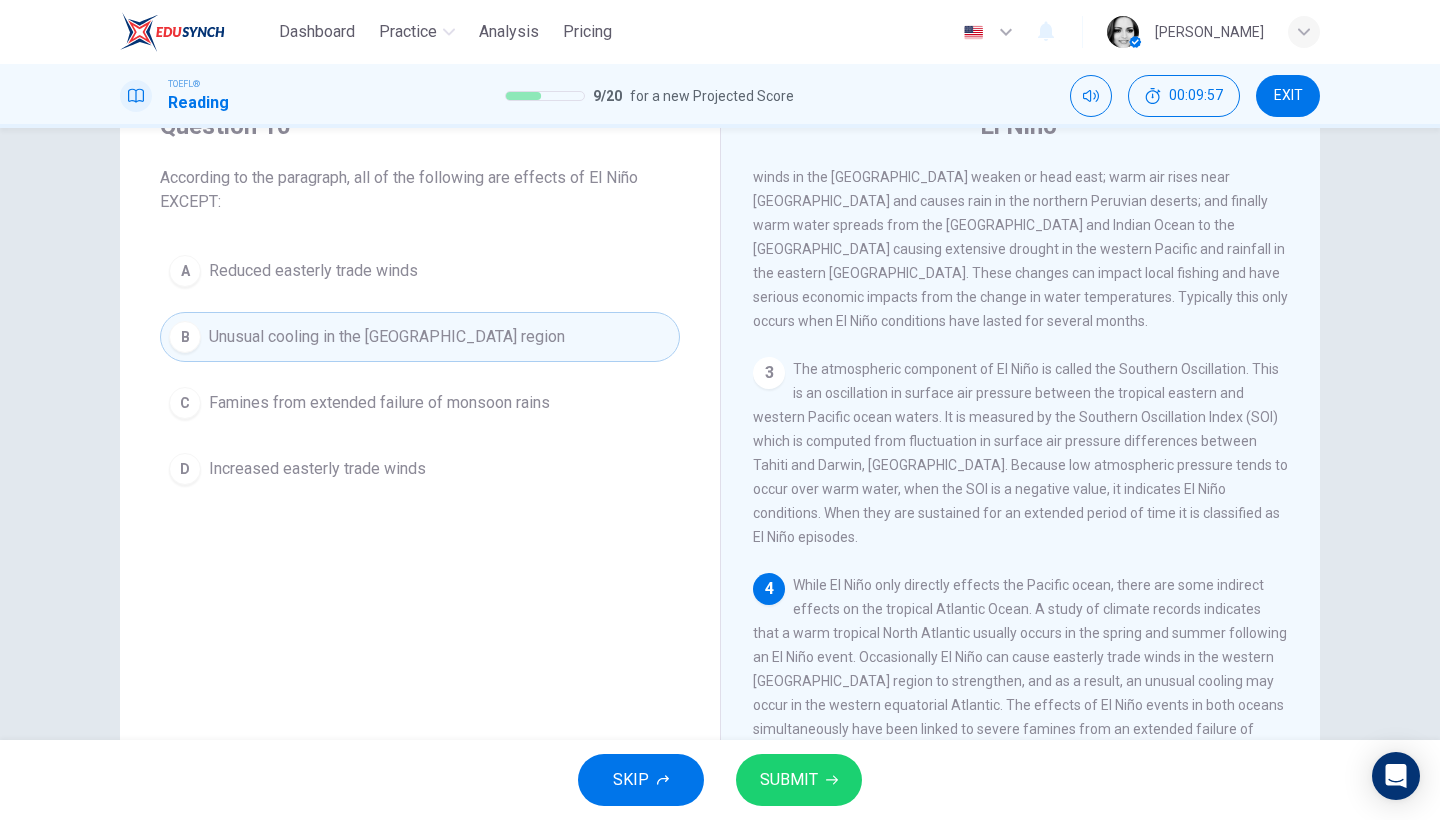 click on "B Unusual cooling in the western equatorial Atlantic region" at bounding box center (420, 337) 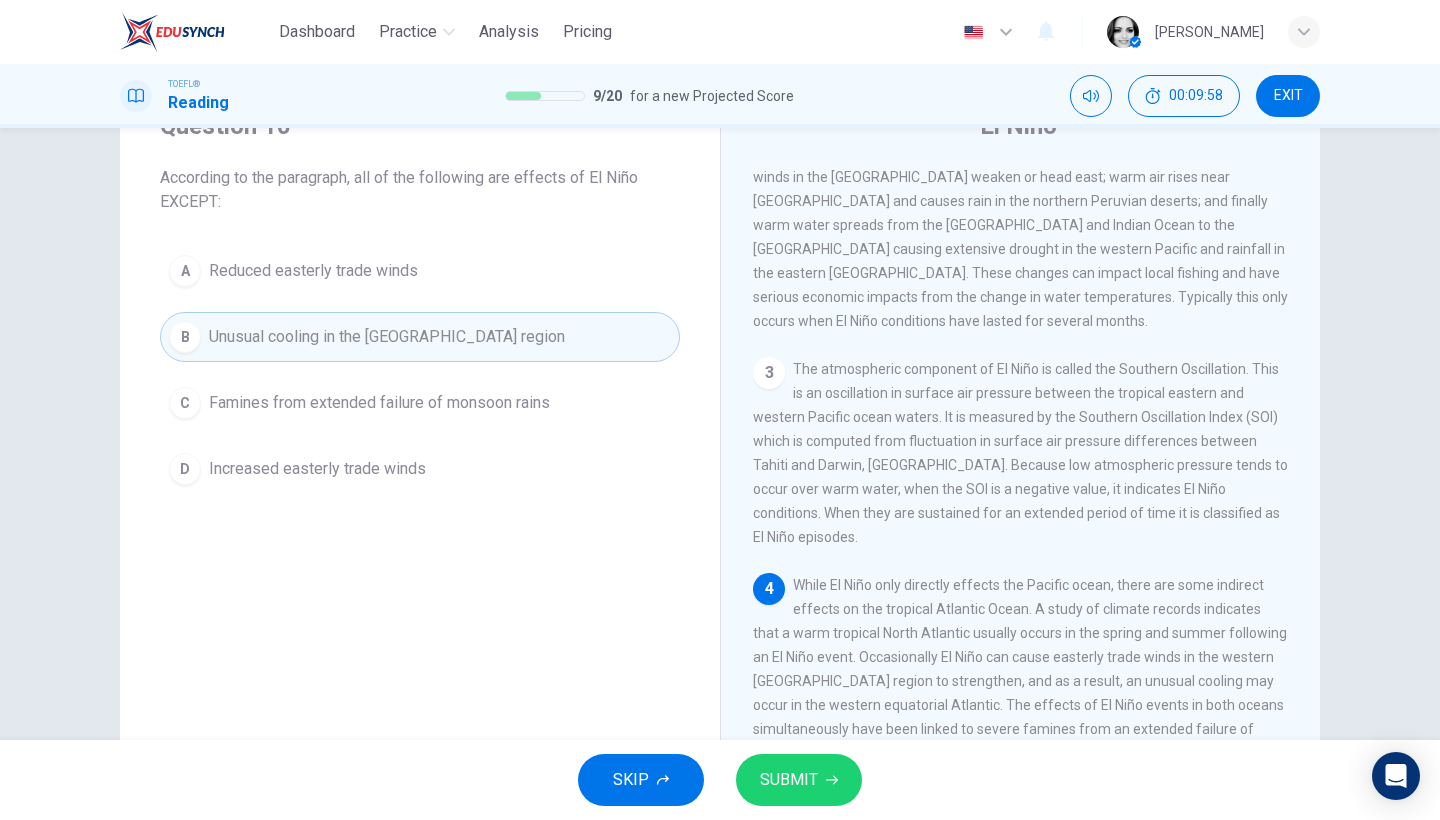 click on "B Unusual cooling in the western equatorial Atlantic region" at bounding box center (420, 337) 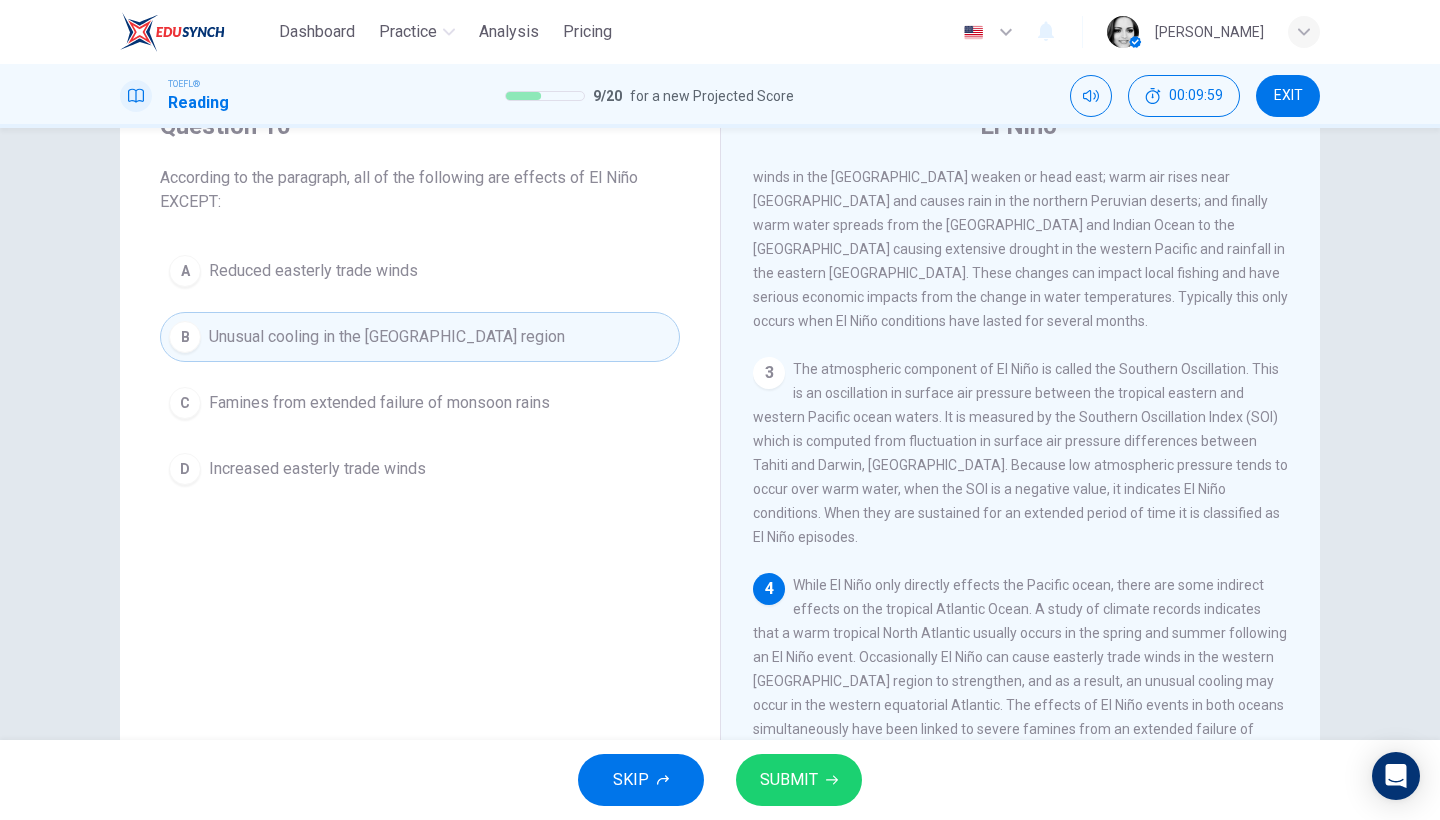 click on "B Unusual cooling in the western equatorial Atlantic region" at bounding box center (420, 337) 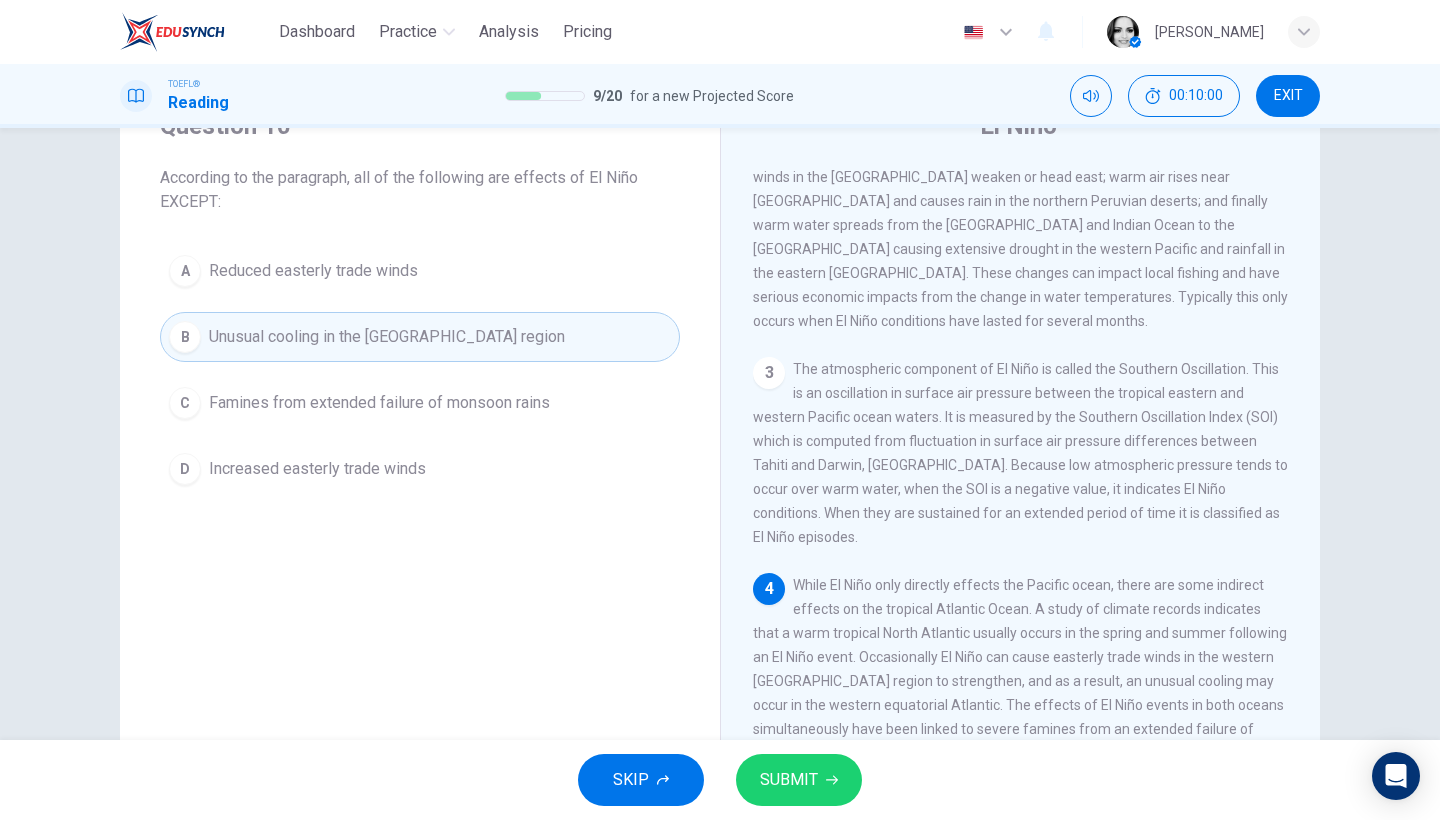 click on "B Unusual cooling in the western equatorial Atlantic region" at bounding box center (420, 337) 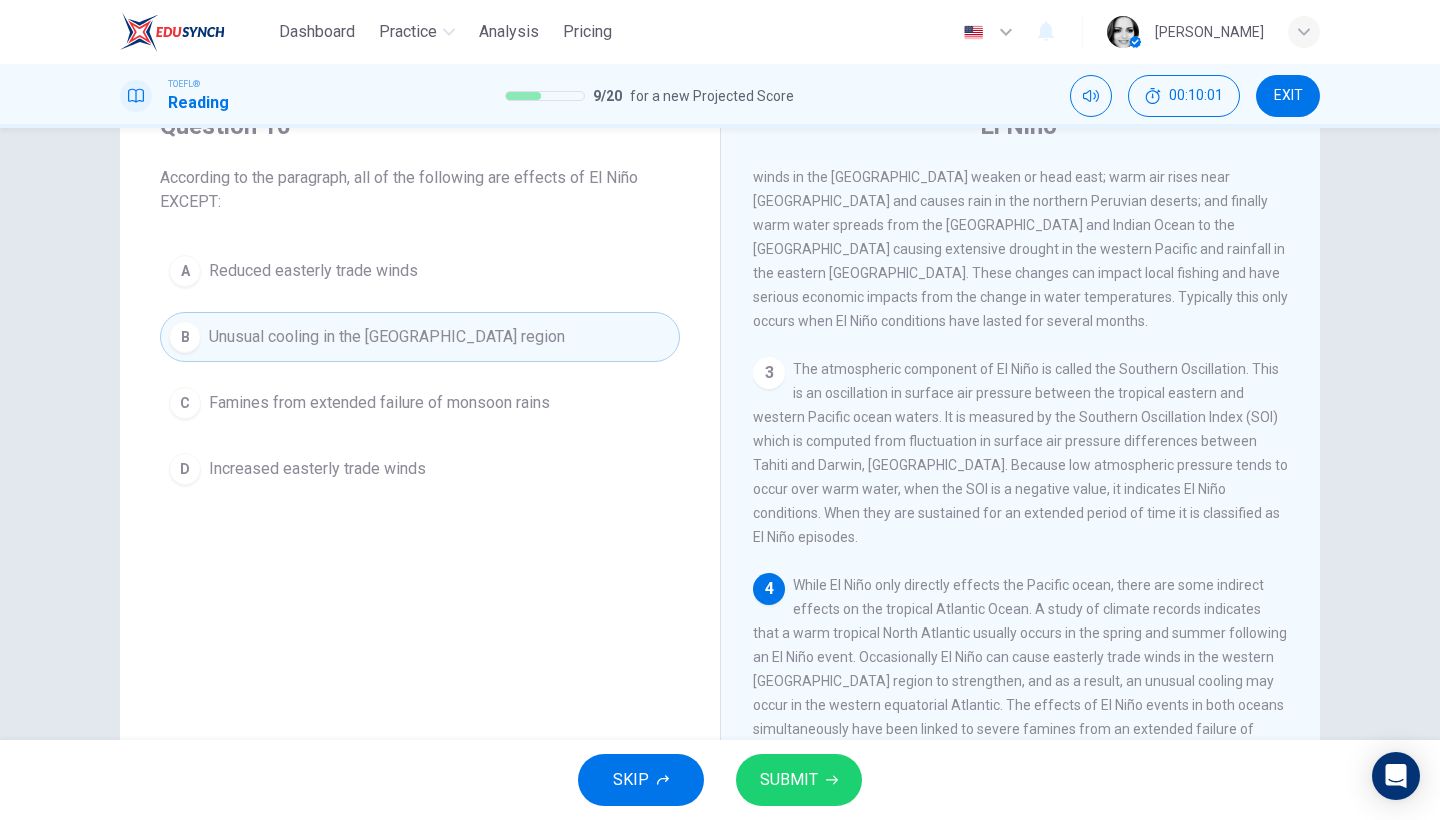 click on "B Unusual cooling in the western equatorial Atlantic region" at bounding box center (420, 337) 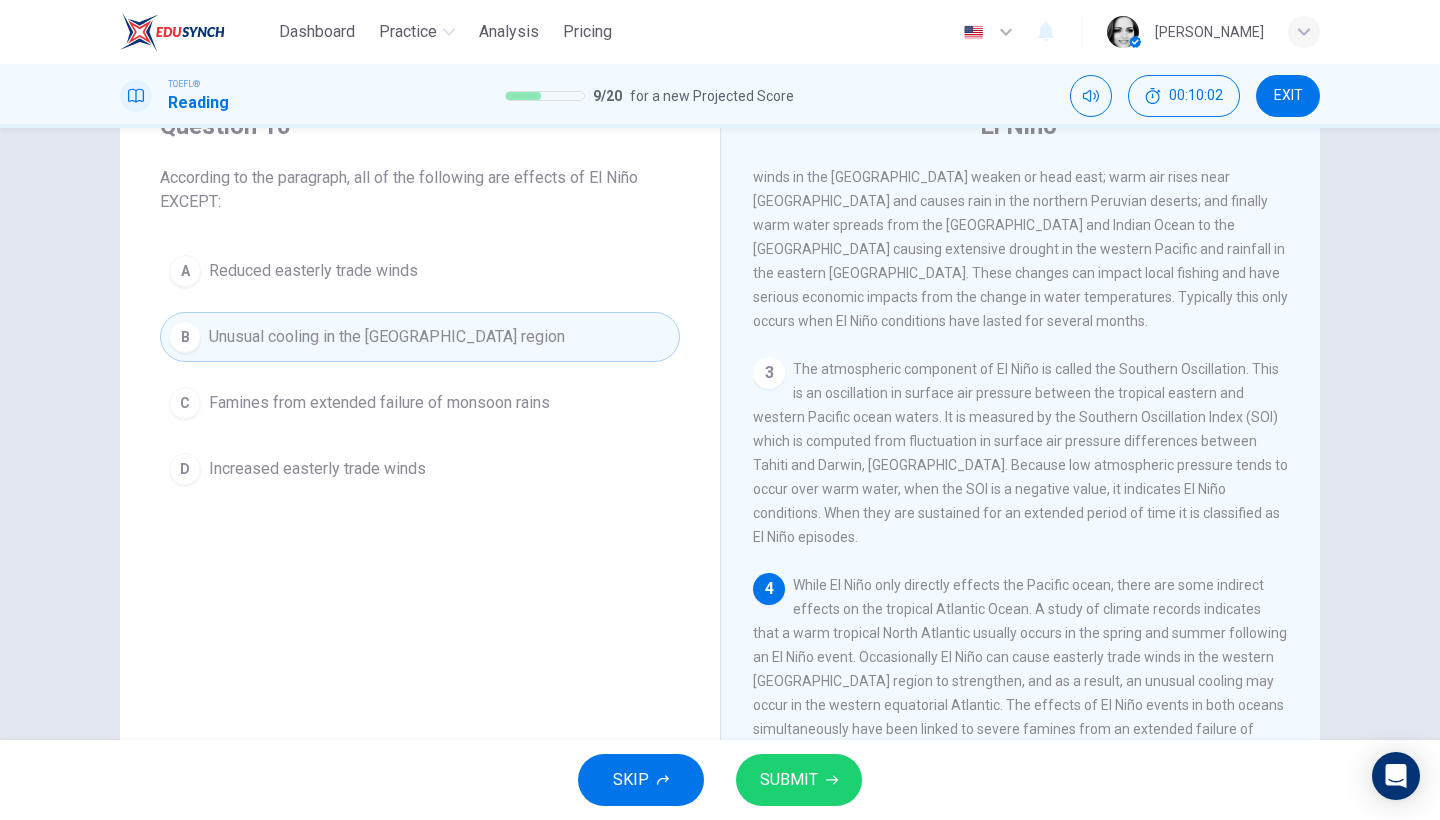 click on "B Unusual cooling in the western equatorial Atlantic region" at bounding box center (420, 337) 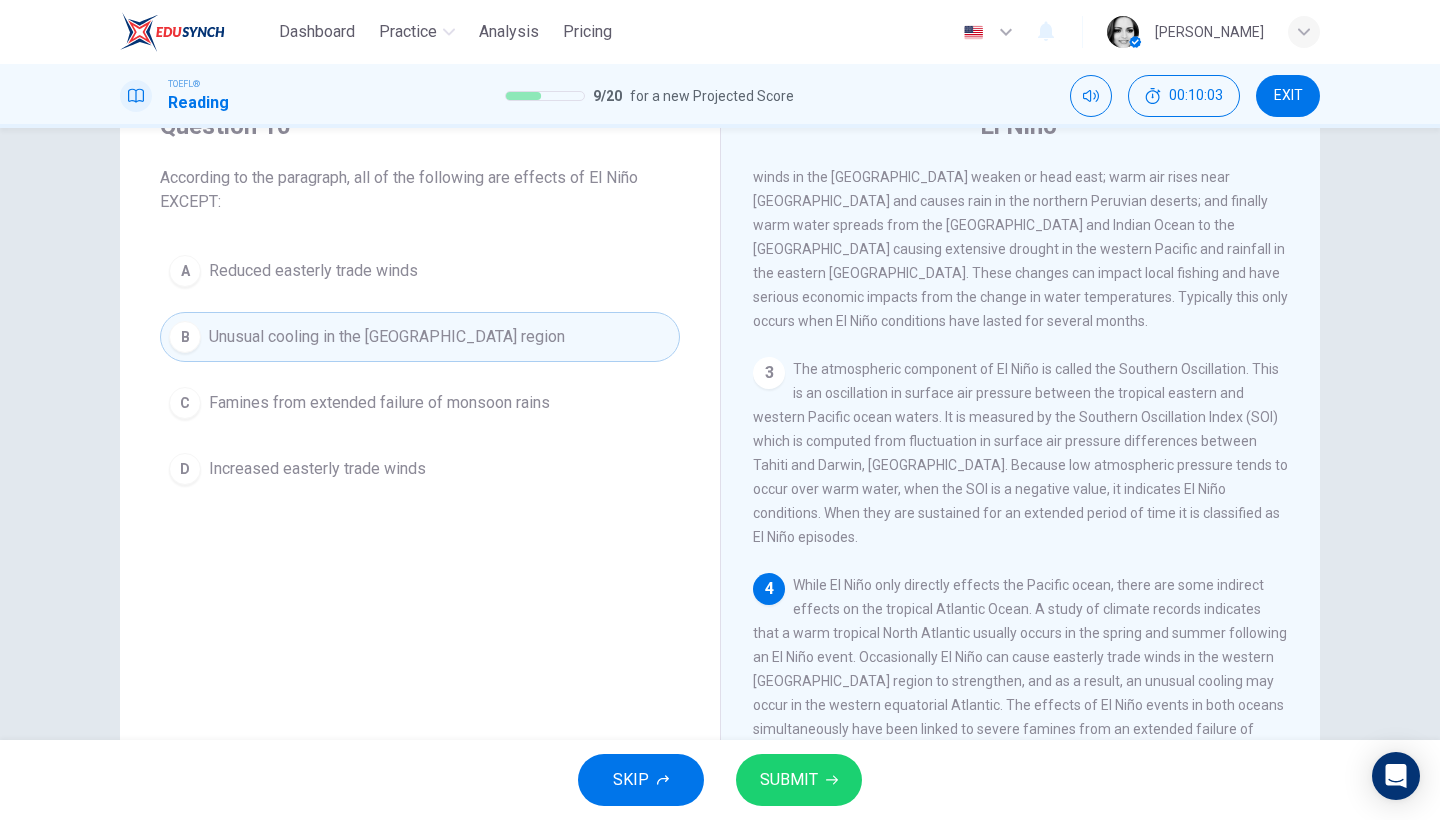 click on "B Unusual cooling in the western equatorial Atlantic region" at bounding box center (420, 337) 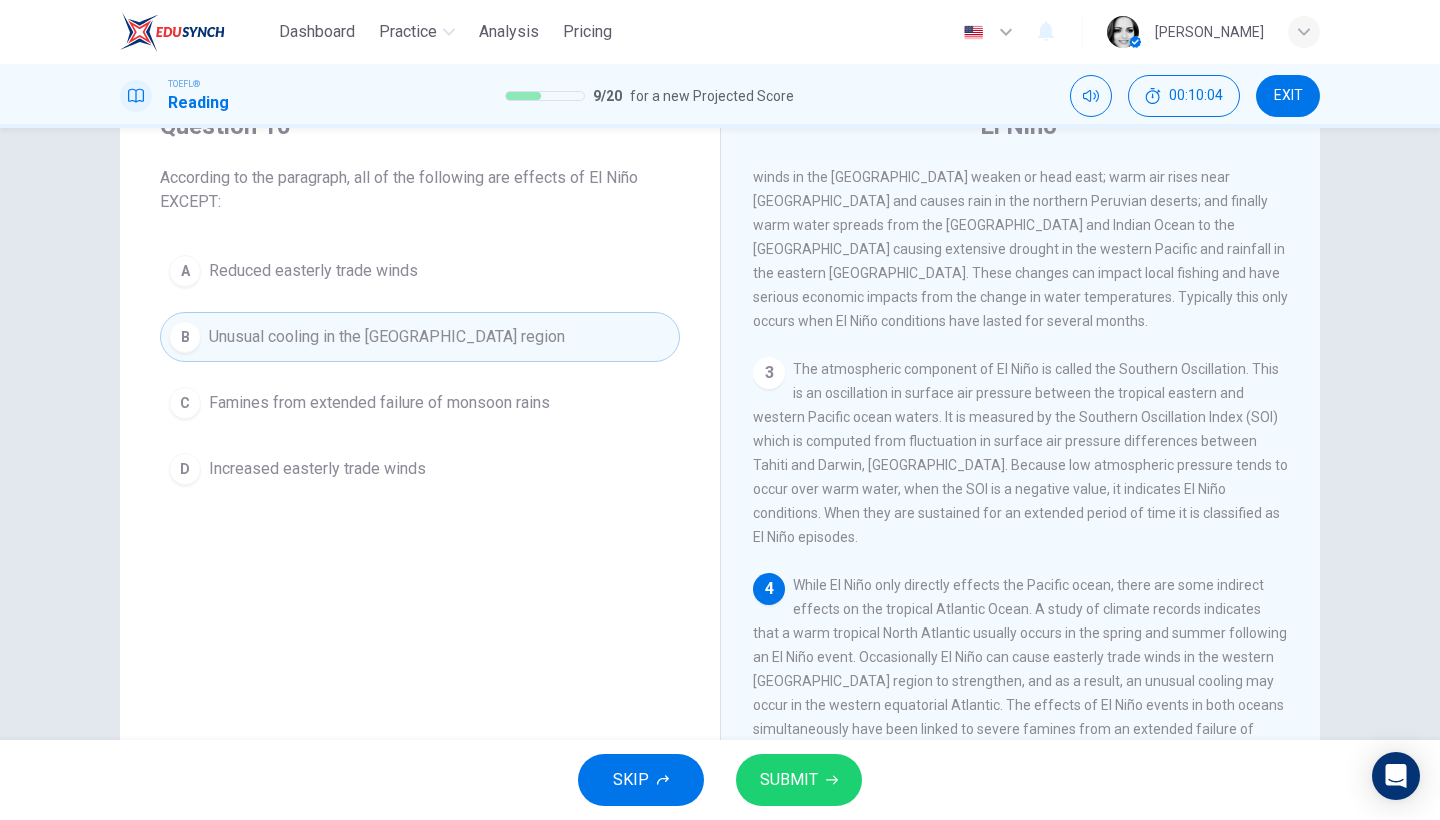 click on "B Unusual cooling in the western equatorial Atlantic region" at bounding box center (420, 337) 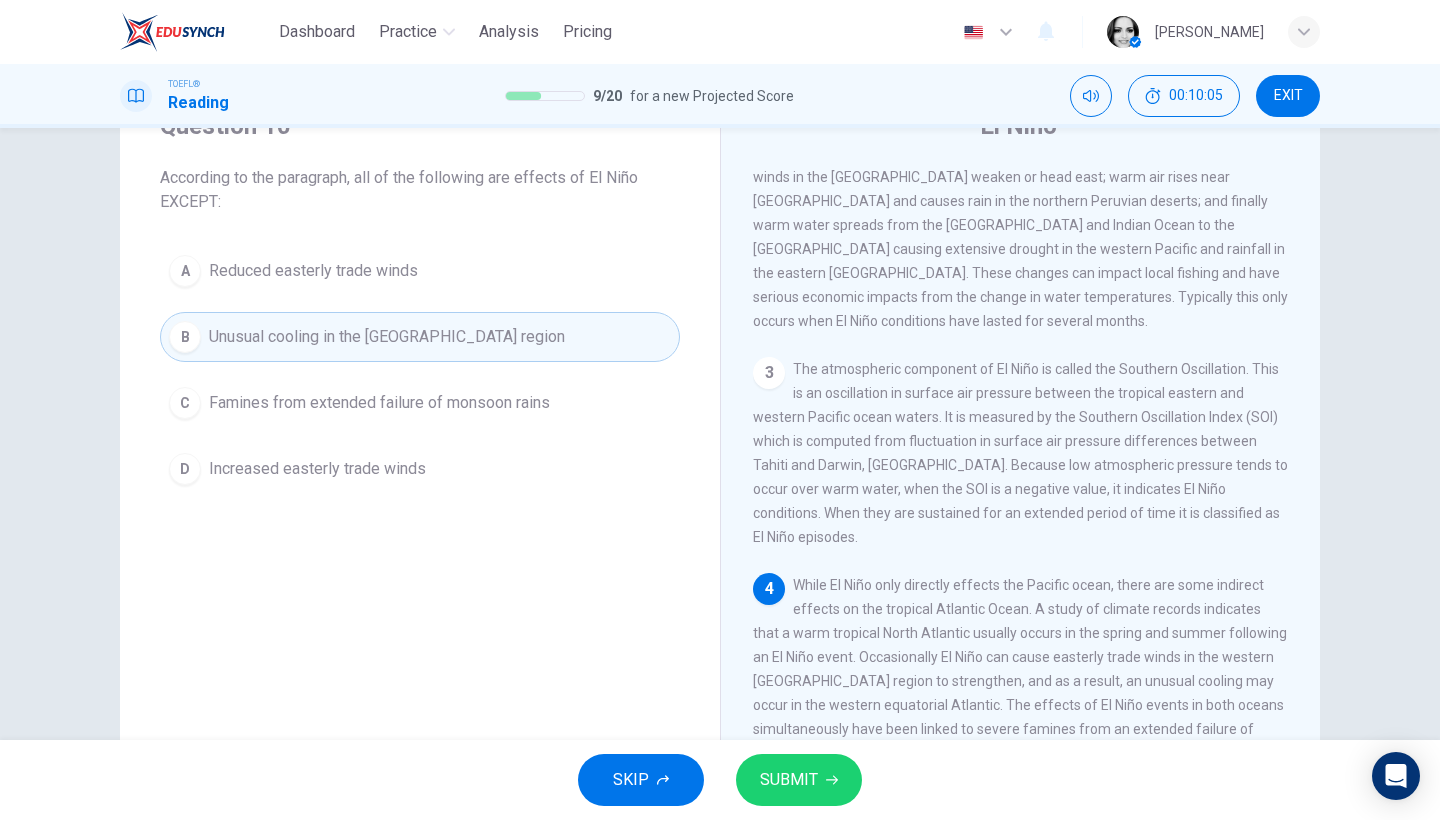 click on "B Unusual cooling in the western equatorial Atlantic region" at bounding box center (420, 337) 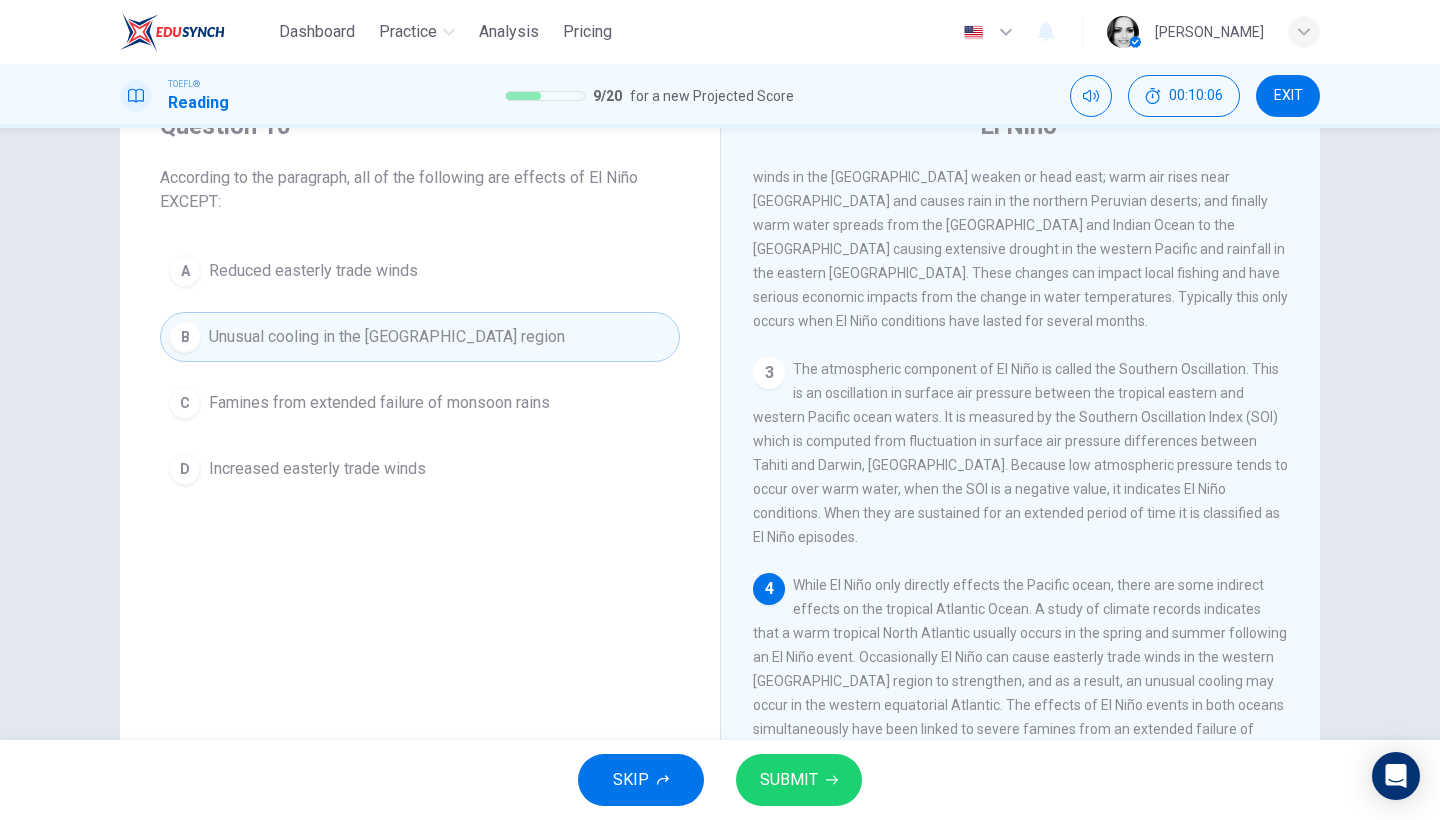 click on "B Unusual cooling in the western equatorial Atlantic region" at bounding box center [420, 337] 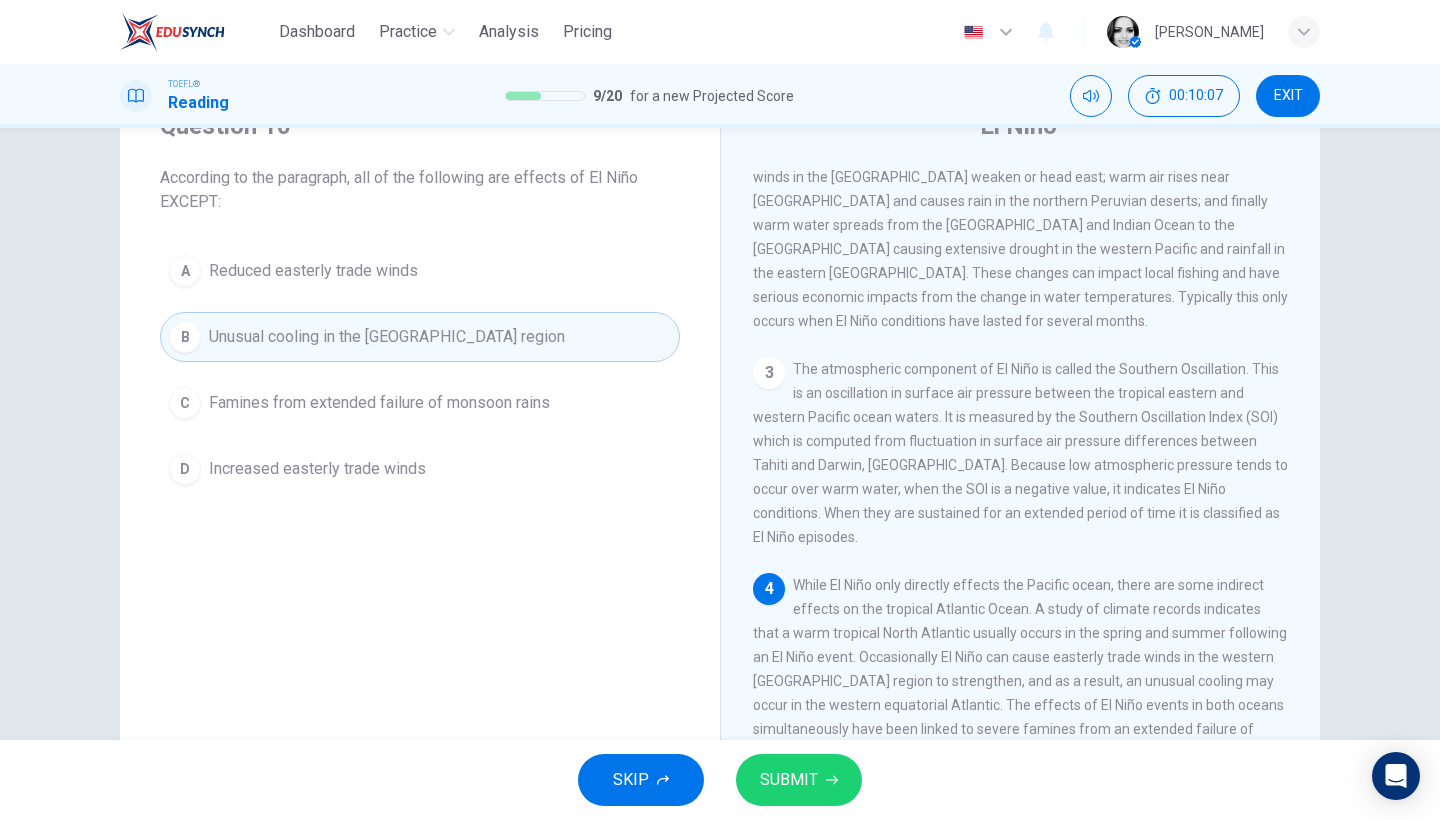 click on "B Unusual cooling in the western equatorial Atlantic region" at bounding box center (420, 337) 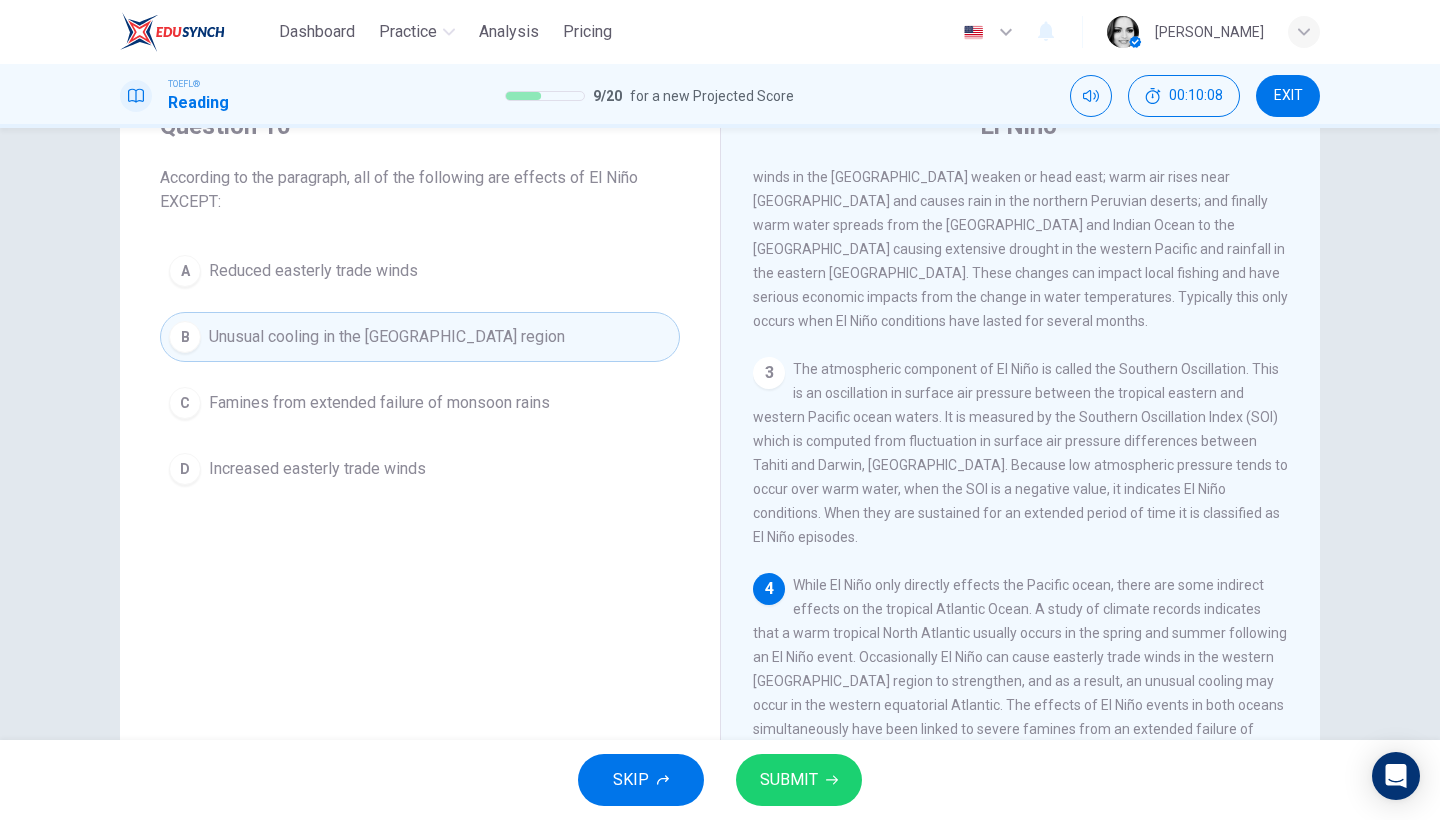 click on "B Unusual cooling in the western equatorial Atlantic region" at bounding box center [420, 337] 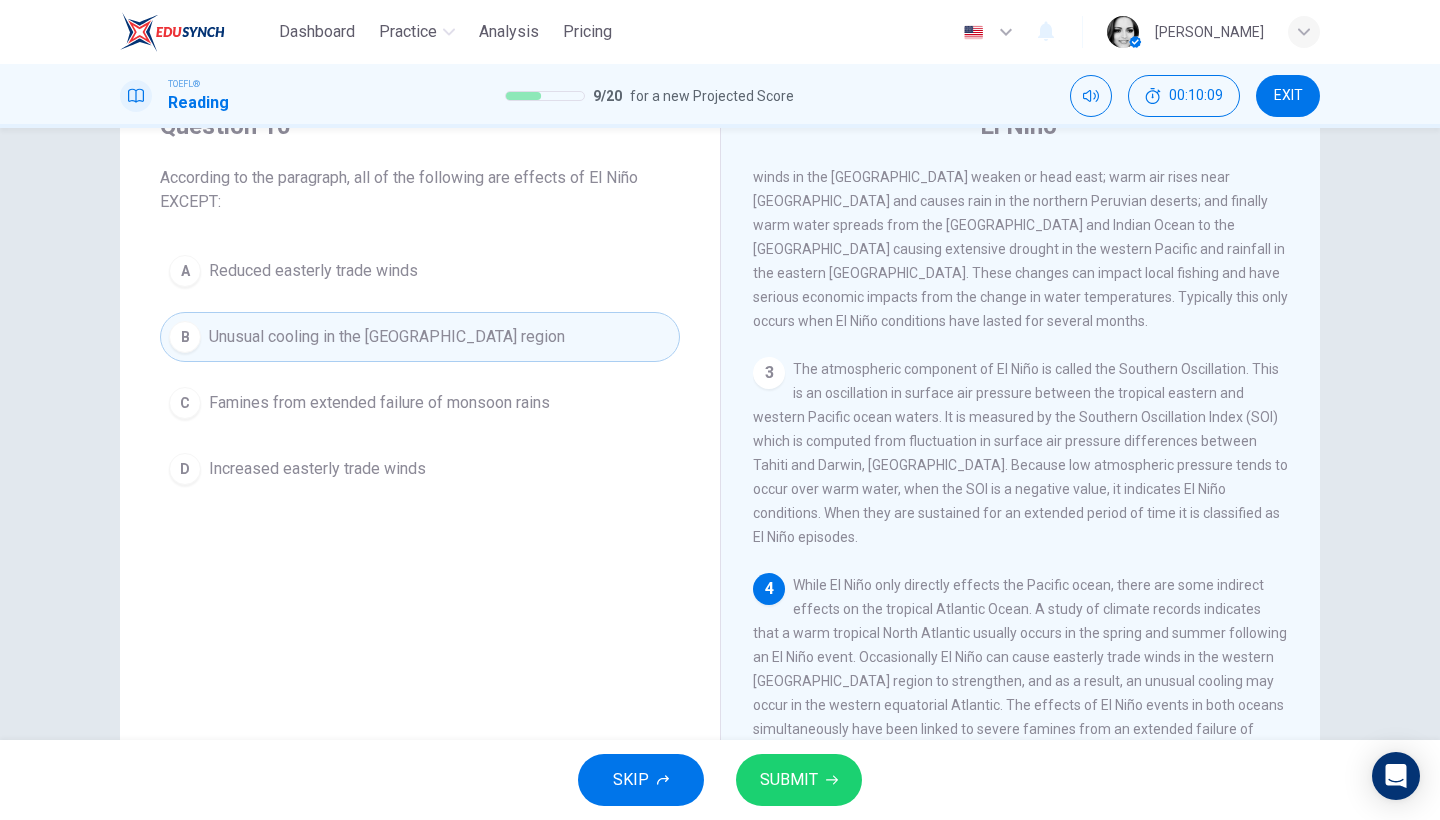click on "B Unusual cooling in the western equatorial Atlantic region" at bounding box center [420, 337] 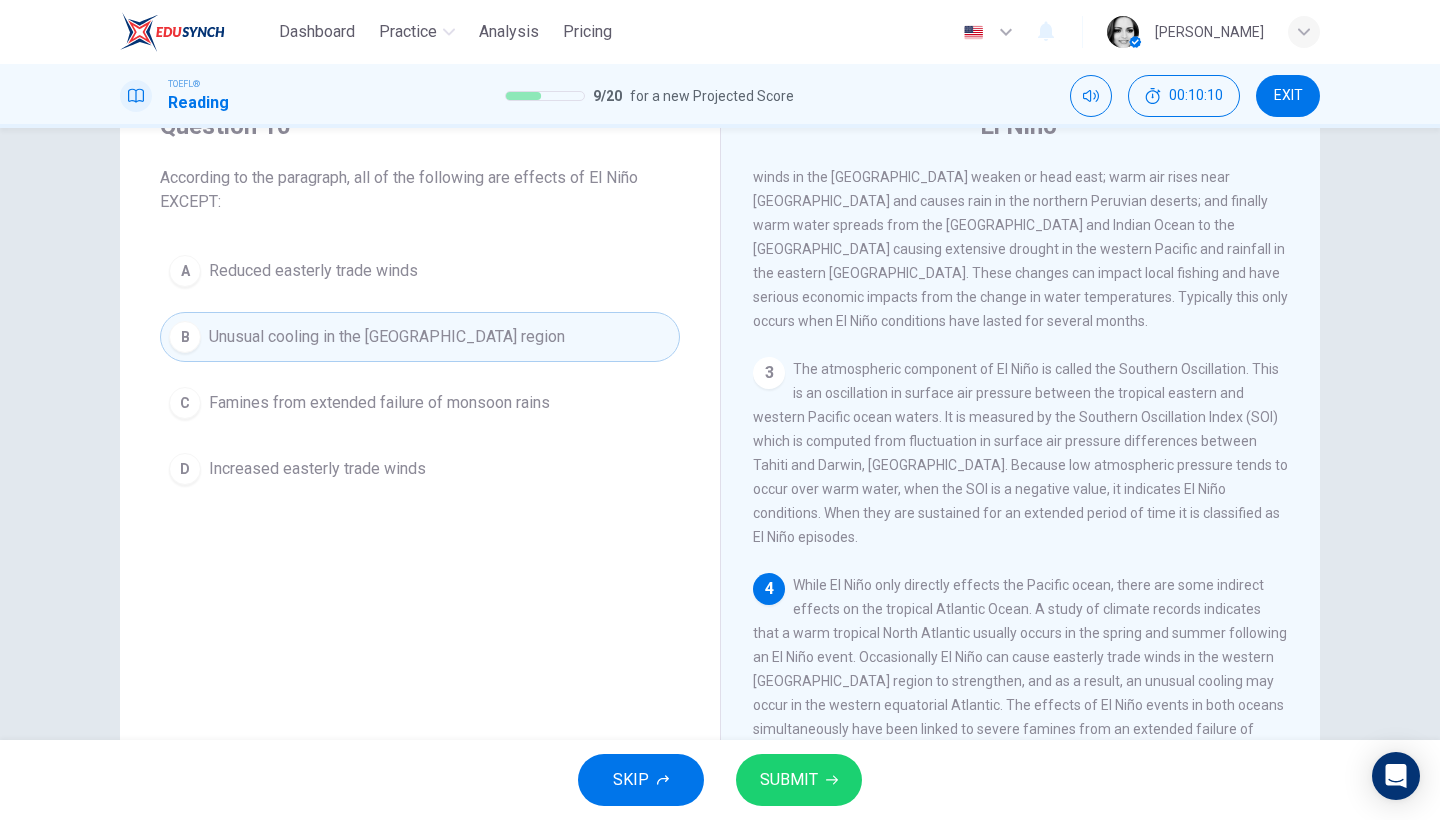 click on "B Unusual cooling in the western equatorial Atlantic region" at bounding box center [420, 337] 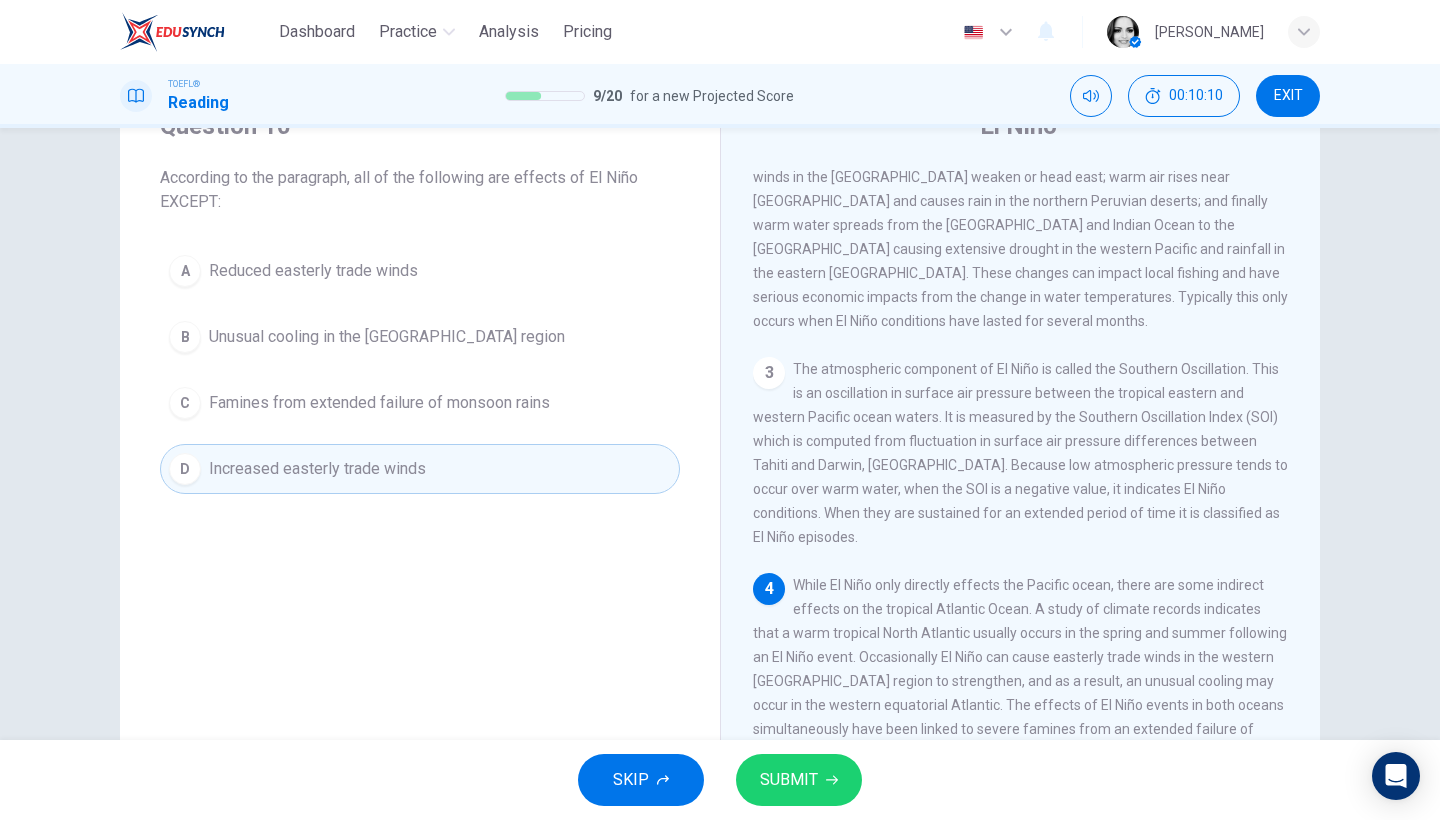 click on "D Increased easterly trade winds" at bounding box center [420, 469] 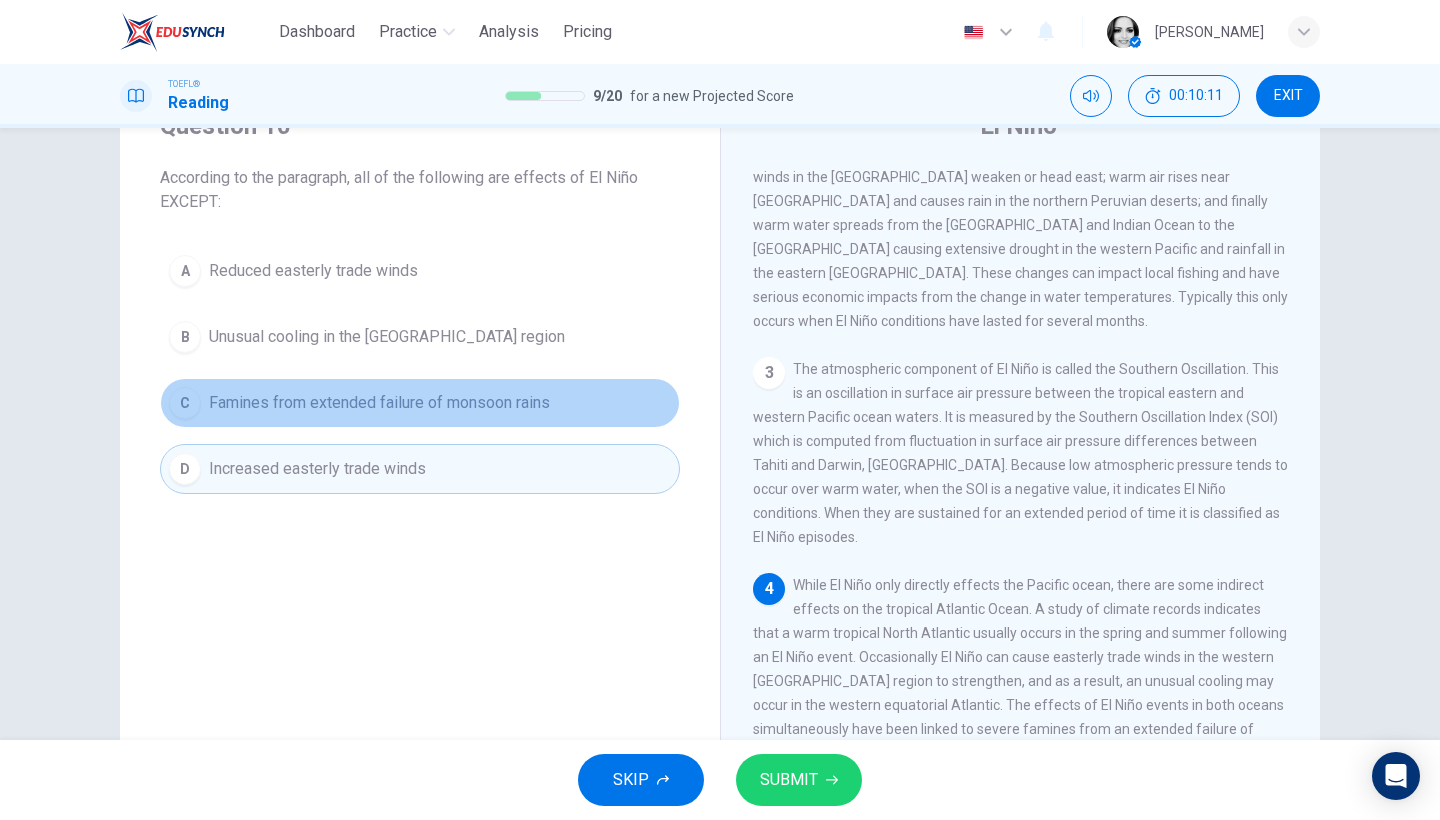 type 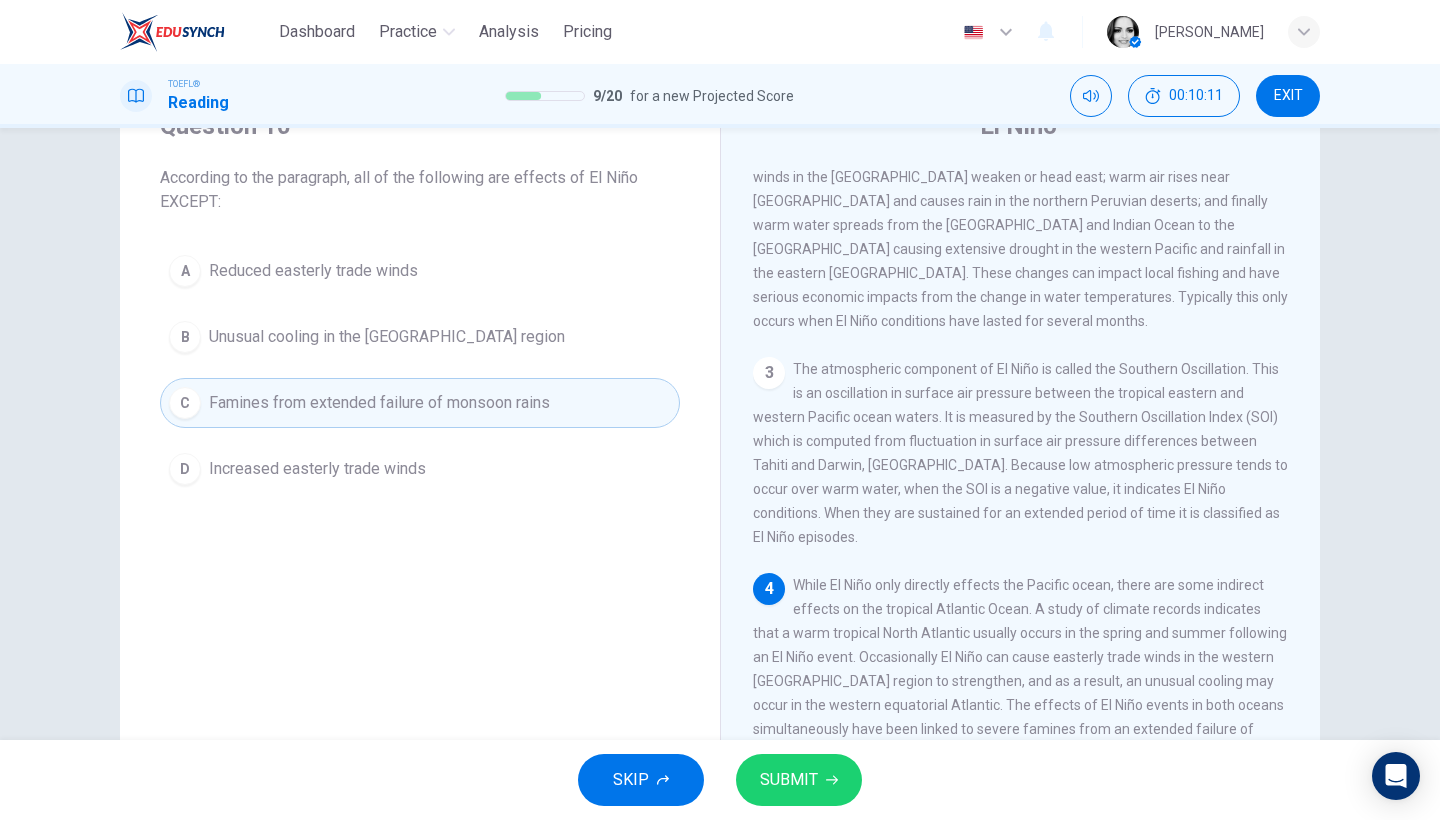 click on "C Famines from extended failure of monsoon rains" at bounding box center [420, 403] 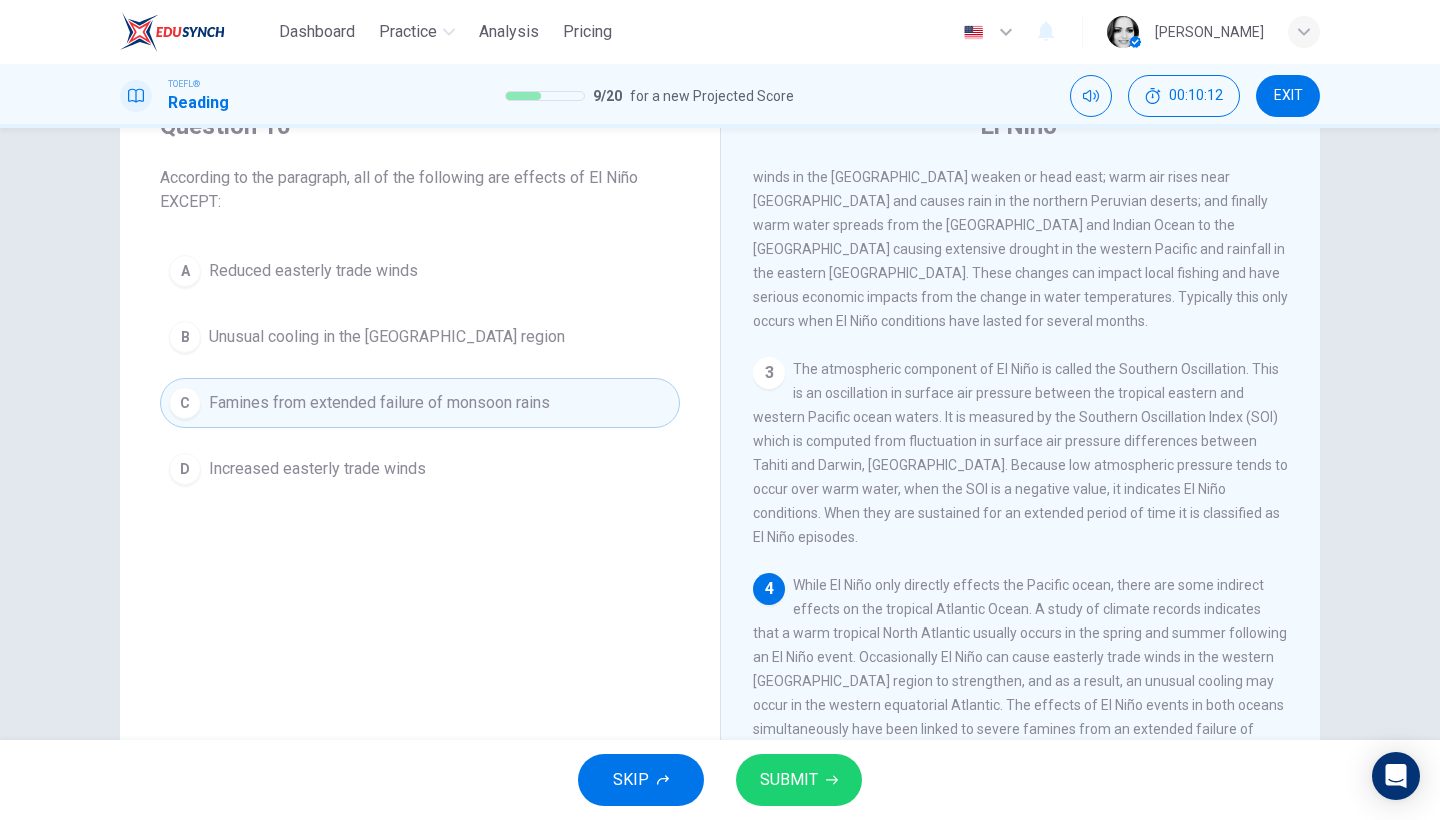 click on "C Famines from extended failure of monsoon rains" at bounding box center (420, 403) 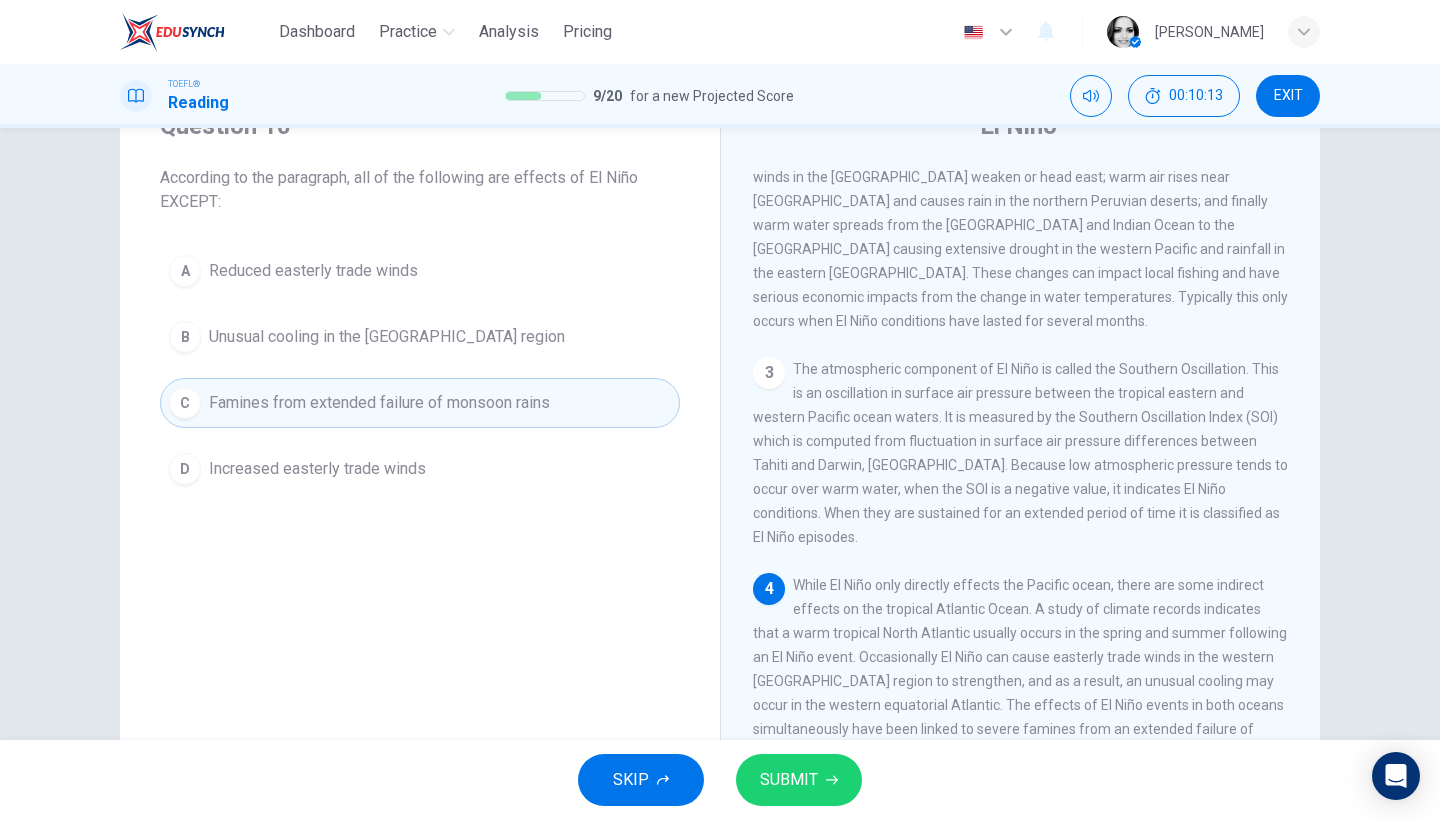 click on "C Famines from extended failure of monsoon rains" at bounding box center [420, 403] 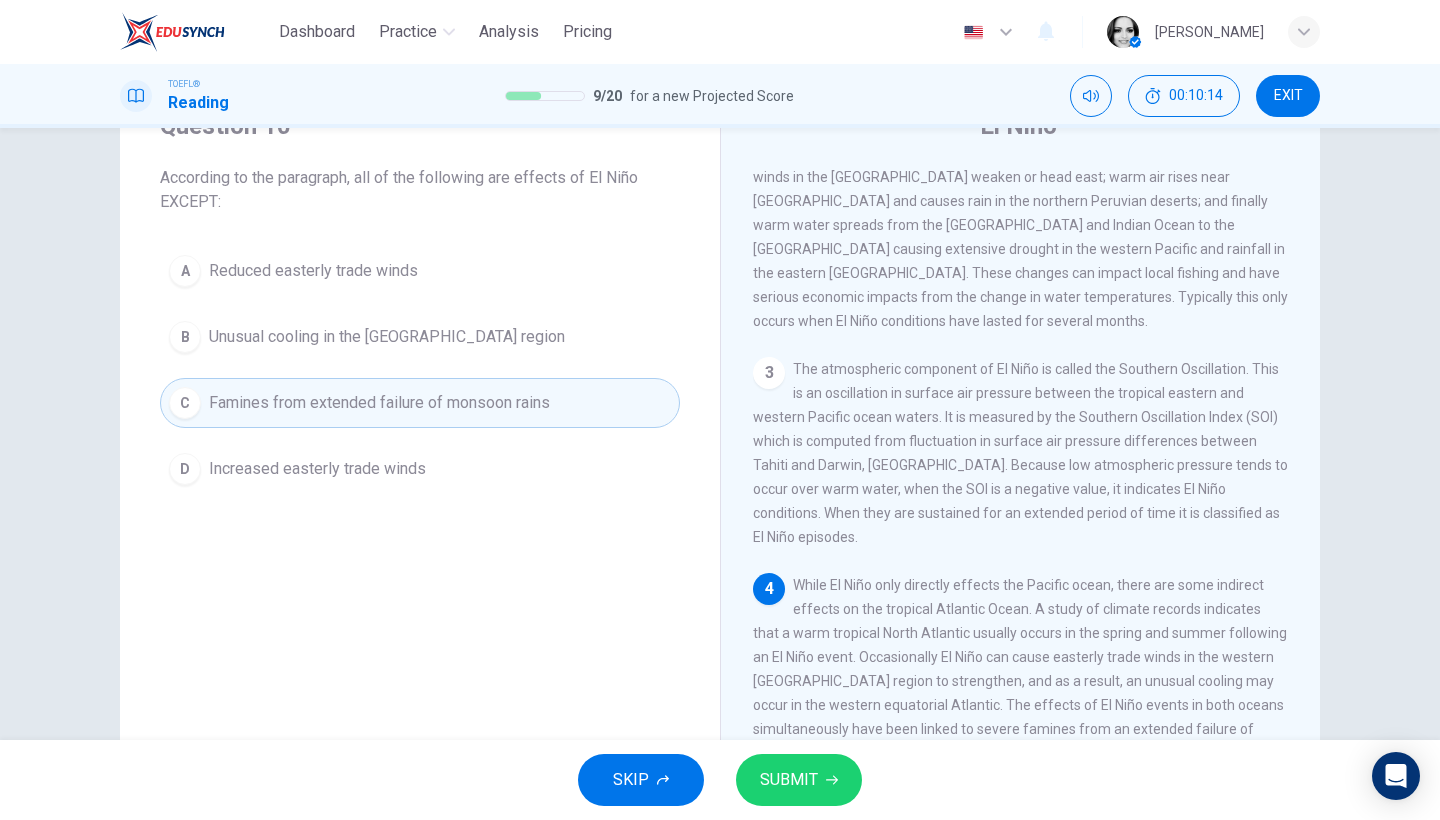 click on "C Famines from extended failure of monsoon rains" at bounding box center [420, 403] 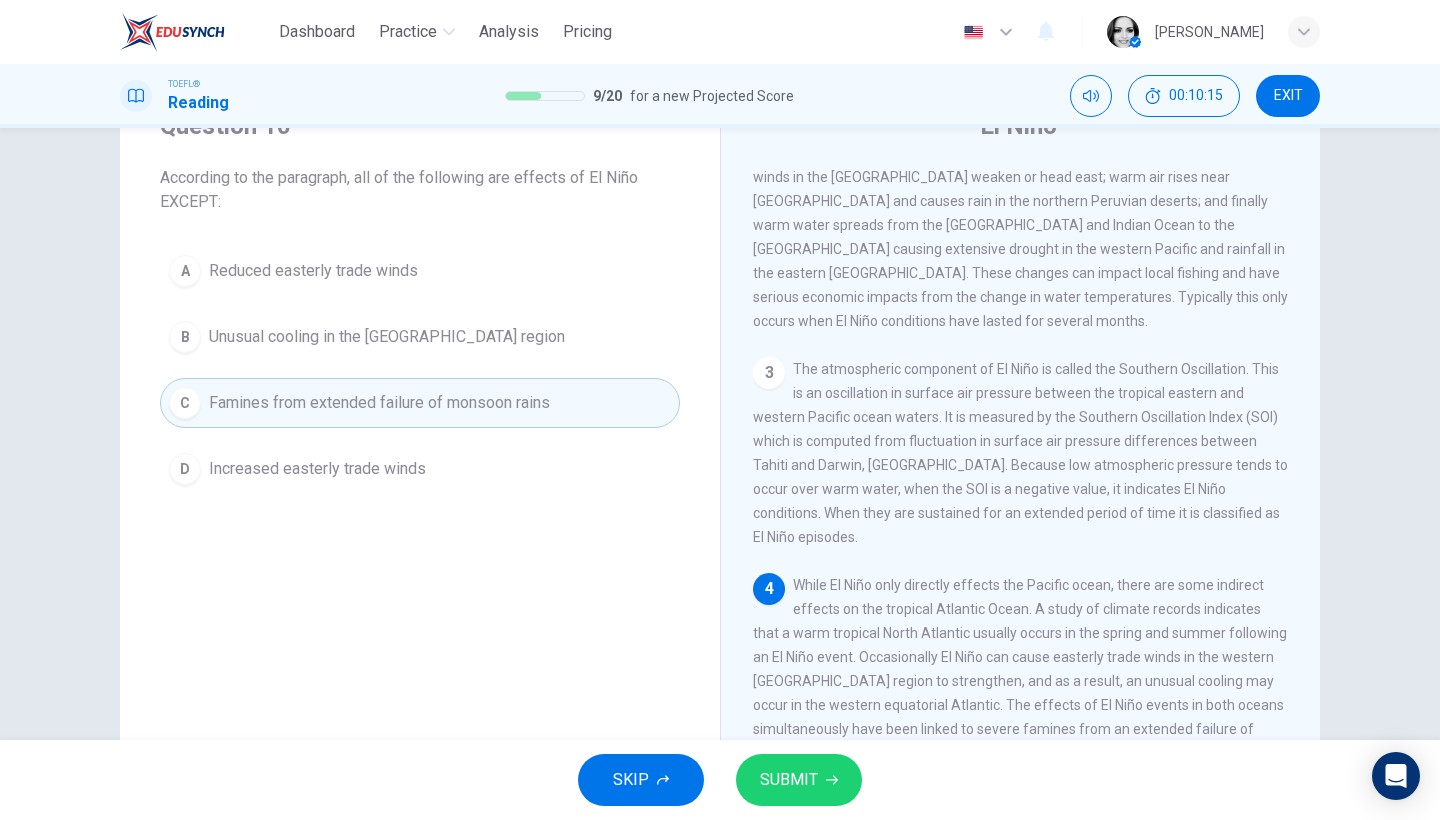 click on "C Famines from extended failure of monsoon rains" at bounding box center [420, 403] 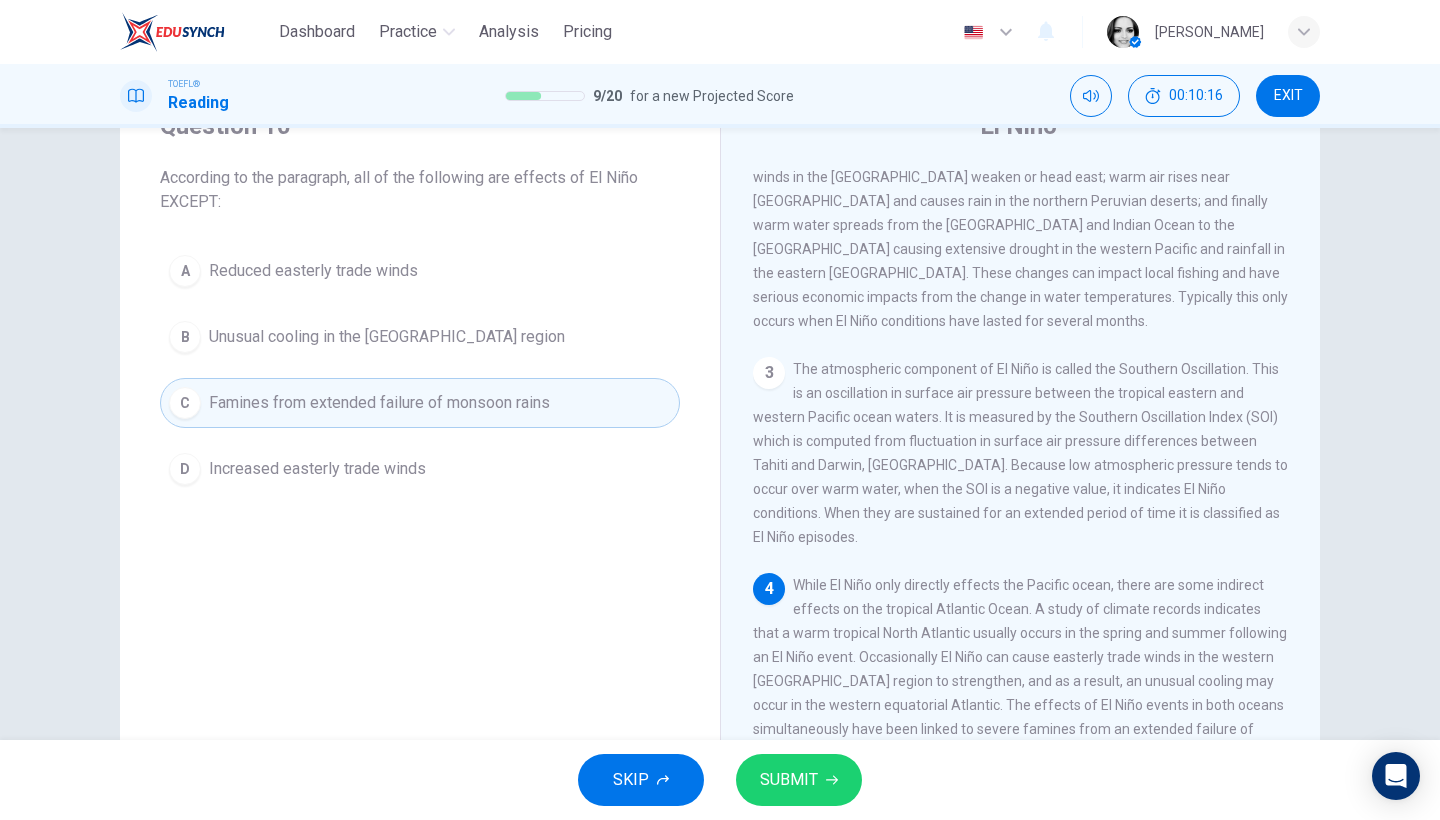 click on "C Famines from extended failure of monsoon rains" at bounding box center [420, 403] 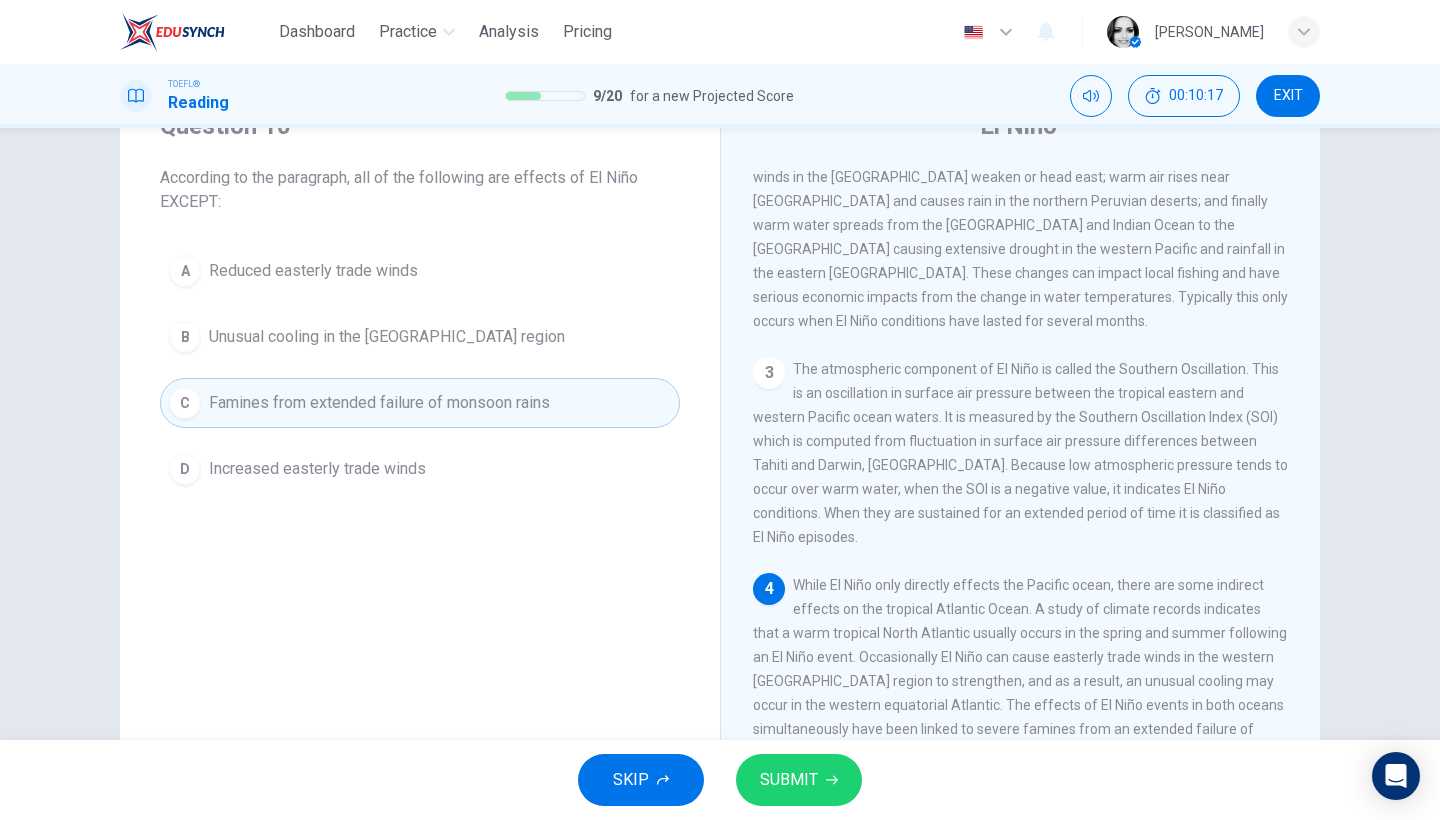 click on "C Famines from extended failure of monsoon rains" at bounding box center (420, 403) 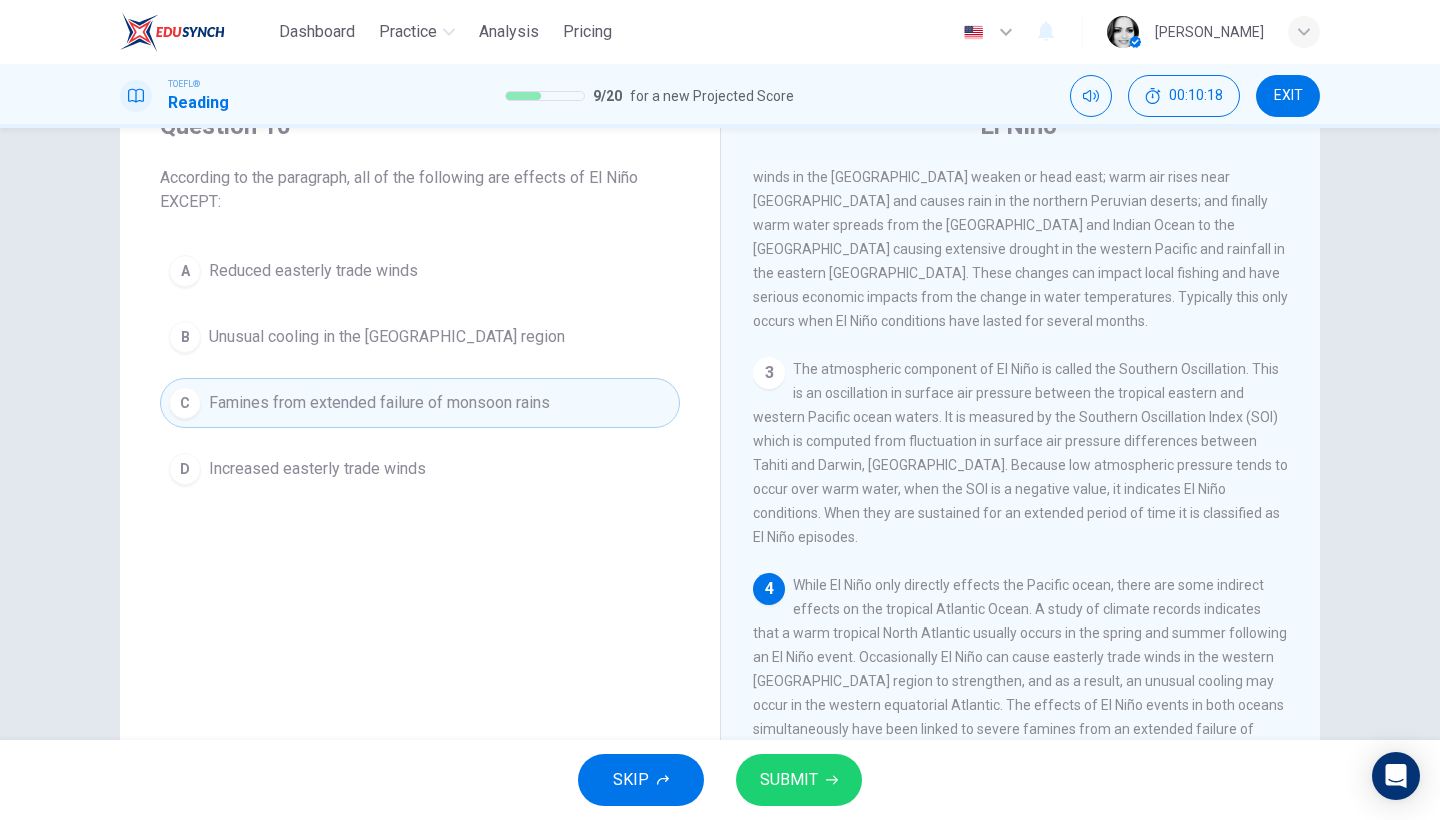 click on "C Famines from extended failure of monsoon rains" at bounding box center [420, 403] 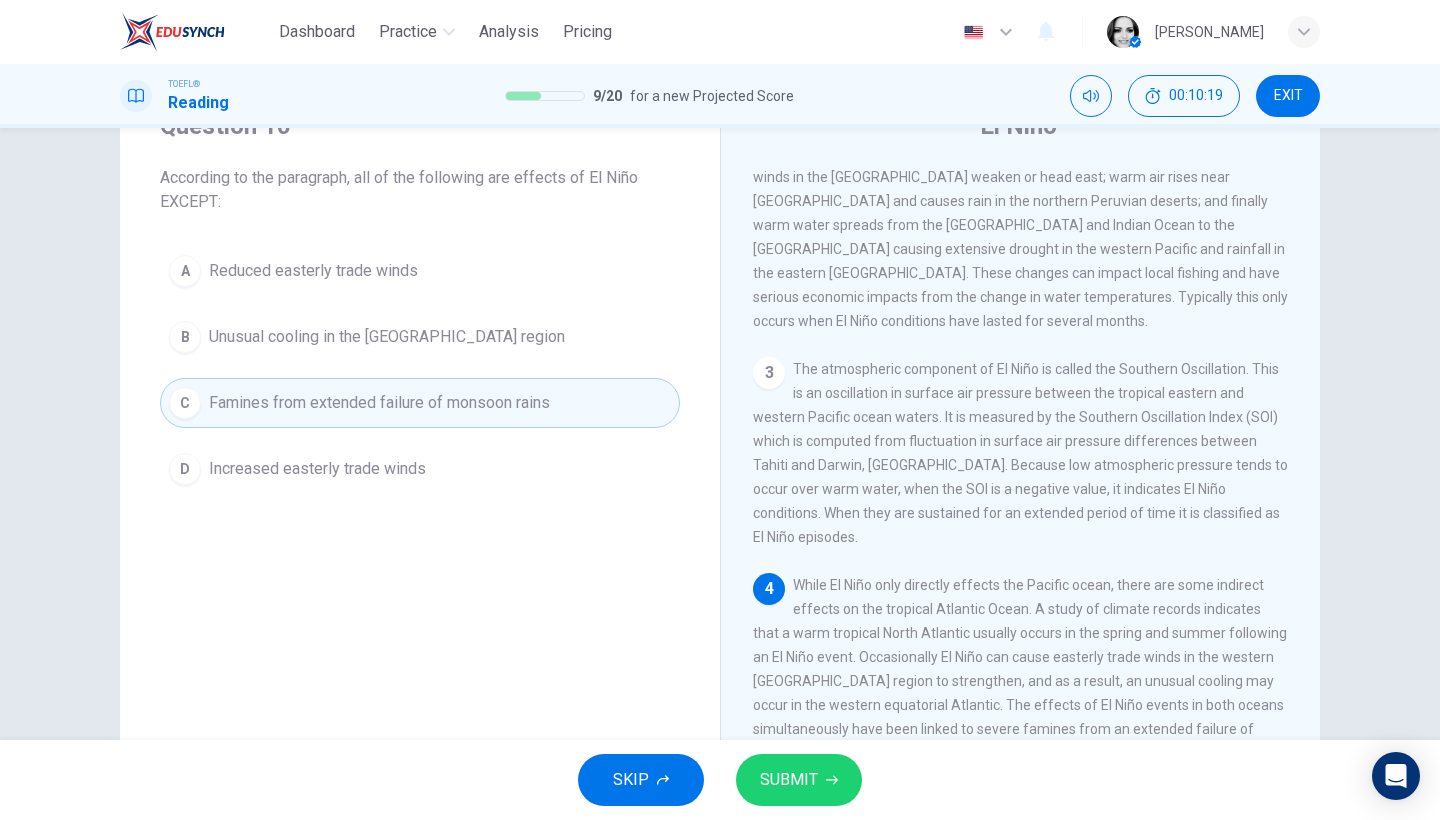 click on "C Famines from extended failure of monsoon rains" at bounding box center [420, 403] 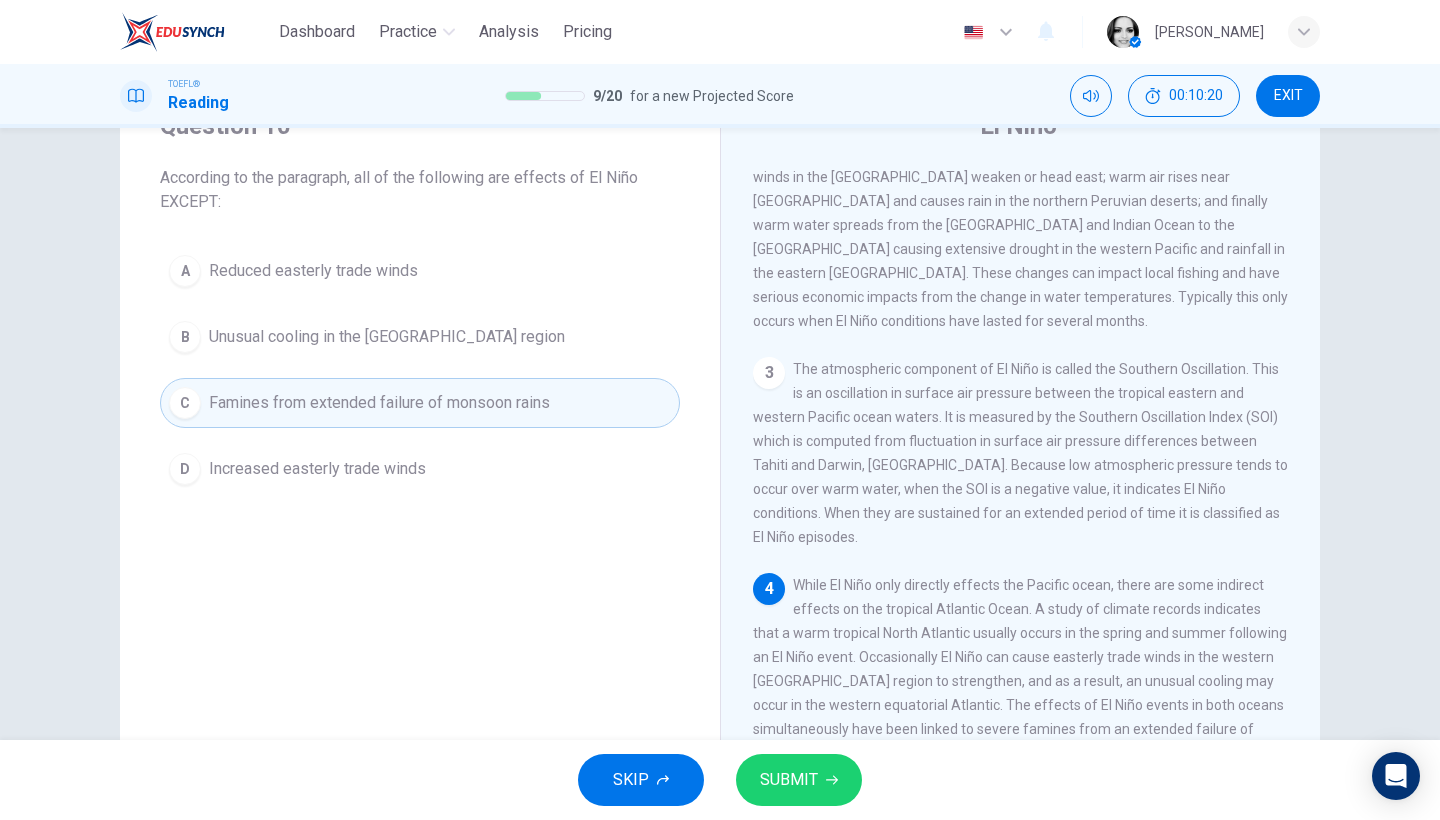 click on "C Famines from extended failure of monsoon rains" at bounding box center (420, 403) 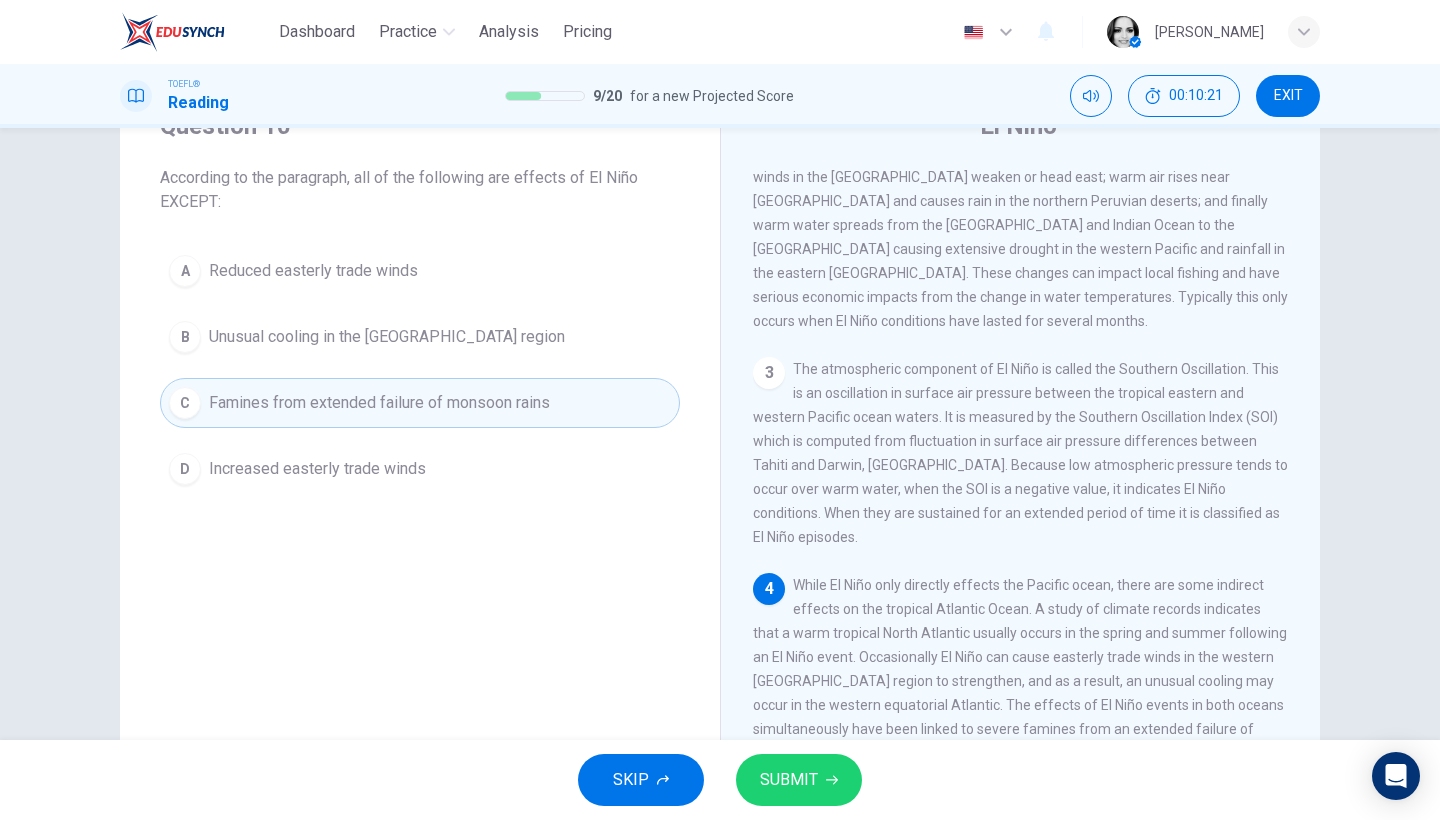 click on "C Famines from extended failure of monsoon rains" at bounding box center (420, 403) 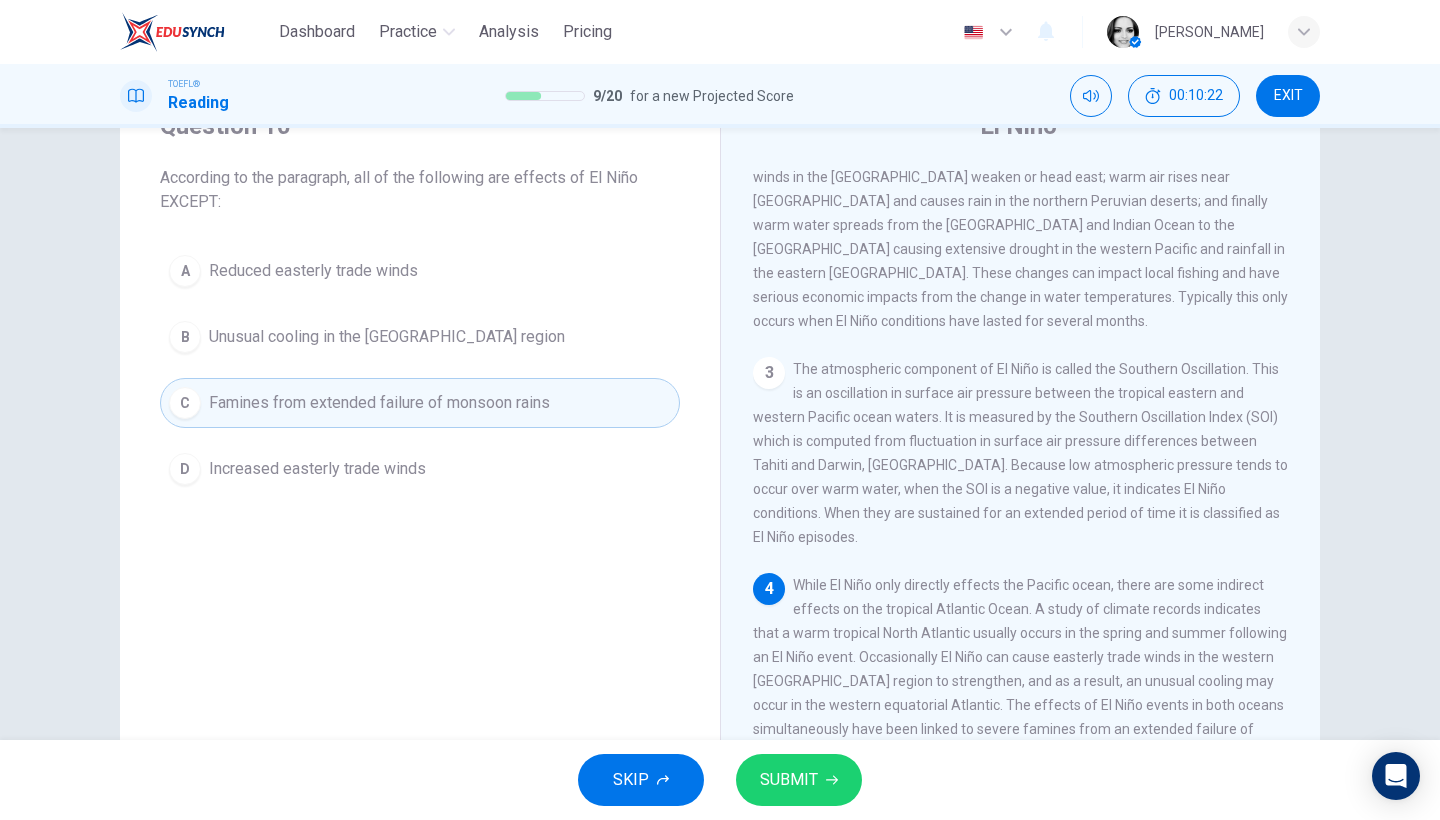 click on "C Famines from extended failure of monsoon rains" at bounding box center [420, 403] 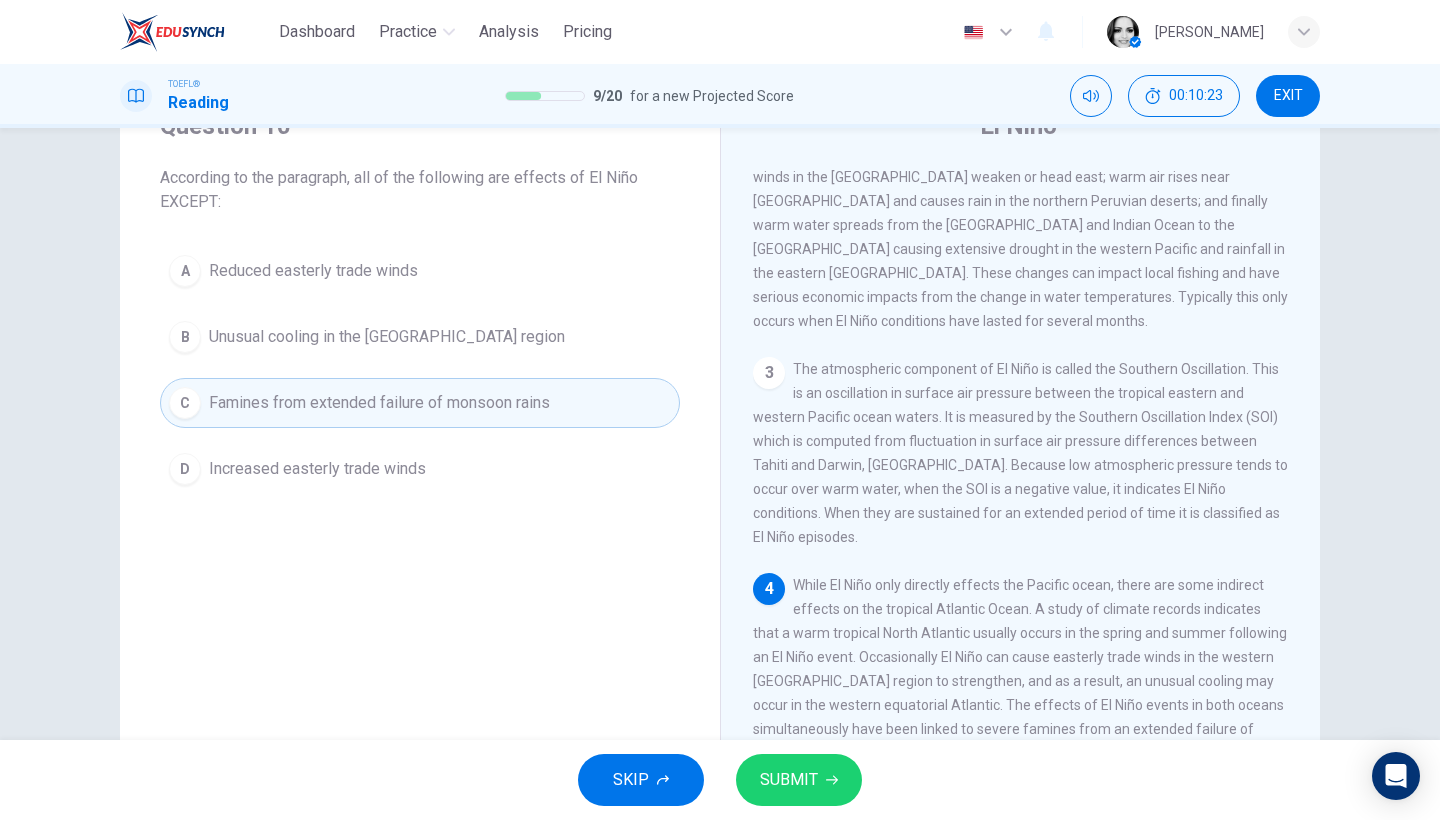 click on "C Famines from extended failure of monsoon rains" at bounding box center [420, 403] 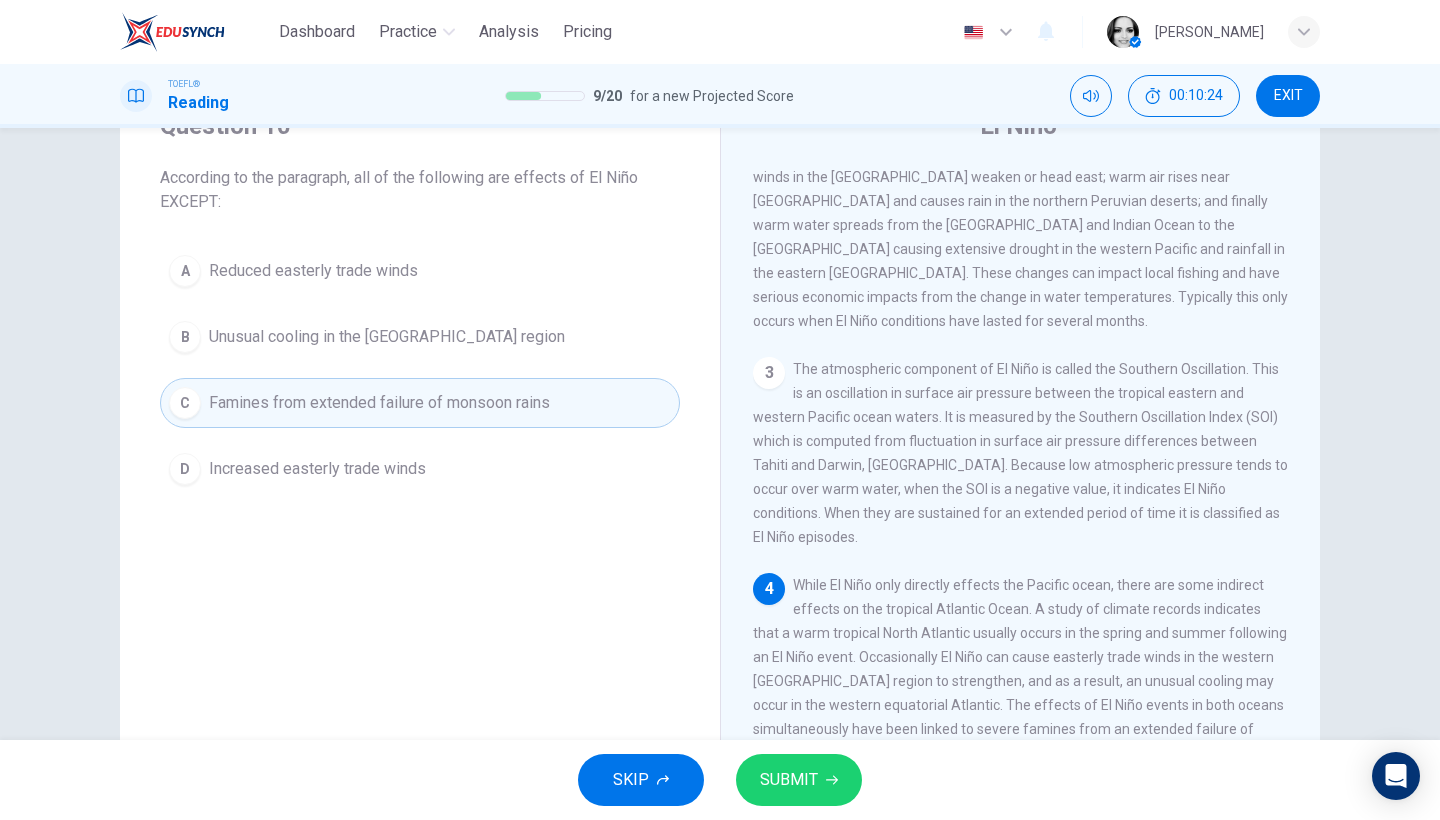 click on "C Famines from extended failure of monsoon rains" at bounding box center [420, 403] 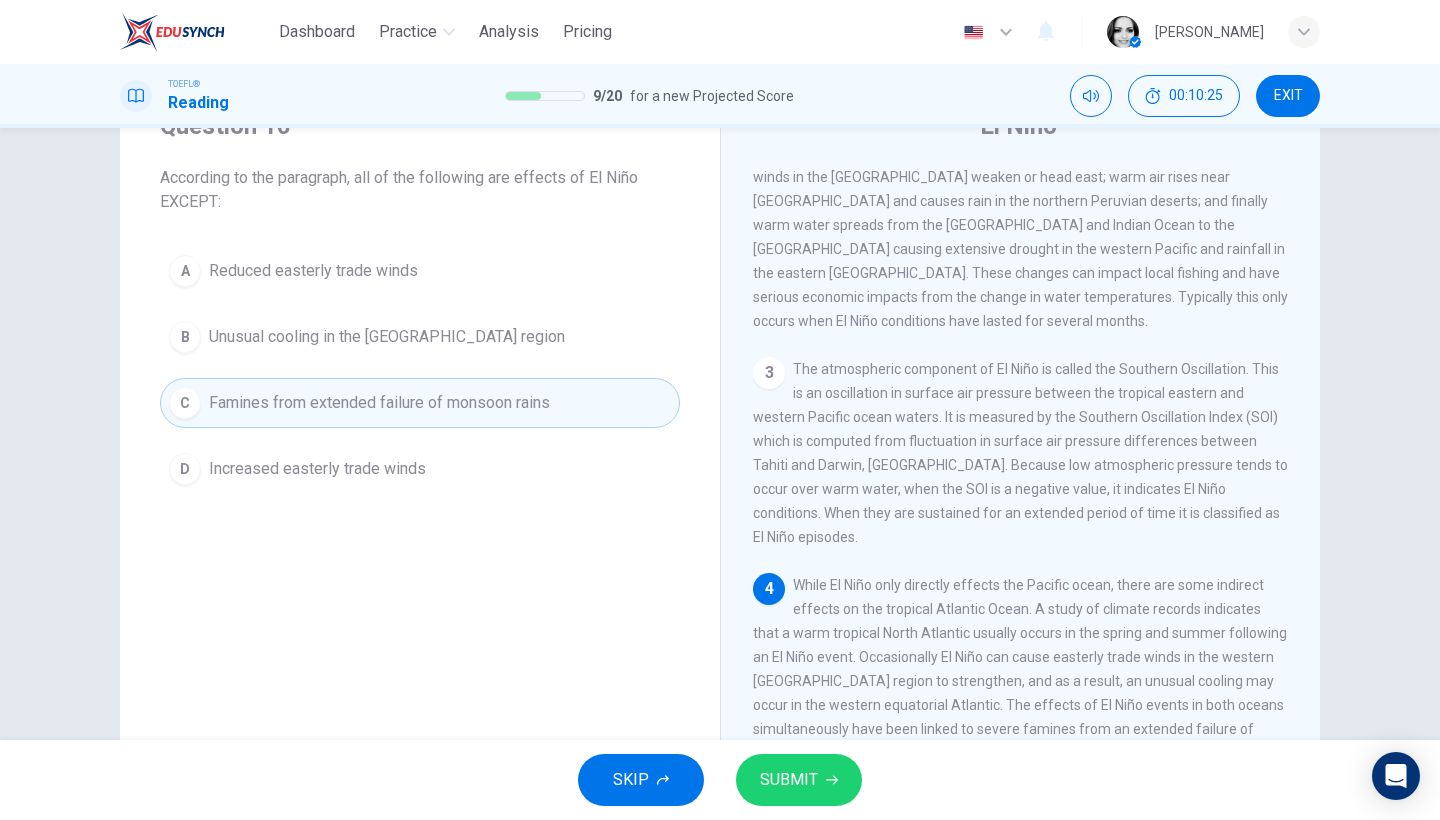 click on "C Famines from extended failure of monsoon rains" at bounding box center (420, 403) 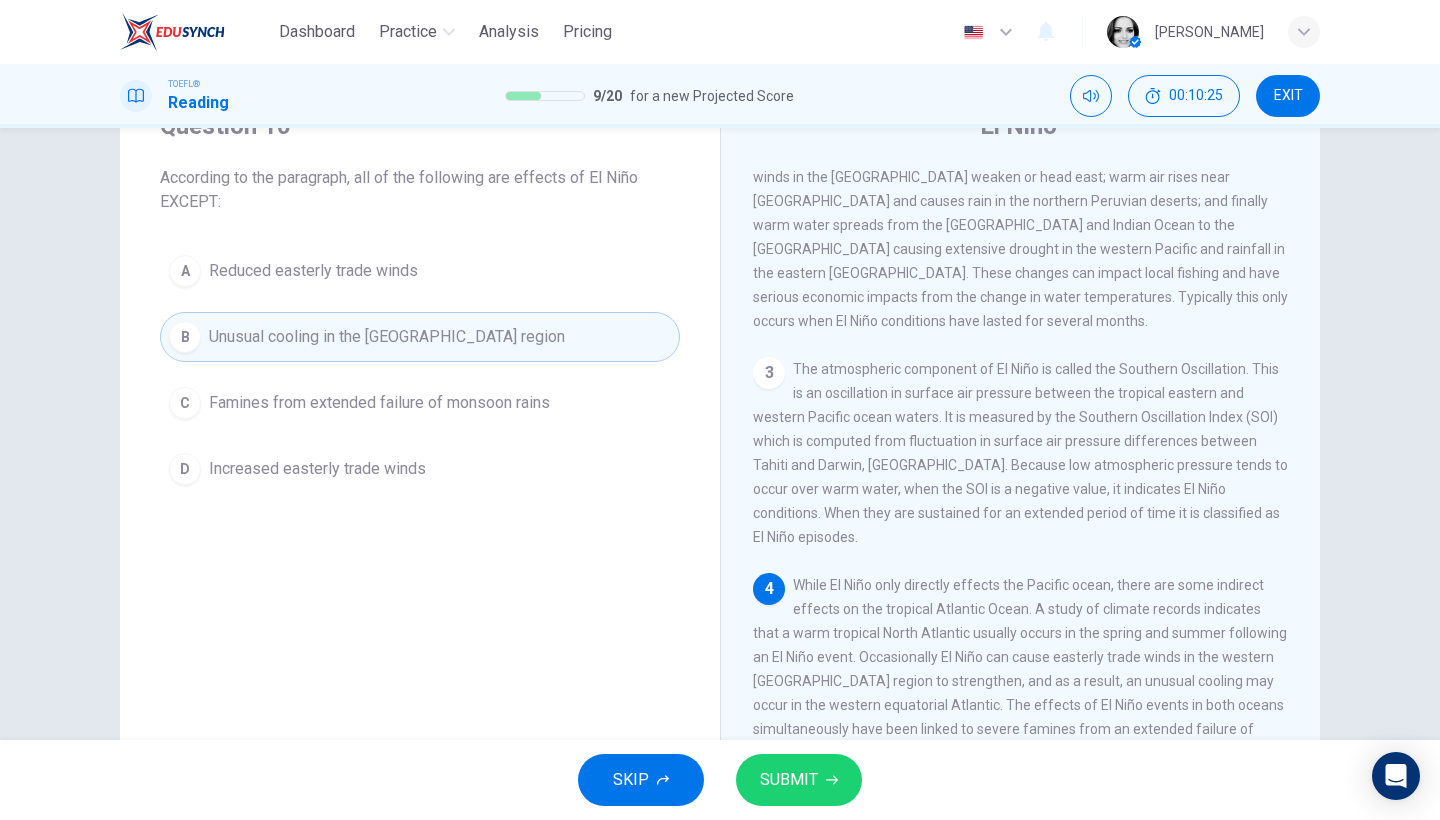 click on "B Unusual cooling in the western equatorial Atlantic region" at bounding box center [420, 337] 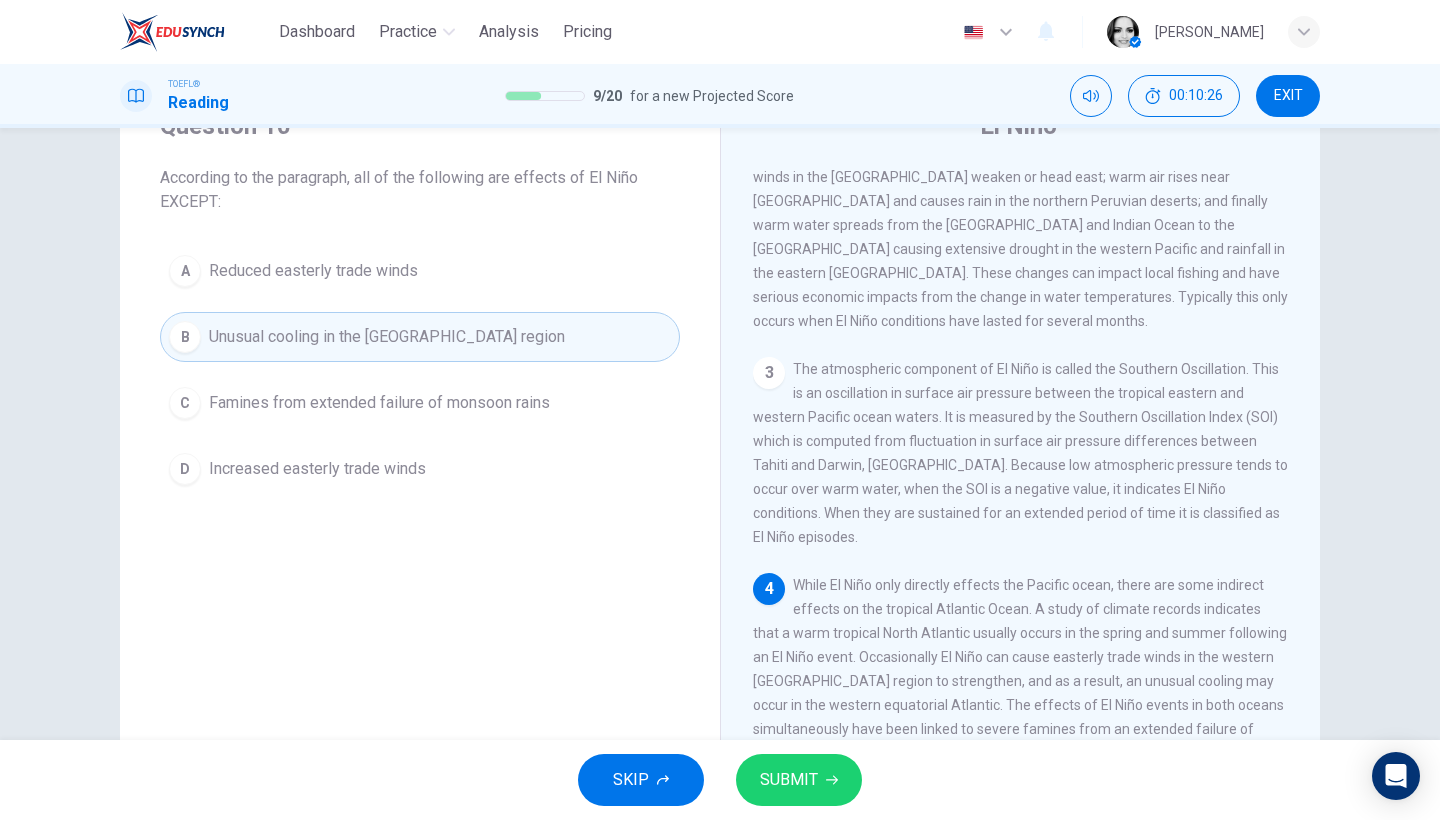 click on "B Unusual cooling in the western equatorial Atlantic region" at bounding box center (420, 337) 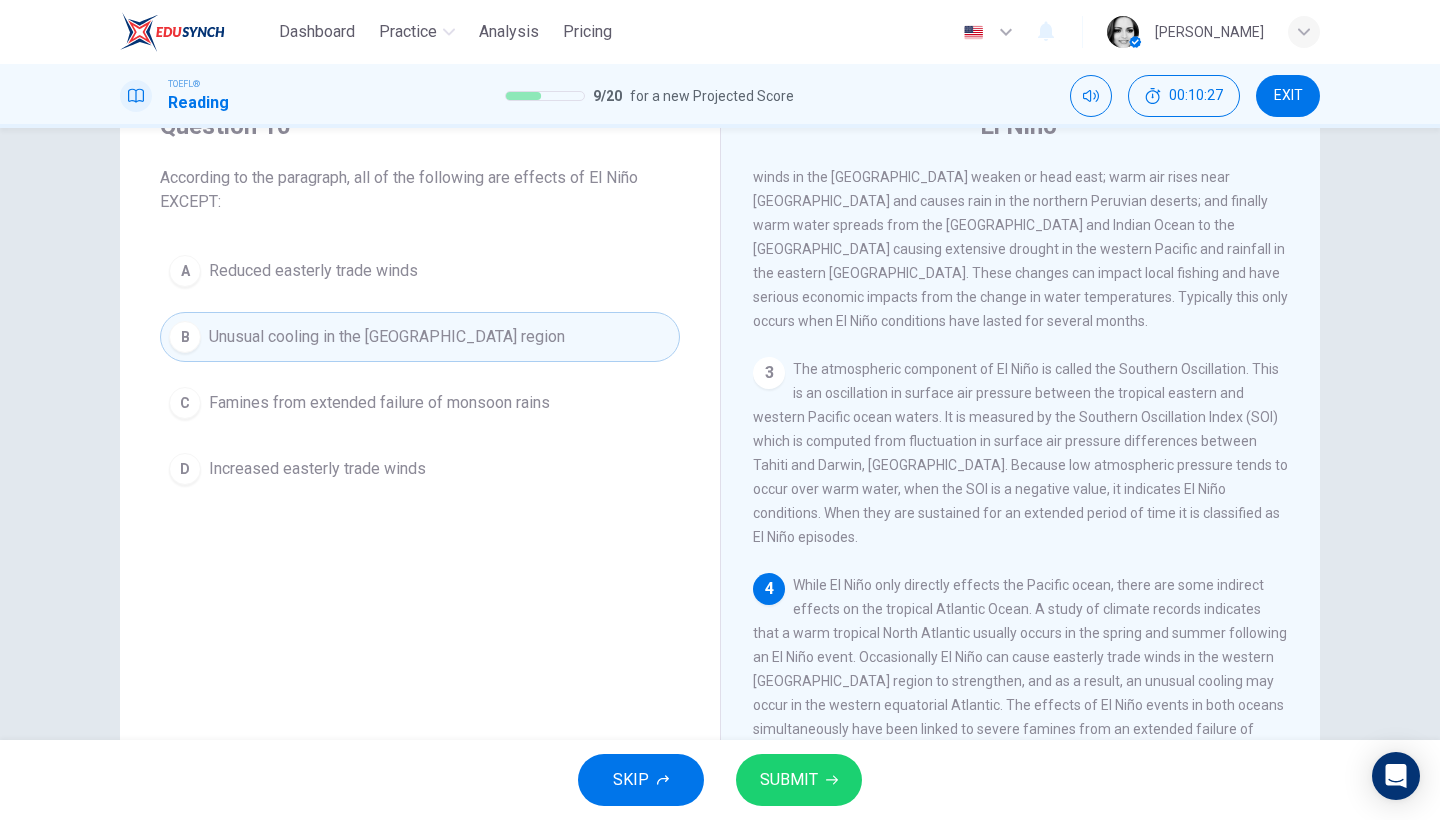 click on "B Unusual cooling in the western equatorial Atlantic region" at bounding box center [420, 337] 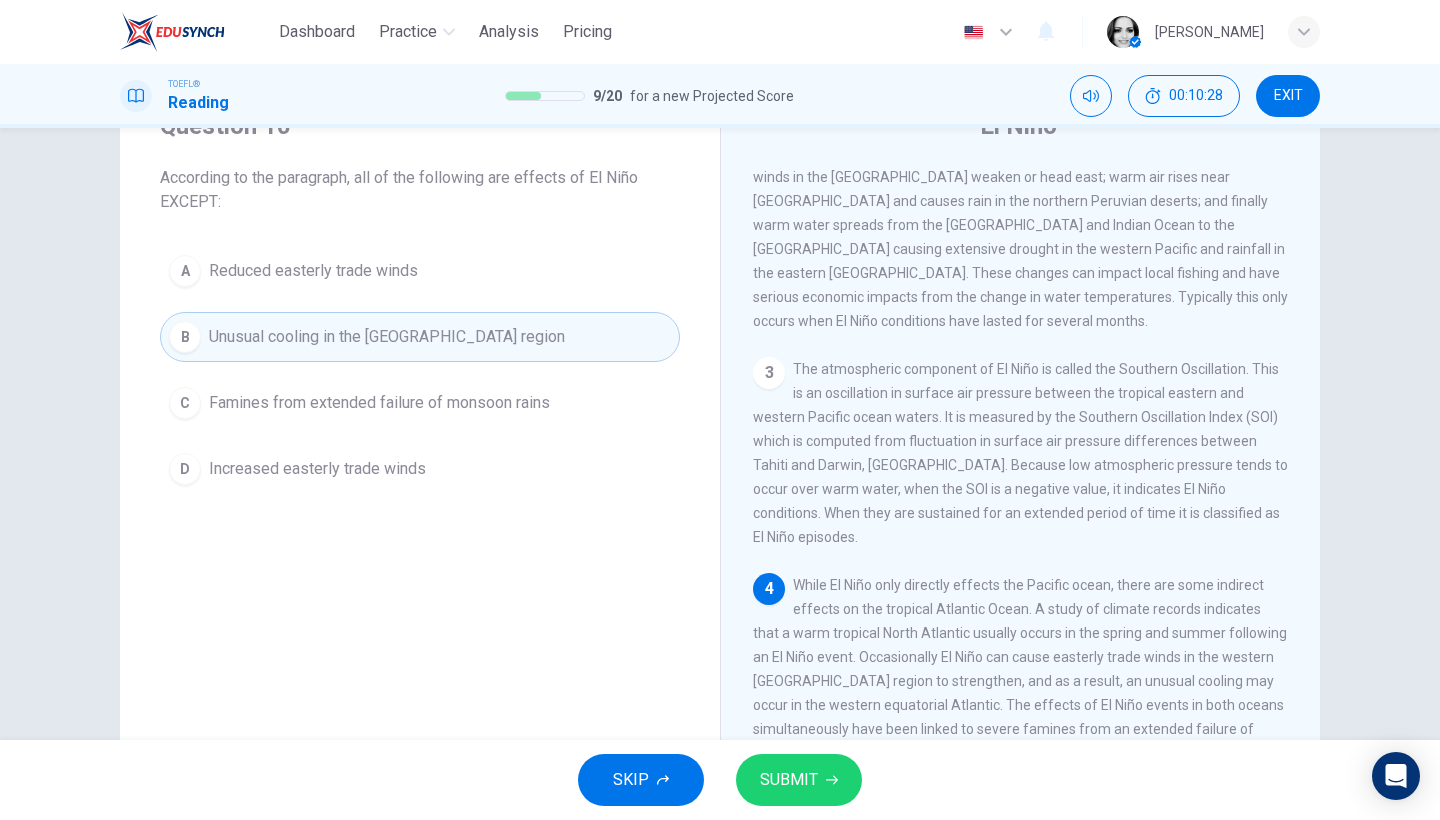 click on "B Unusual cooling in the western equatorial Atlantic region" at bounding box center [420, 337] 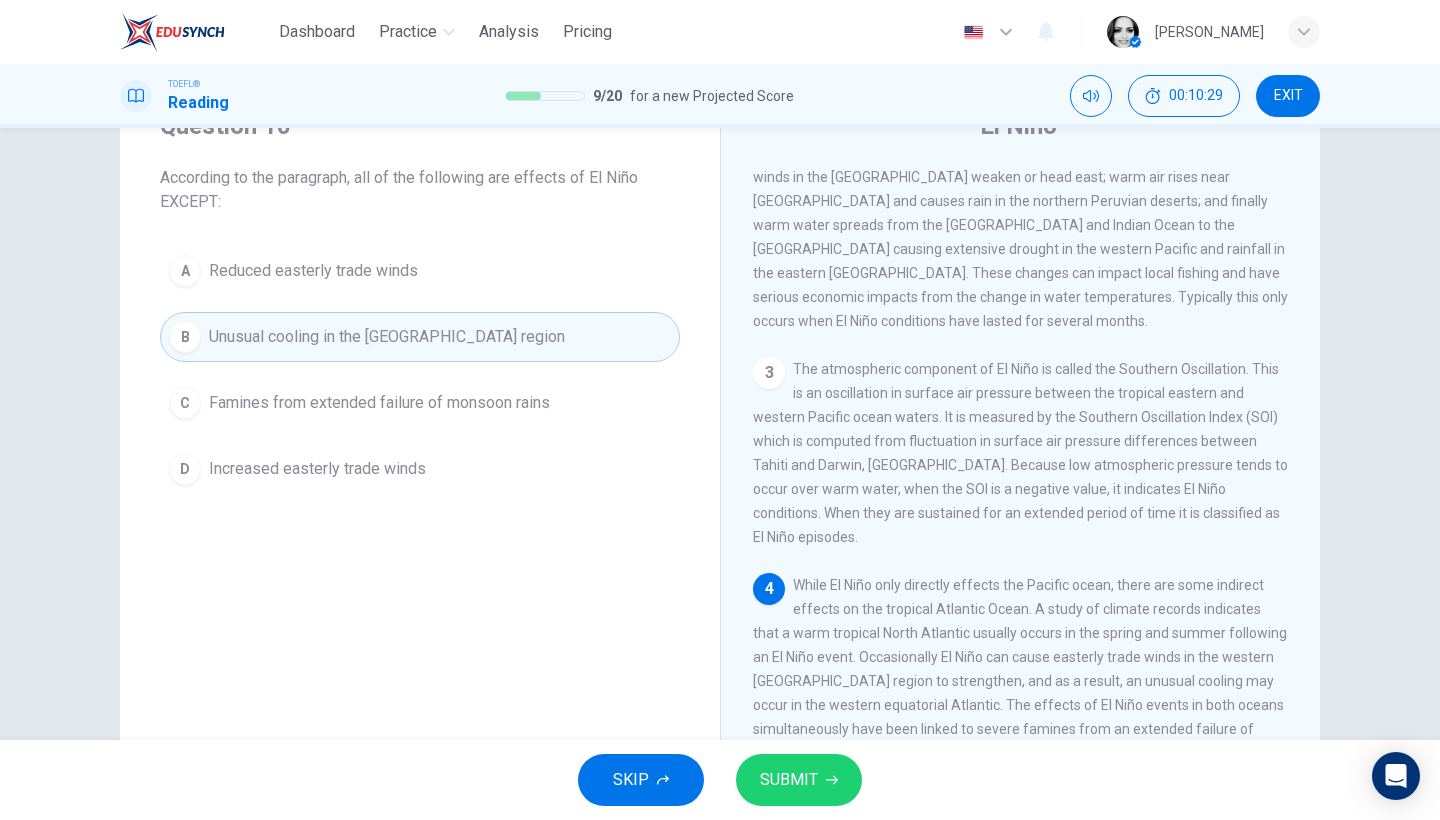 click on "B Unusual cooling in the western equatorial Atlantic region" at bounding box center (420, 337) 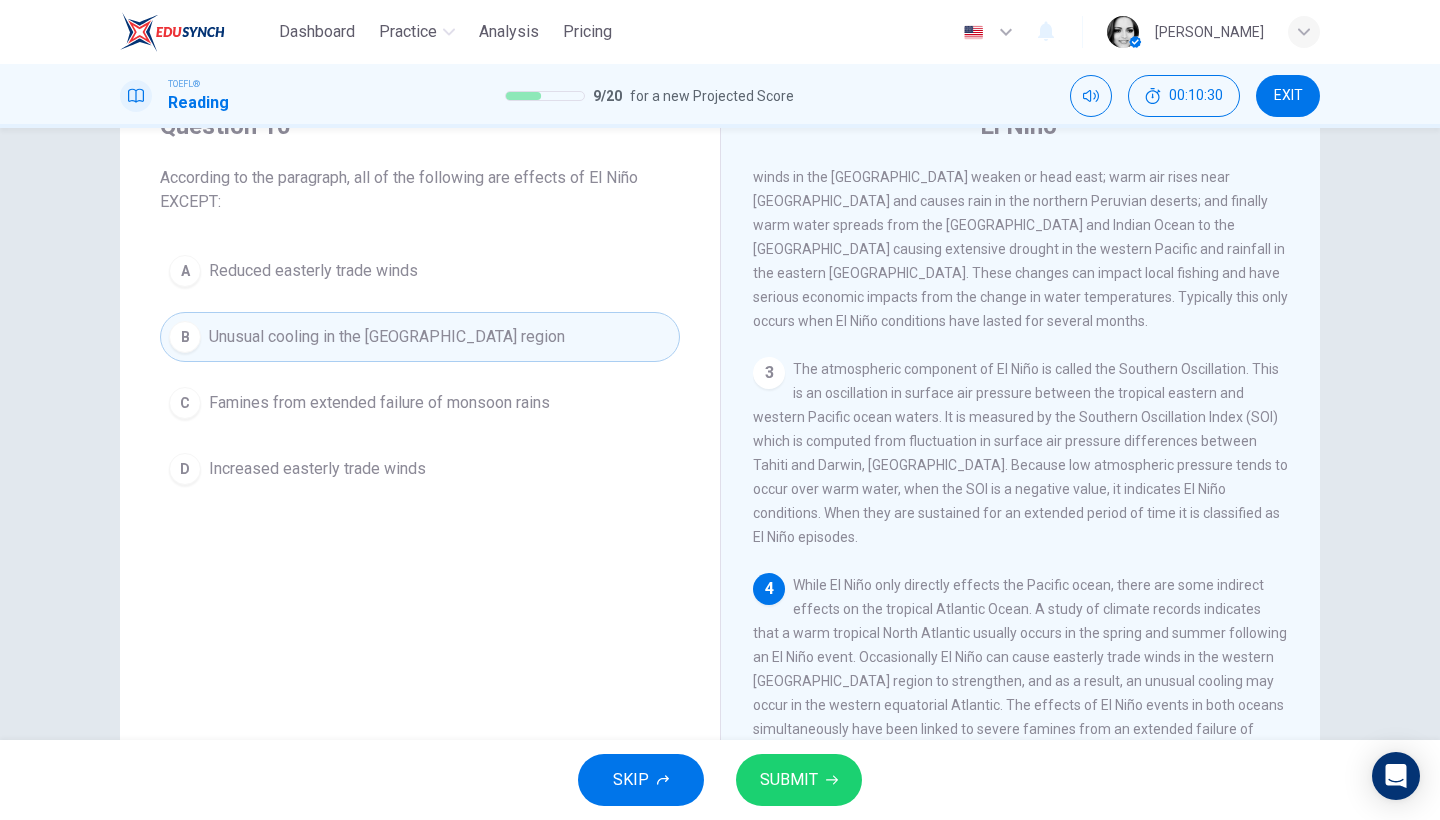 click on "B Unusual cooling in the western equatorial Atlantic region" at bounding box center [420, 337] 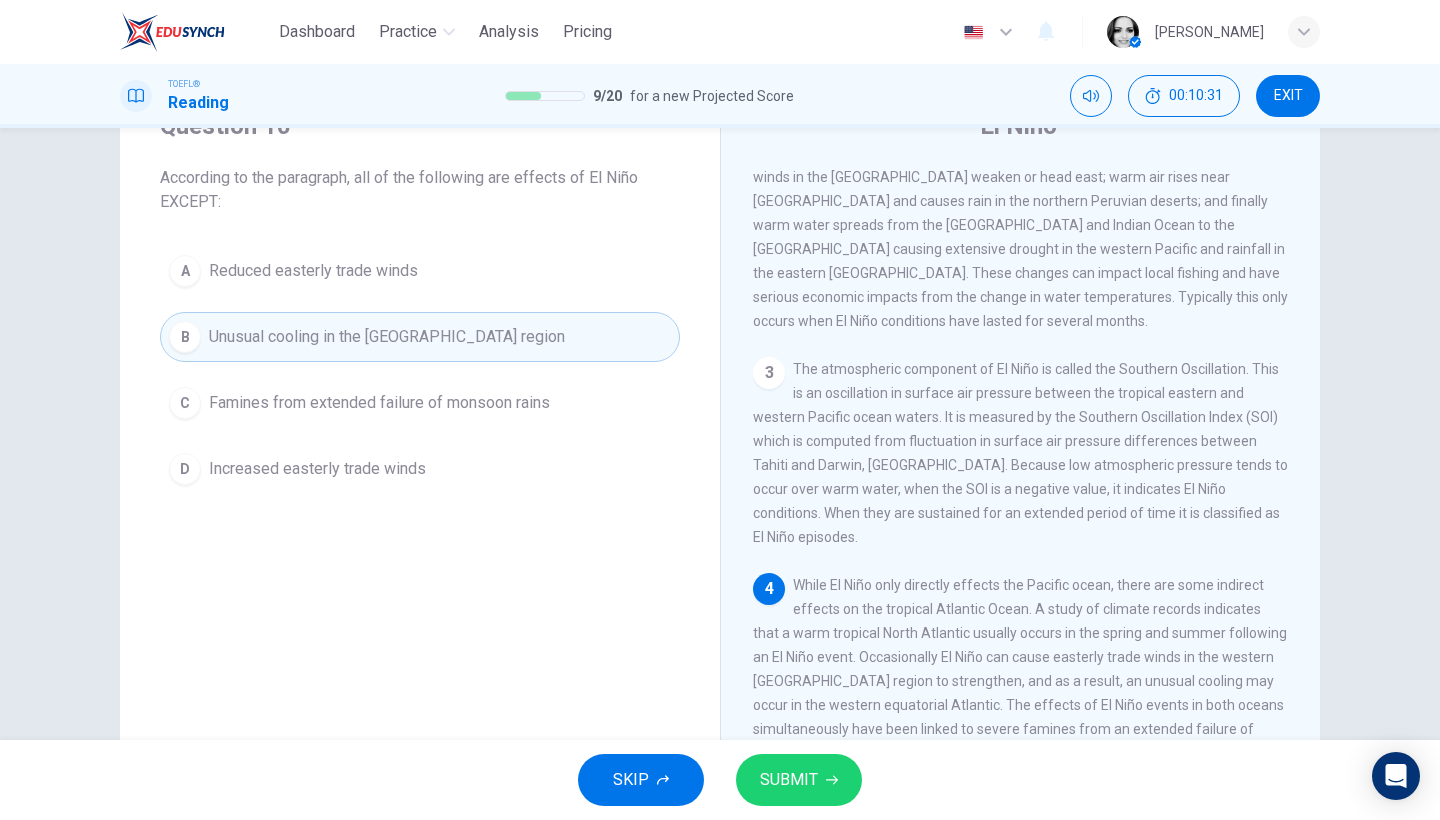 click on "B Unusual cooling in the western equatorial Atlantic region" at bounding box center (420, 337) 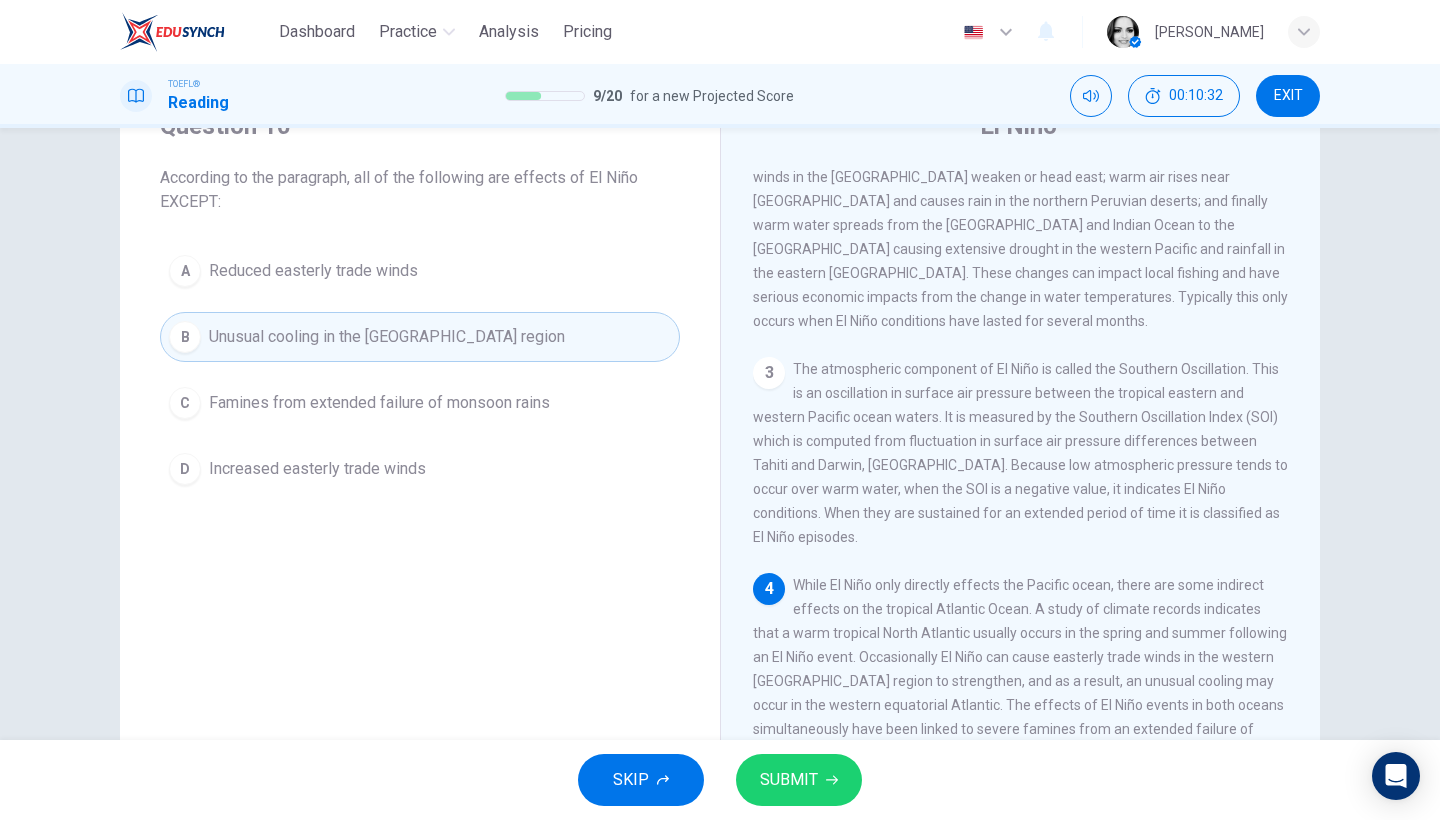 click on "B Unusual cooling in the western equatorial Atlantic region" at bounding box center (420, 337) 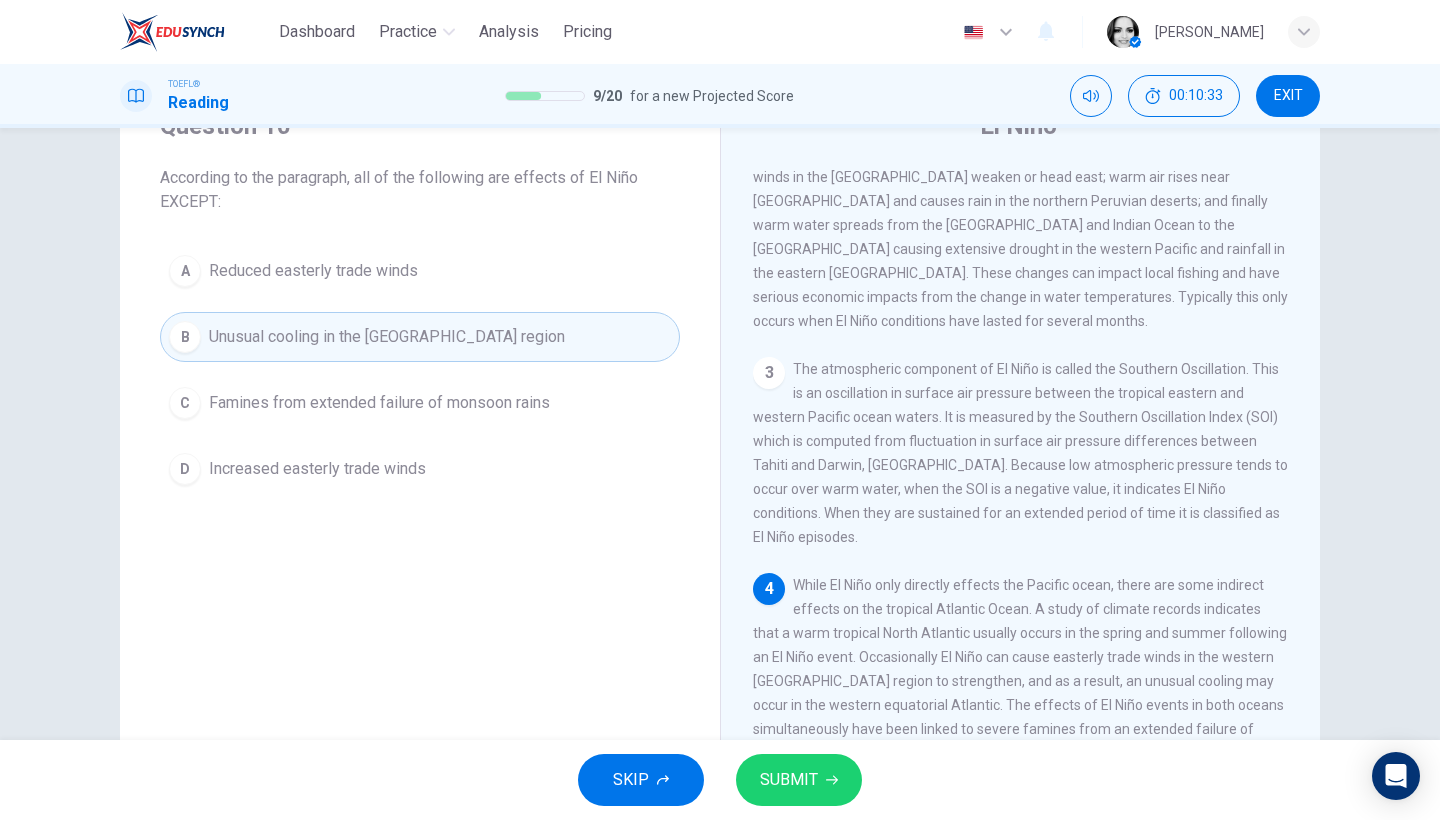 click on "B Unusual cooling in the western equatorial Atlantic region" at bounding box center (420, 337) 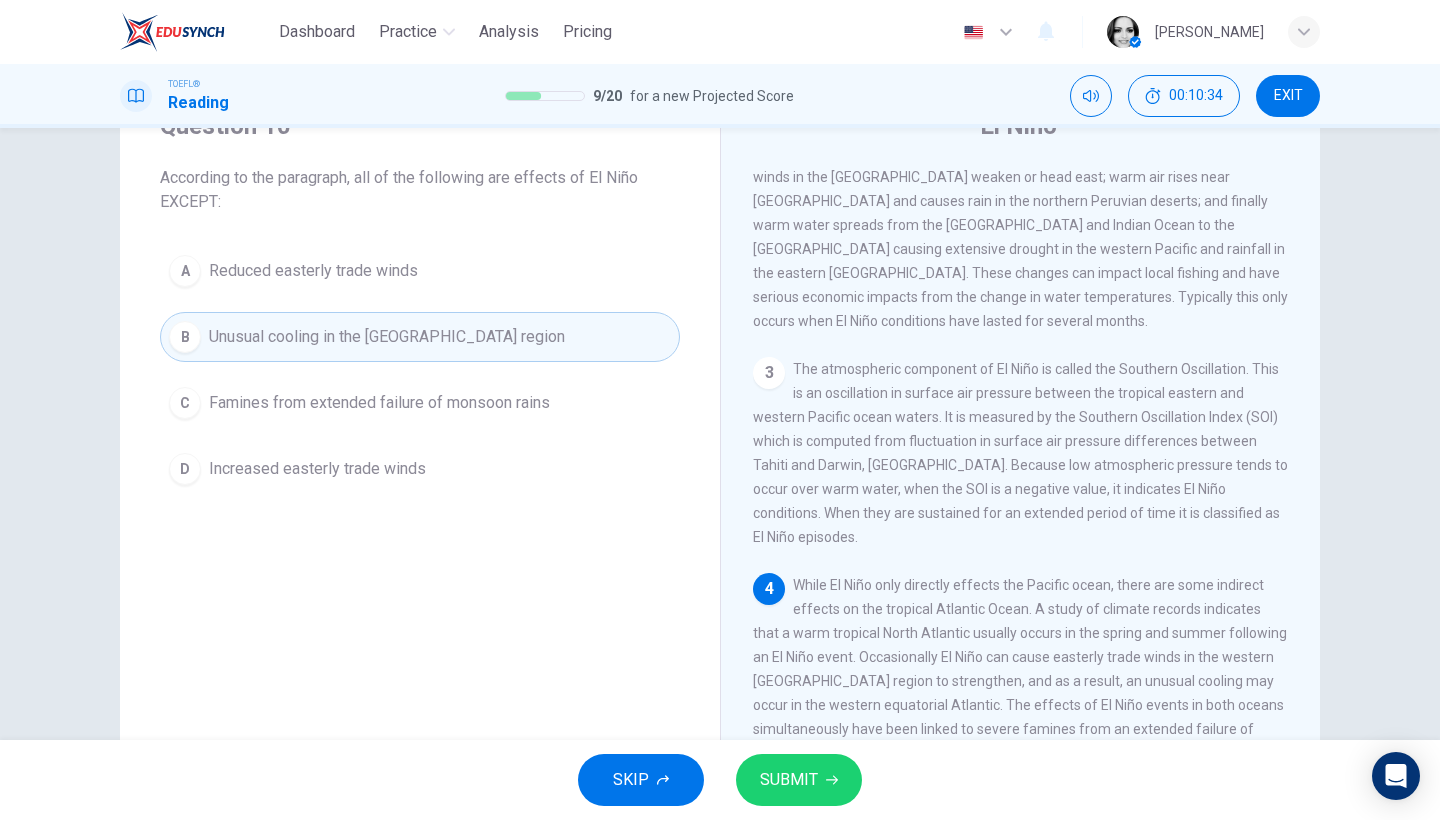 click on "B Unusual cooling in the western equatorial Atlantic region" at bounding box center [420, 337] 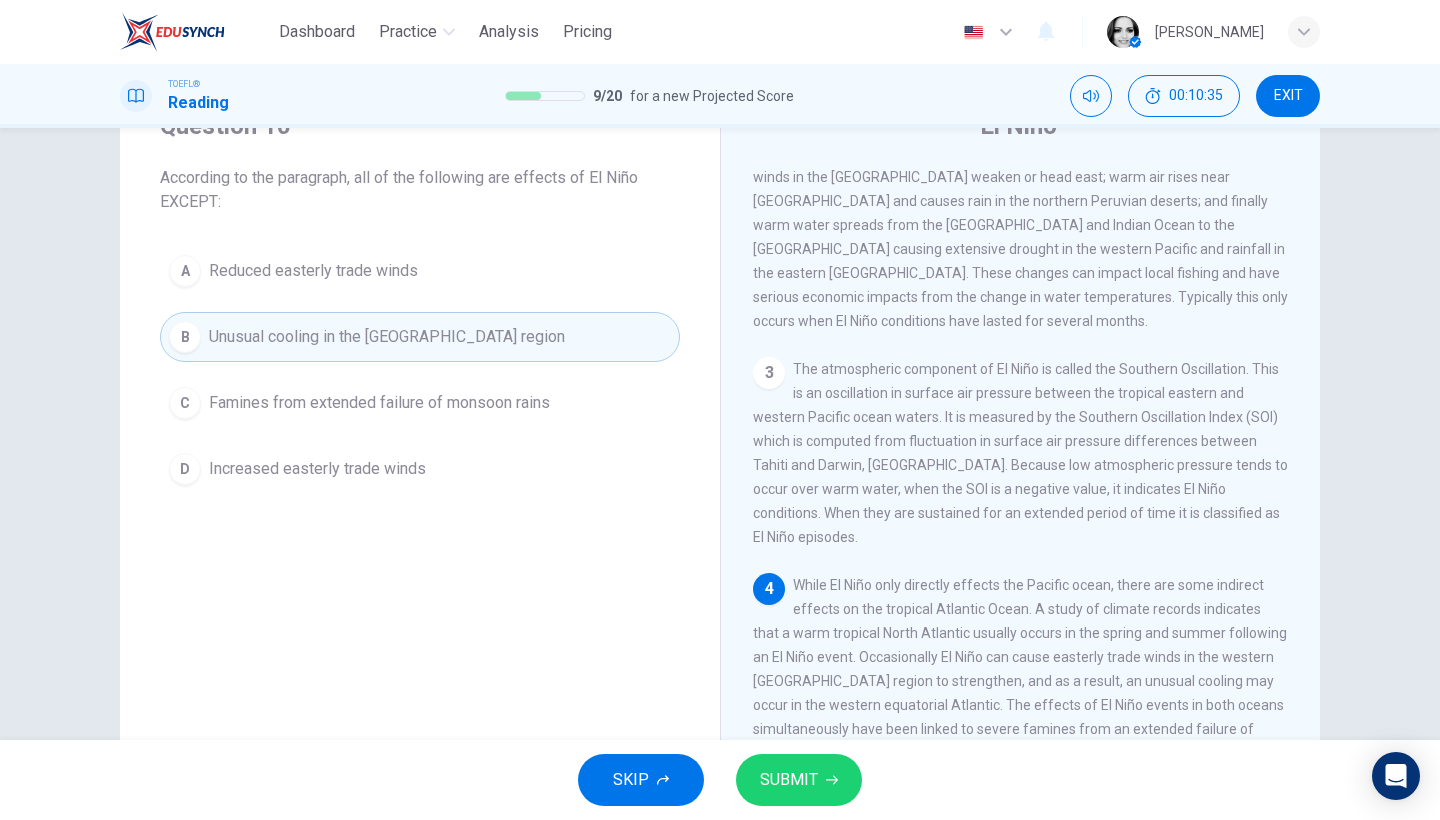click on "B Unusual cooling in the western equatorial Atlantic region" at bounding box center [420, 337] 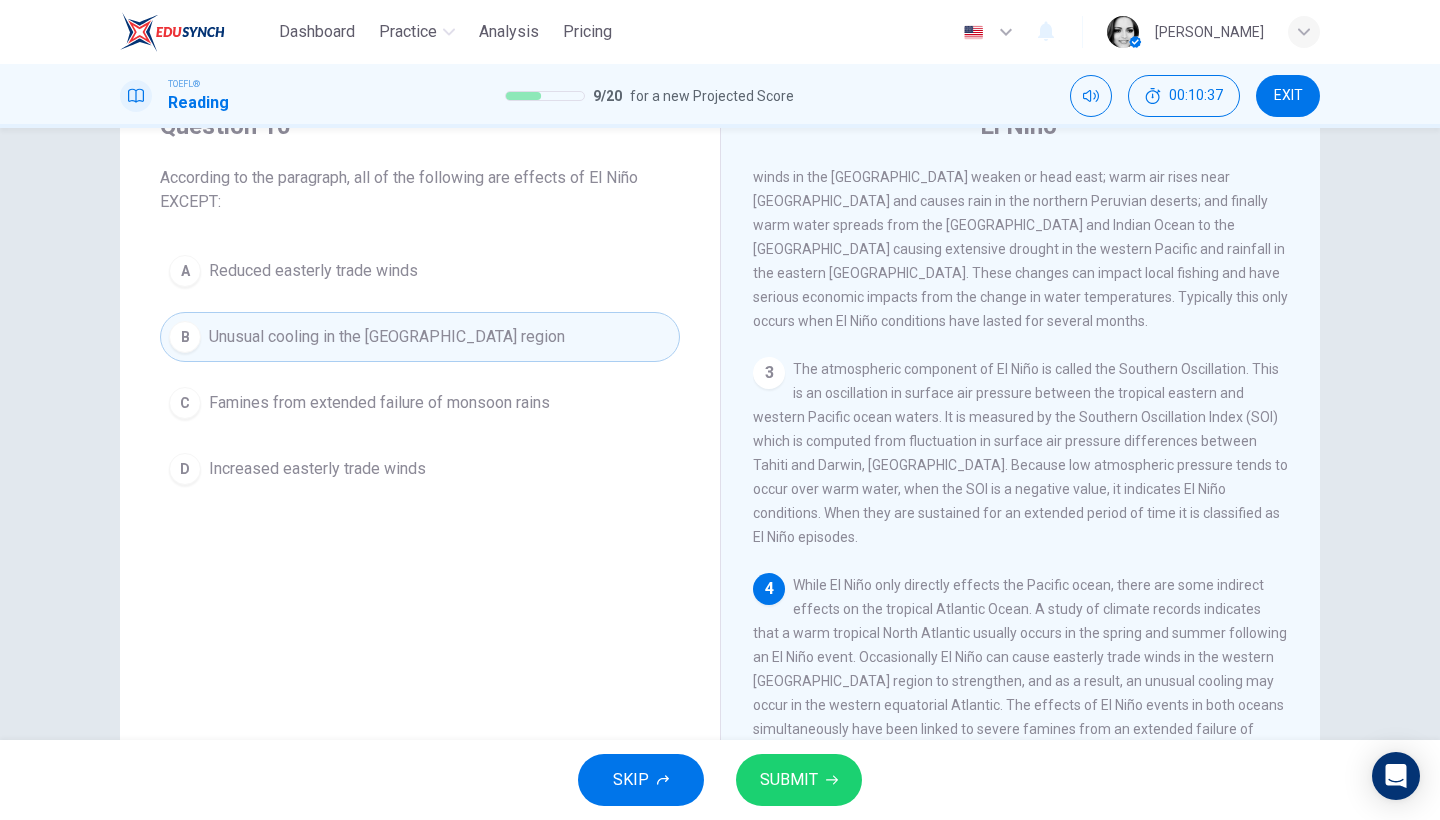 click on "B Unusual cooling in the western equatorial Atlantic region" at bounding box center (420, 337) 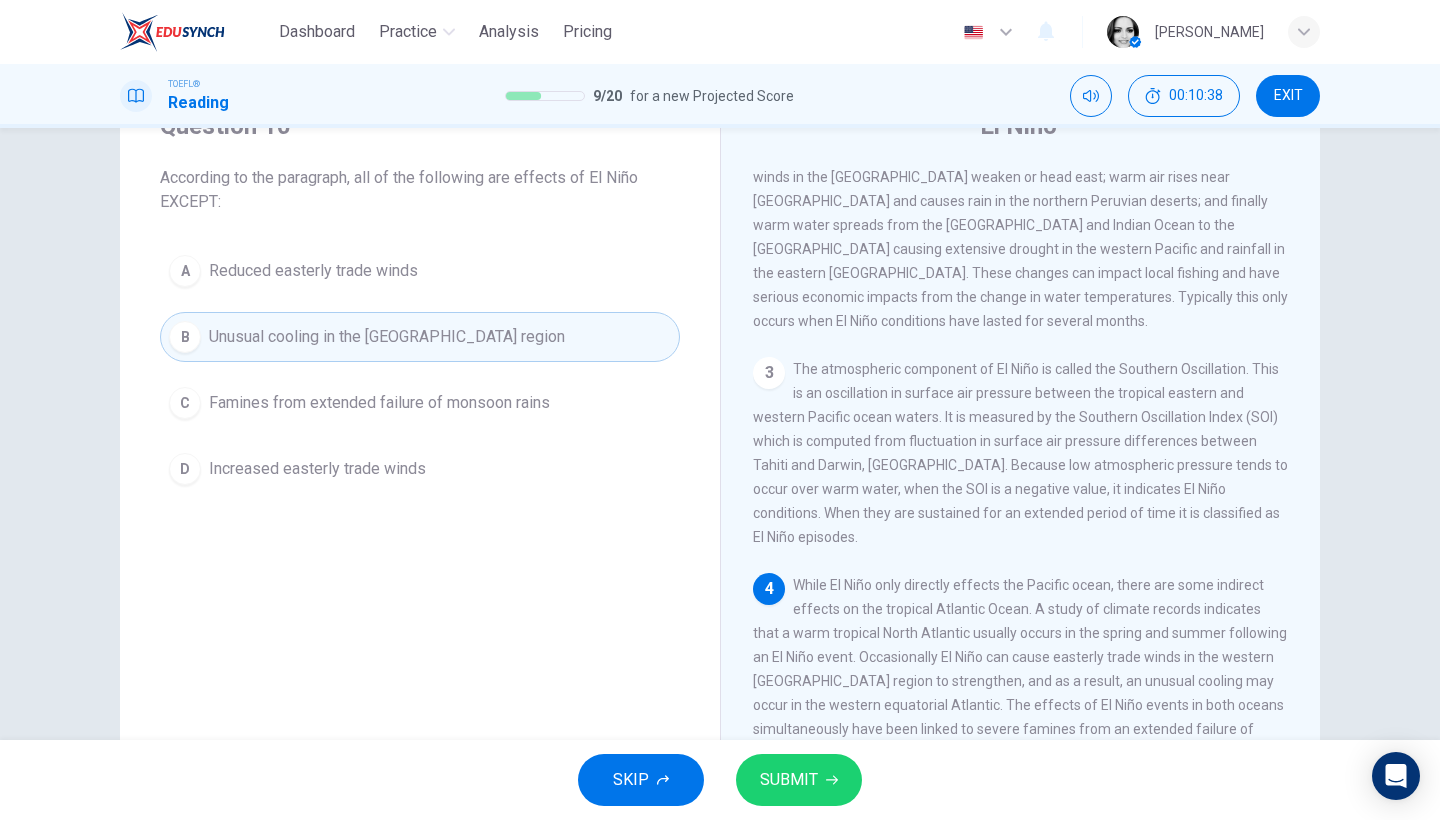 click on "B Unusual cooling in the western equatorial Atlantic region" at bounding box center (420, 337) 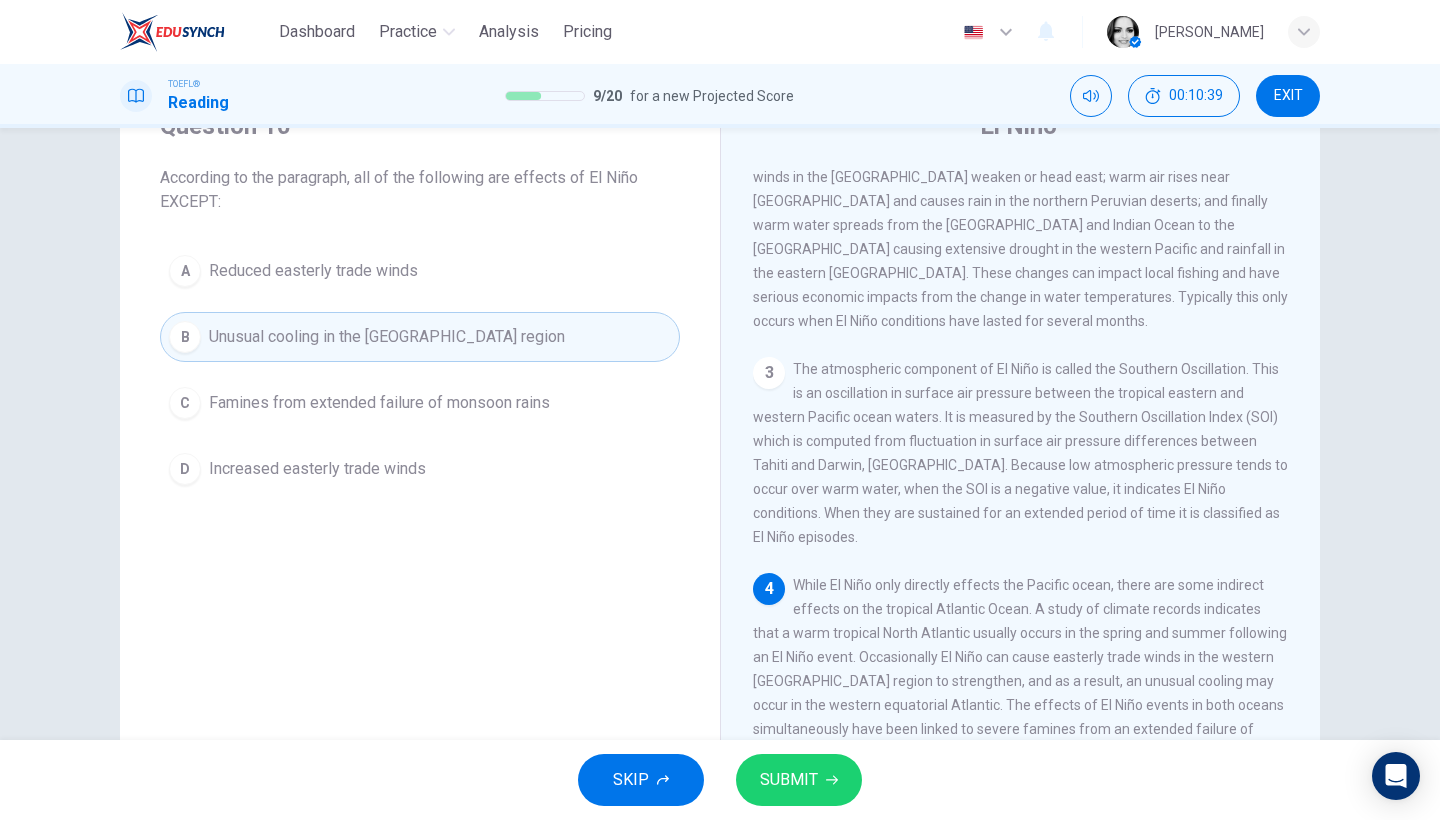 click on "B Unusual cooling in the western equatorial Atlantic region" at bounding box center [420, 337] 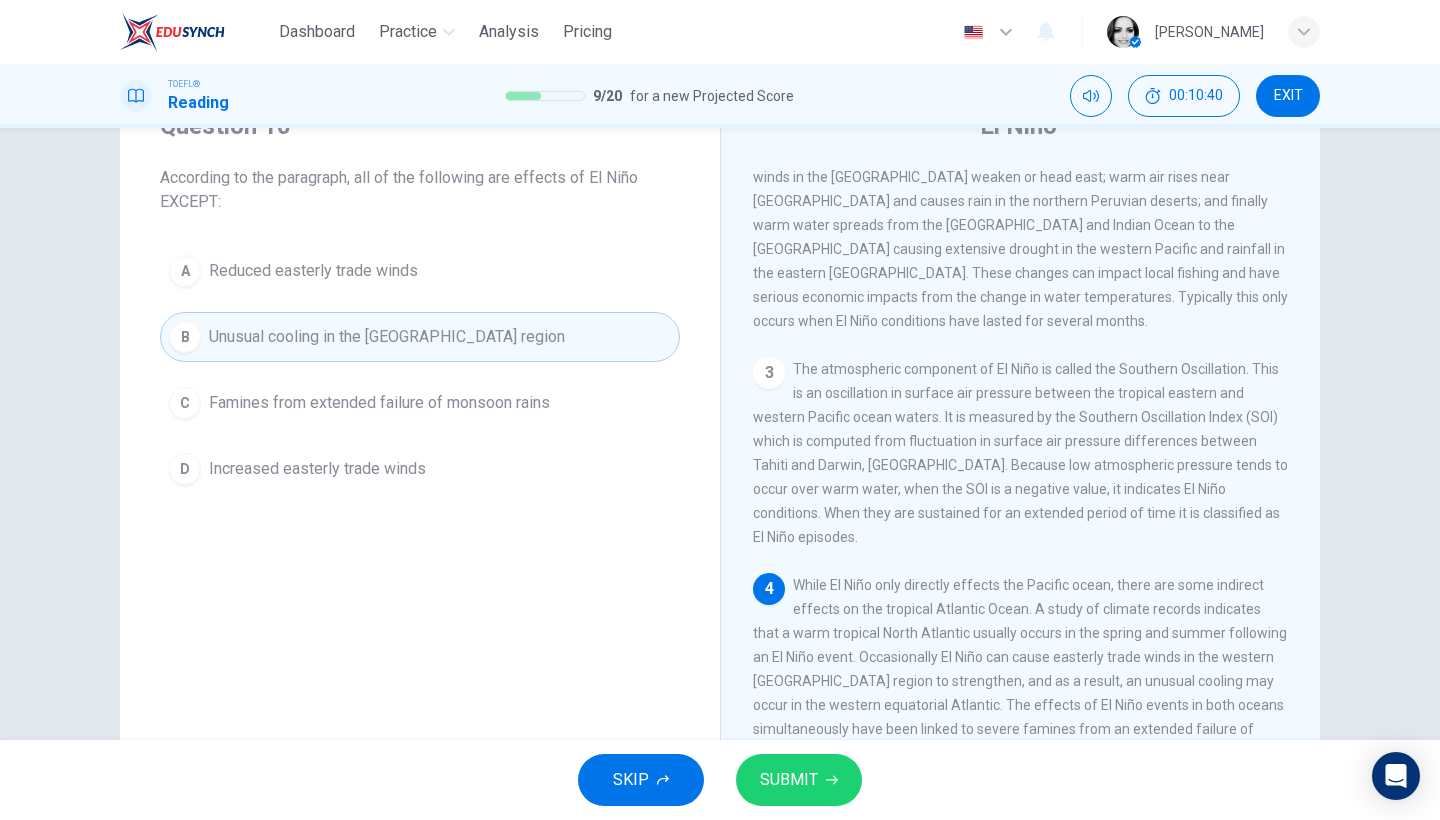 click on "B Unusual cooling in the western equatorial Atlantic region" at bounding box center (420, 337) 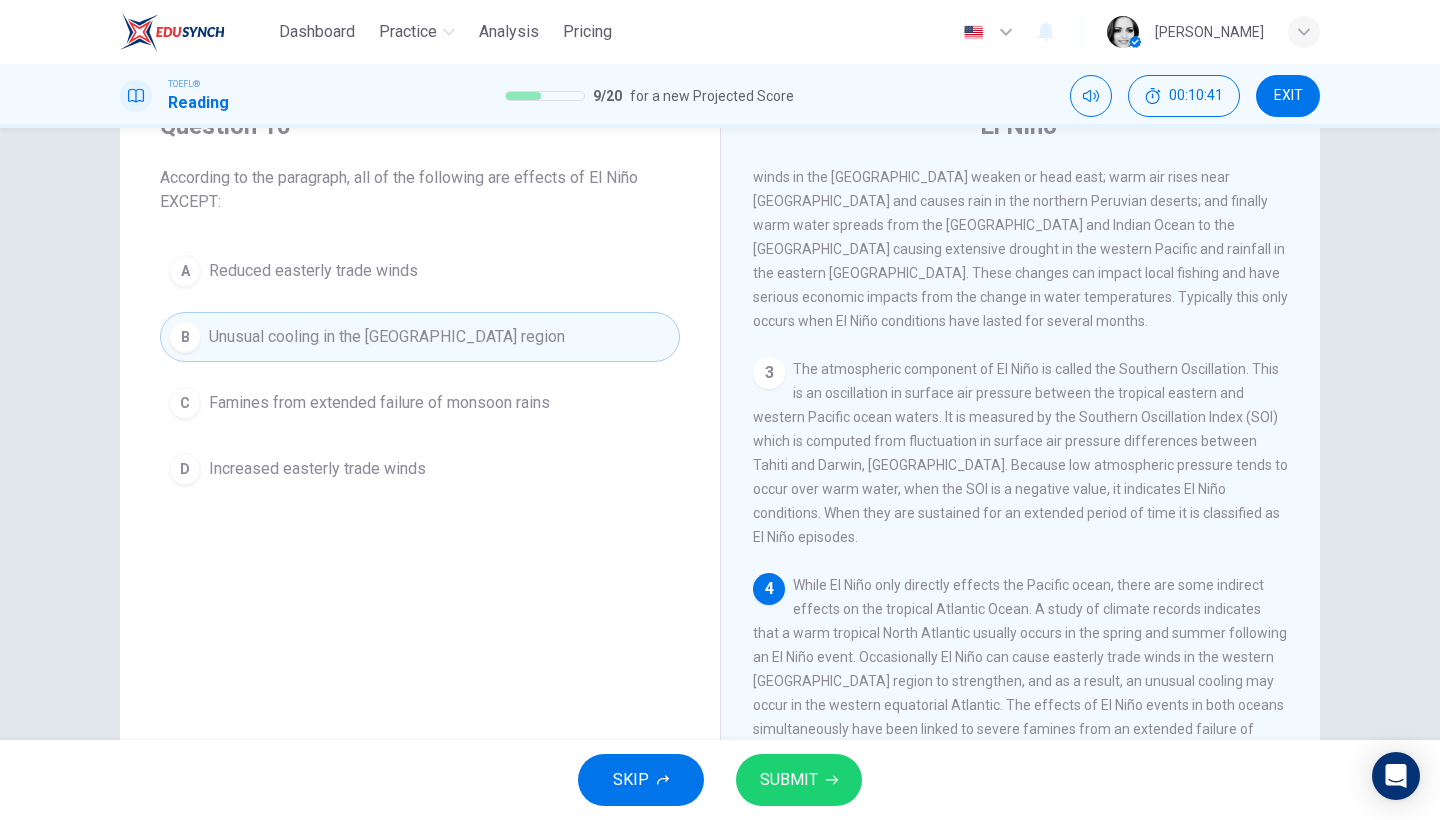click on "B Unusual cooling in the western equatorial Atlantic region" at bounding box center (420, 337) 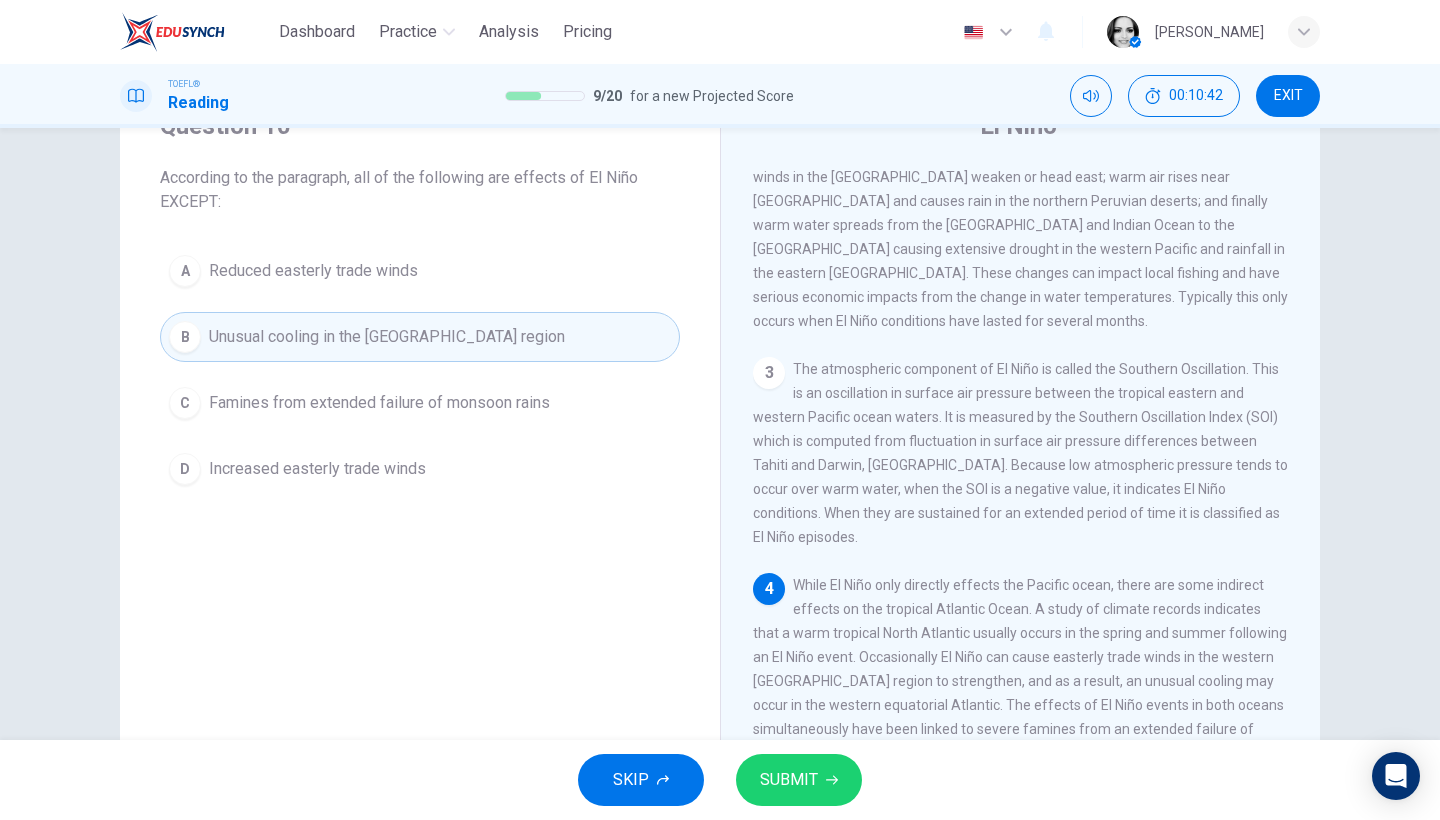 click on "B Unusual cooling in the western equatorial Atlantic region" at bounding box center [420, 337] 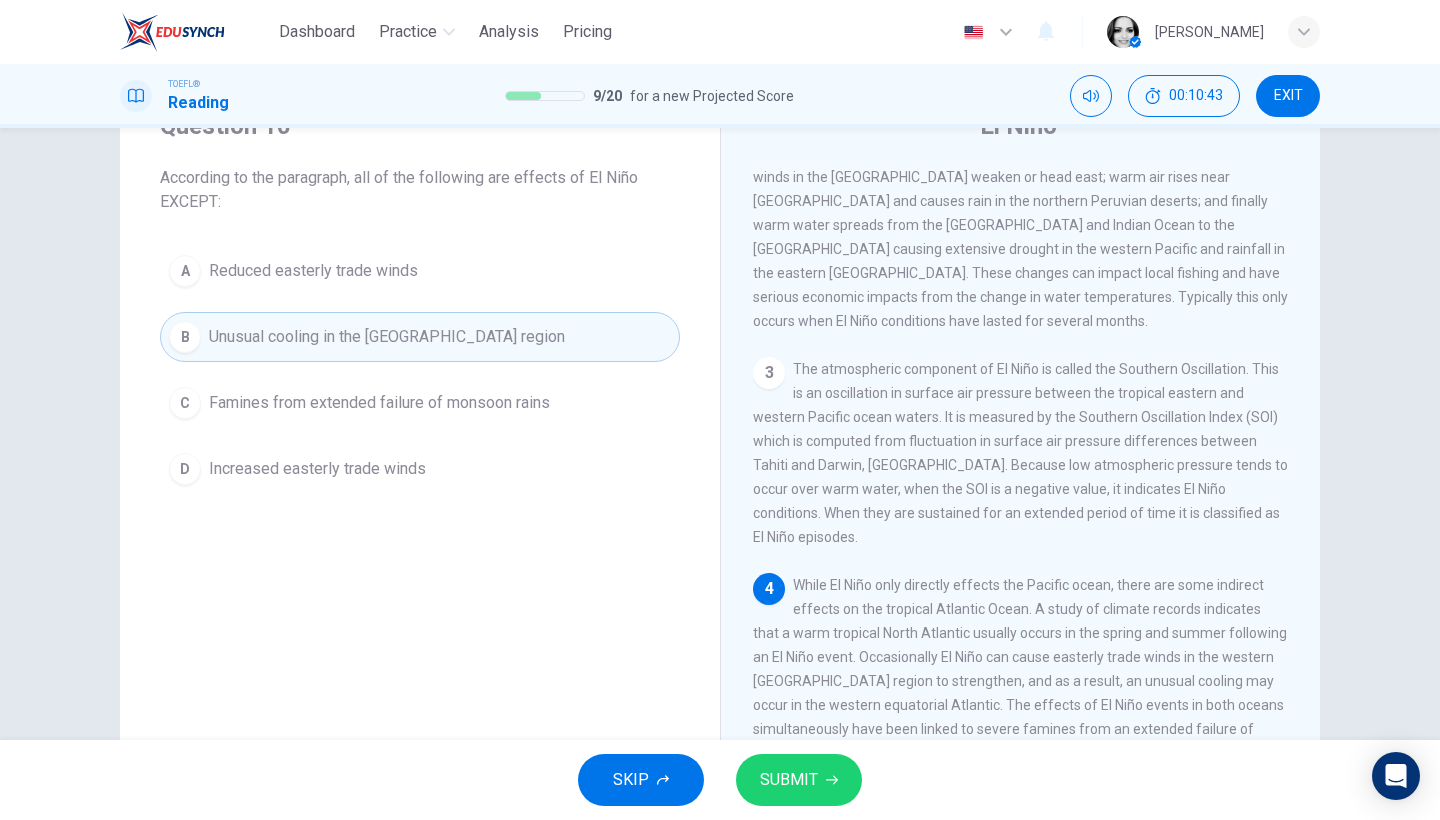 click on "B Unusual cooling in the western equatorial Atlantic region" at bounding box center (420, 337) 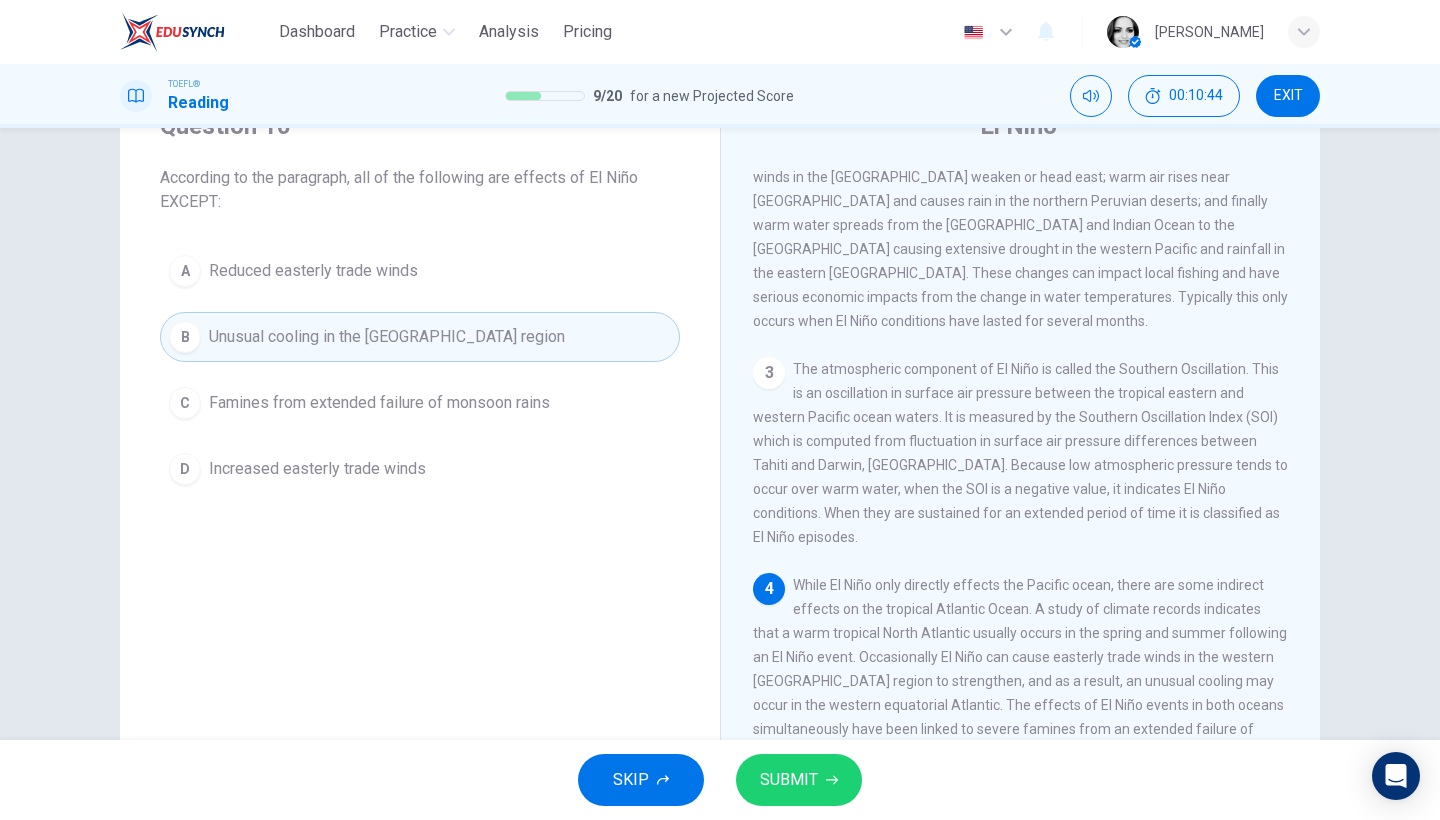 click on "B Unusual cooling in the western equatorial Atlantic region" at bounding box center (420, 337) 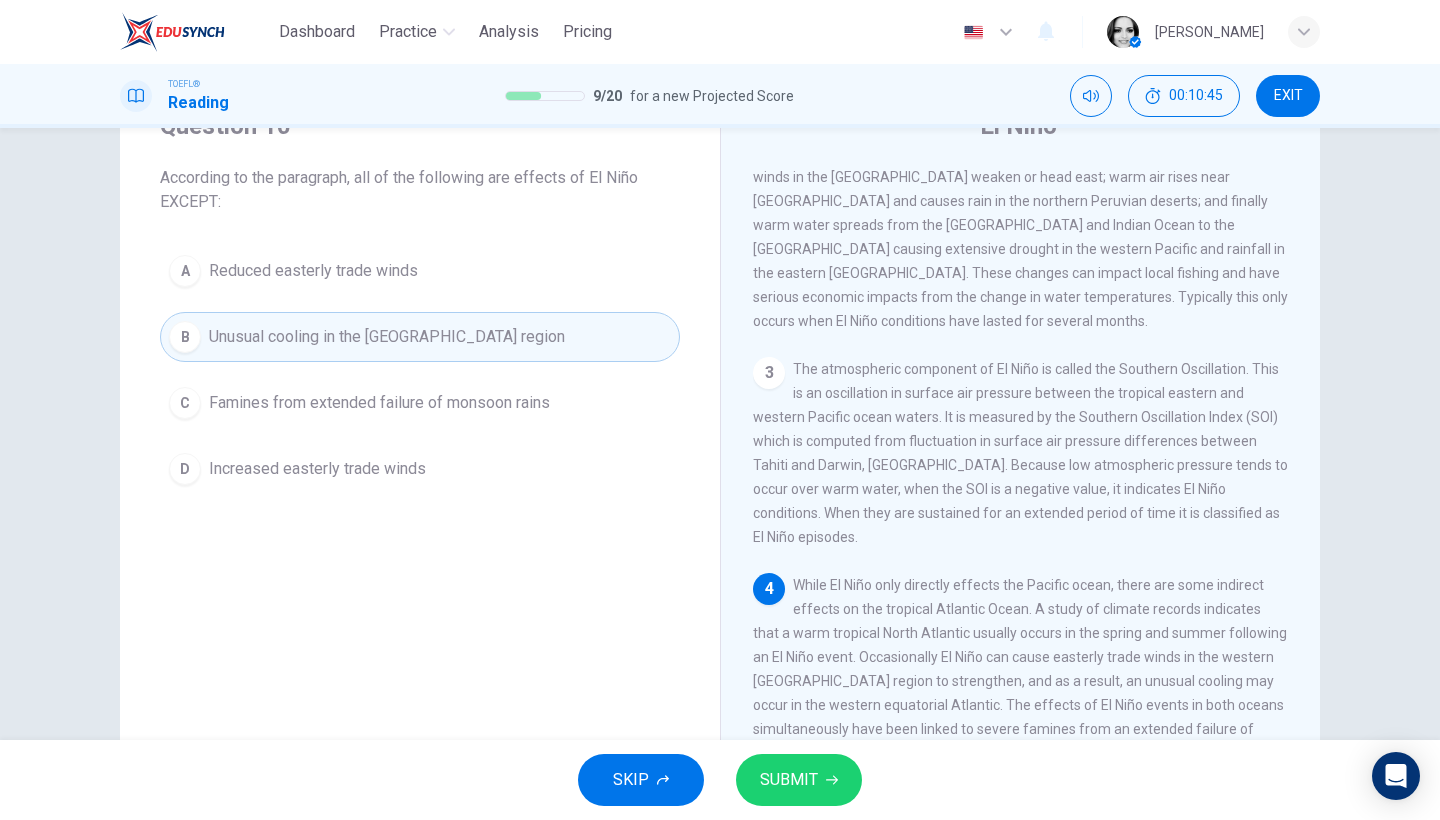 click on "B Unusual cooling in the western equatorial Atlantic region" at bounding box center [420, 337] 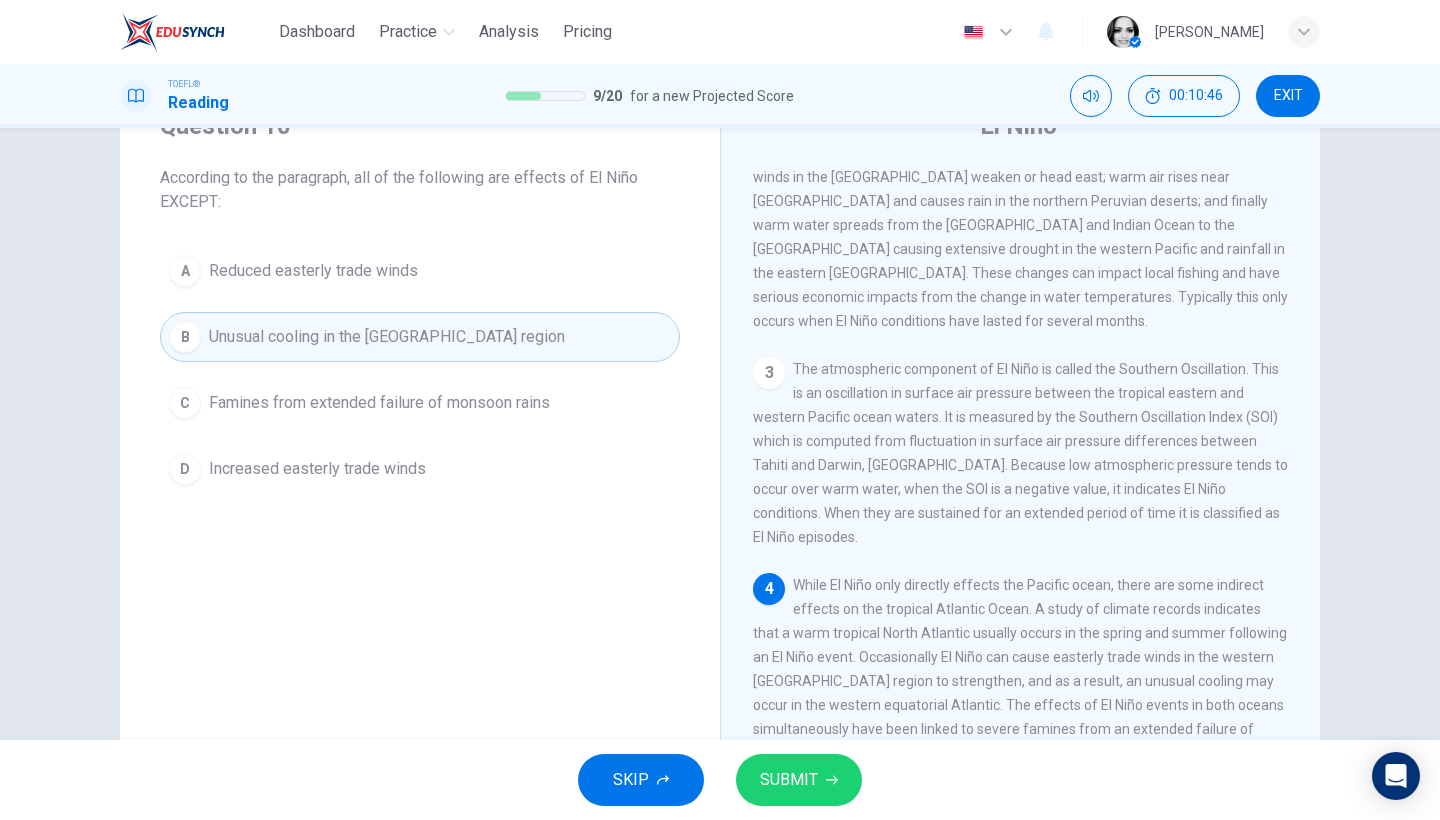 click on "B Unusual cooling in the western equatorial Atlantic region" at bounding box center (420, 337) 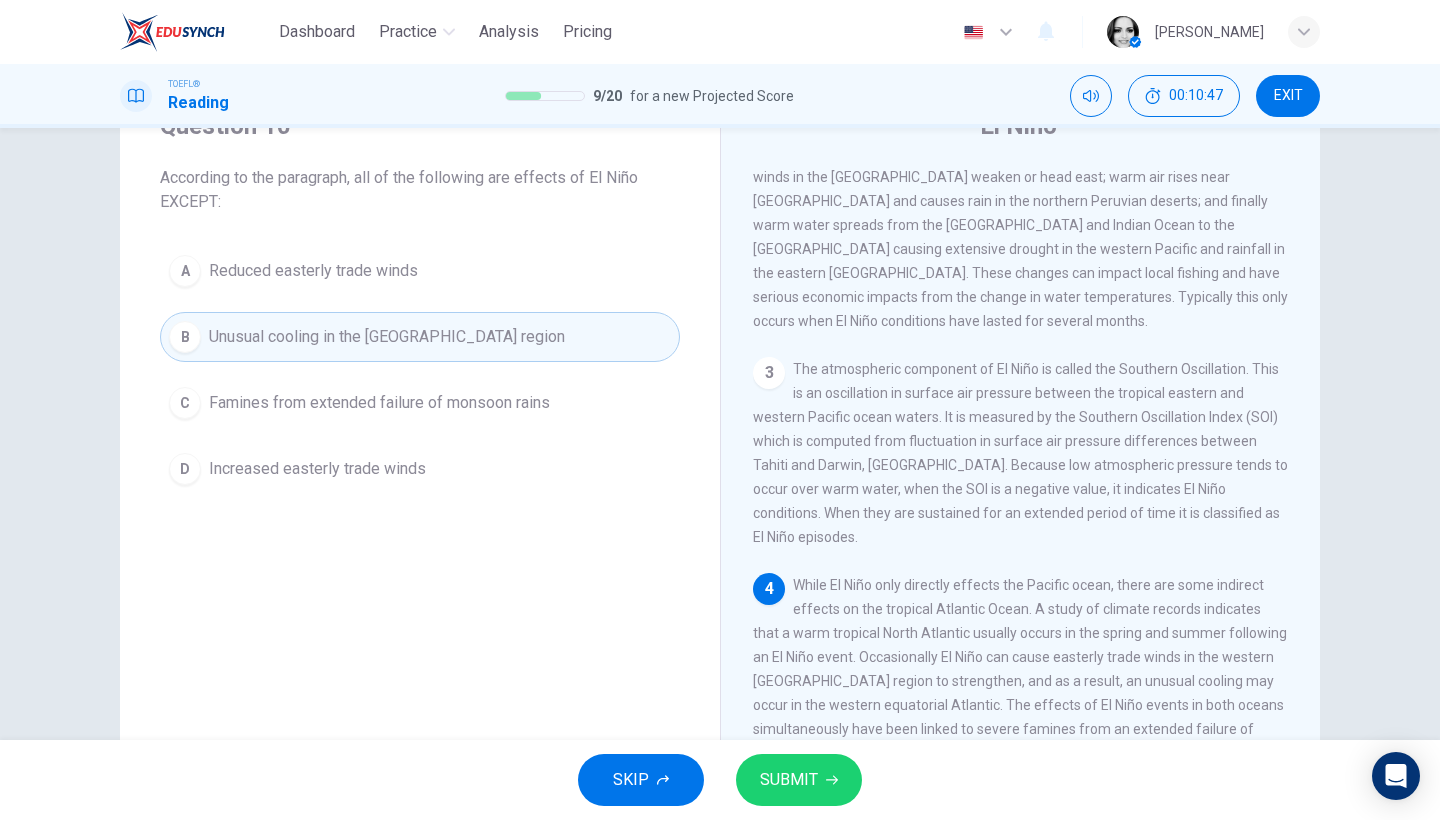 click on "B Unusual cooling in the western equatorial Atlantic region" at bounding box center [420, 337] 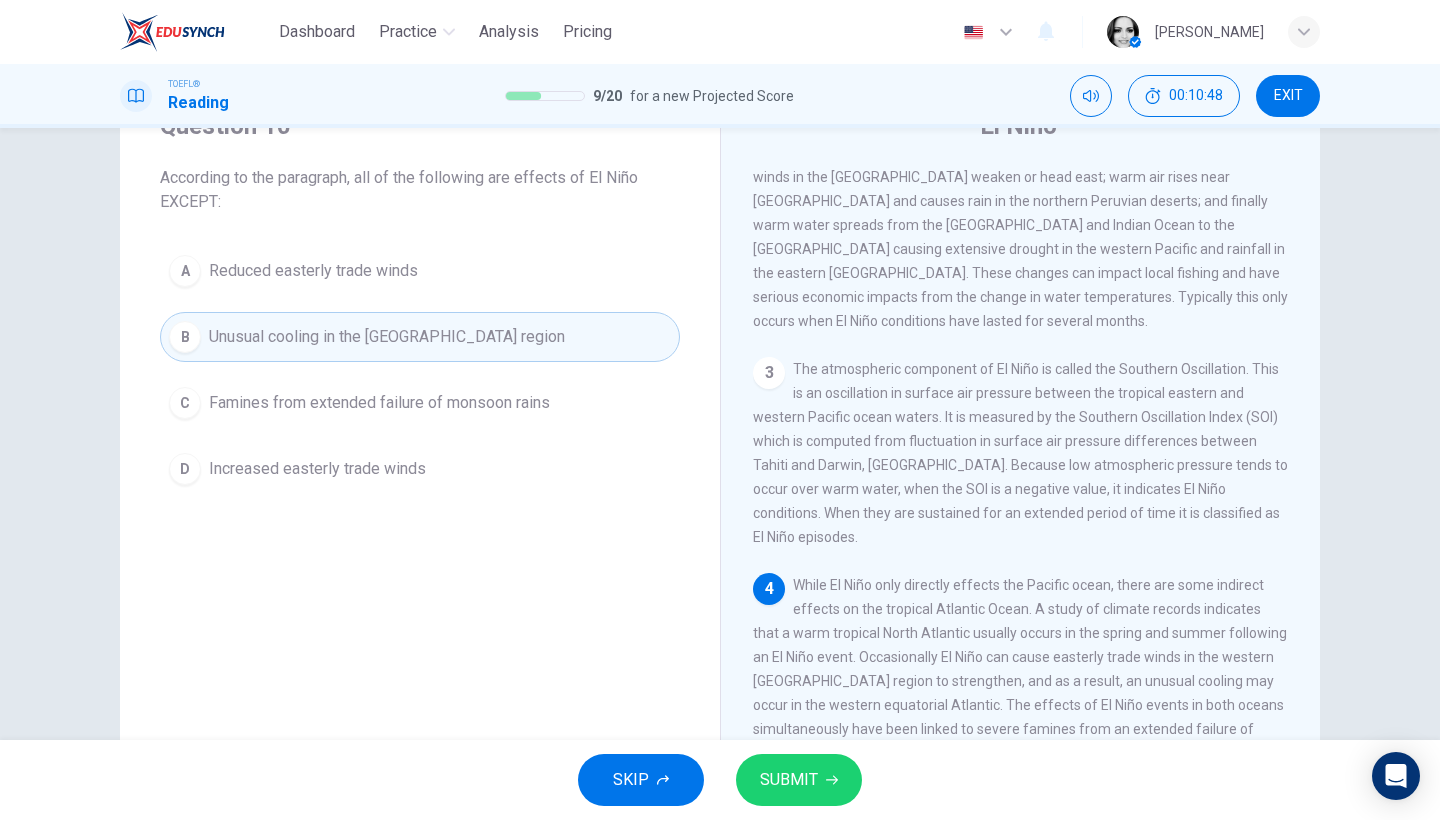 click on "B Unusual cooling in the western equatorial Atlantic region" at bounding box center (420, 337) 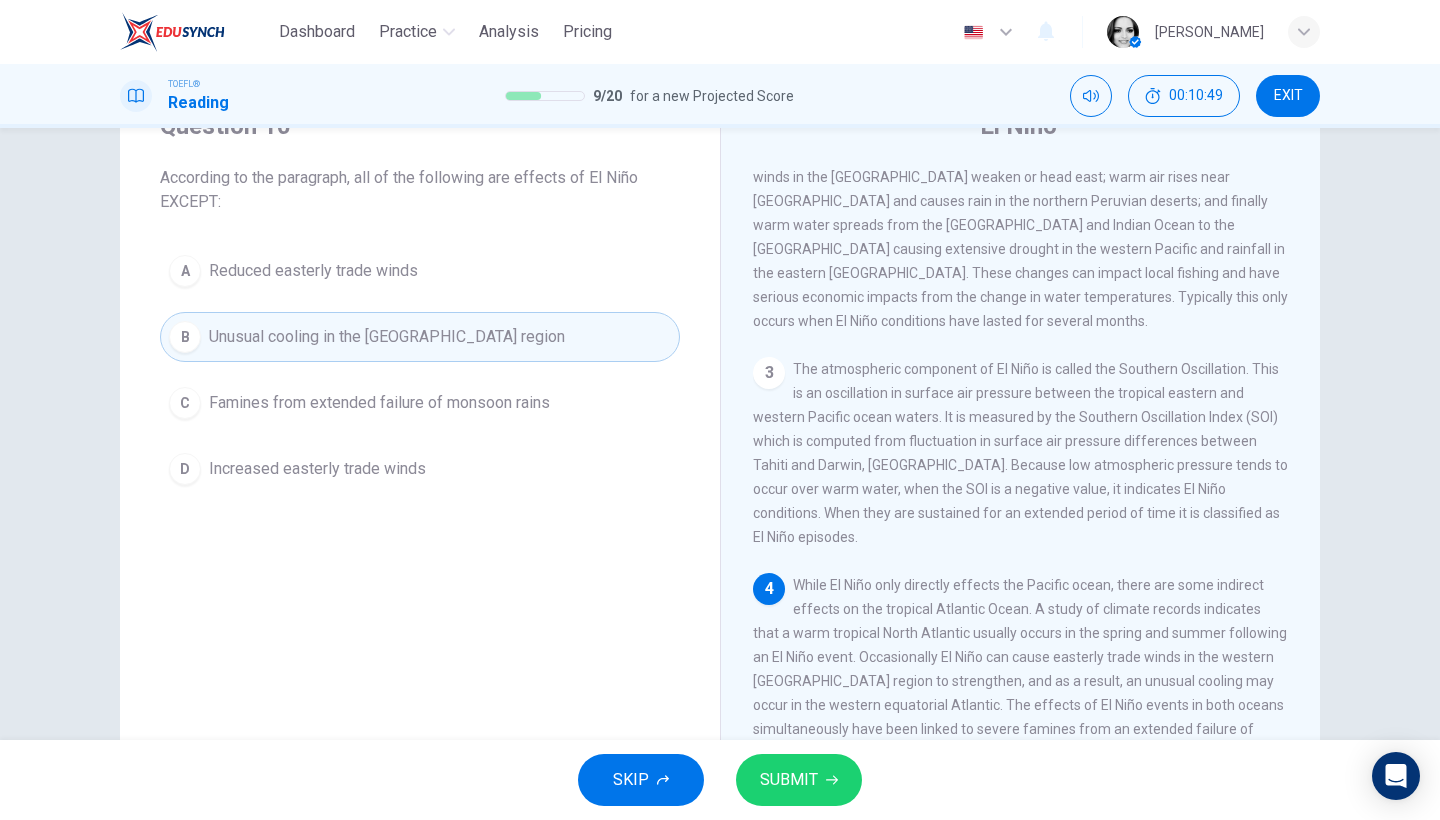 click on "B Unusual cooling in the western equatorial Atlantic region" at bounding box center (420, 337) 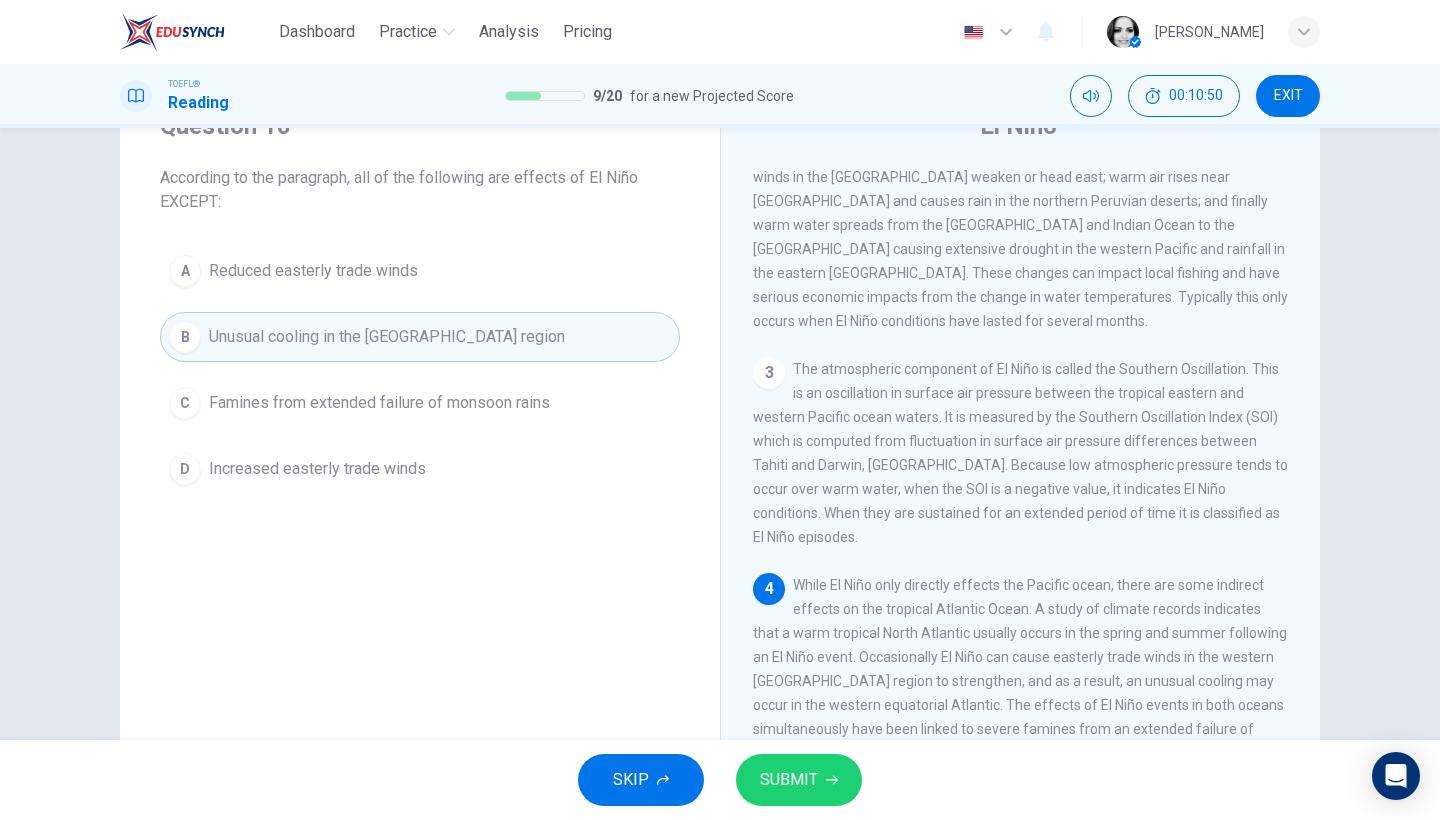 click on "B Unusual cooling in the western equatorial Atlantic region" at bounding box center [420, 337] 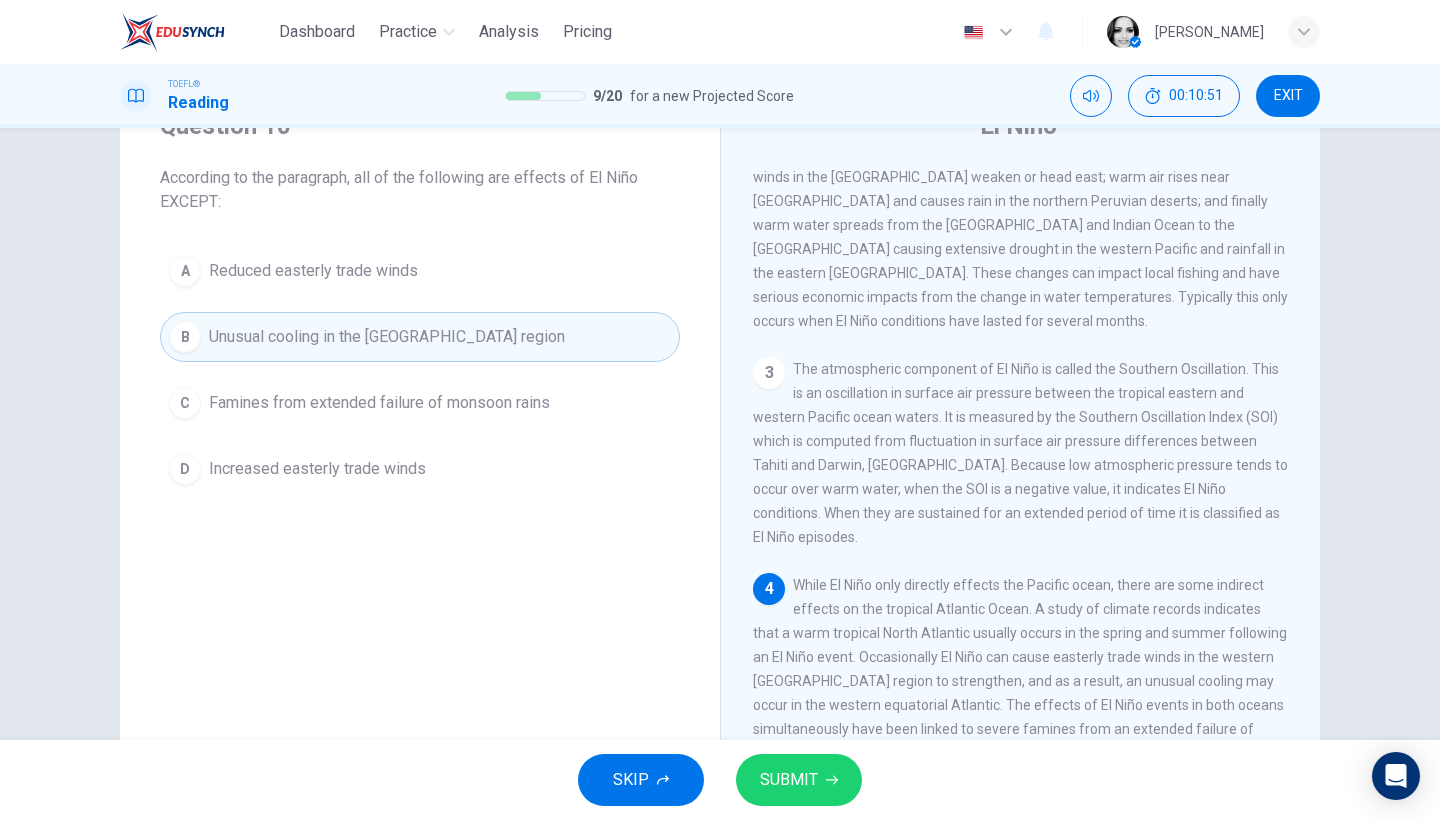 click on "B Unusual cooling in the western equatorial Atlantic region" at bounding box center [420, 337] 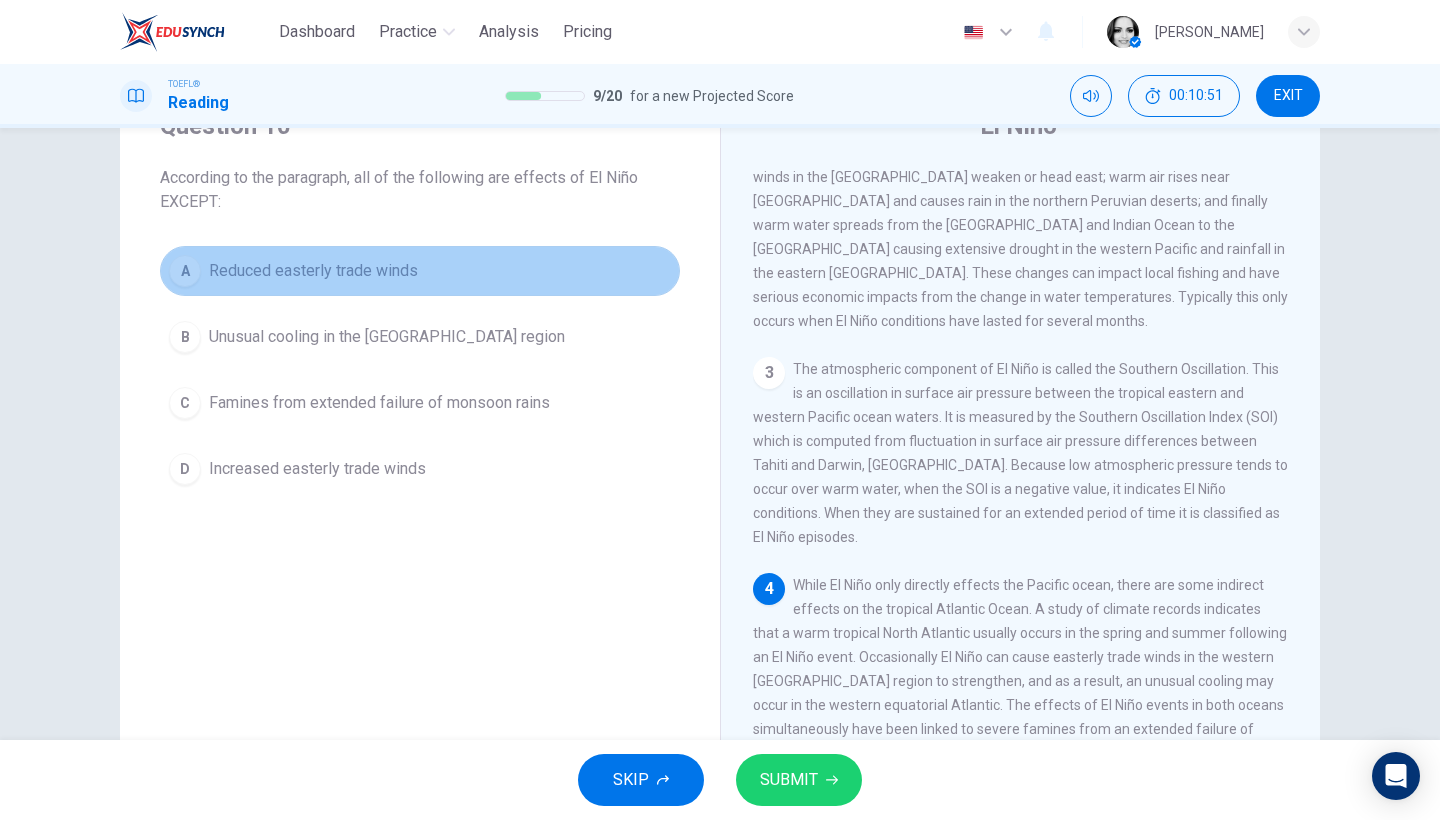 click on "A Reduced easterly trade winds" at bounding box center [420, 271] 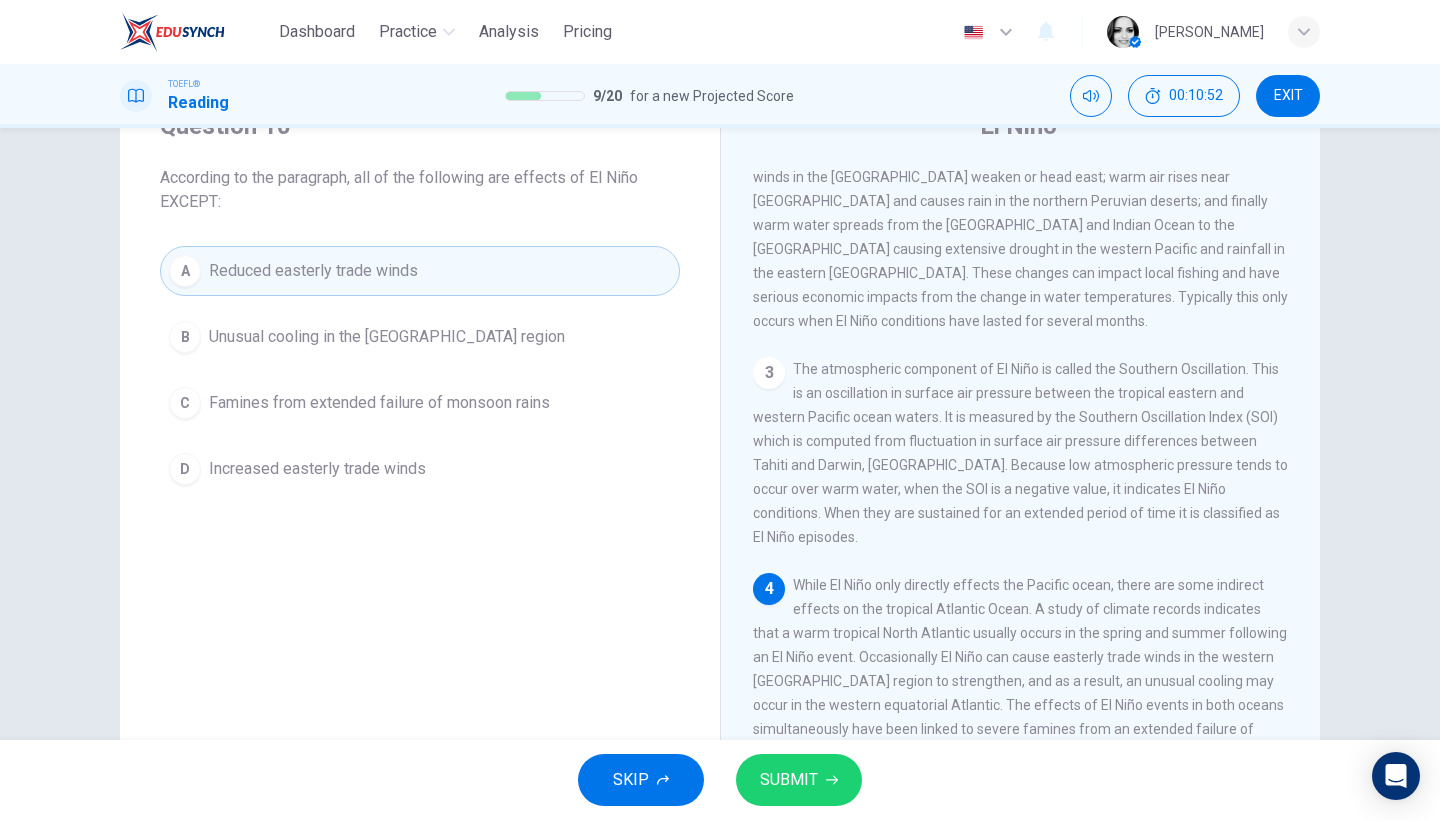 click on "A Reduced easterly trade winds" at bounding box center (420, 271) 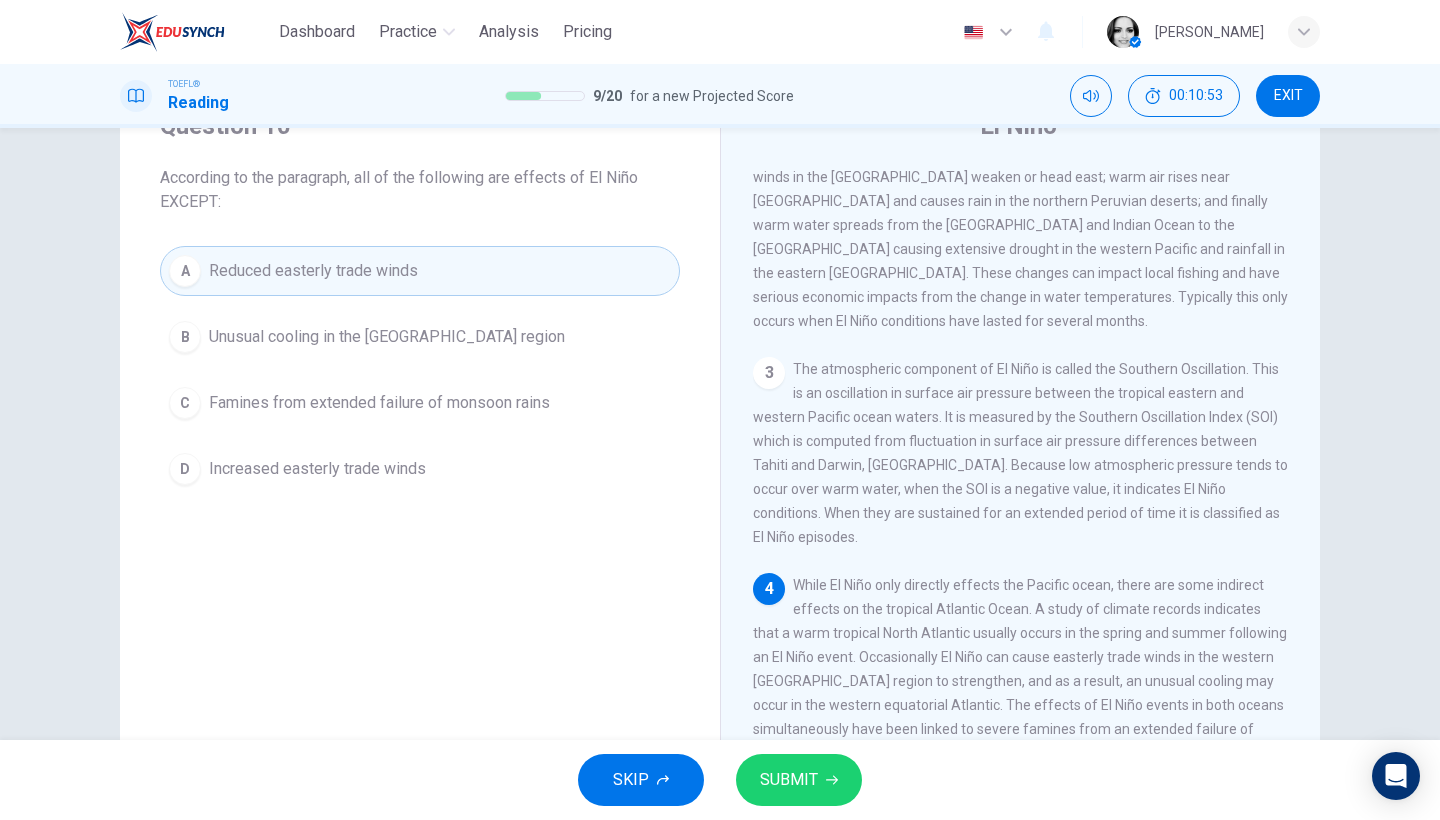 click on "A Reduced easterly trade winds" at bounding box center [420, 271] 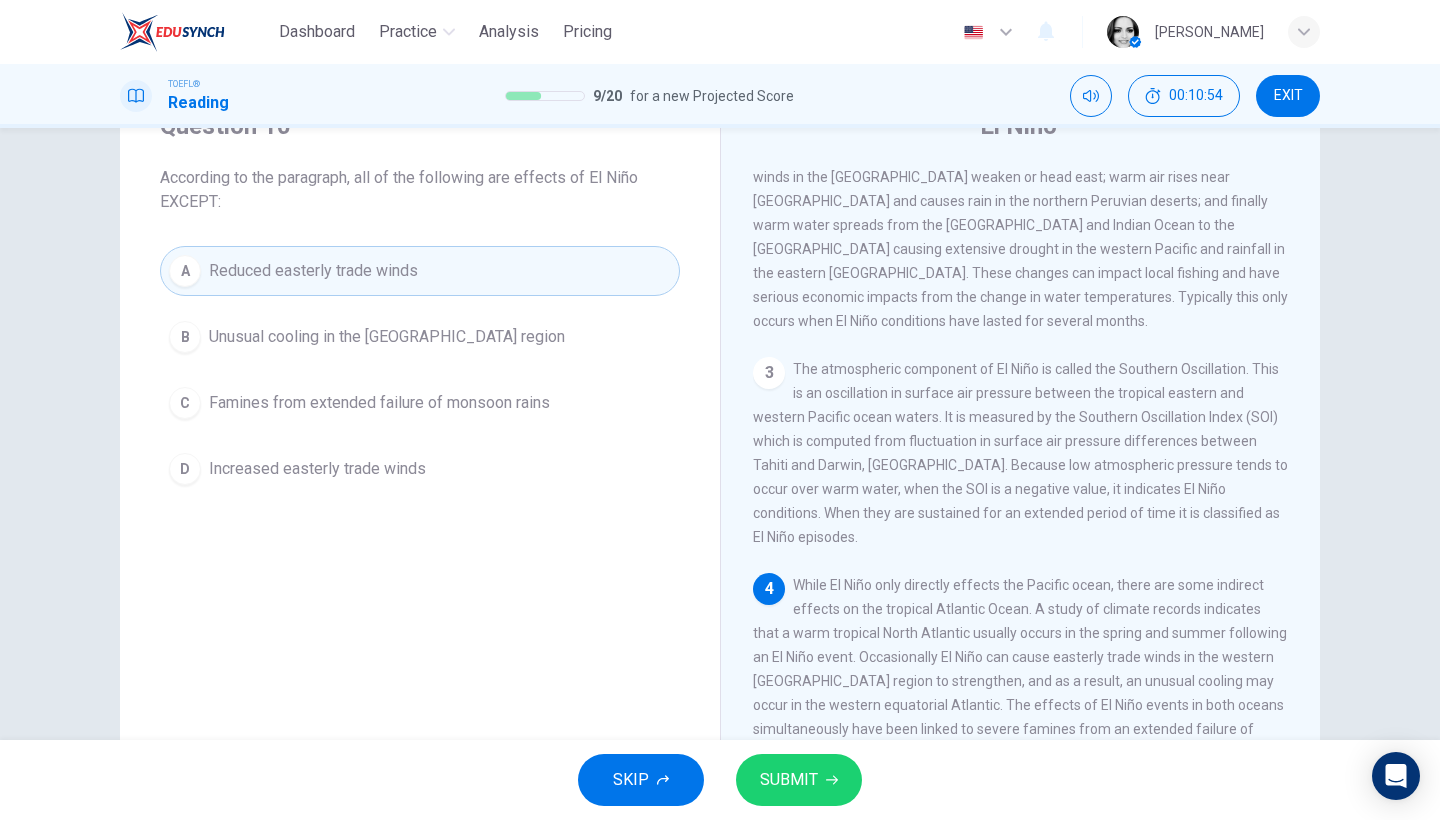 click on "A Reduced easterly trade winds" at bounding box center [420, 271] 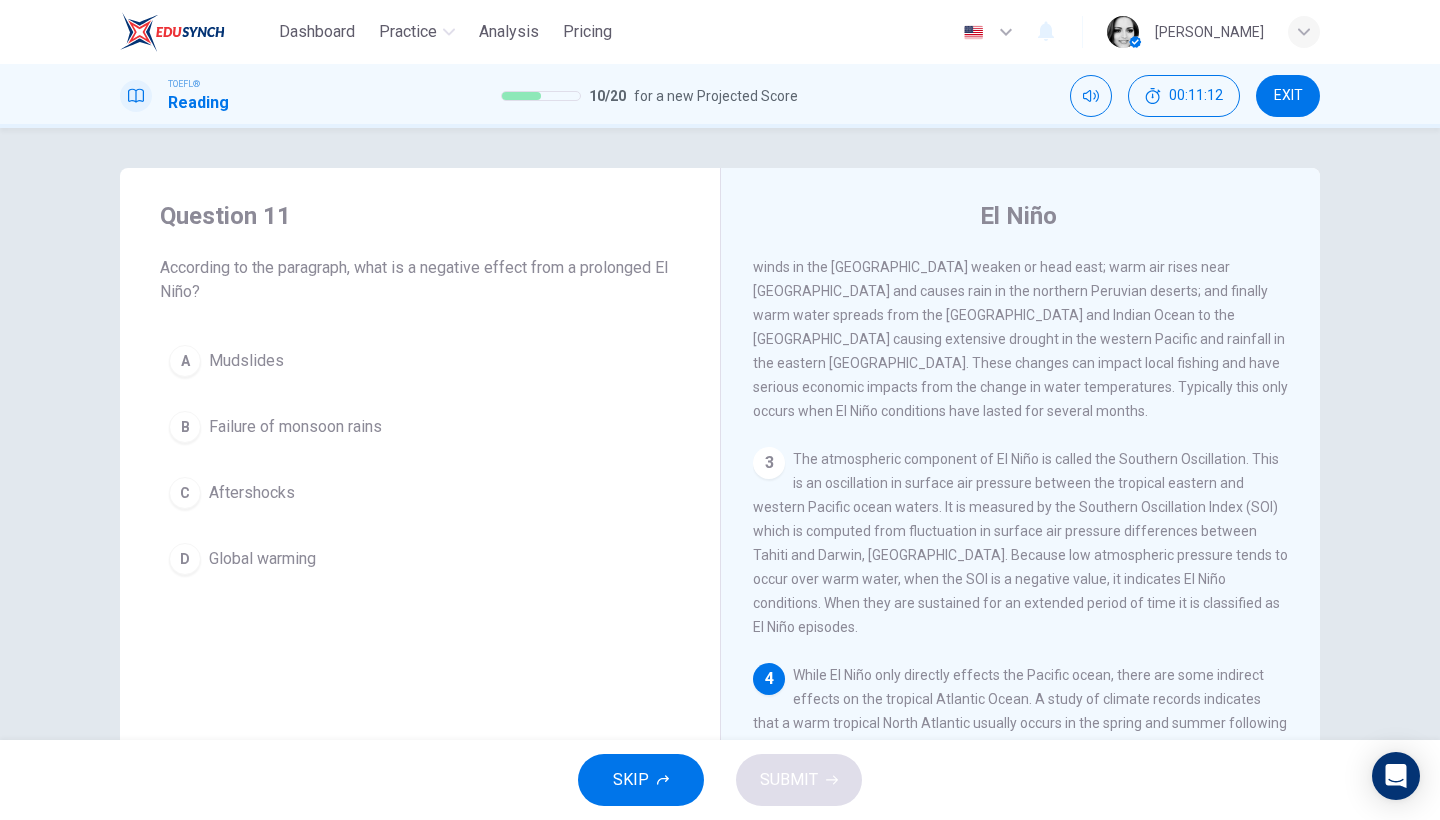 scroll, scrollTop: 93, scrollLeft: 0, axis: vertical 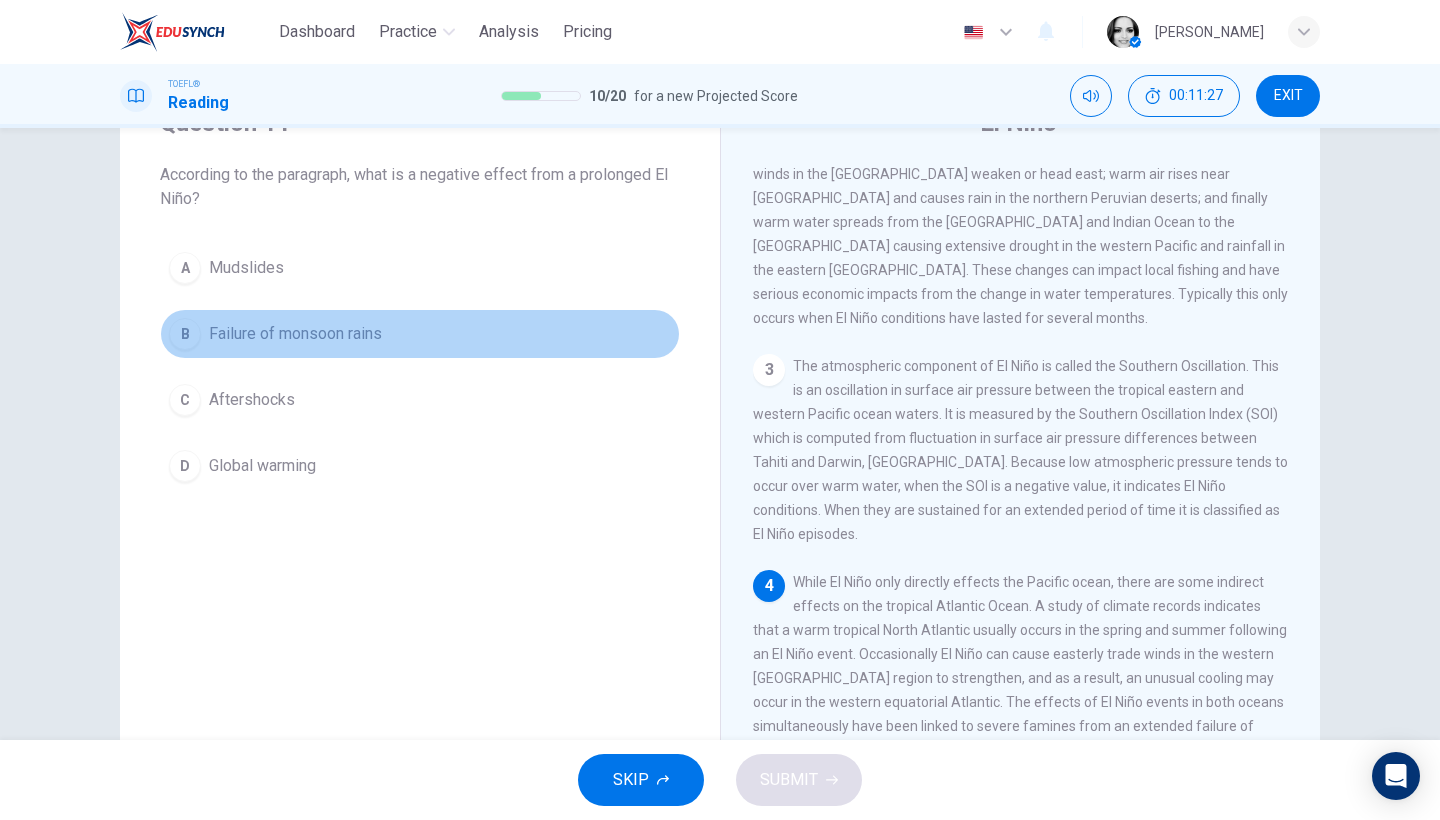 type 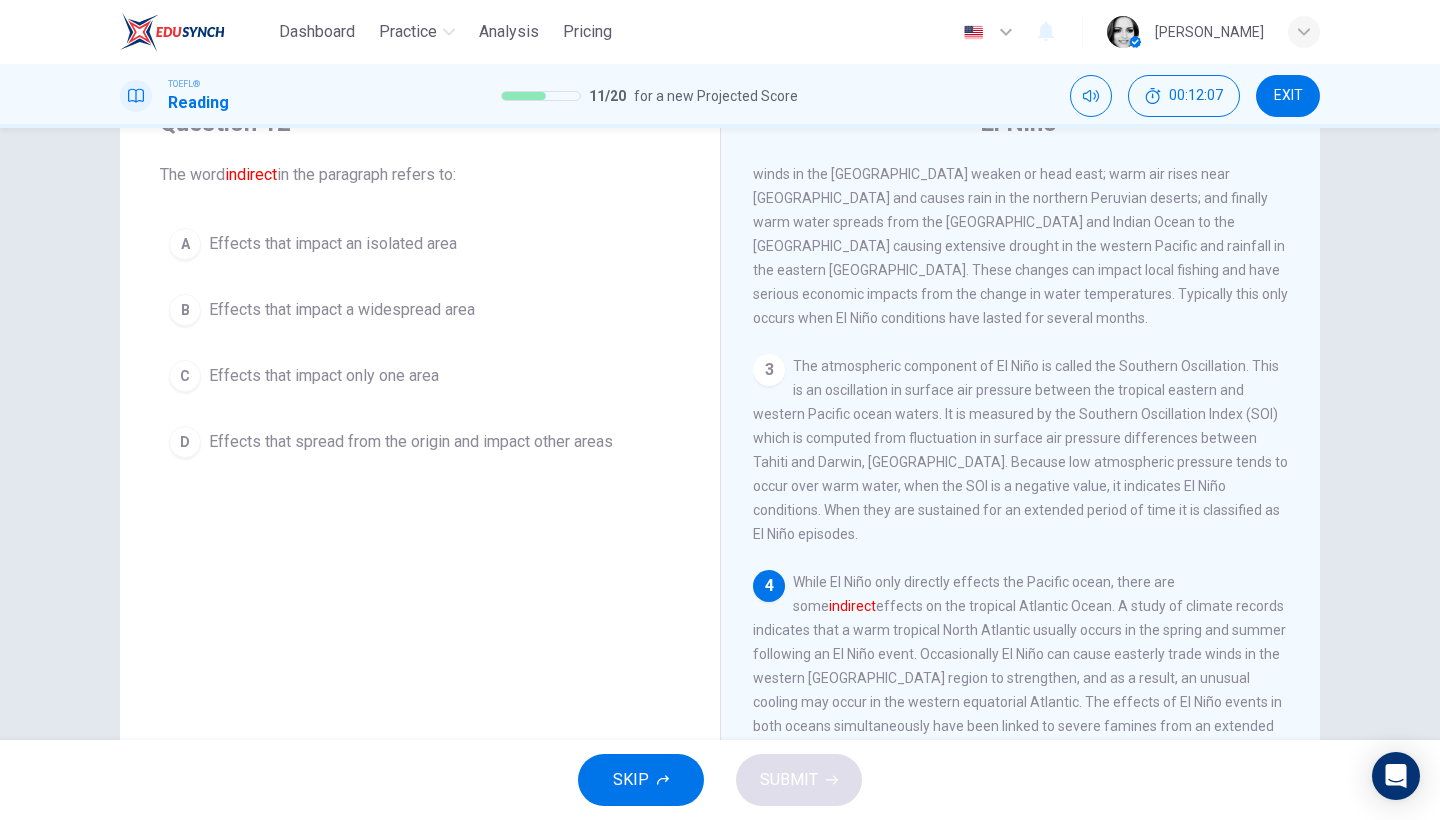 type 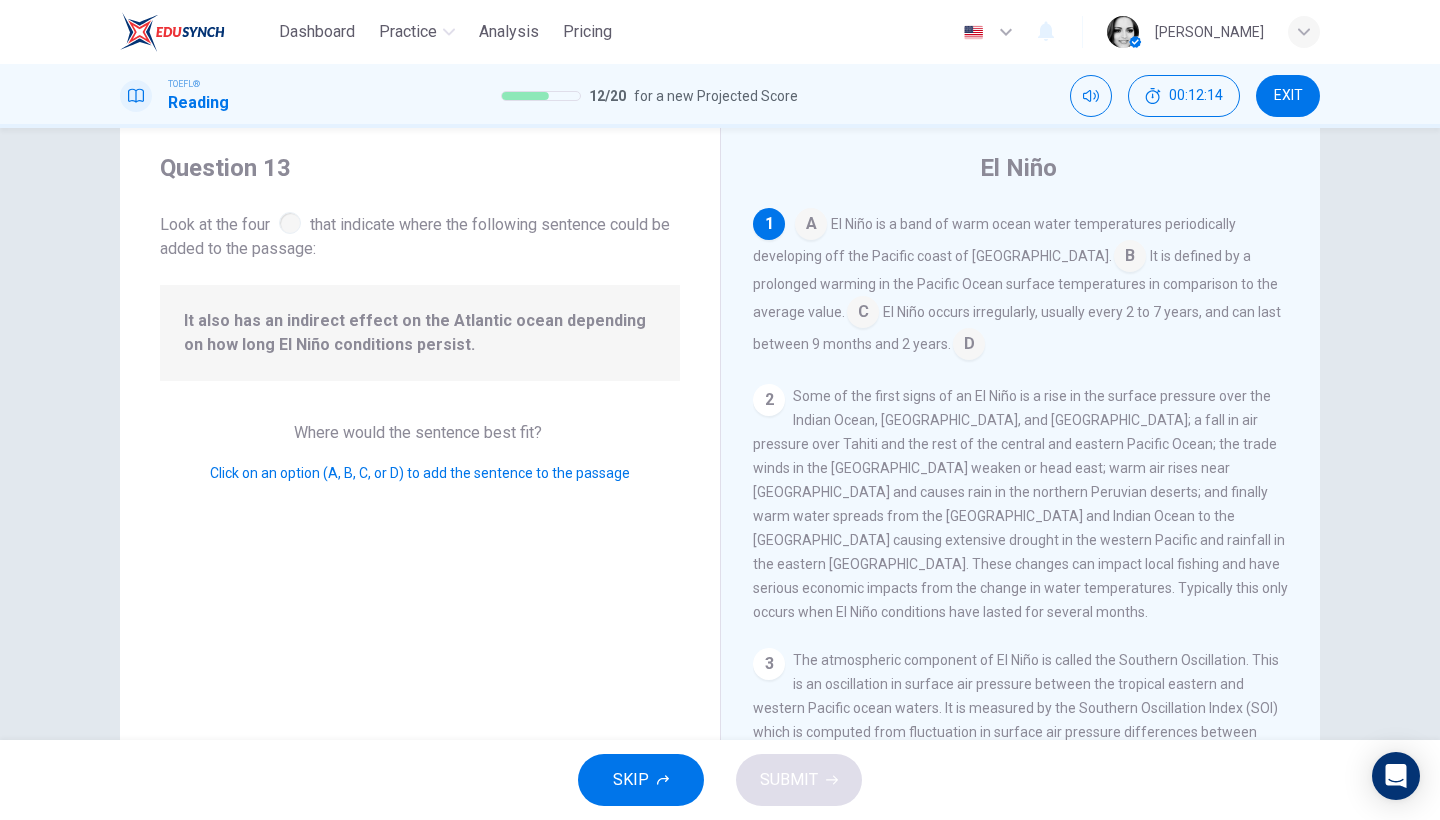 scroll, scrollTop: 16, scrollLeft: 0, axis: vertical 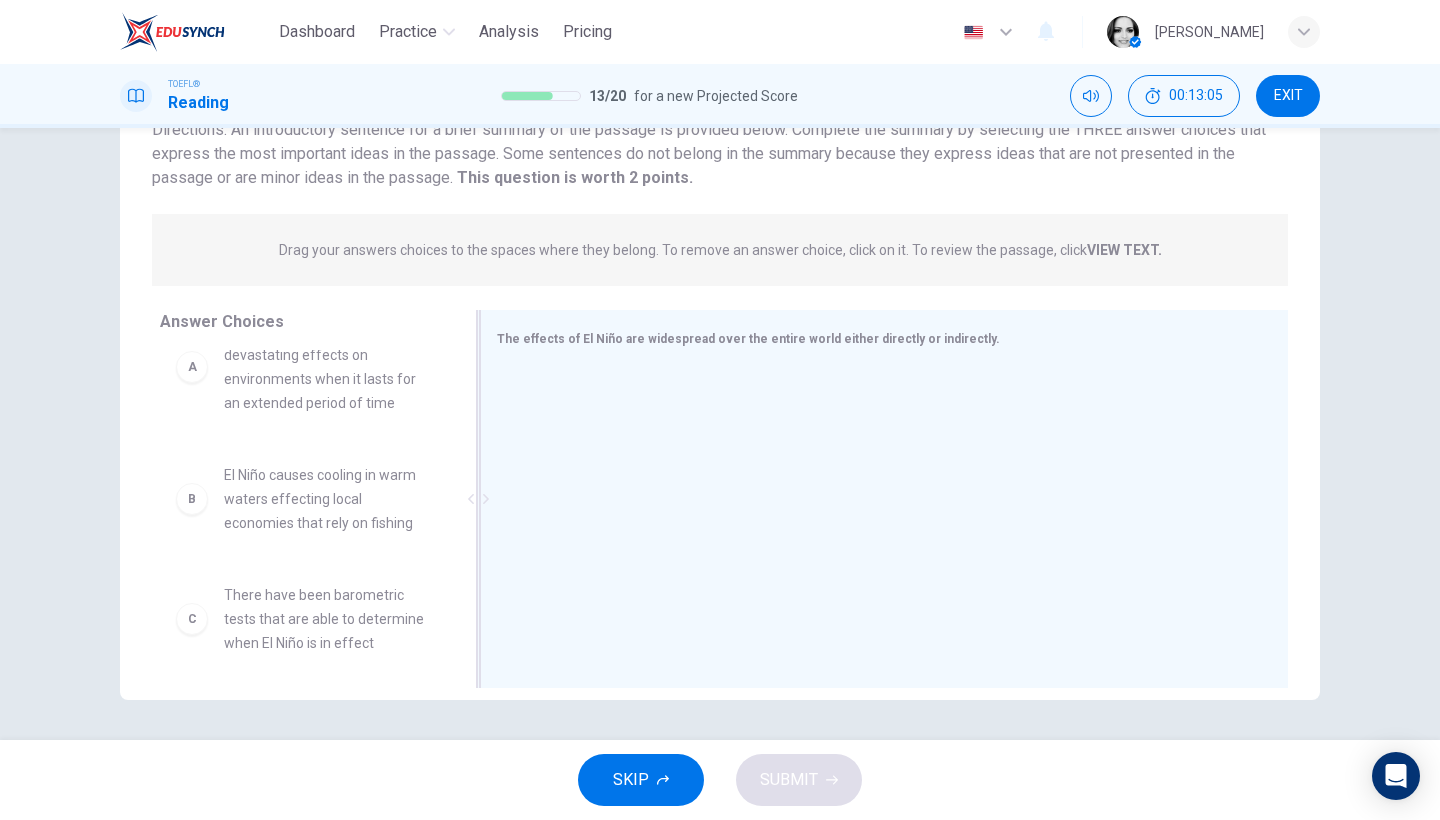 drag, startPoint x: 357, startPoint y: 517, endPoint x: 594, endPoint y: 396, distance: 266.10147 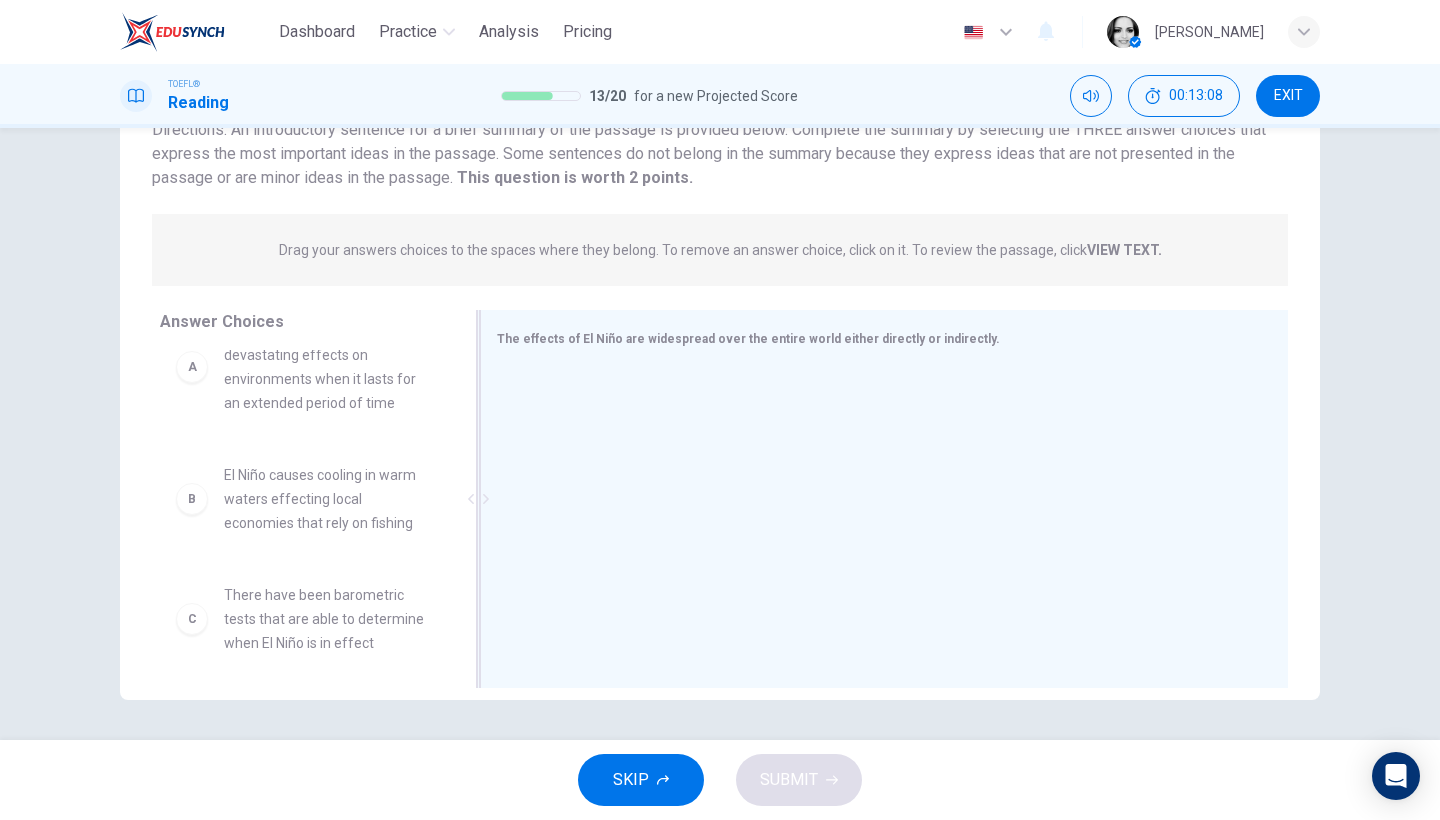 drag, startPoint x: 207, startPoint y: 506, endPoint x: 649, endPoint y: 491, distance: 442.25446 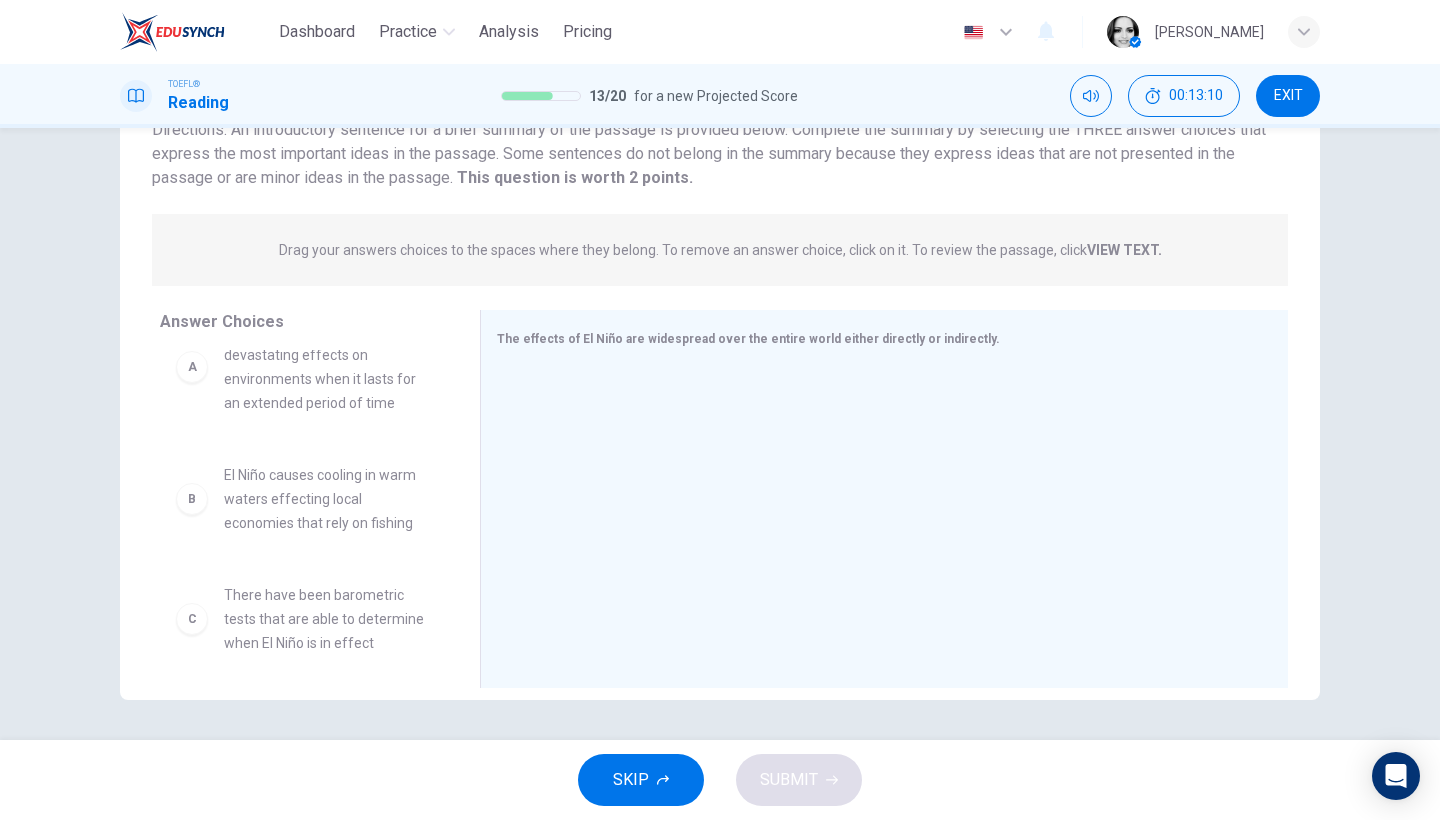 drag, startPoint x: 214, startPoint y: 357, endPoint x: 233, endPoint y: 367, distance: 21.470911 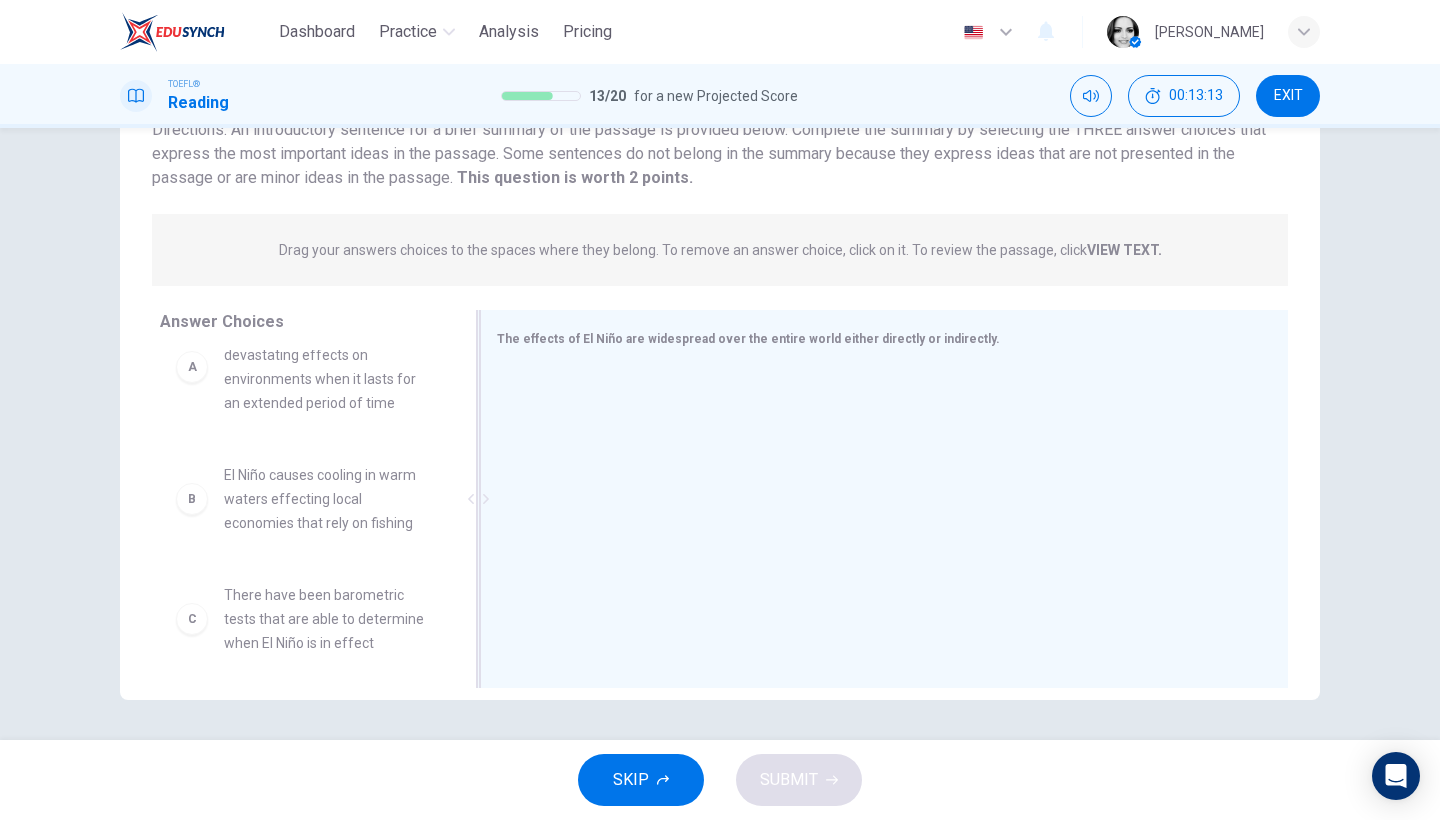 drag, startPoint x: 192, startPoint y: 370, endPoint x: 678, endPoint y: 408, distance: 487.48334 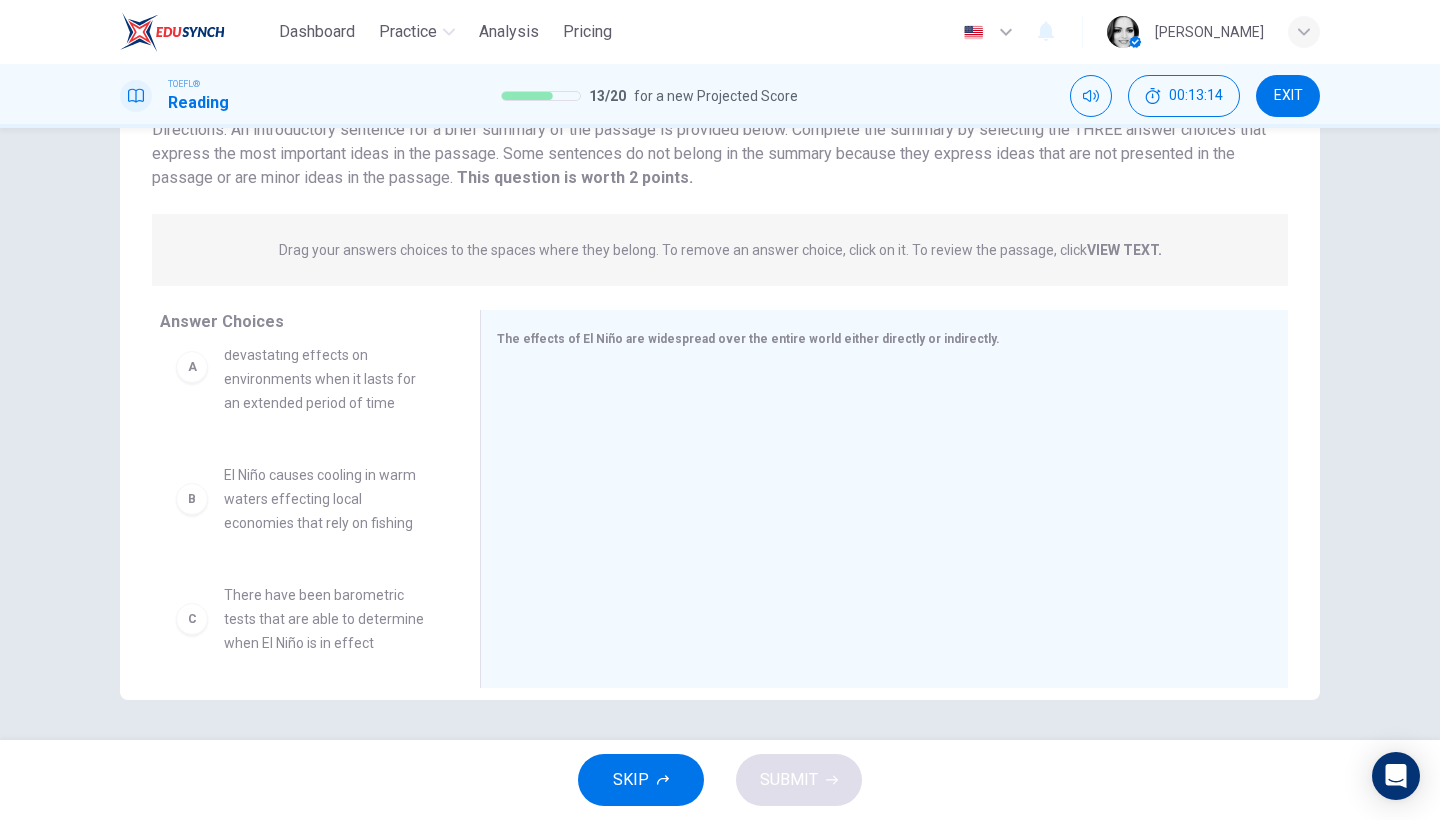 scroll, scrollTop: 0, scrollLeft: 0, axis: both 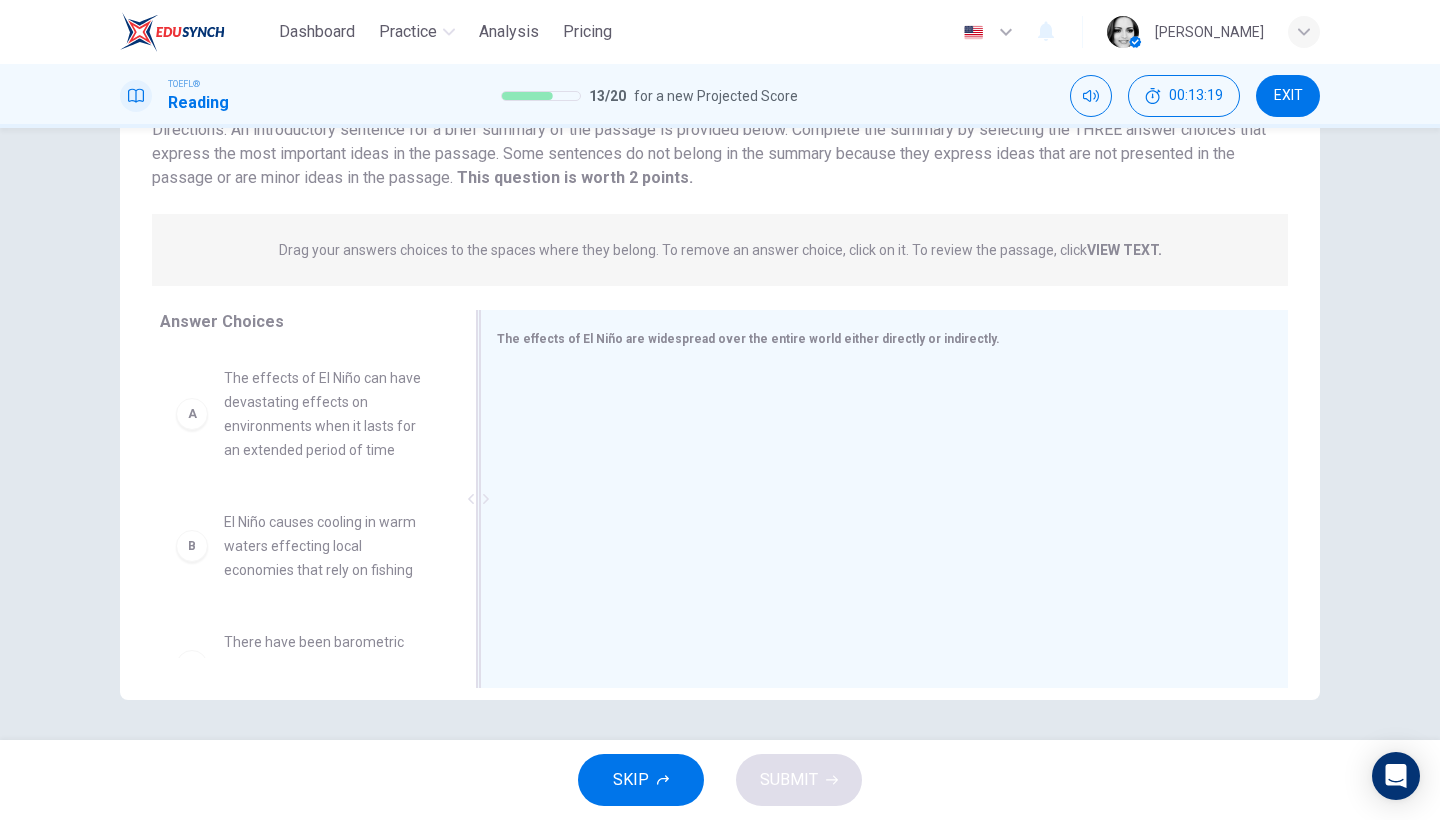 drag, startPoint x: 183, startPoint y: 415, endPoint x: 844, endPoint y: 379, distance: 661.9796 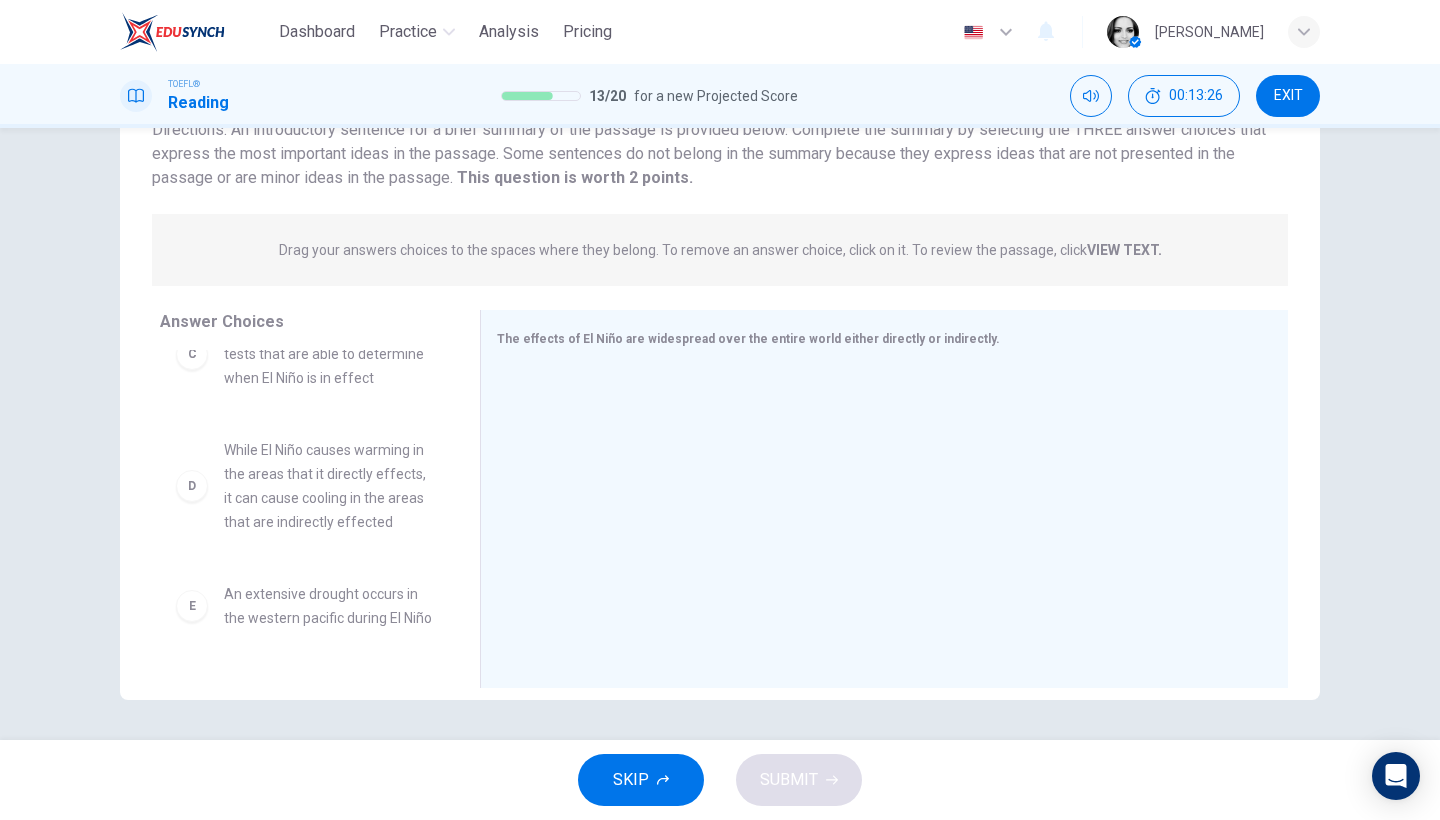 scroll, scrollTop: 444, scrollLeft: 0, axis: vertical 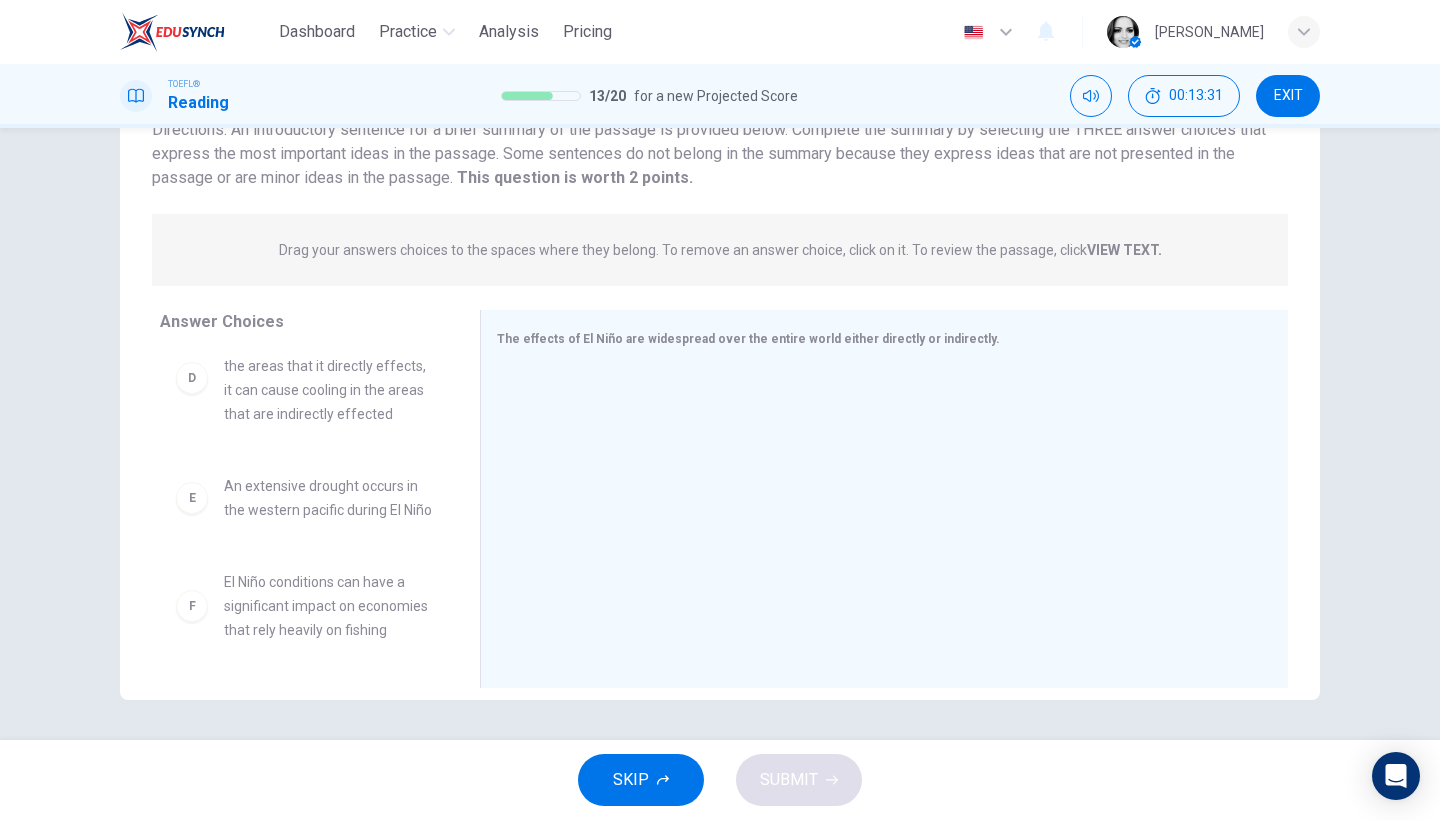 drag, startPoint x: 343, startPoint y: 631, endPoint x: 422, endPoint y: 532, distance: 126.65702 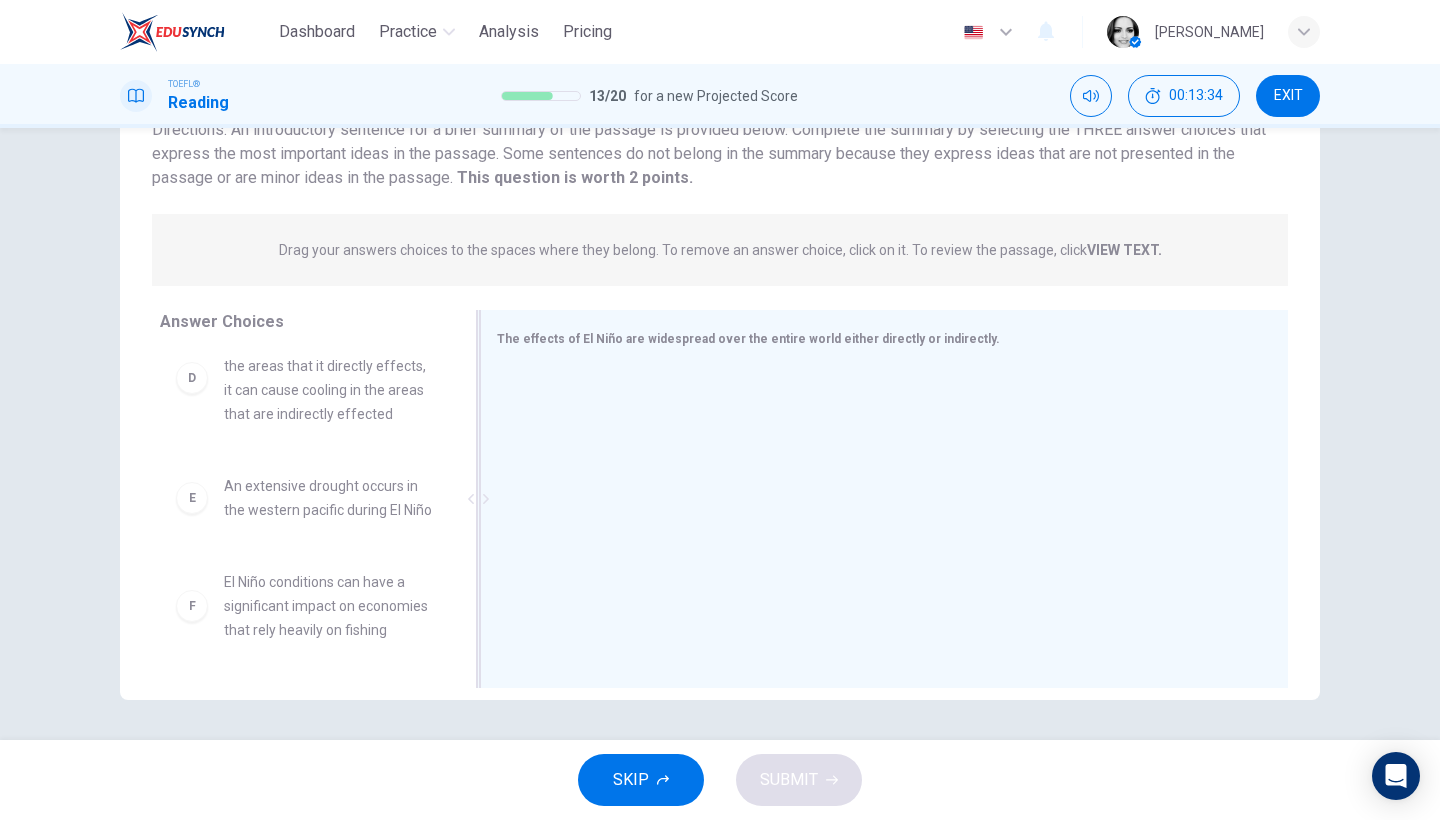drag, startPoint x: 195, startPoint y: 613, endPoint x: 737, endPoint y: 344, distance: 605.08264 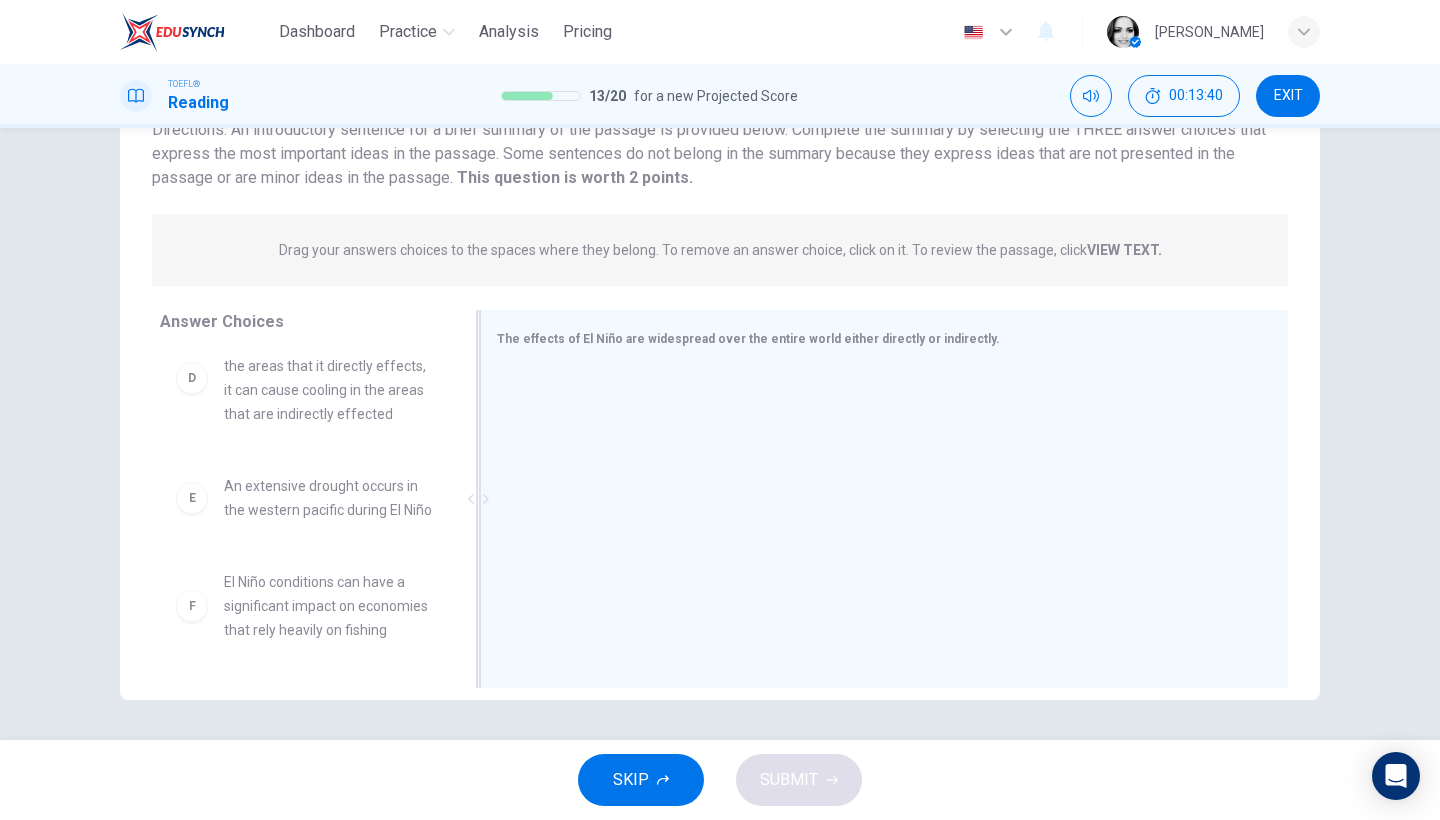 drag, startPoint x: 959, startPoint y: 424, endPoint x: 929, endPoint y: 430, distance: 30.594116 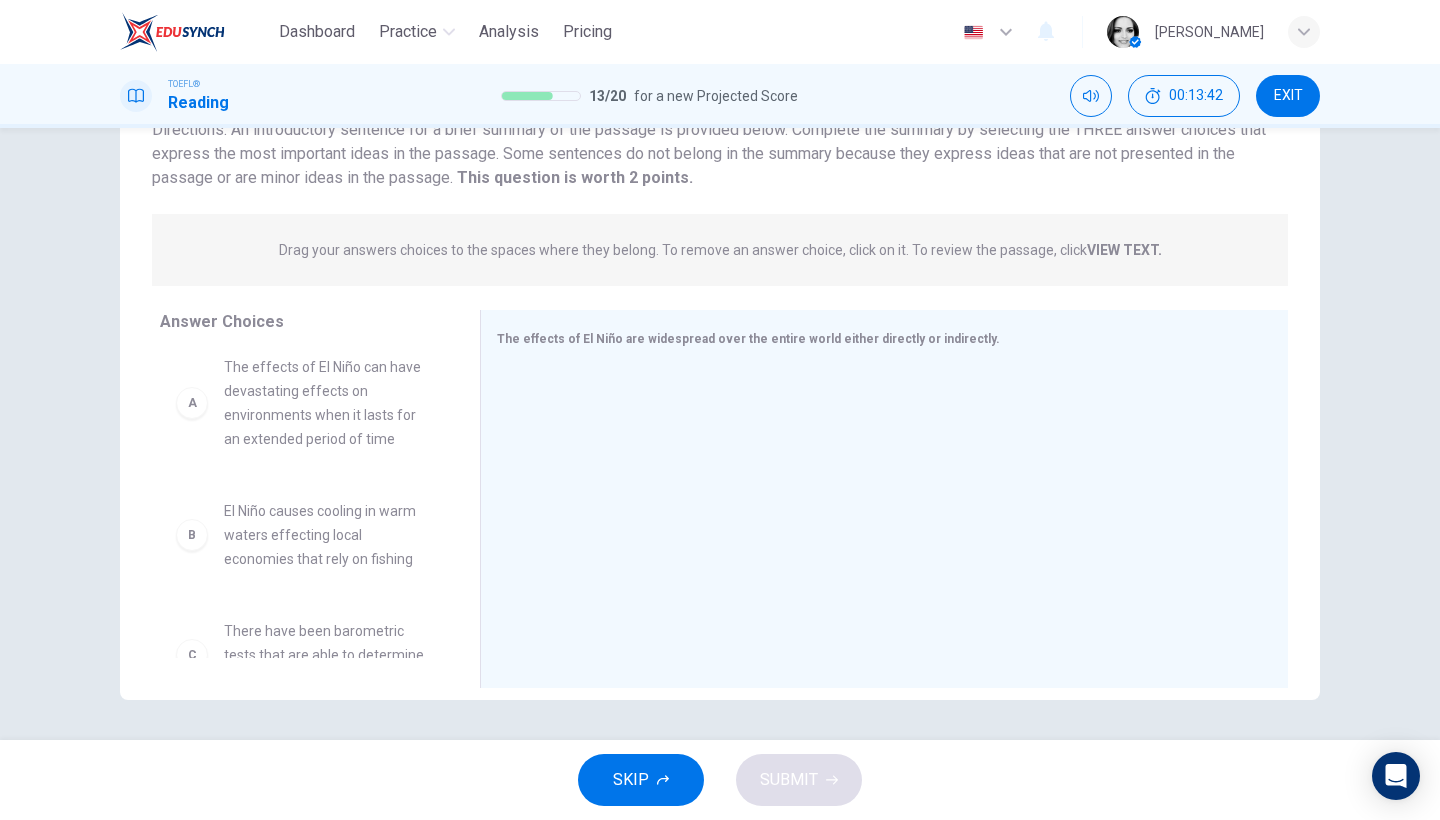 scroll, scrollTop: 0, scrollLeft: 0, axis: both 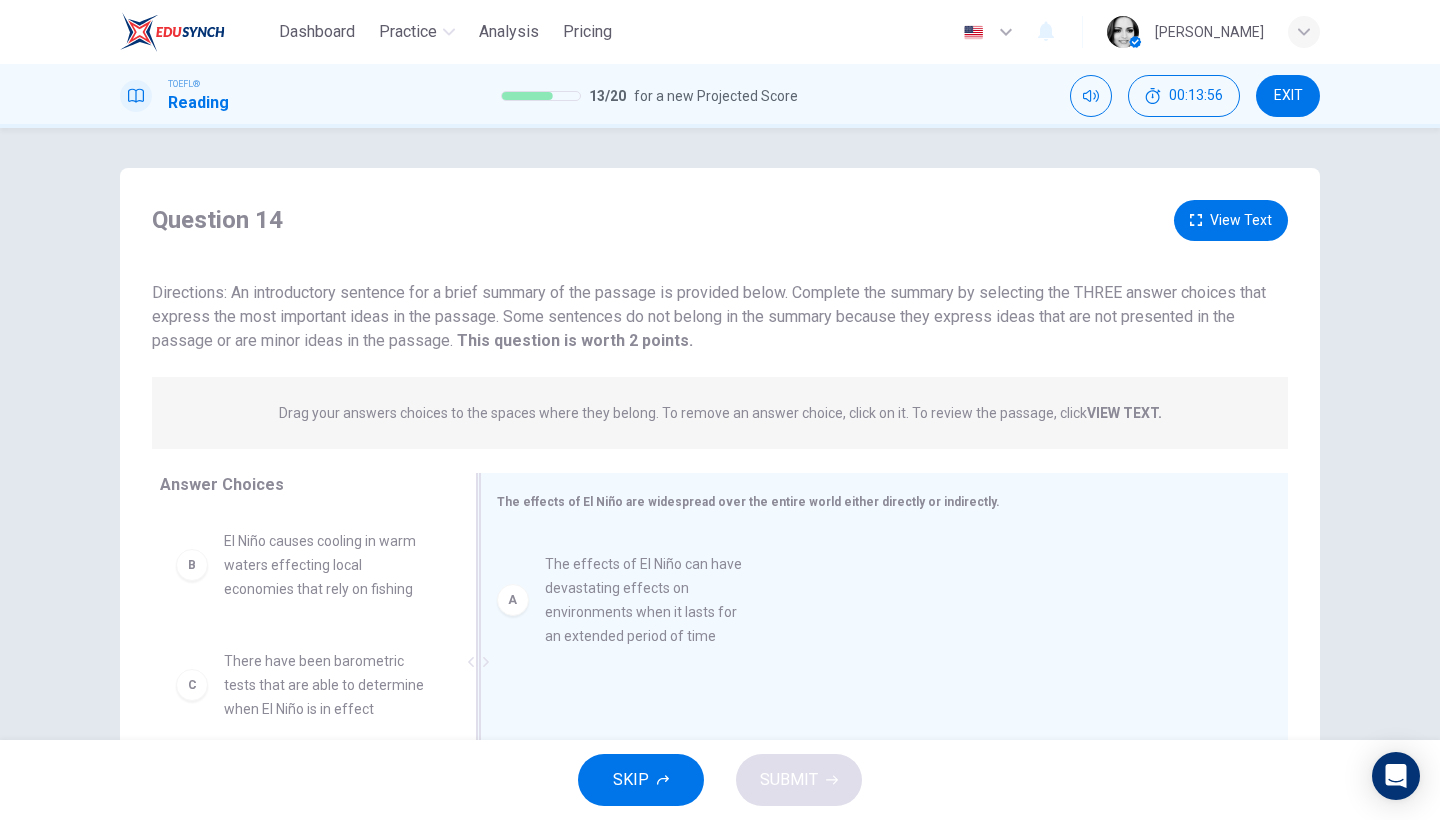 drag, startPoint x: 250, startPoint y: 572, endPoint x: 578, endPoint y: 582, distance: 328.1524 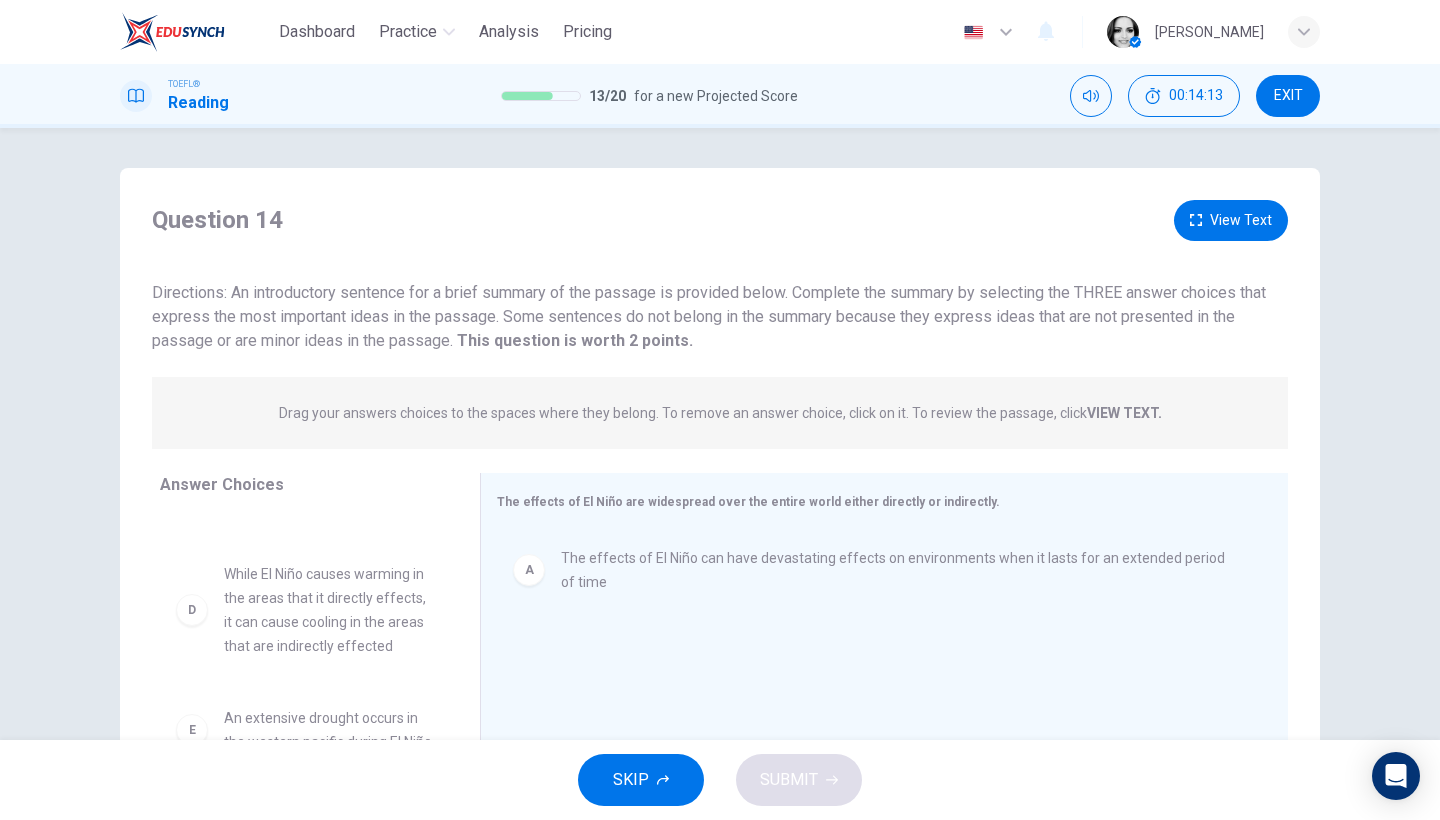 scroll, scrollTop: 300, scrollLeft: 0, axis: vertical 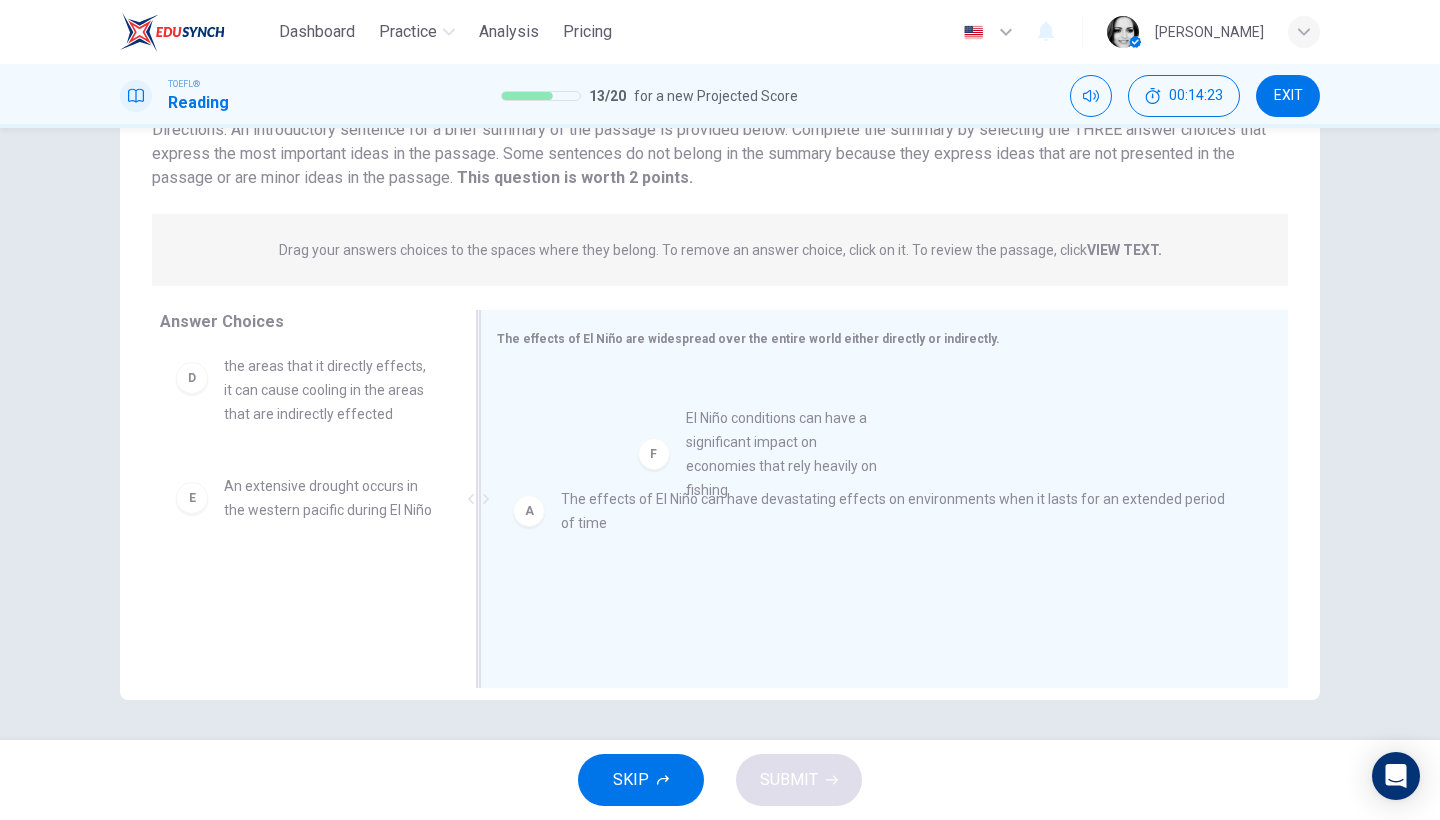 drag, startPoint x: 289, startPoint y: 615, endPoint x: 767, endPoint y: 448, distance: 506.3329 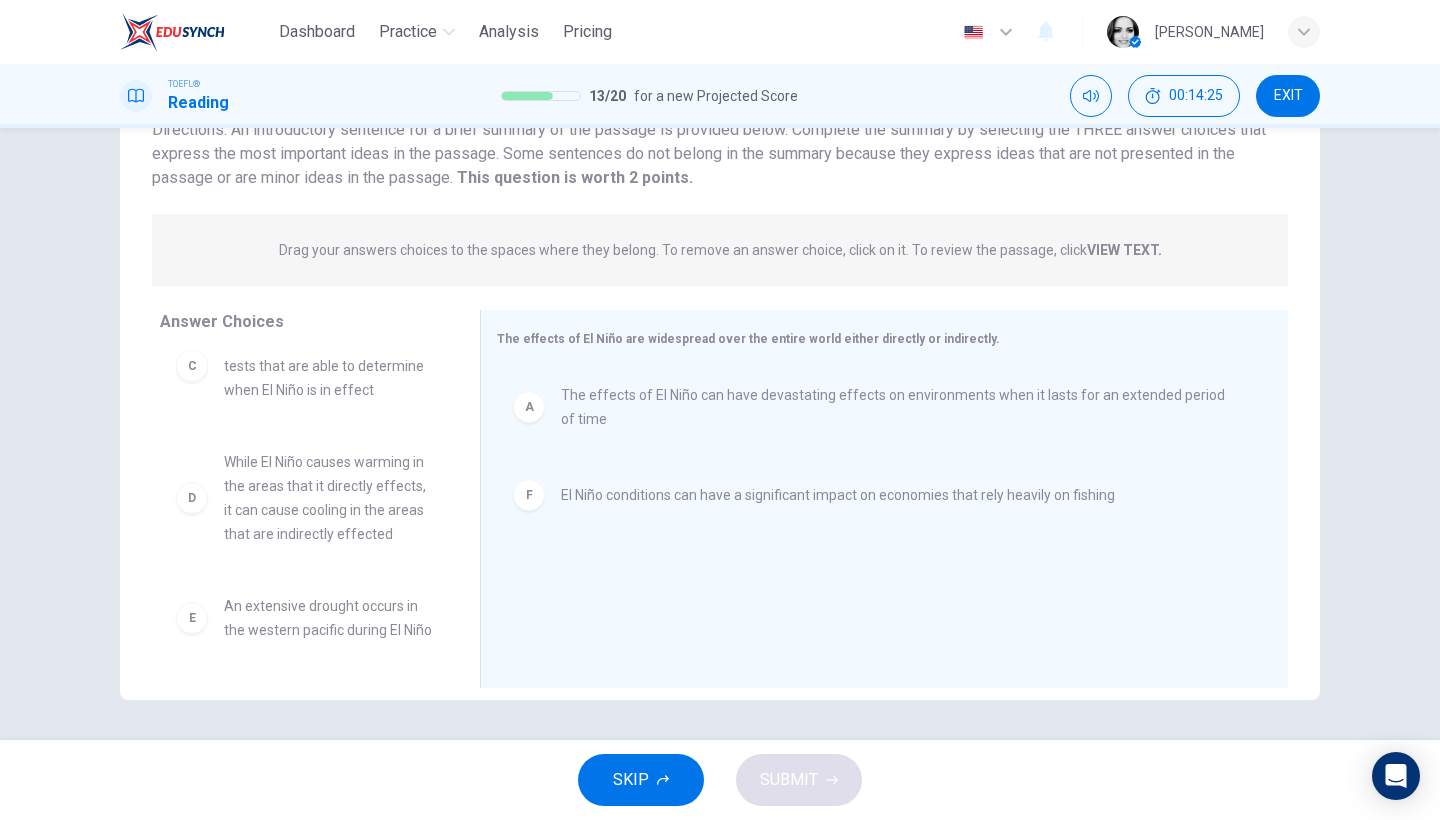 scroll, scrollTop: 0, scrollLeft: 0, axis: both 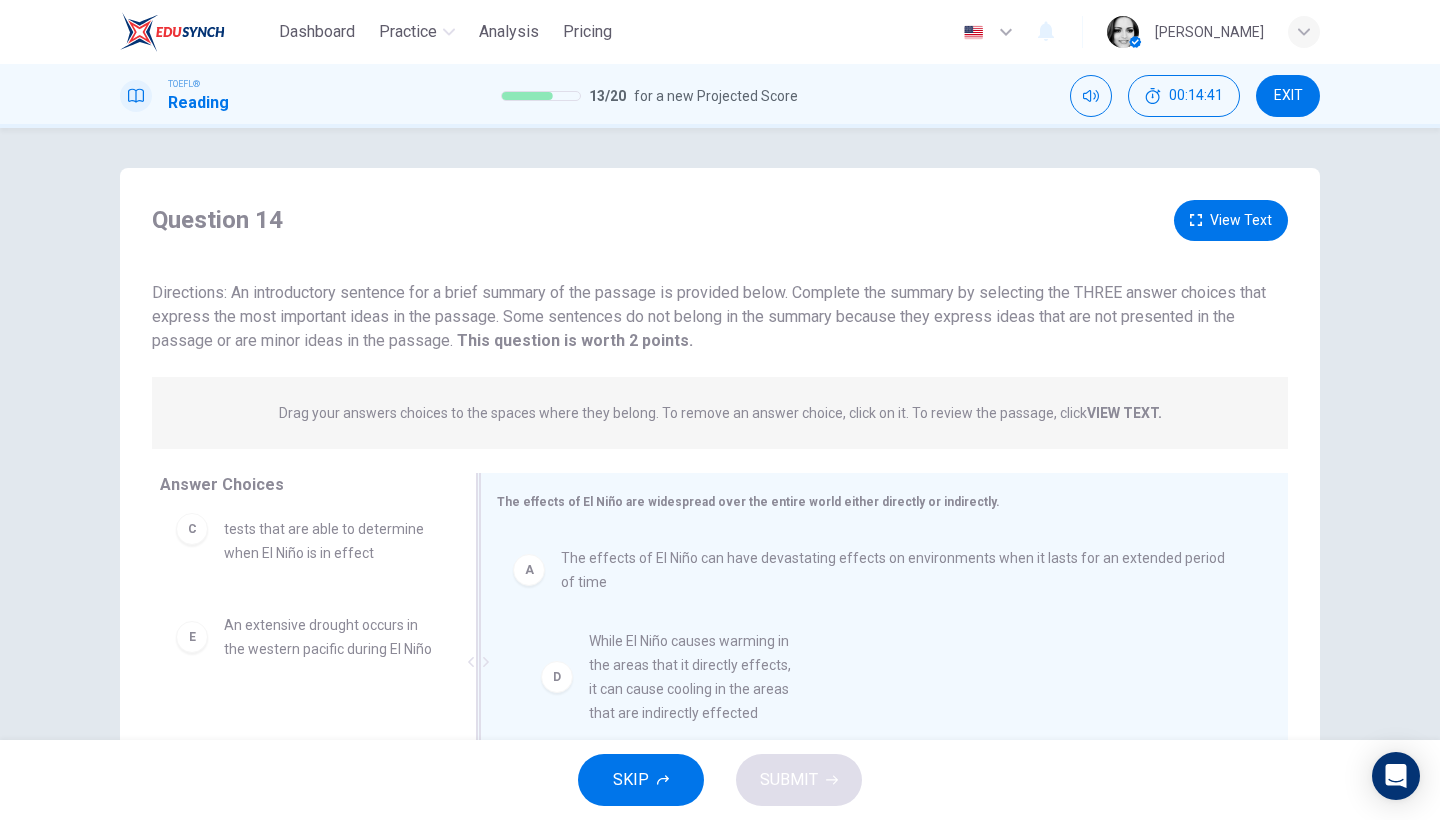 drag, startPoint x: 291, startPoint y: 656, endPoint x: 667, endPoint y: 694, distance: 377.91534 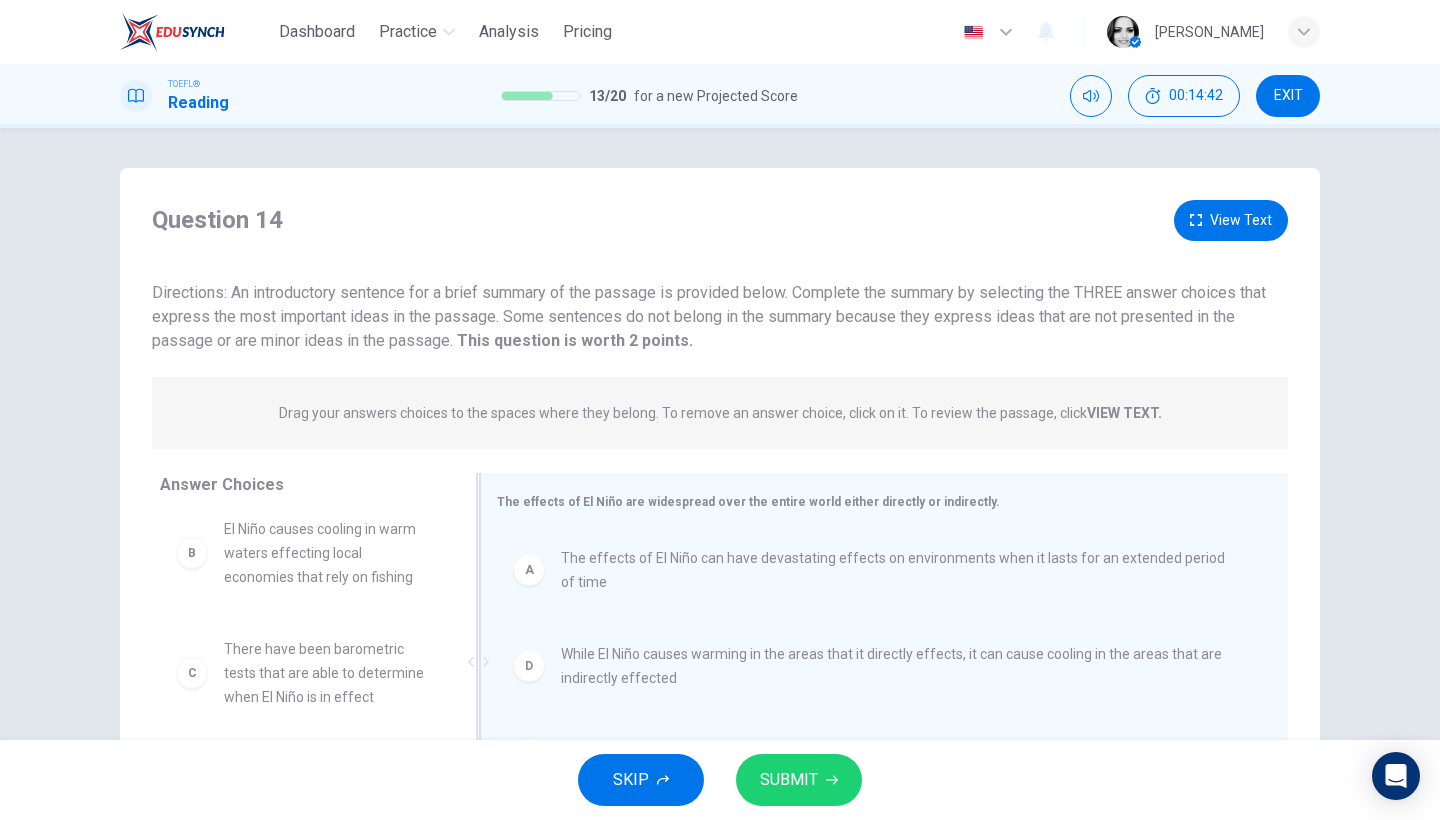 scroll, scrollTop: 36, scrollLeft: 0, axis: vertical 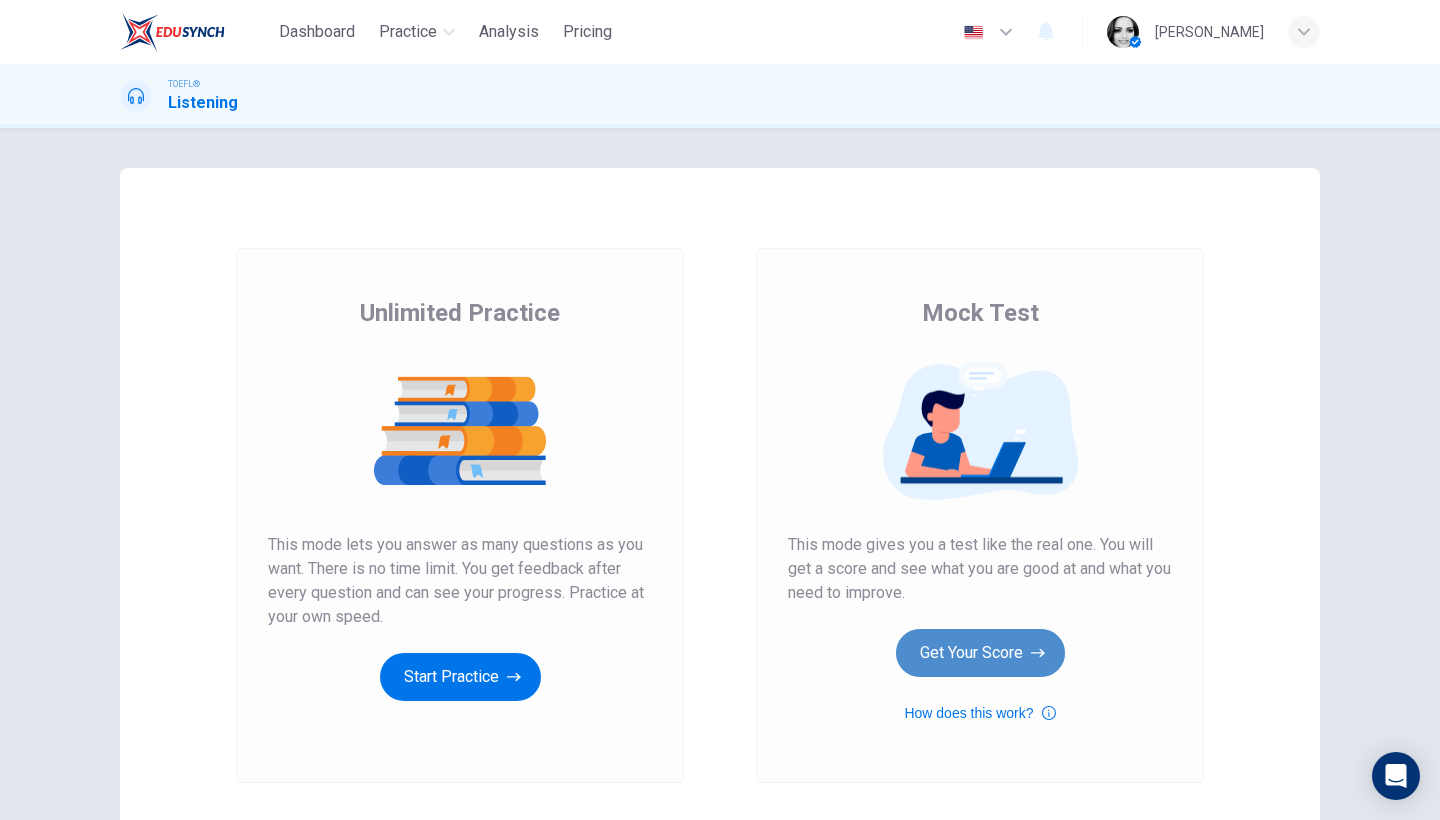 click on "Get Your Score" at bounding box center (980, 653) 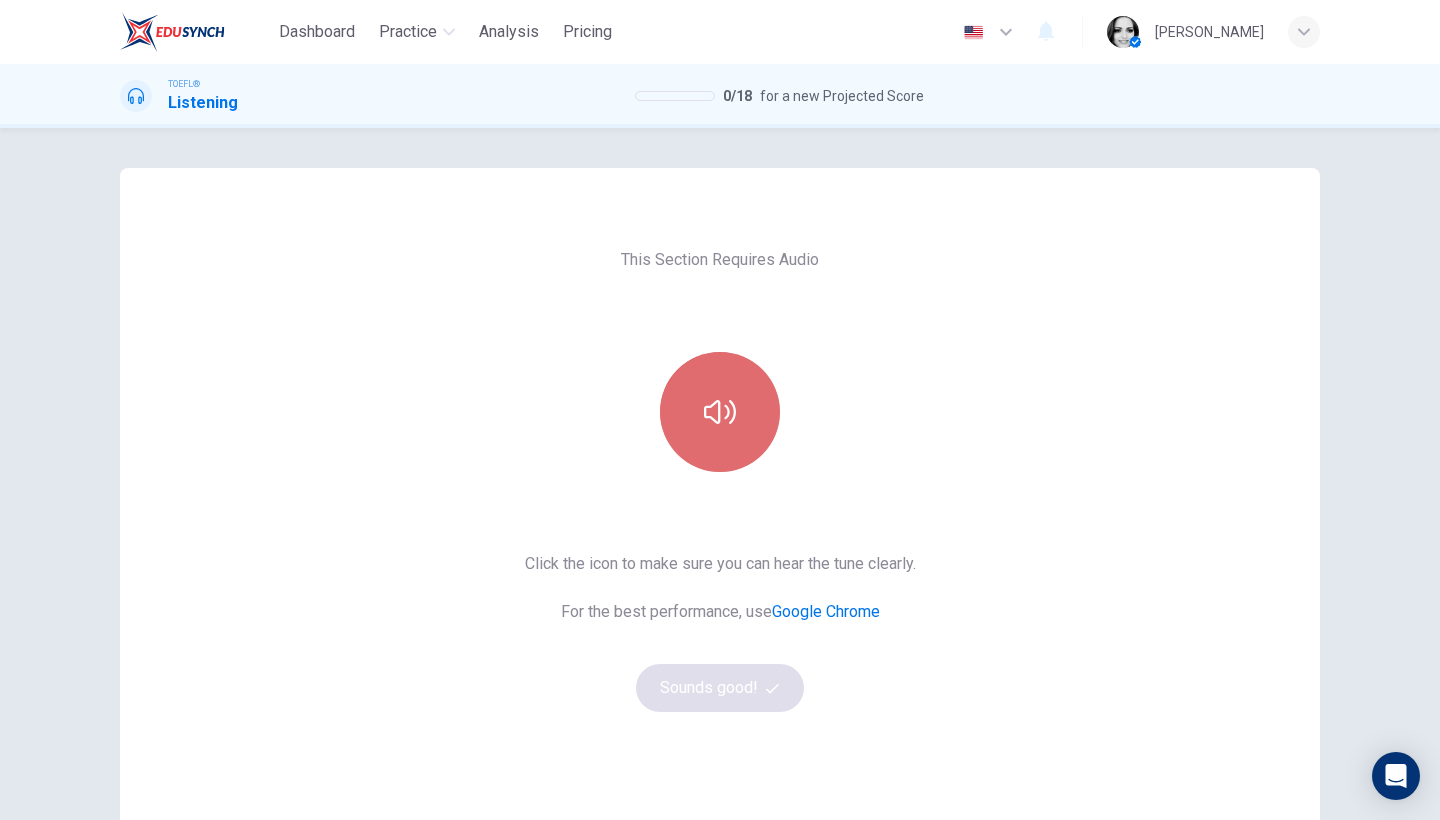click at bounding box center [720, 412] 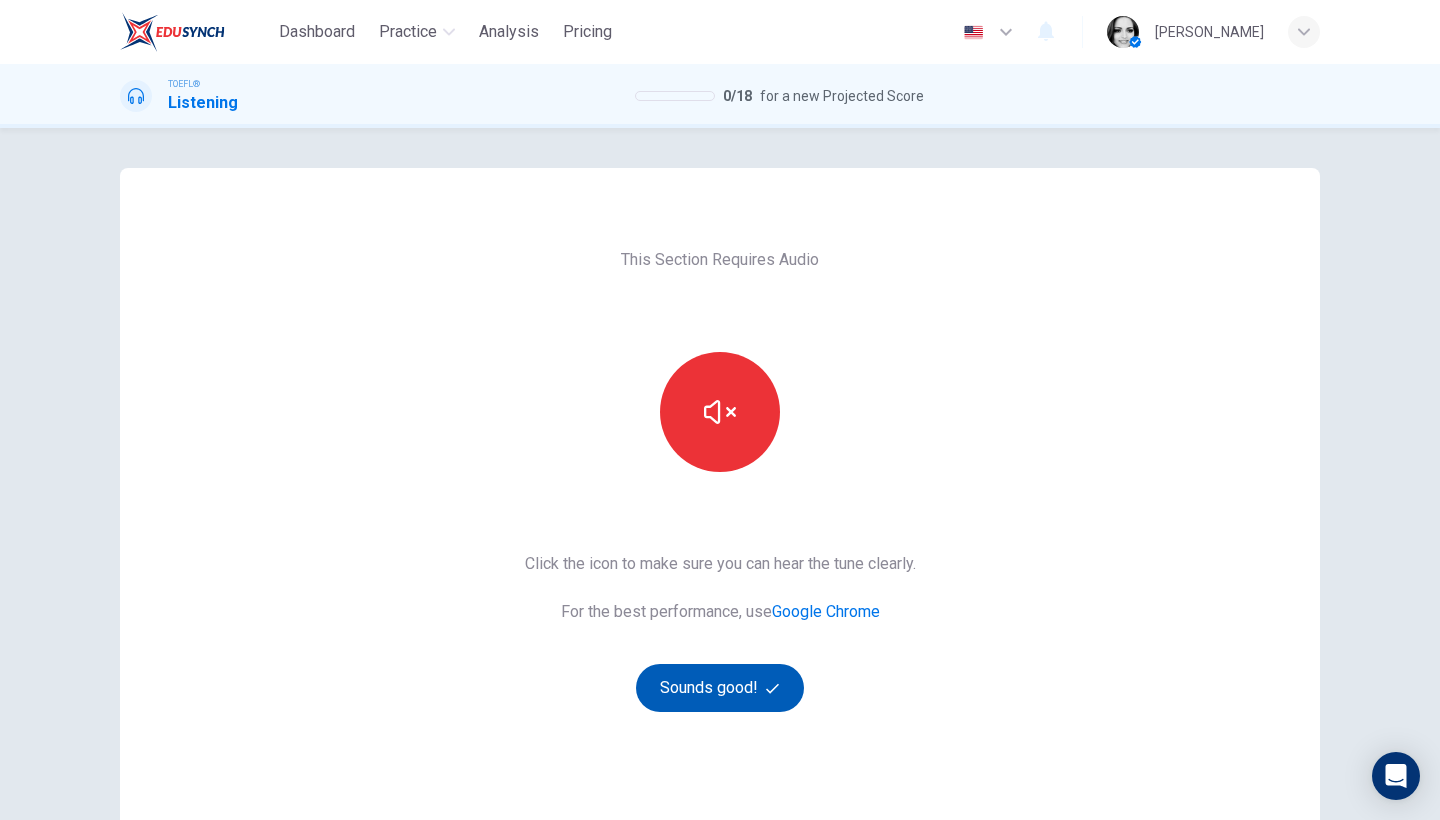 click on "Sounds good!" at bounding box center (720, 688) 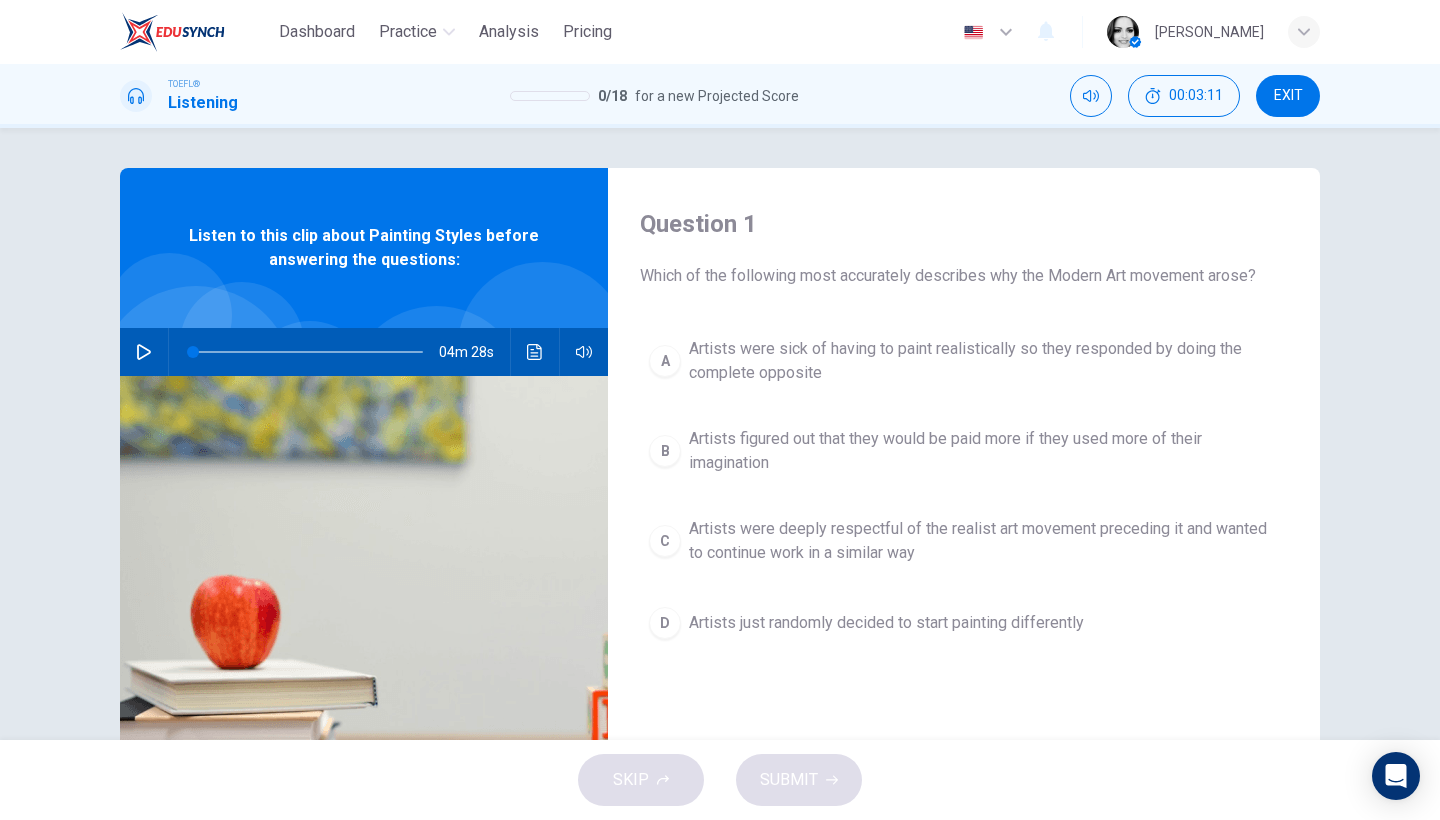 click on "Artists were sick of having to paint realistically so they responded by doing the complete opposite" at bounding box center (984, 361) 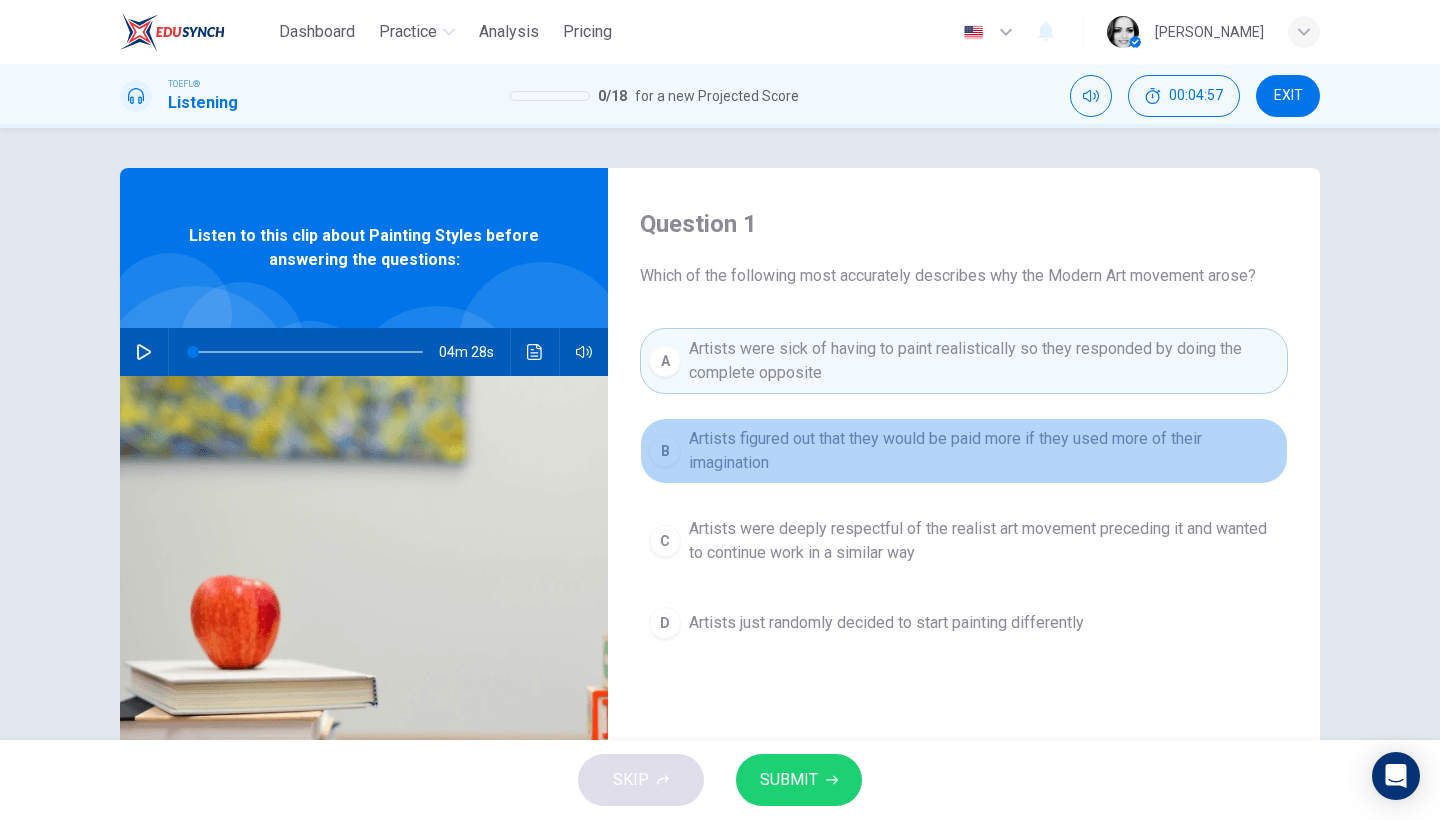 click on "Artists figured out that they would be paid more if they used more of their imagination" at bounding box center [984, 451] 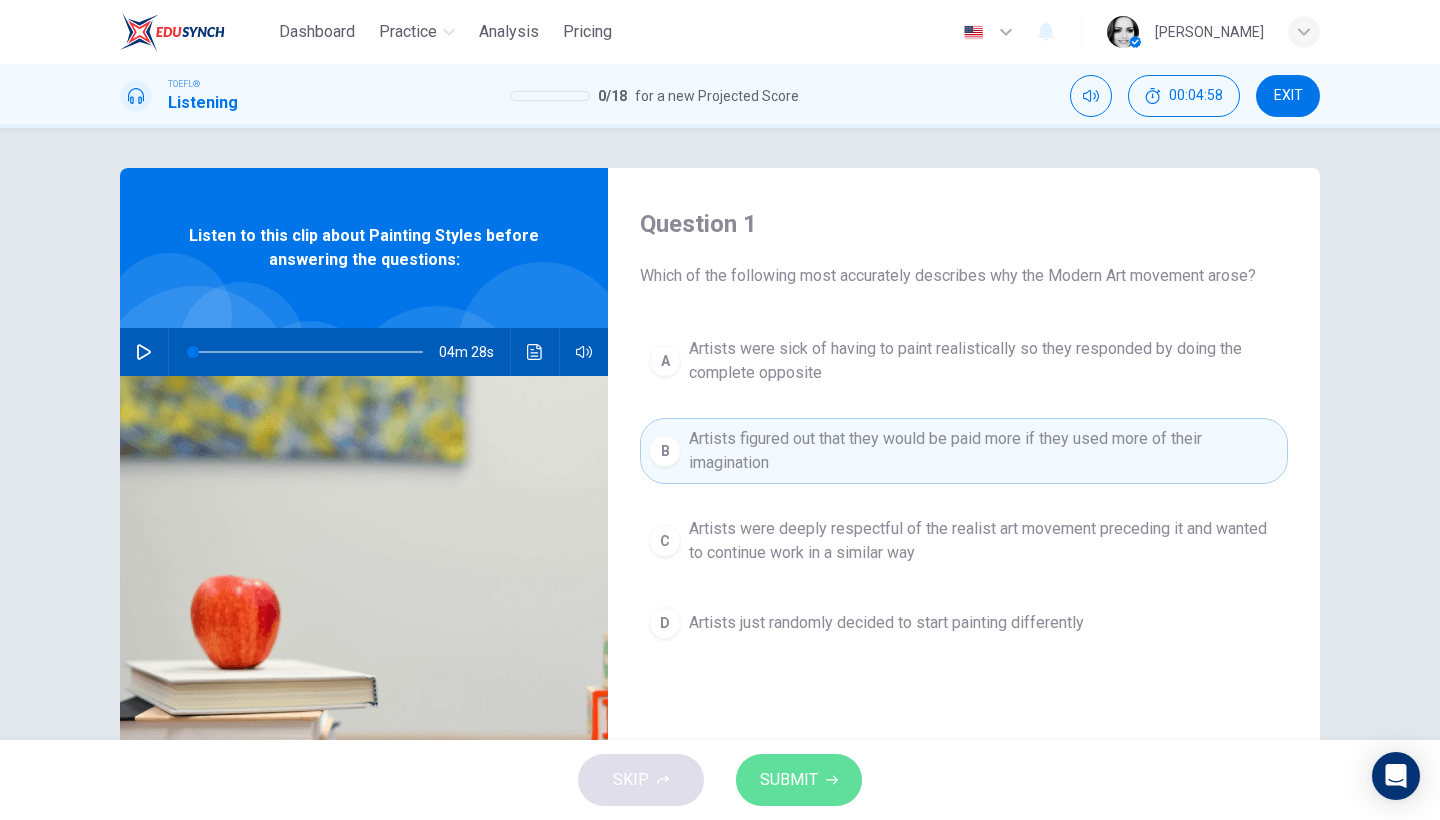 click on "SUBMIT" at bounding box center (789, 780) 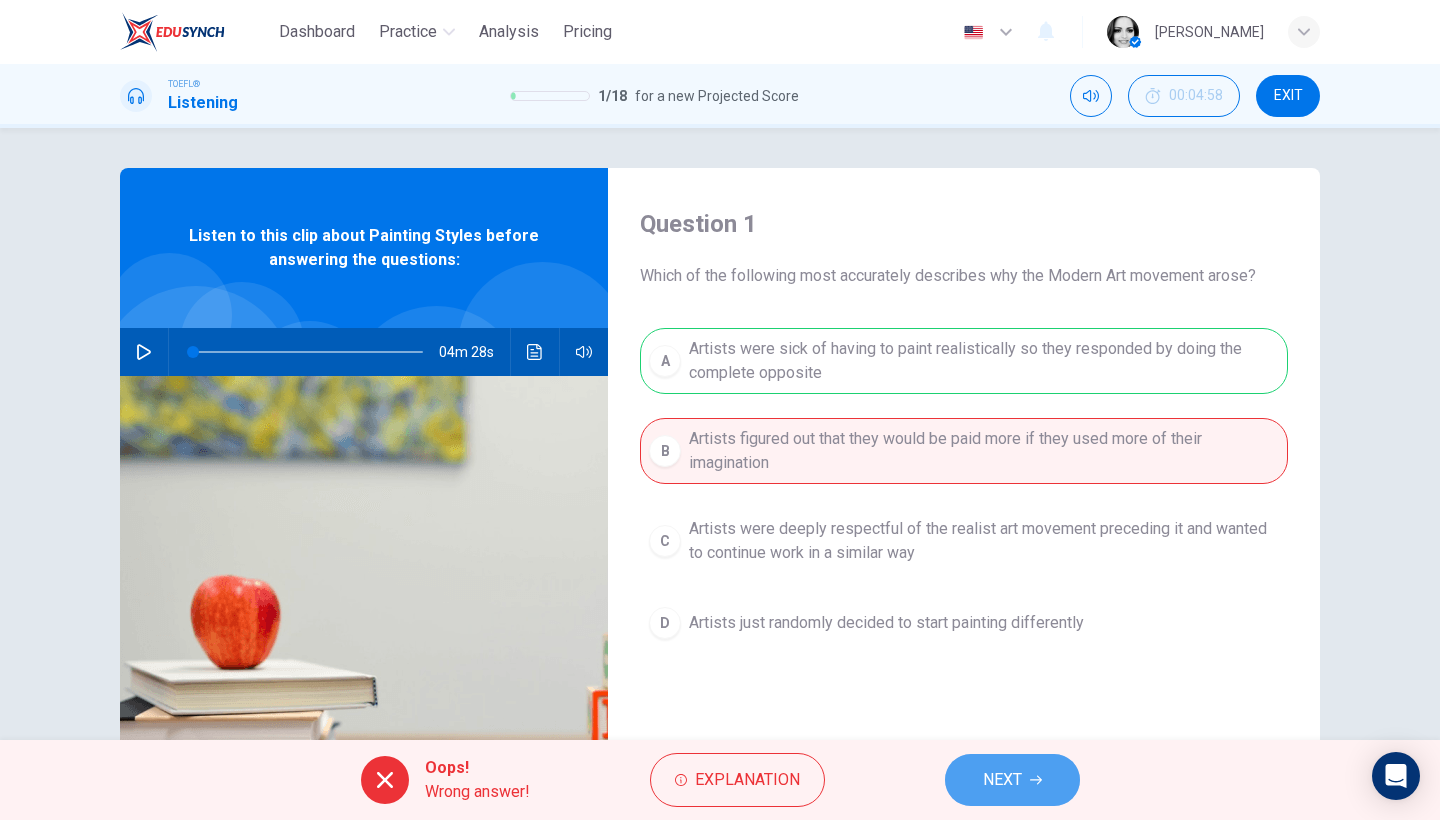 click on "NEXT" at bounding box center [1012, 780] 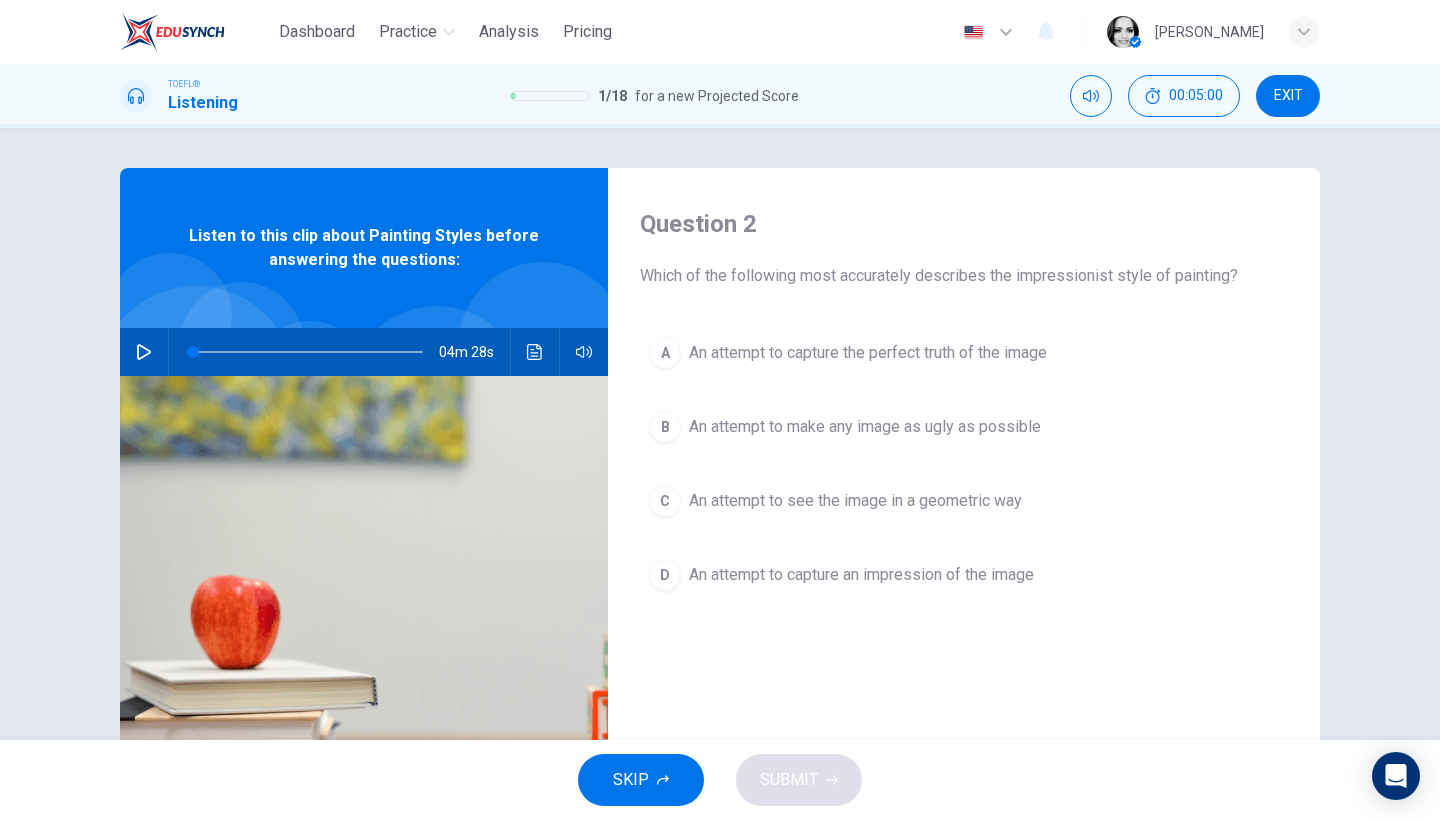 click on "An attempt to capture the perfect truth of the image" at bounding box center (868, 353) 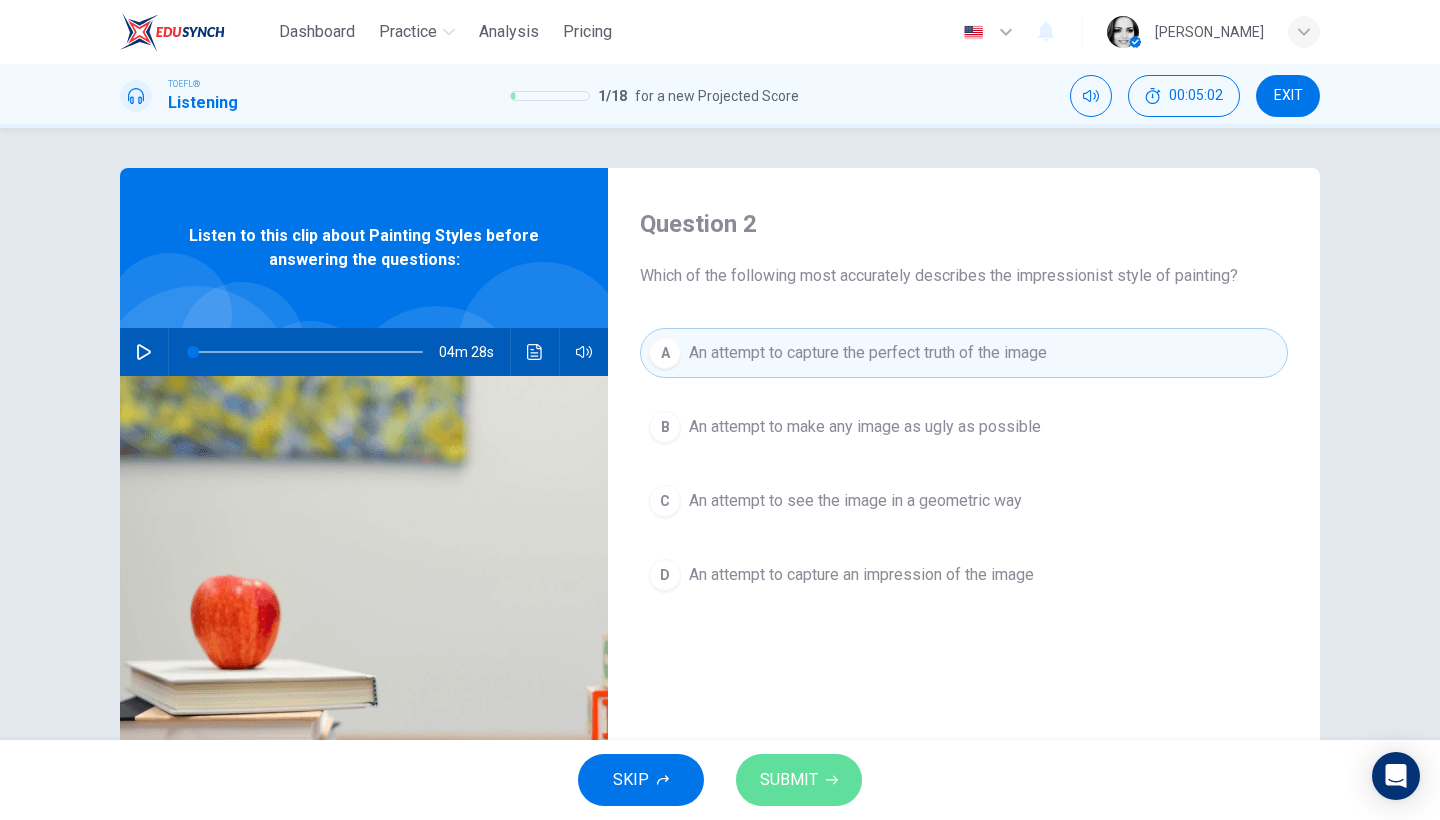 click on "SUBMIT" at bounding box center [799, 780] 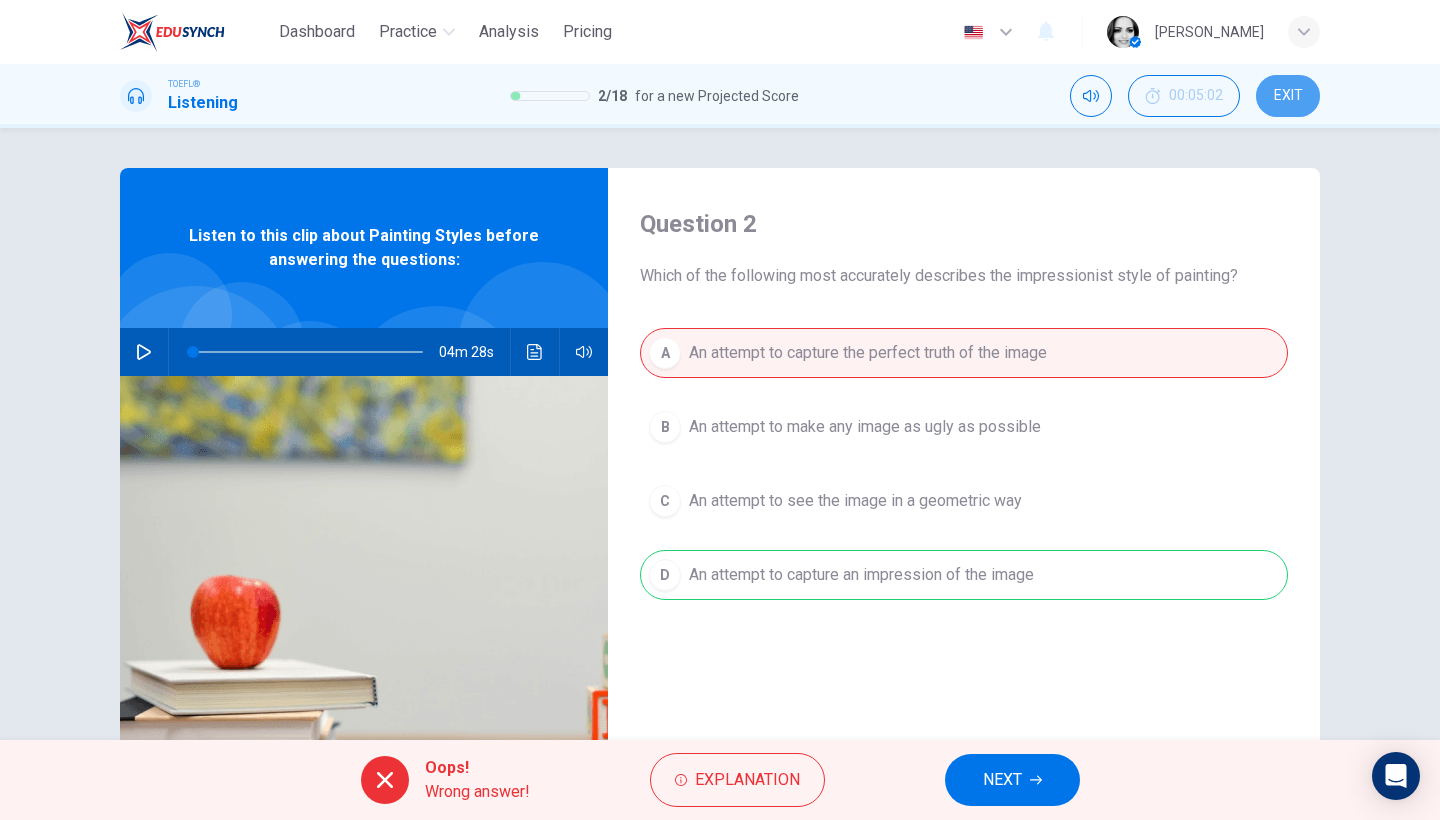 click on "EXIT" at bounding box center (1288, 96) 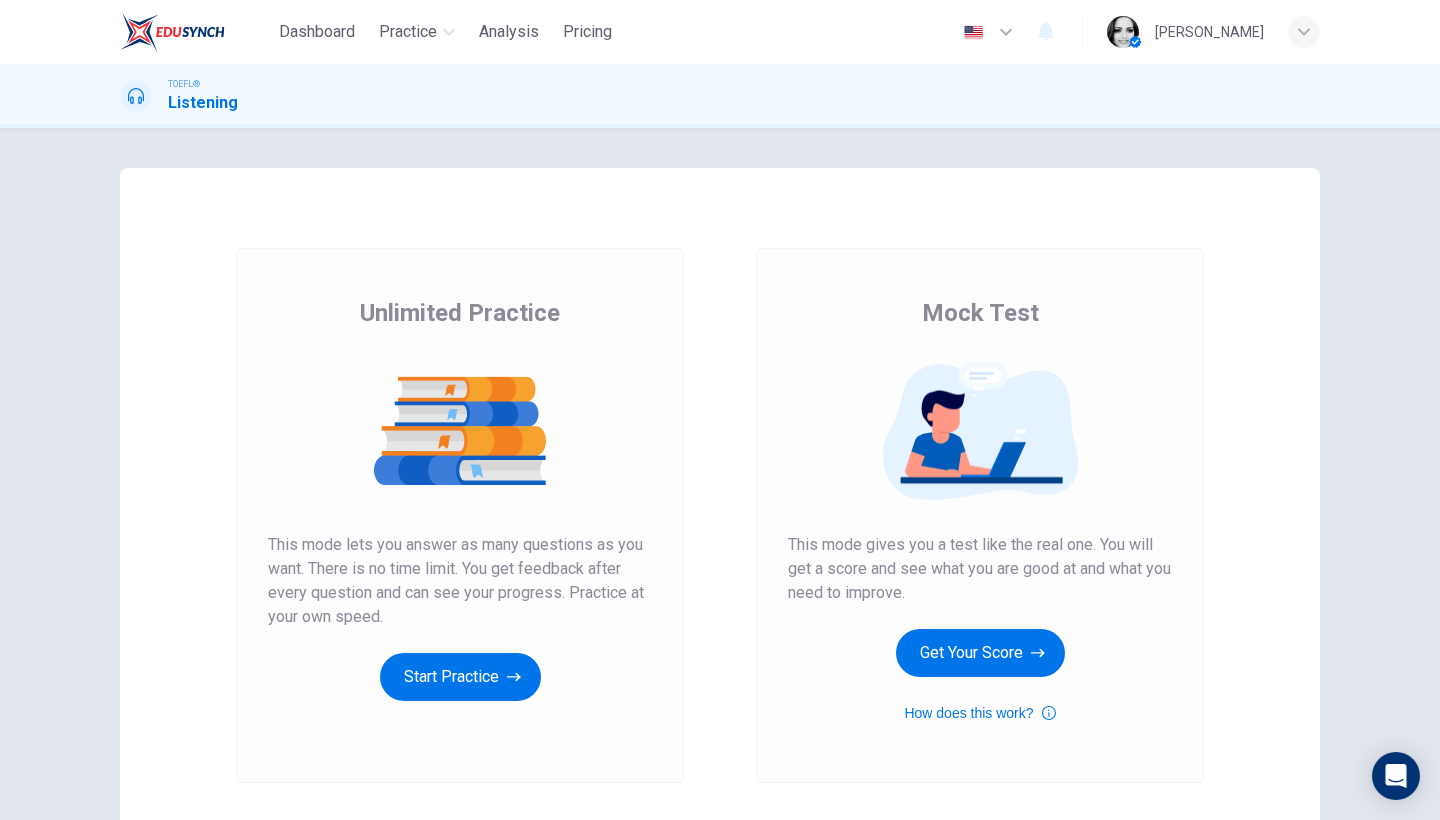 scroll, scrollTop: 0, scrollLeft: 0, axis: both 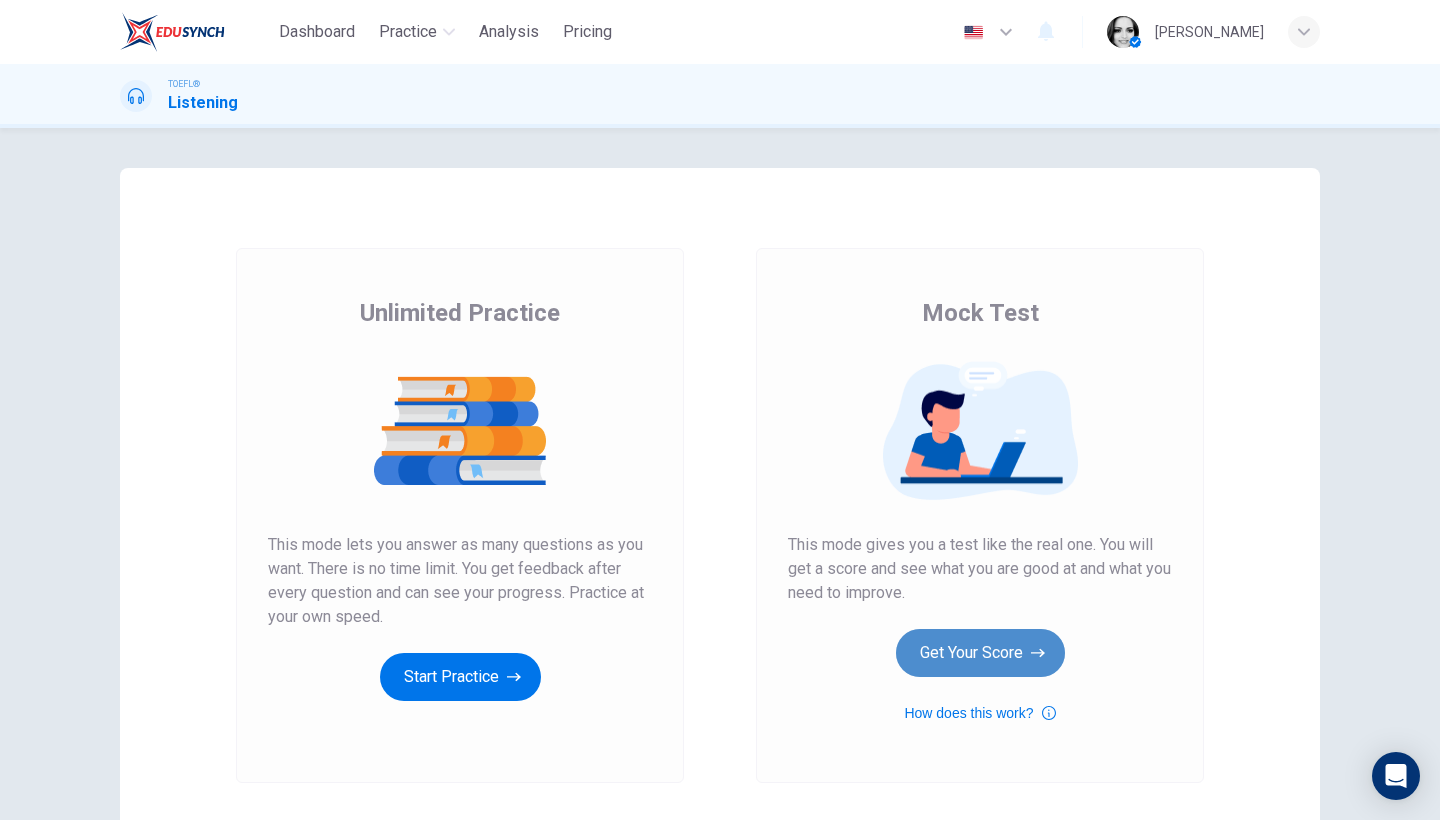 click on "Get Your Score" at bounding box center [980, 653] 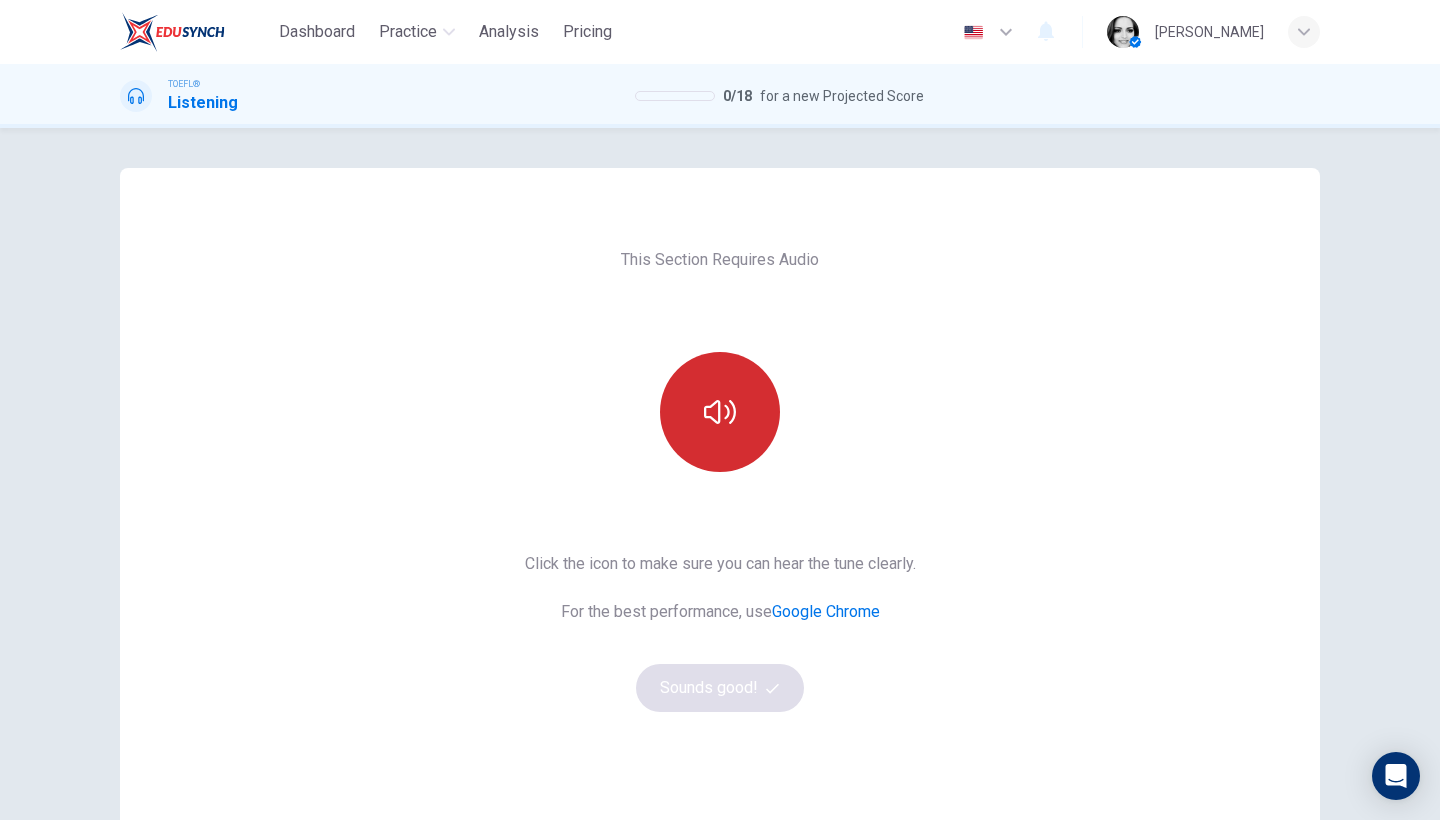 click 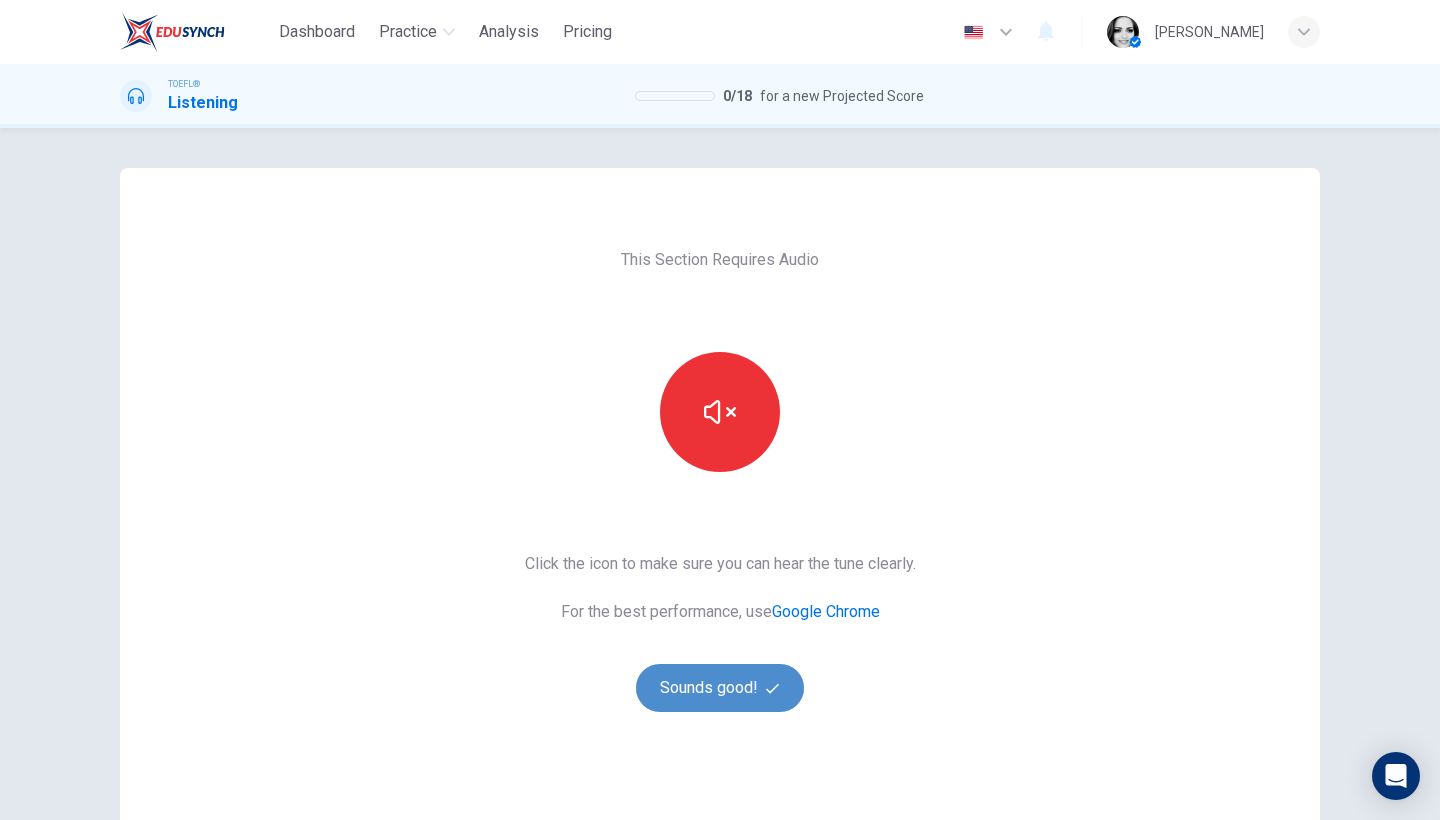 click on "Sounds good!" at bounding box center (720, 688) 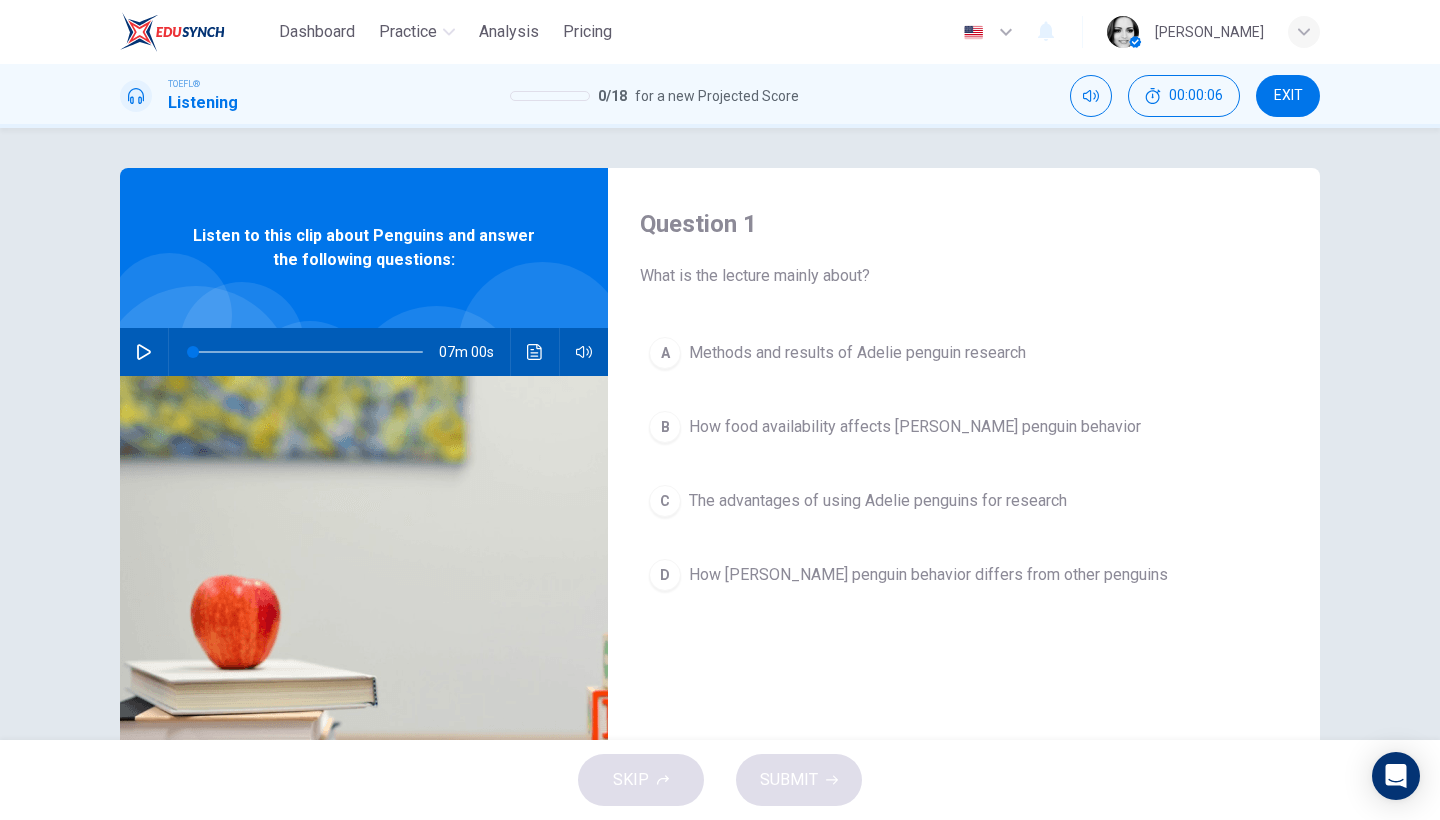 click on "EXIT" at bounding box center [1288, 96] 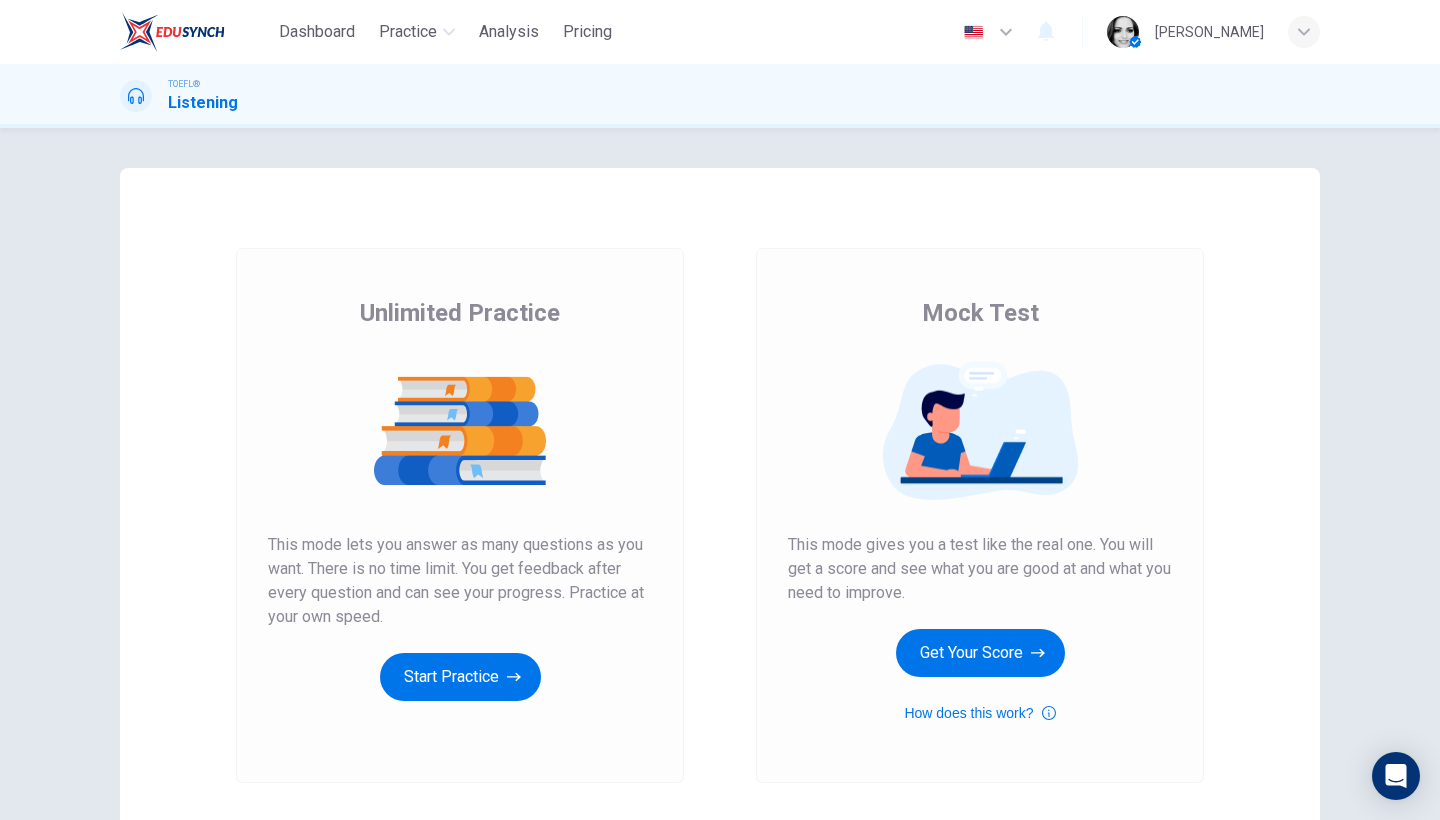 scroll, scrollTop: 0, scrollLeft: 0, axis: both 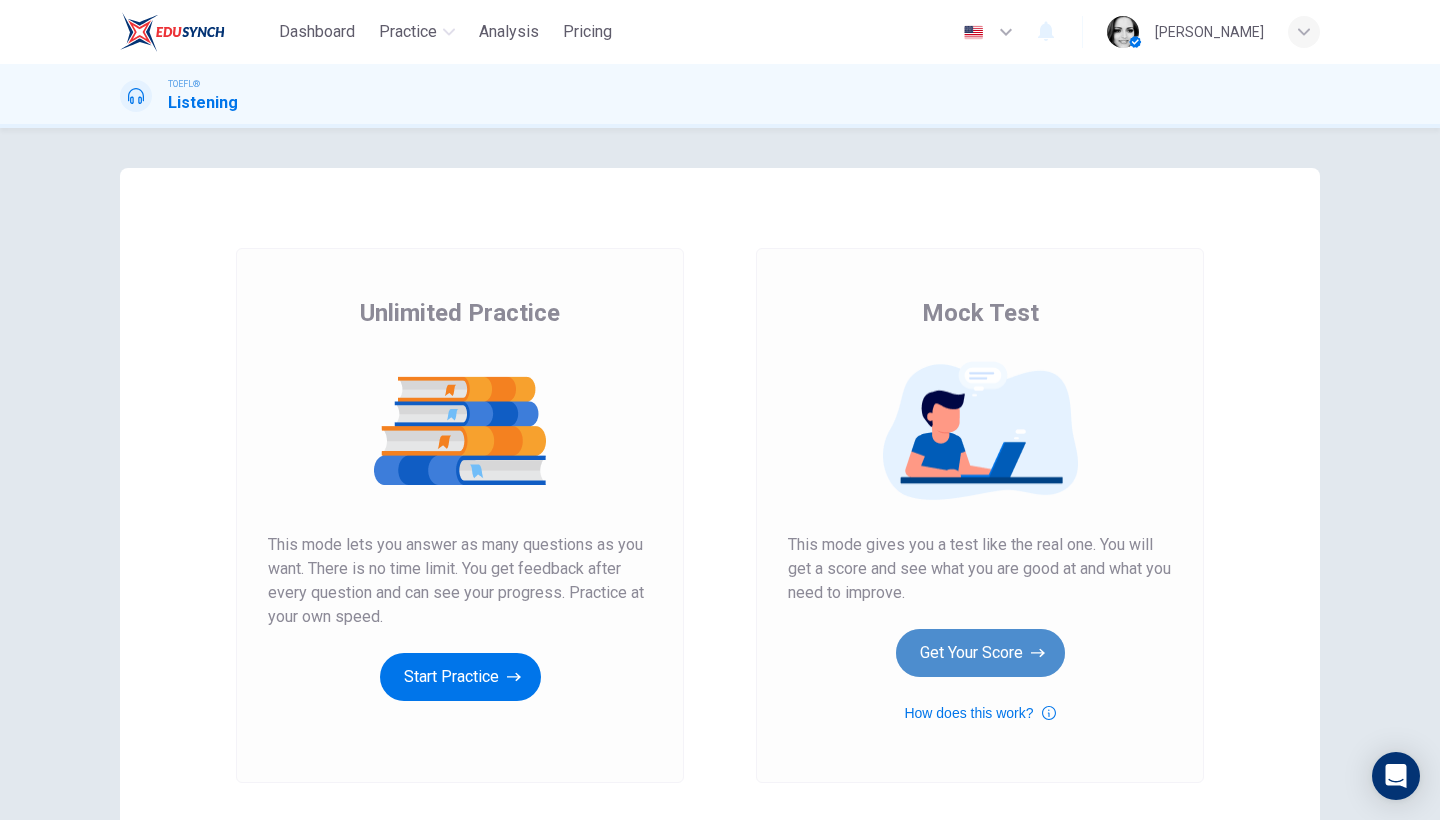click on "Get Your Score" at bounding box center (980, 653) 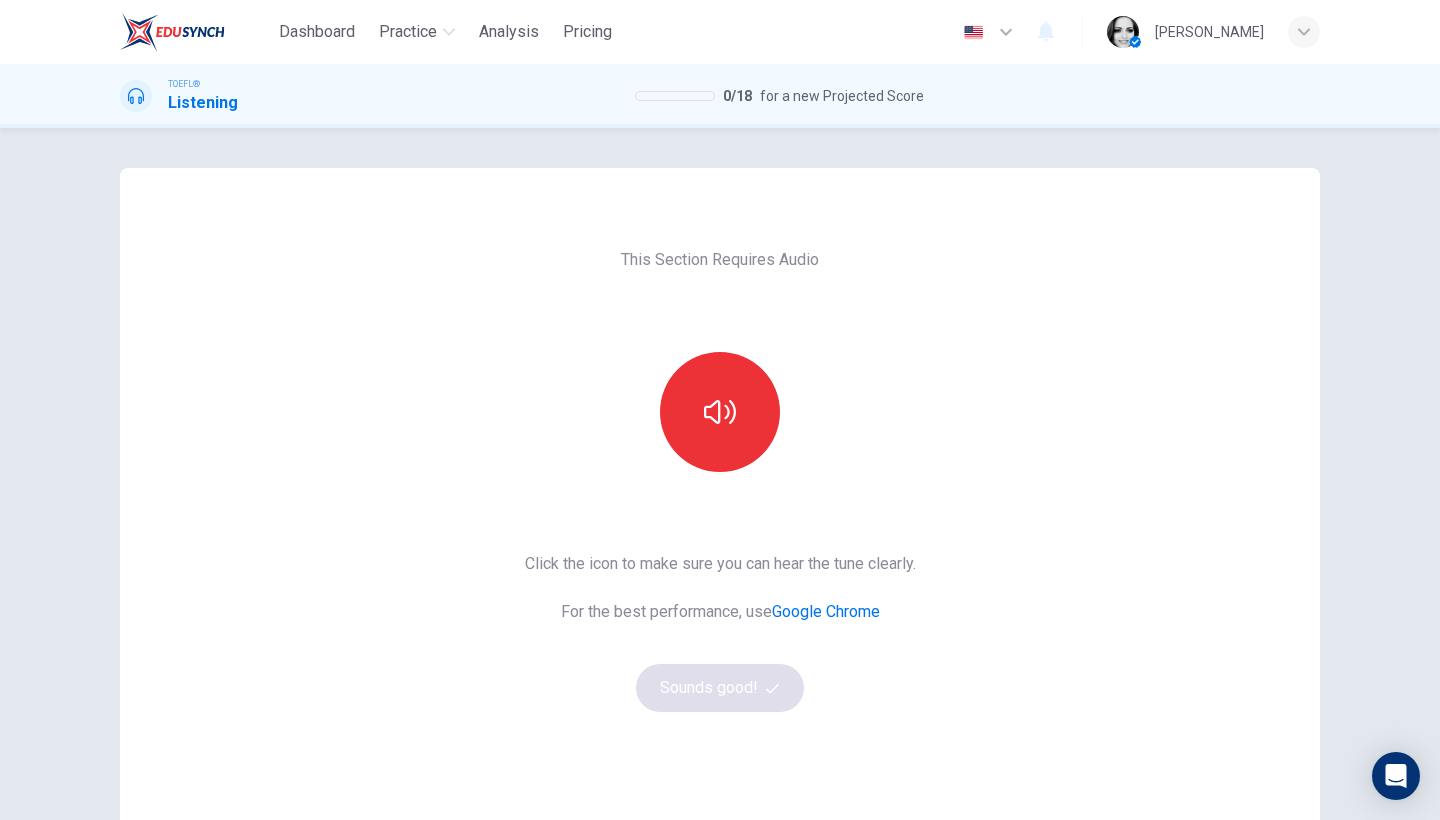 click on "Click the icon to make sure you can hear the tune clearly. For the best performance, use  Google Chrome Sounds good!" at bounding box center [720, 632] 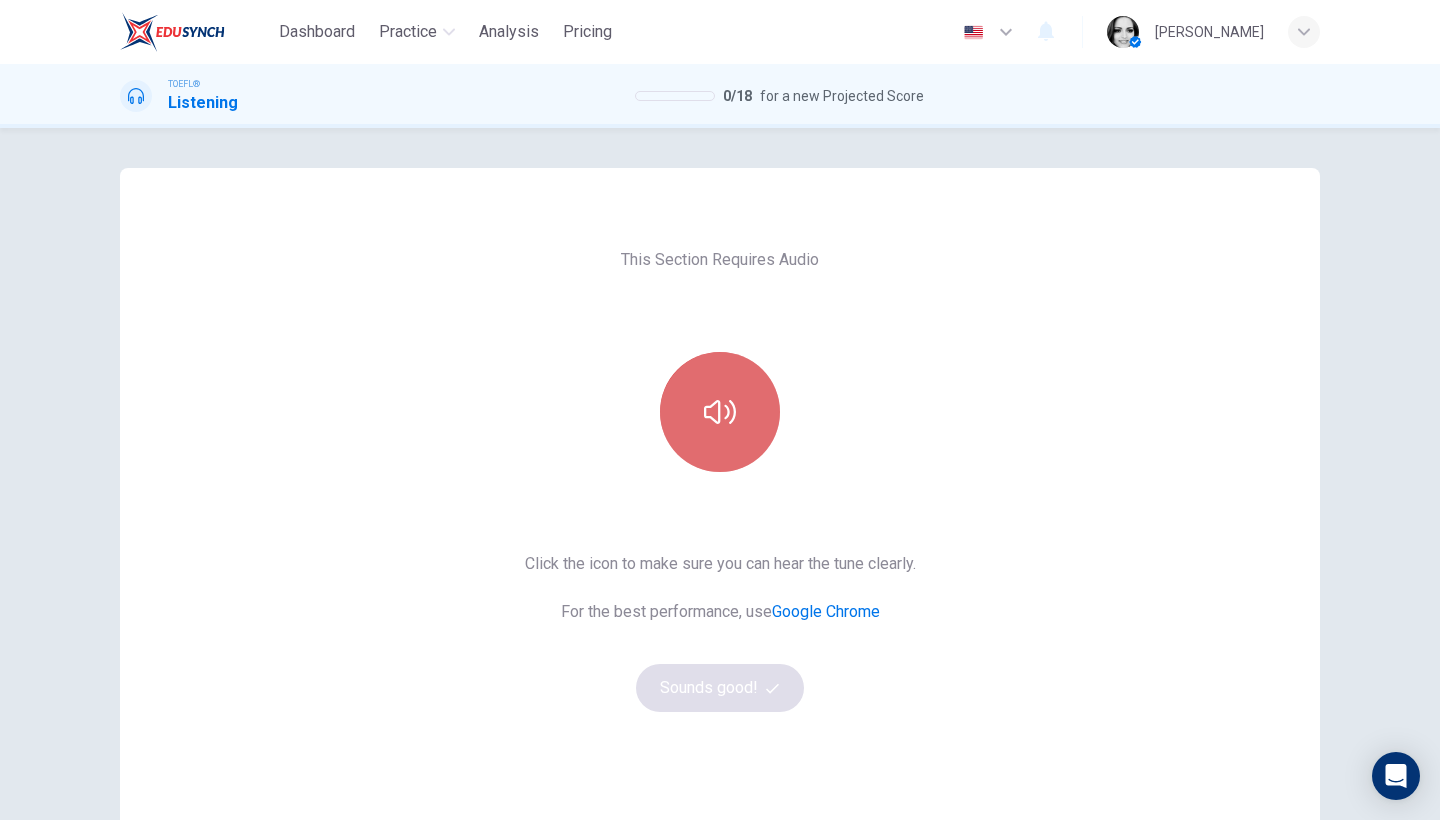 click 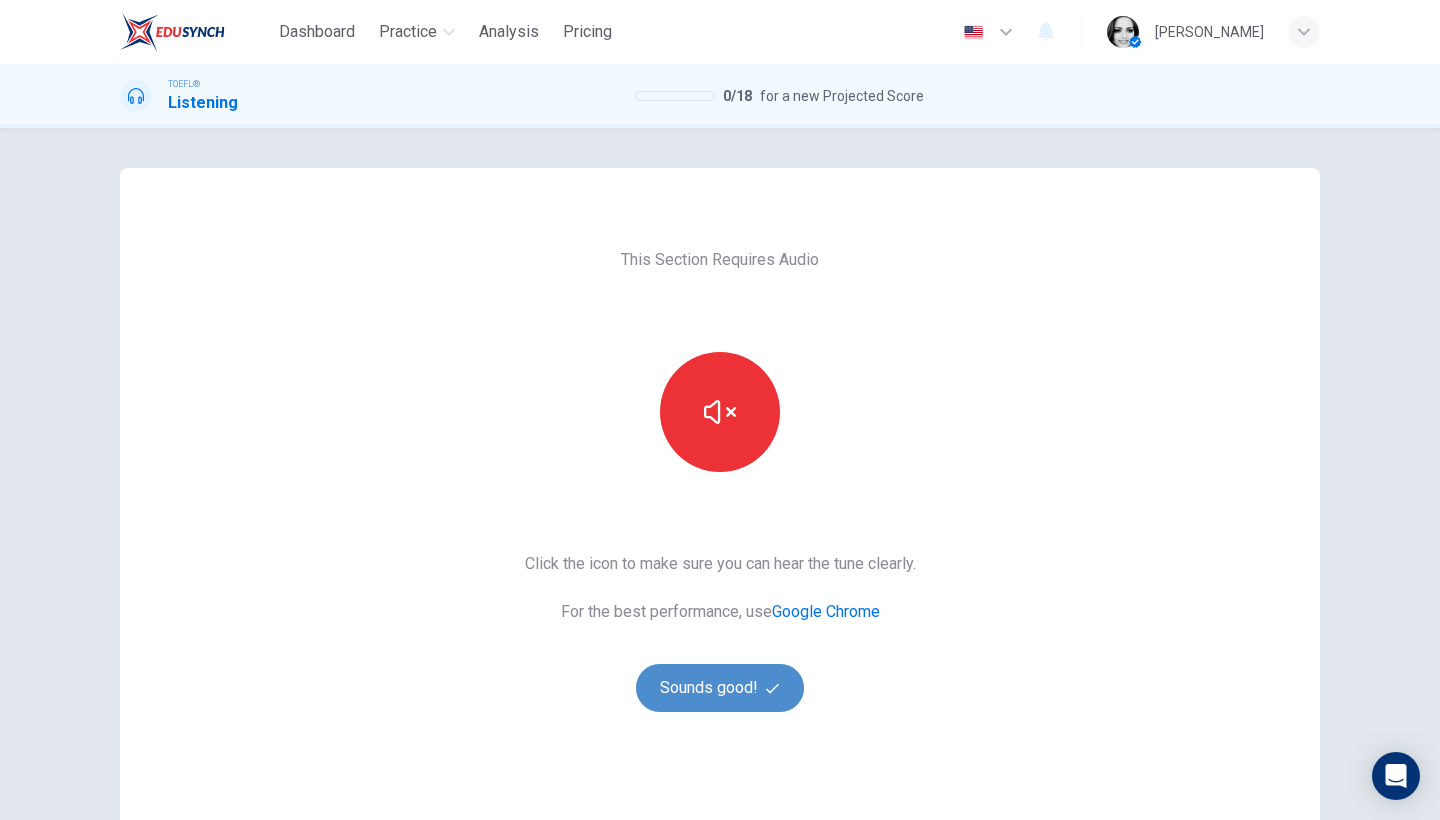 click on "Sounds good!" at bounding box center [720, 688] 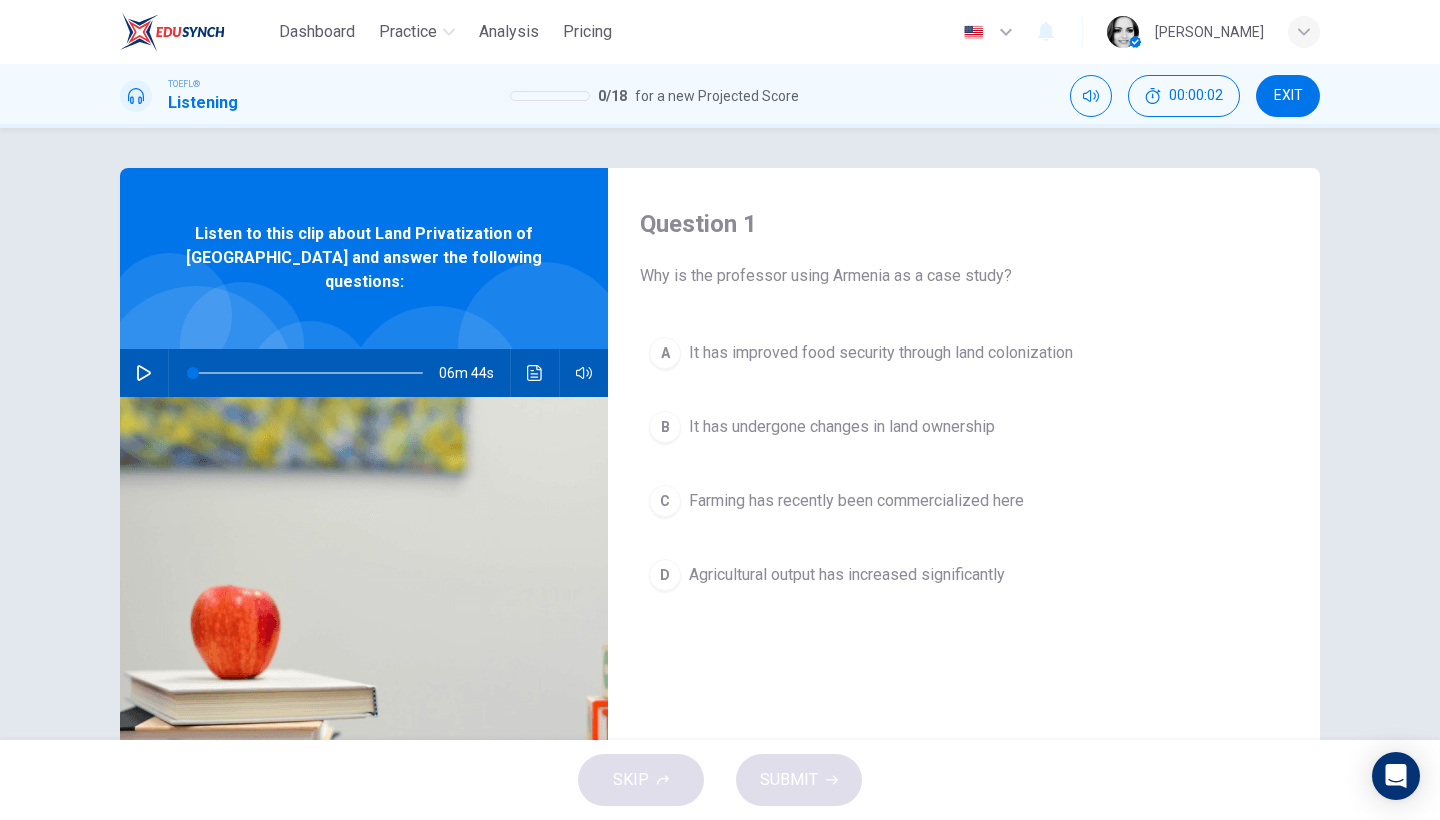 click 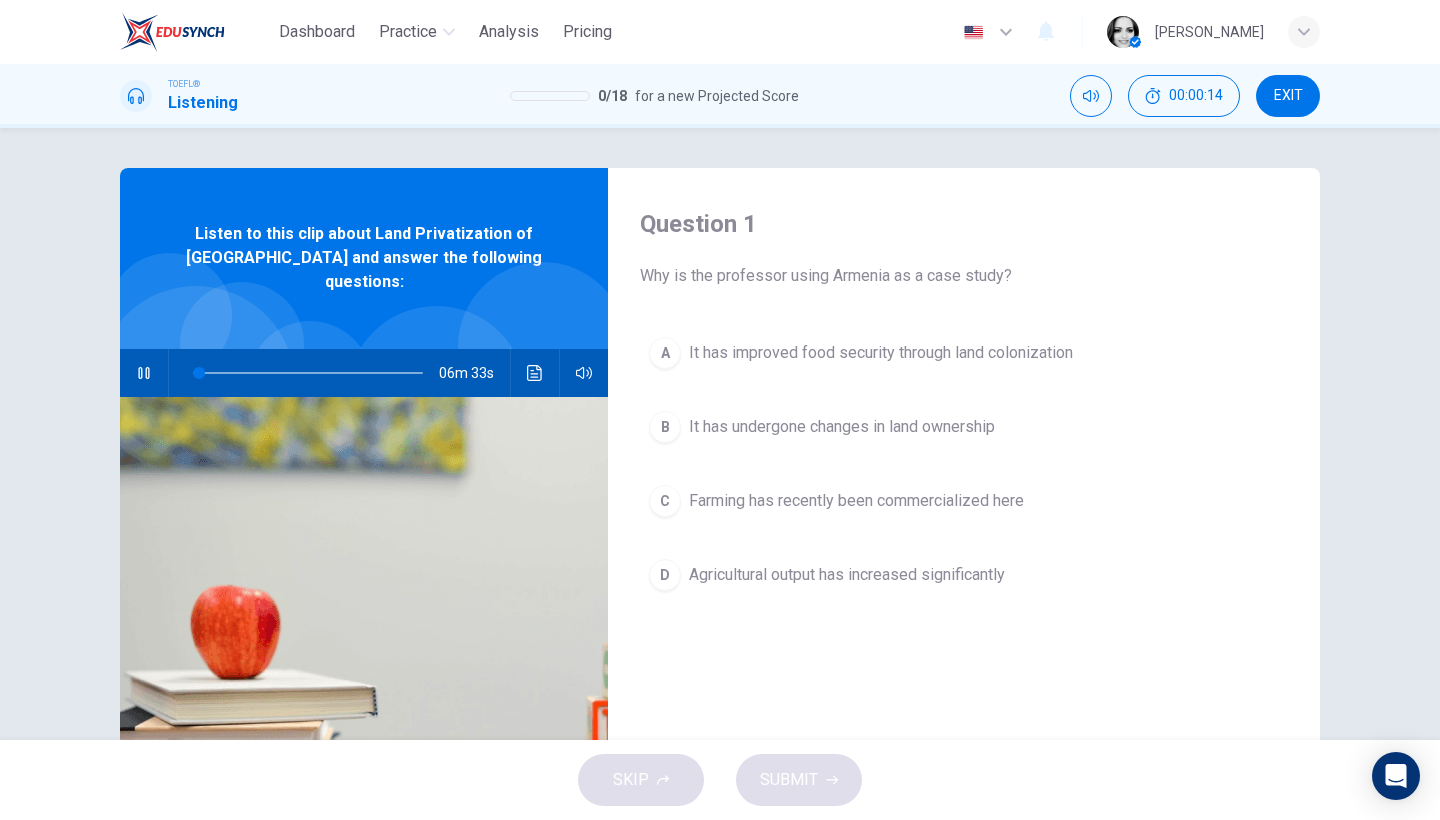 type on "3" 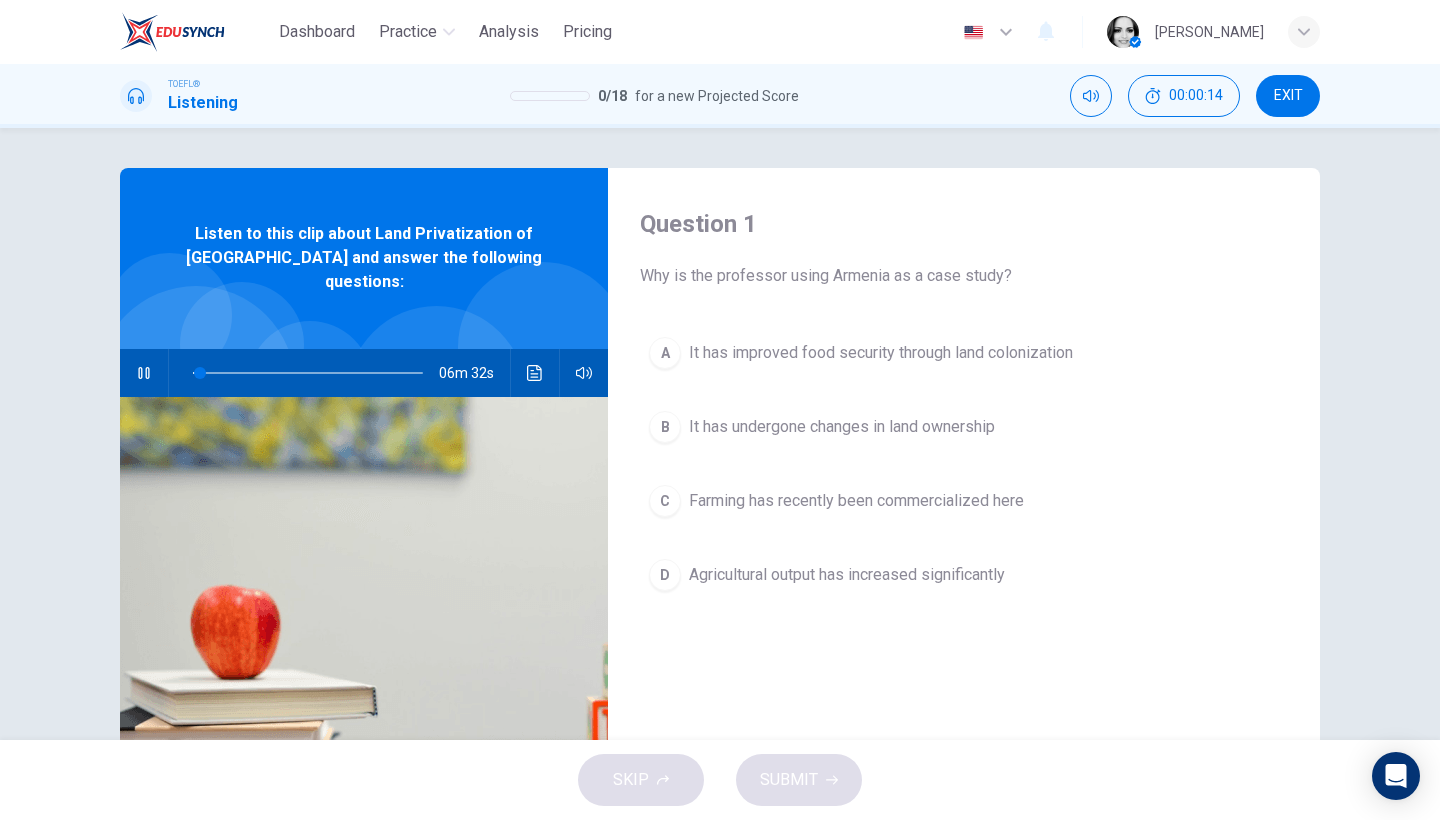 click on "EXIT" at bounding box center (1288, 96) 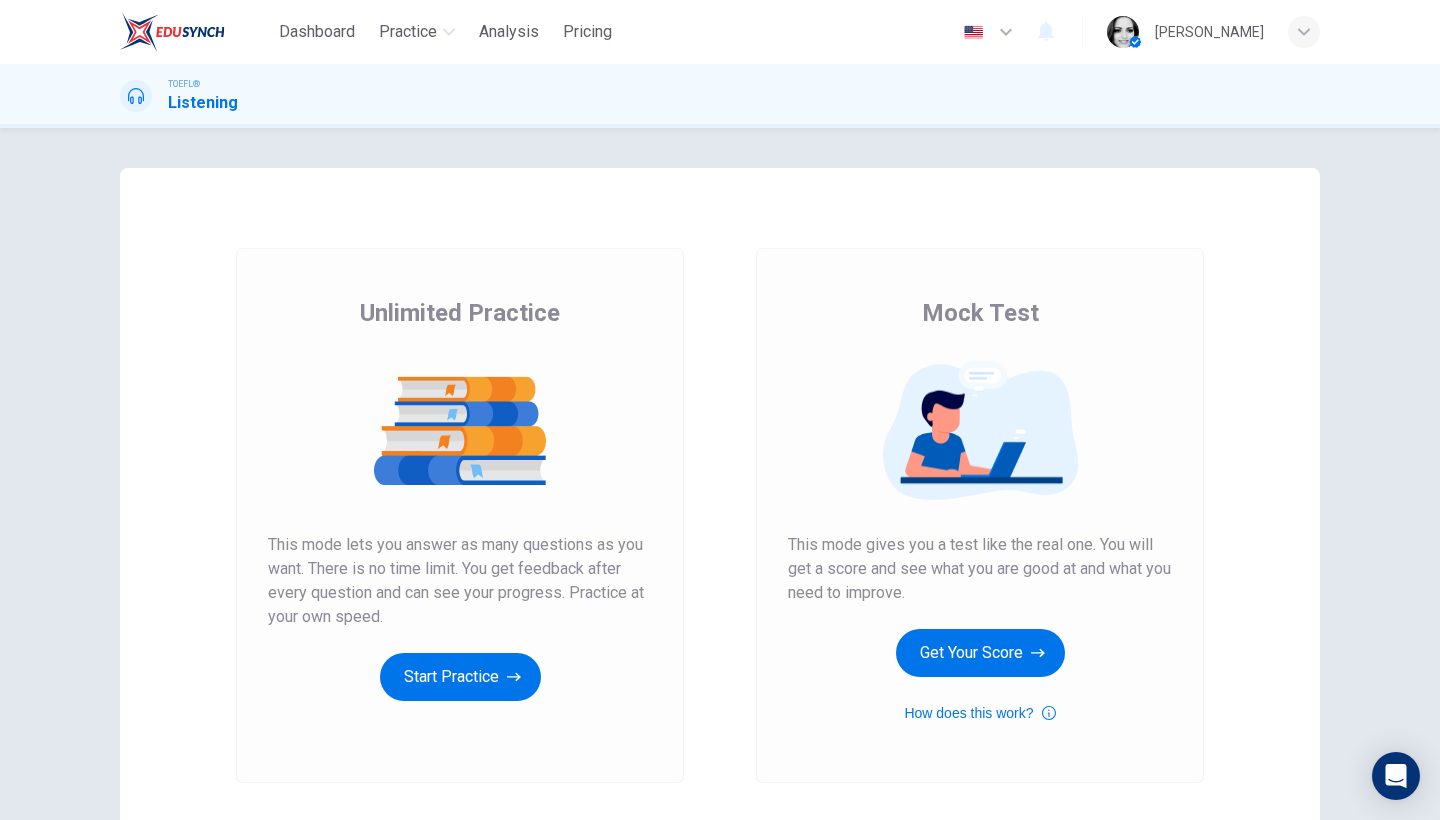 scroll, scrollTop: 0, scrollLeft: 0, axis: both 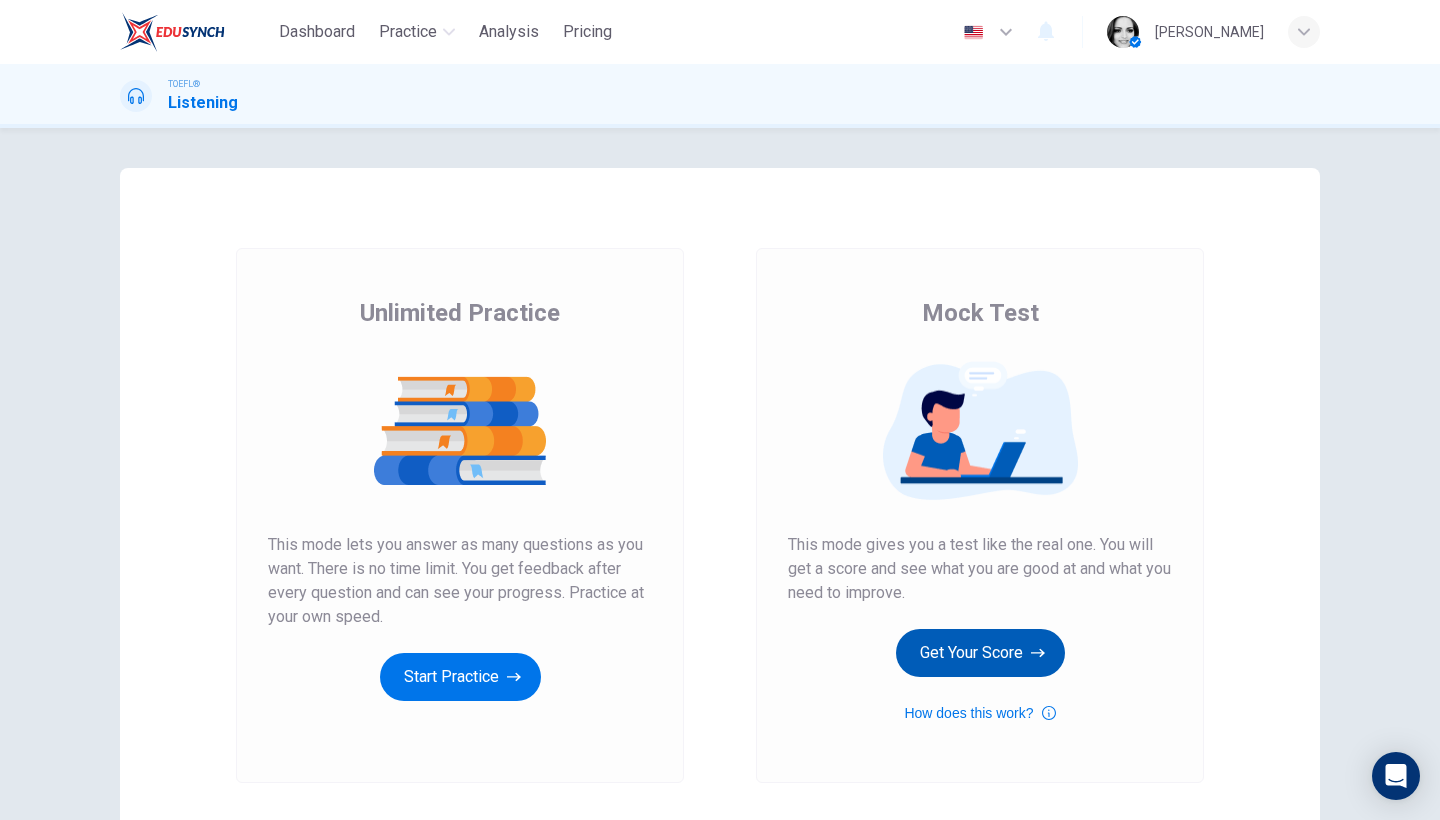 click on "Get Your Score" at bounding box center [980, 653] 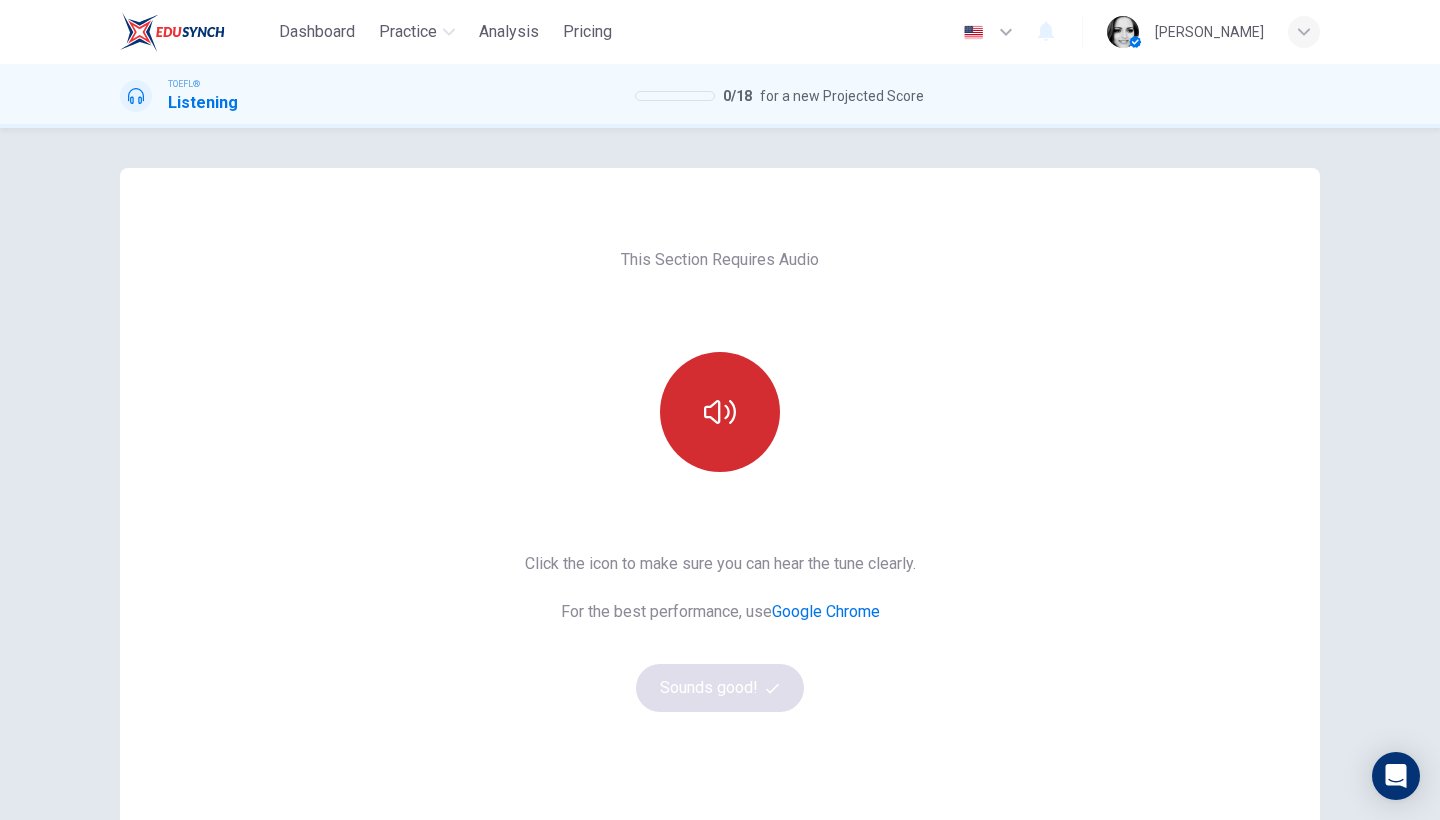 click at bounding box center (720, 412) 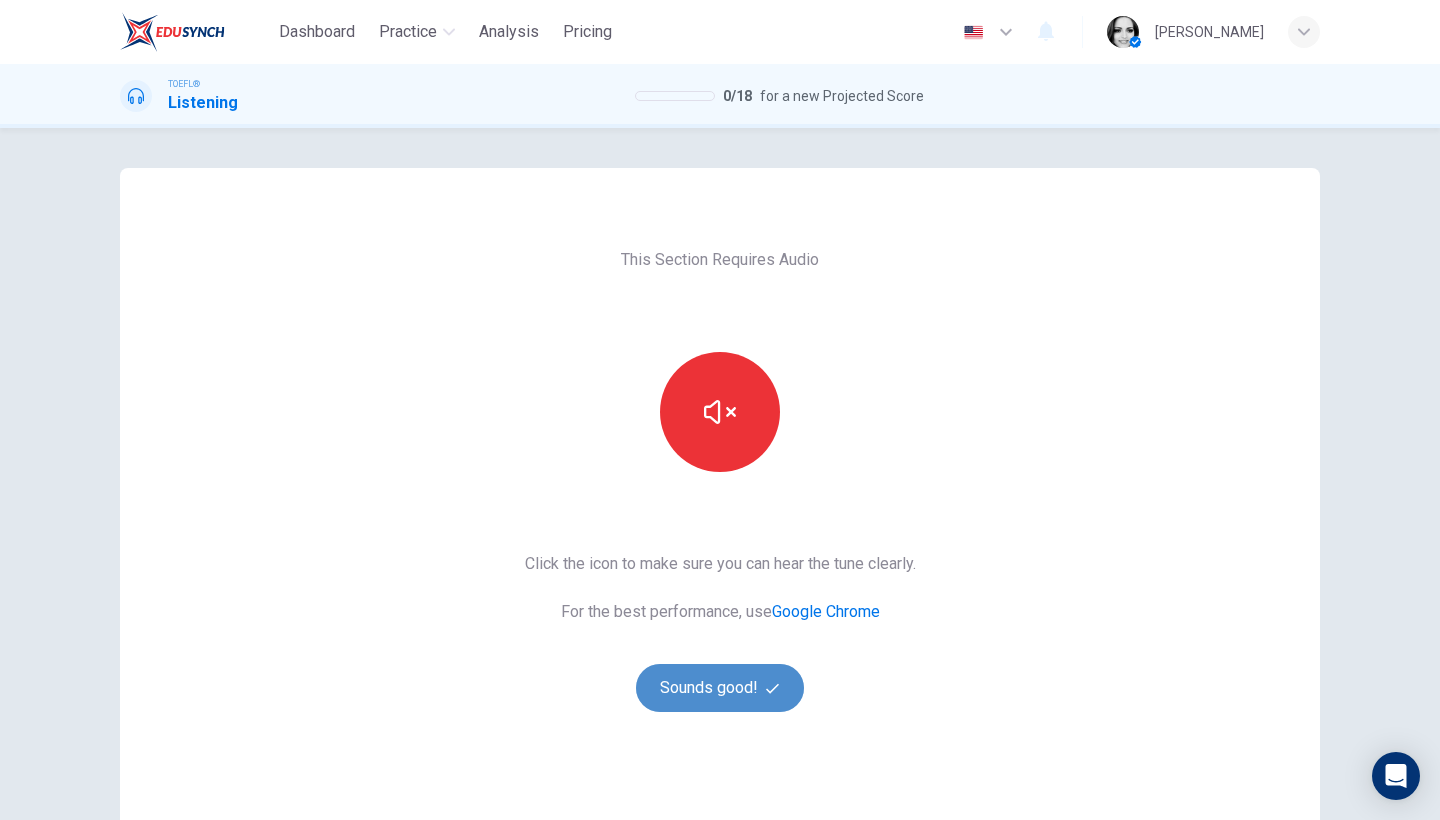 click on "Sounds good!" at bounding box center (720, 688) 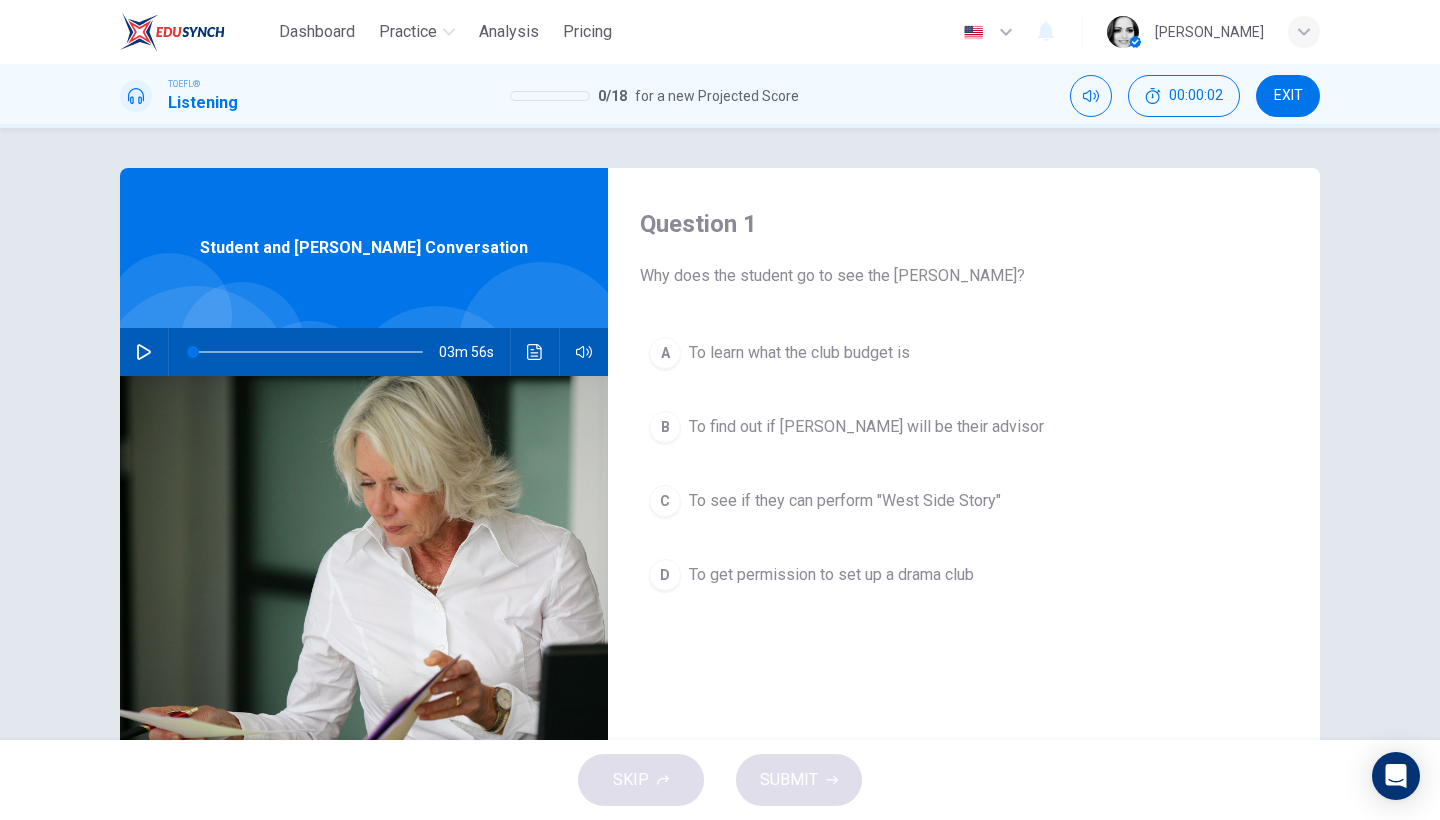 click 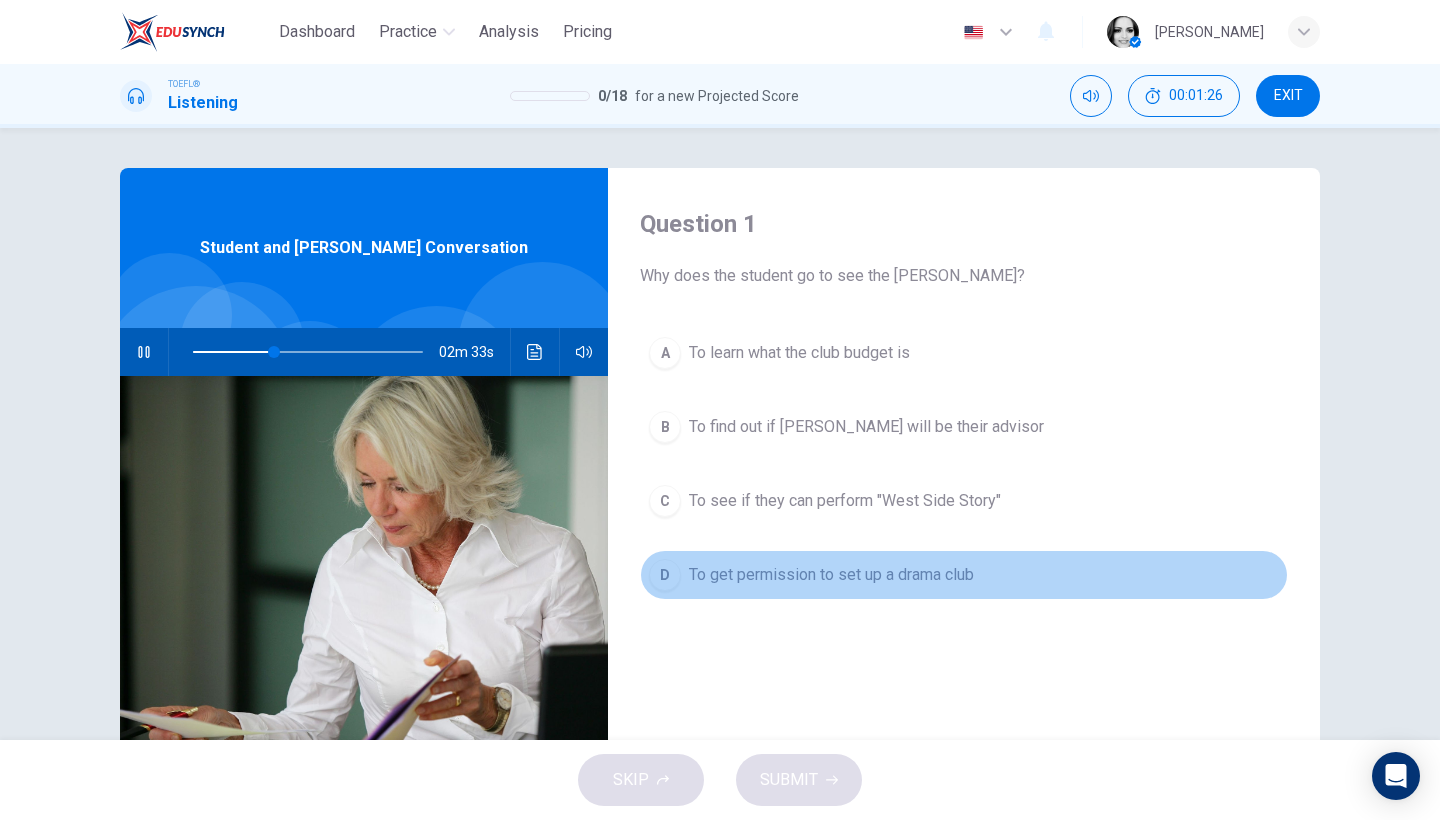 click on "D To get permission to set up a drama club" at bounding box center (964, 575) 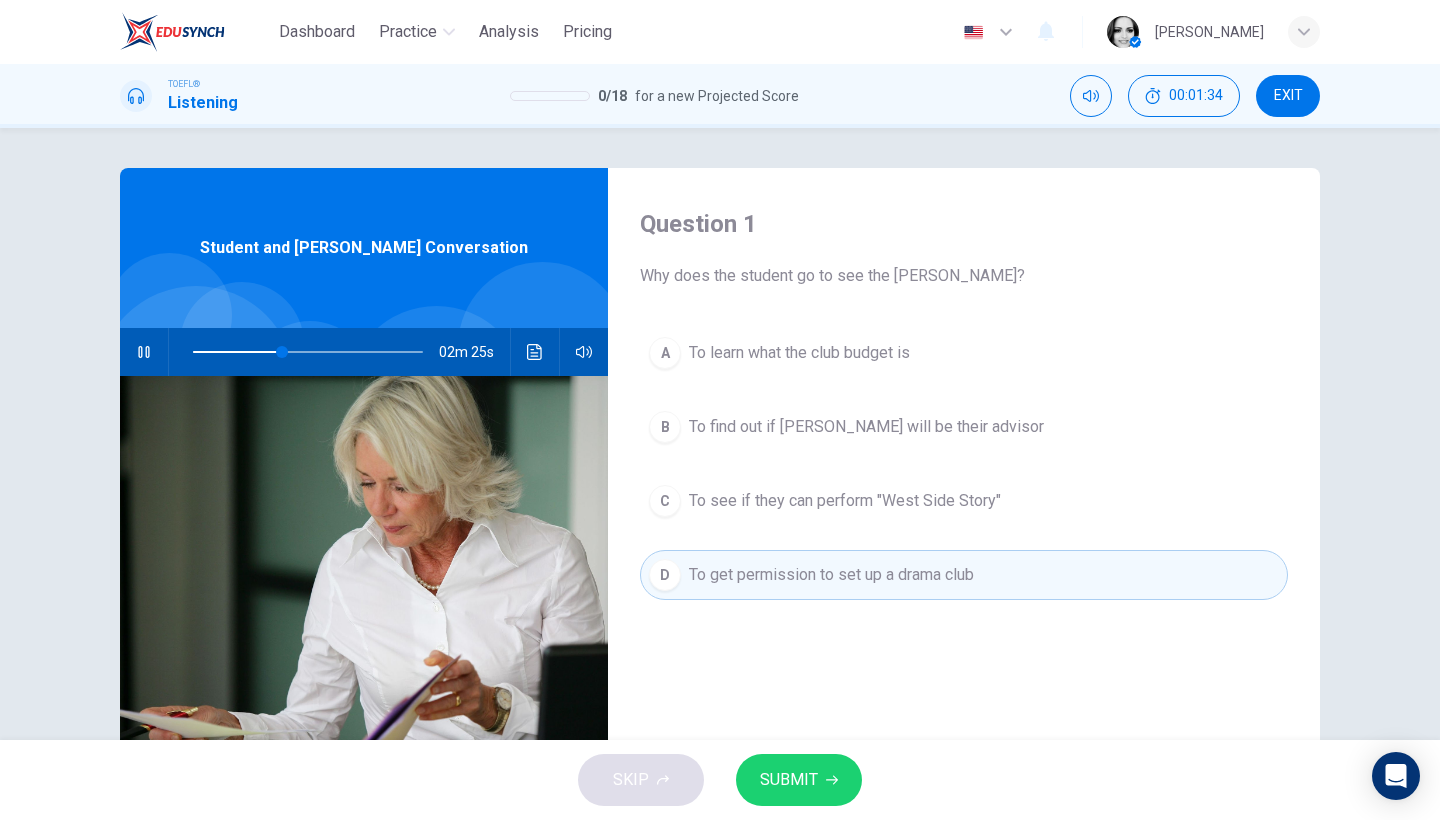 click on "SUBMIT" at bounding box center (799, 780) 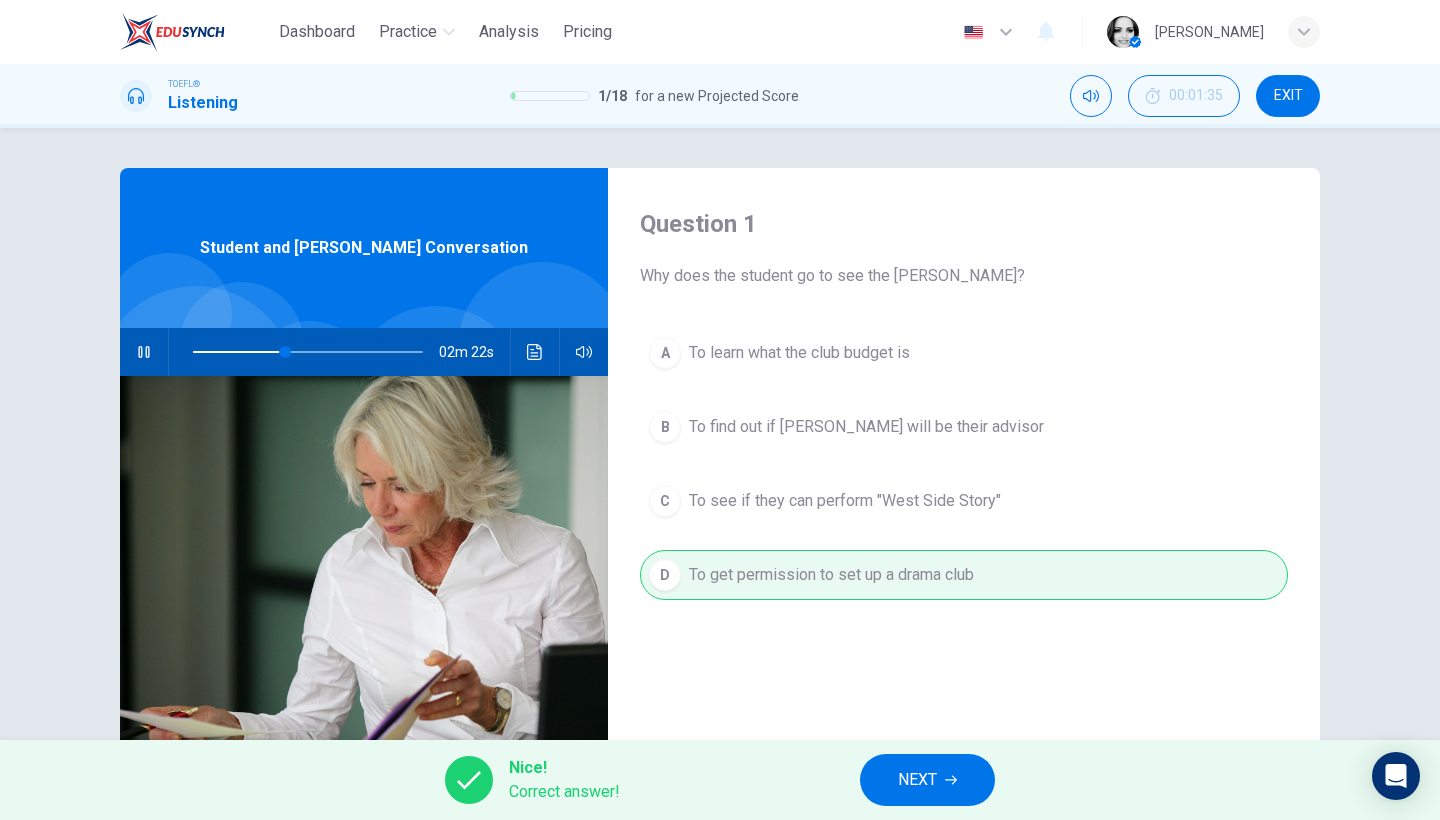 click on "NEXT" at bounding box center [917, 780] 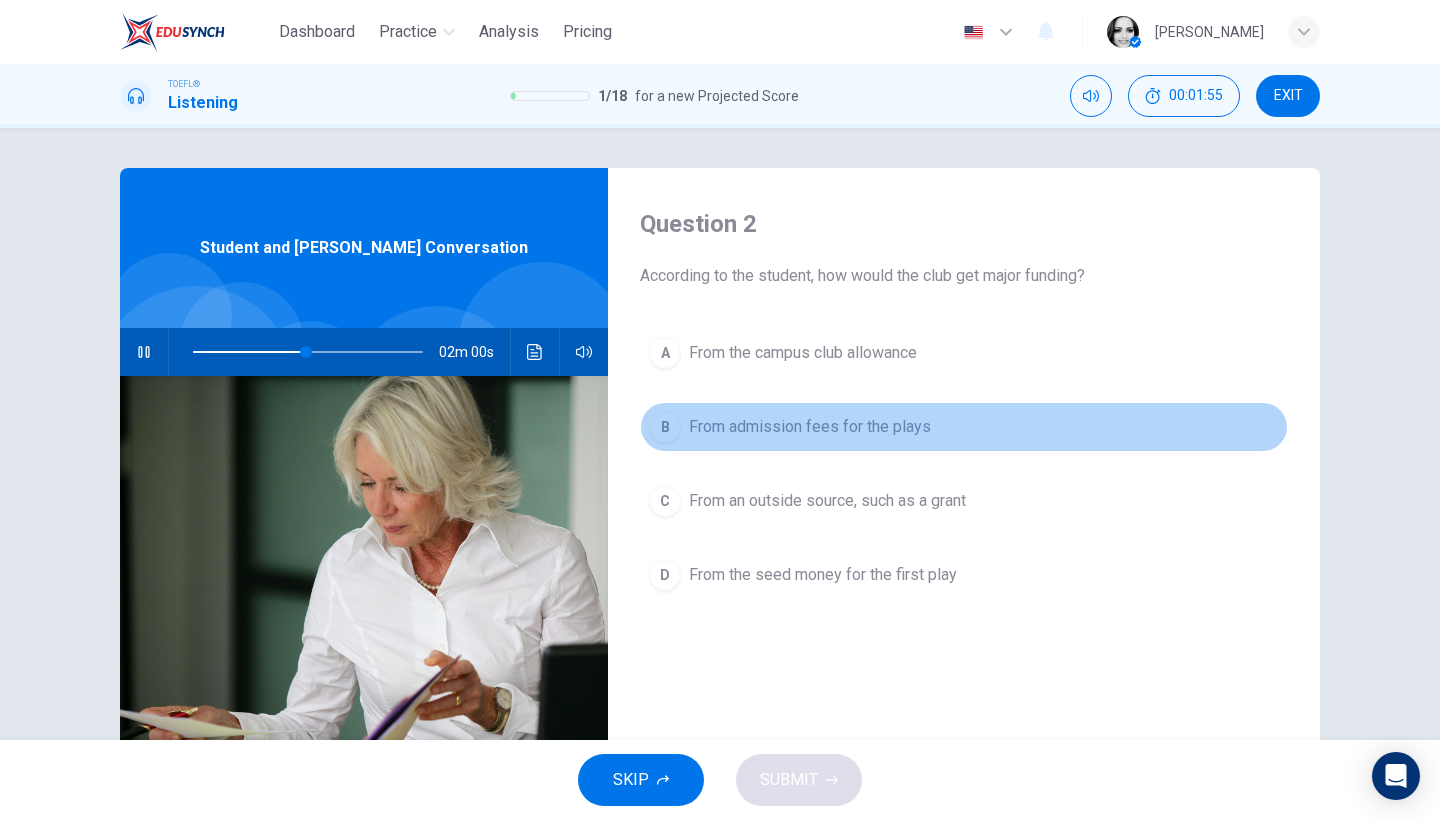 click on "From admission fees for the plays" at bounding box center [810, 427] 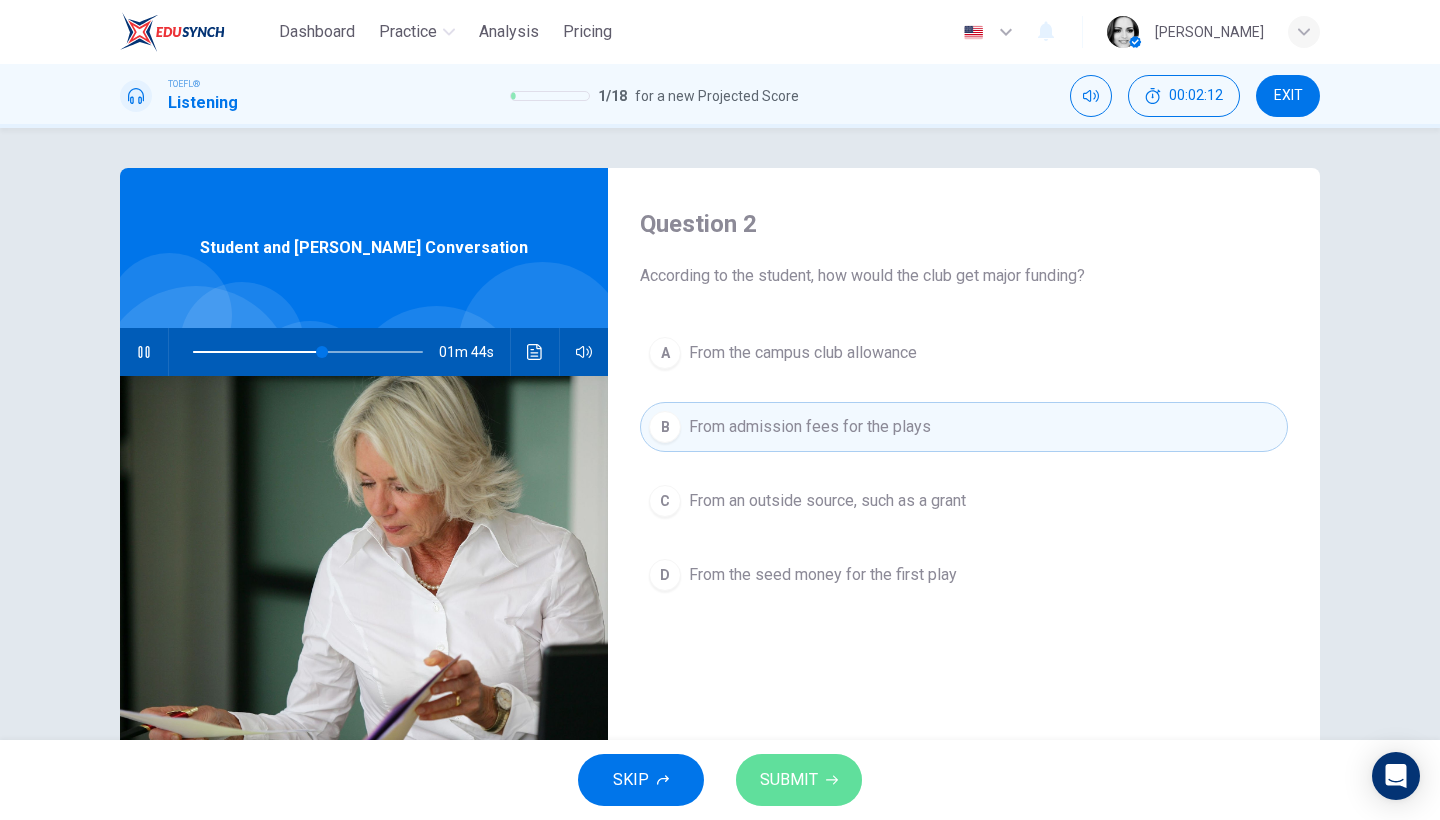 click 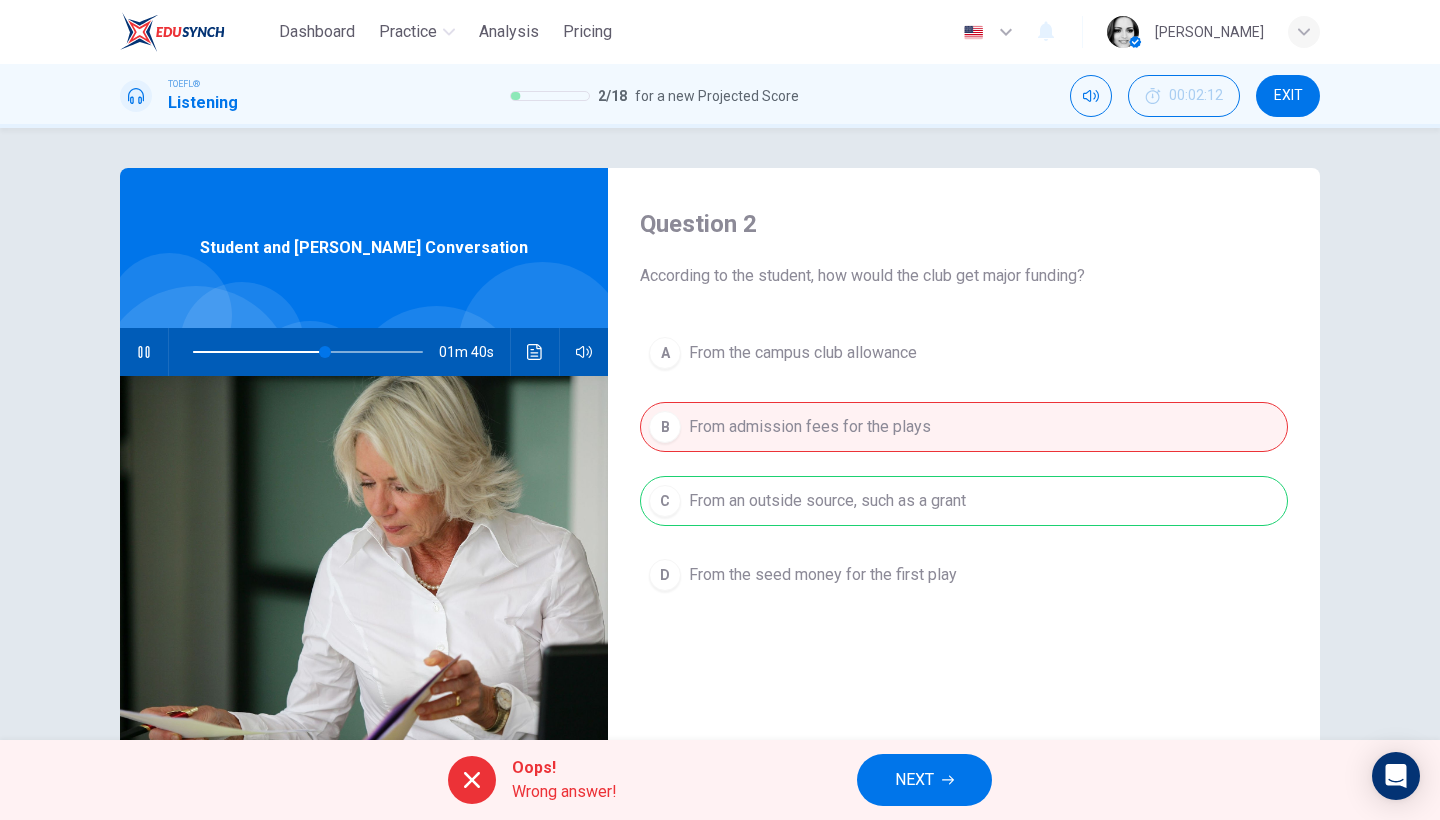 click on "NEXT" at bounding box center [924, 780] 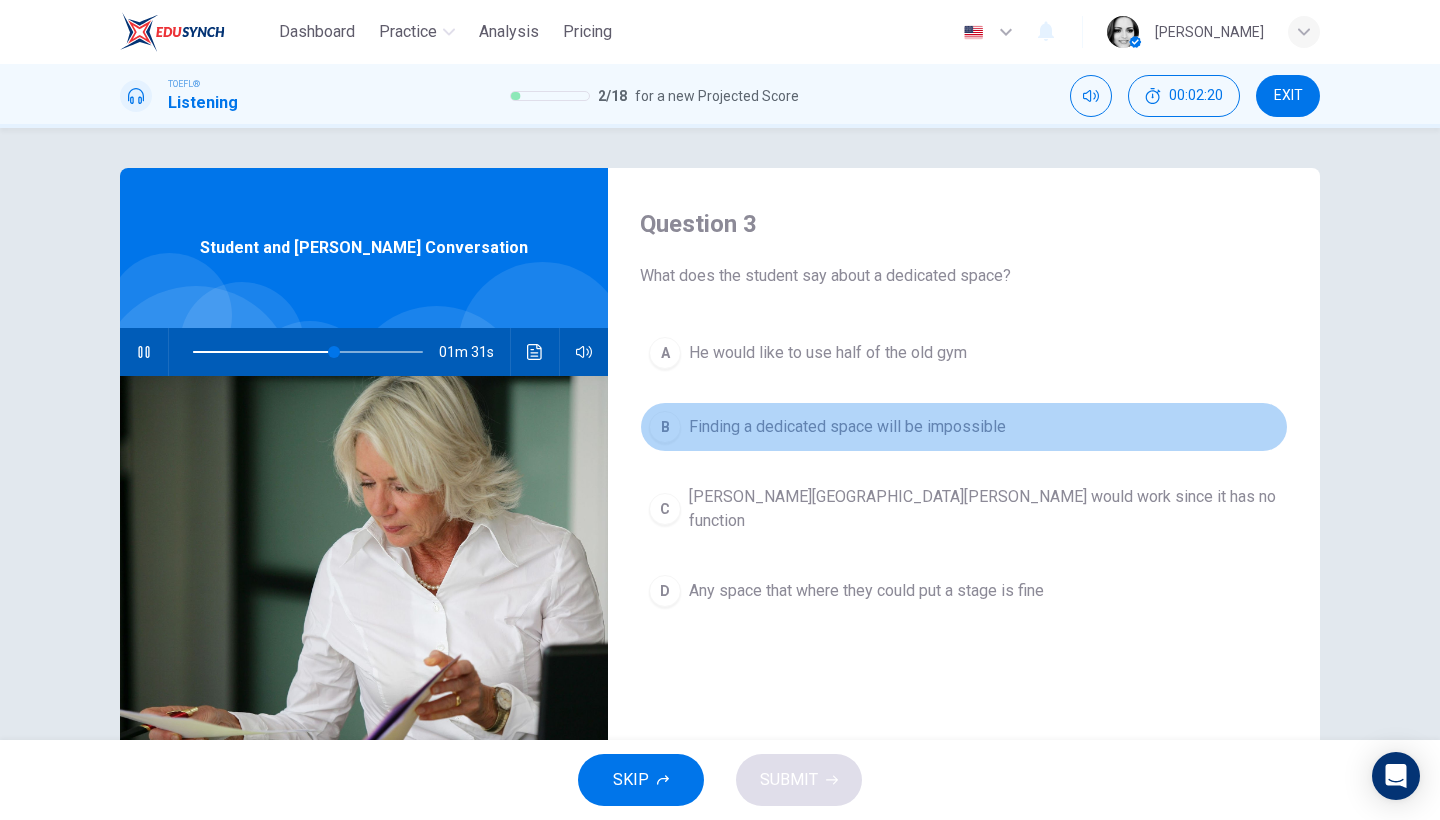 click on "Finding a dedicated space will be impossible" at bounding box center (847, 427) 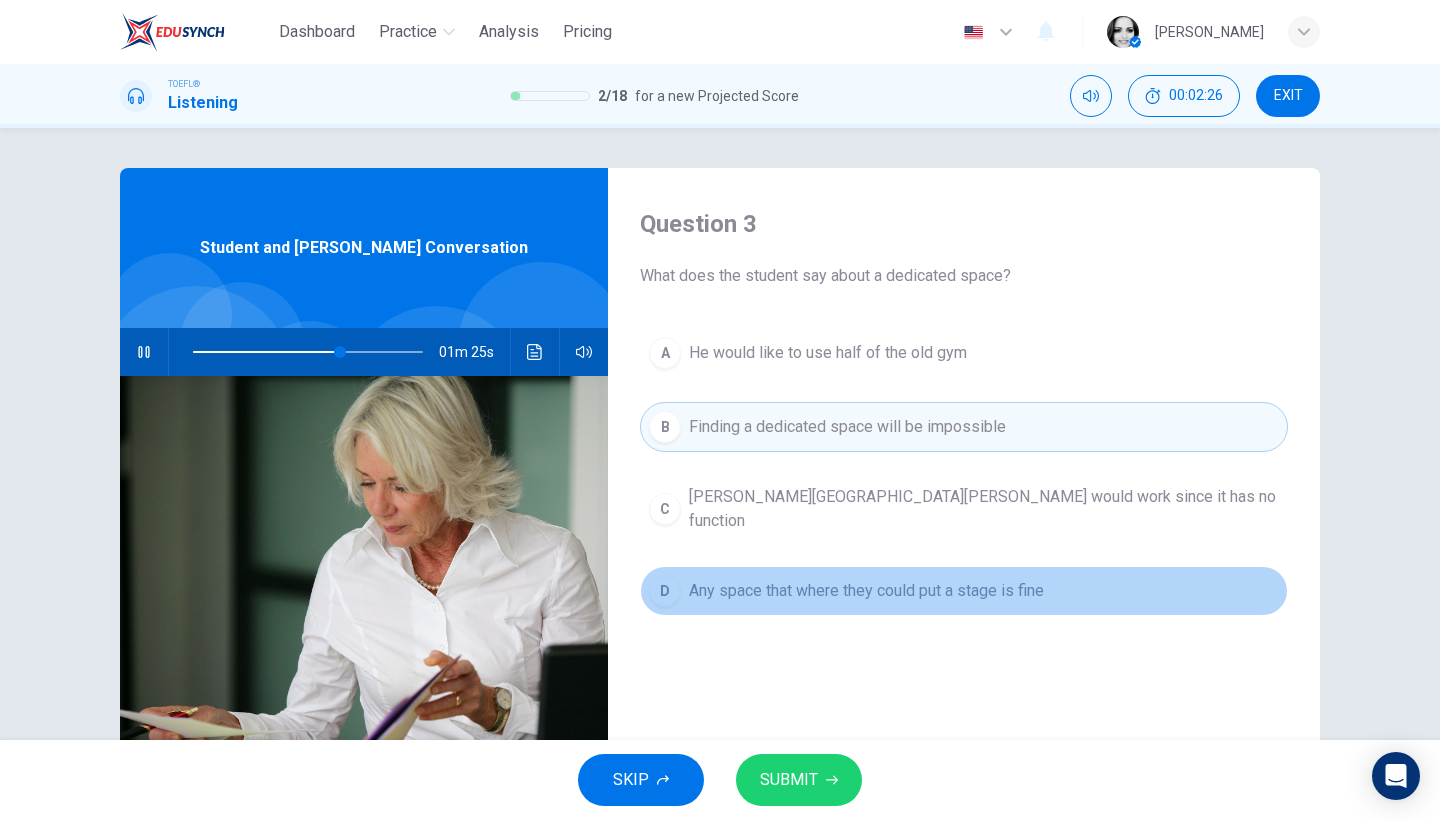 click on "Any space that where they could put a stage is fine" at bounding box center (866, 591) 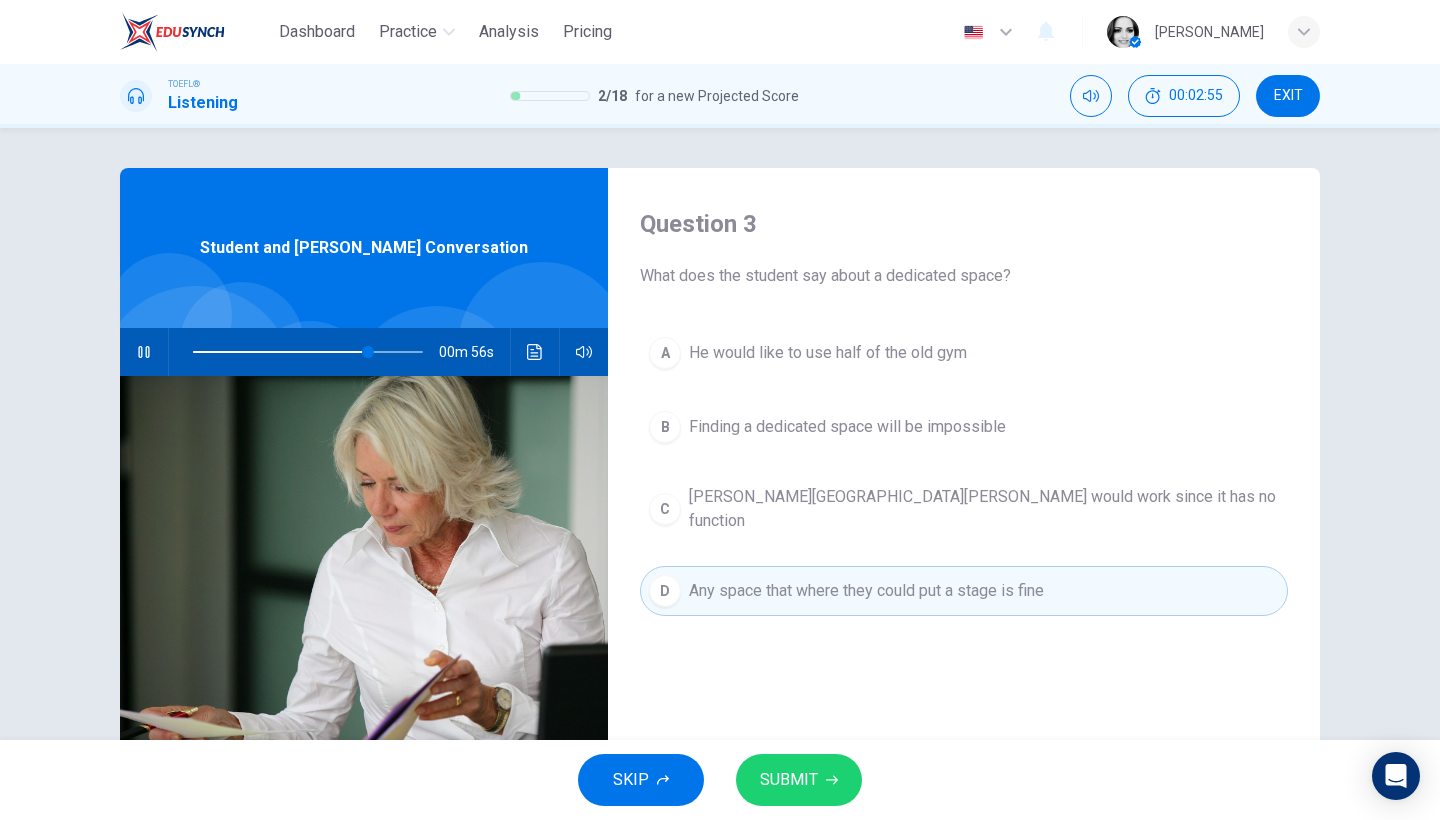 type on "77" 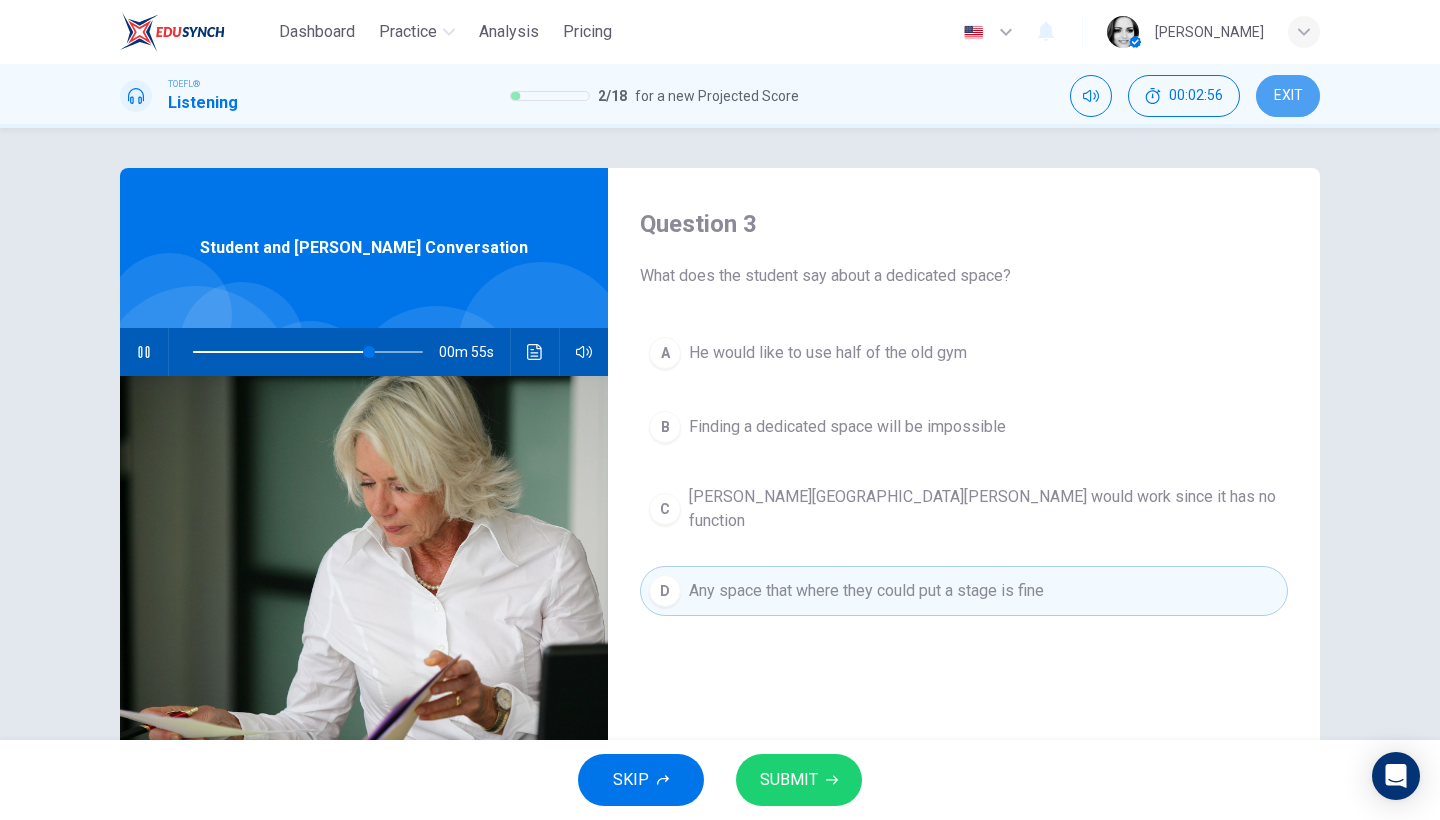 click on "EXIT" at bounding box center (1288, 96) 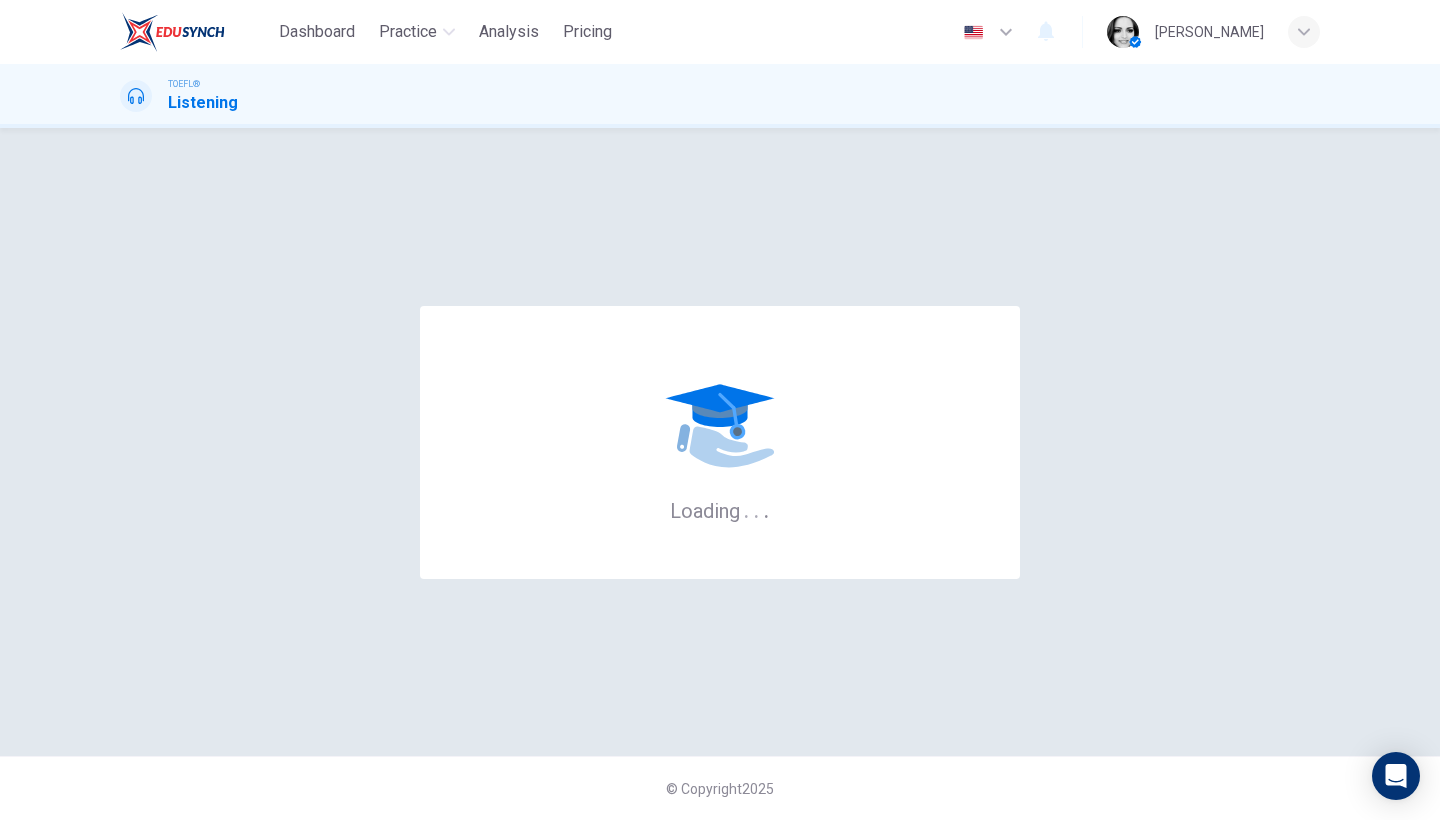 scroll, scrollTop: 0, scrollLeft: 0, axis: both 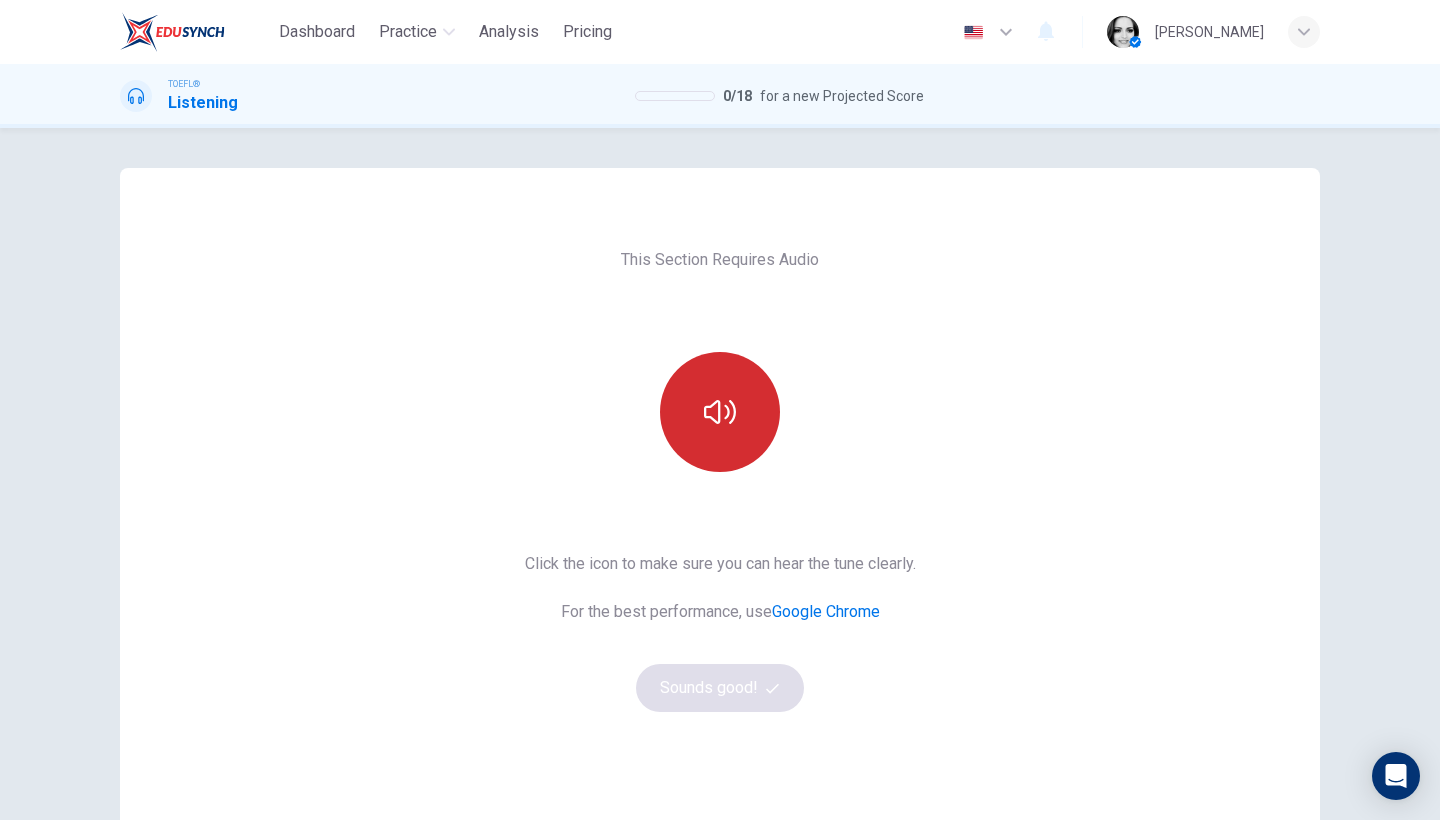 click at bounding box center (720, 412) 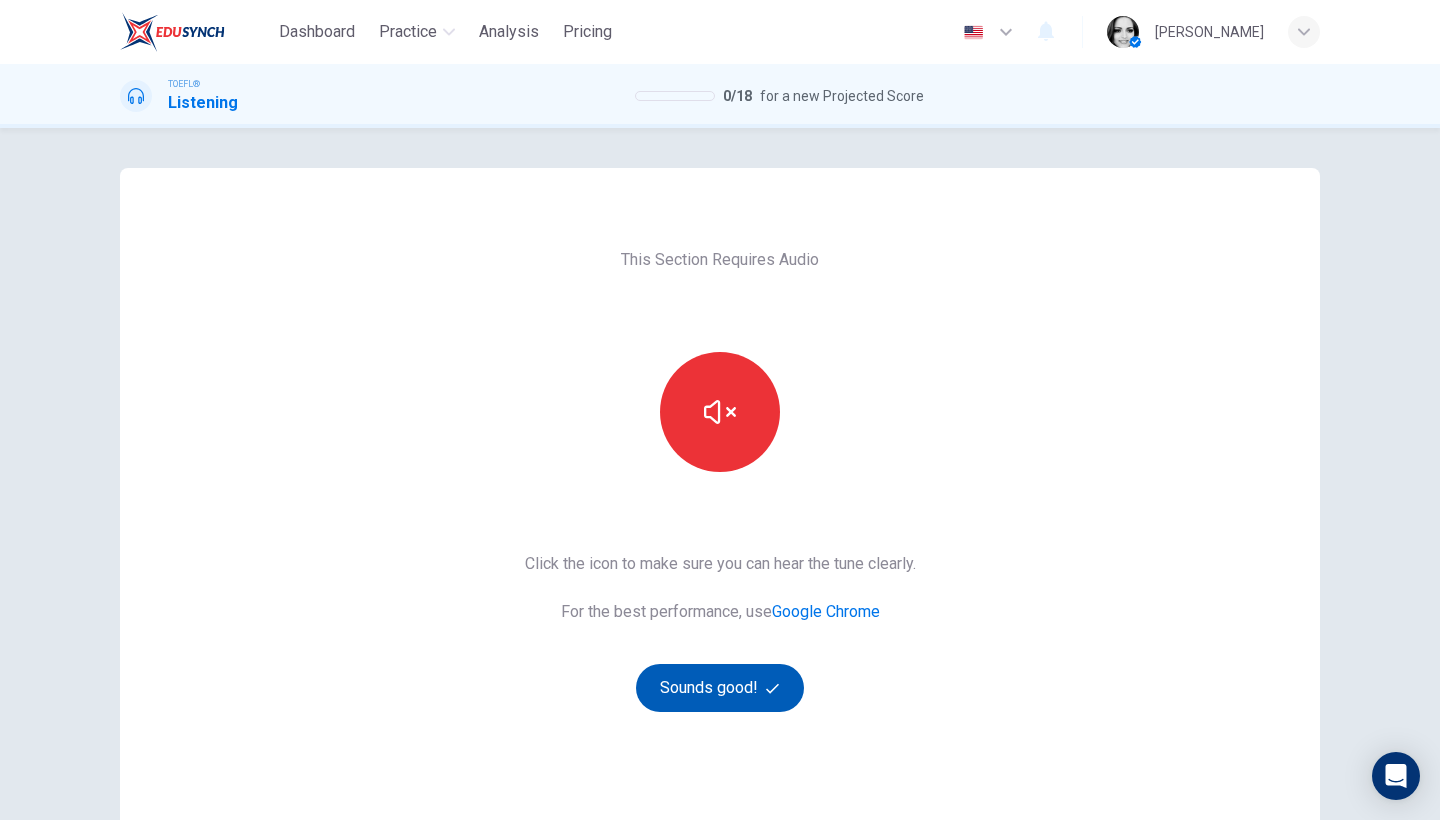 click on "Sounds good!" at bounding box center (720, 688) 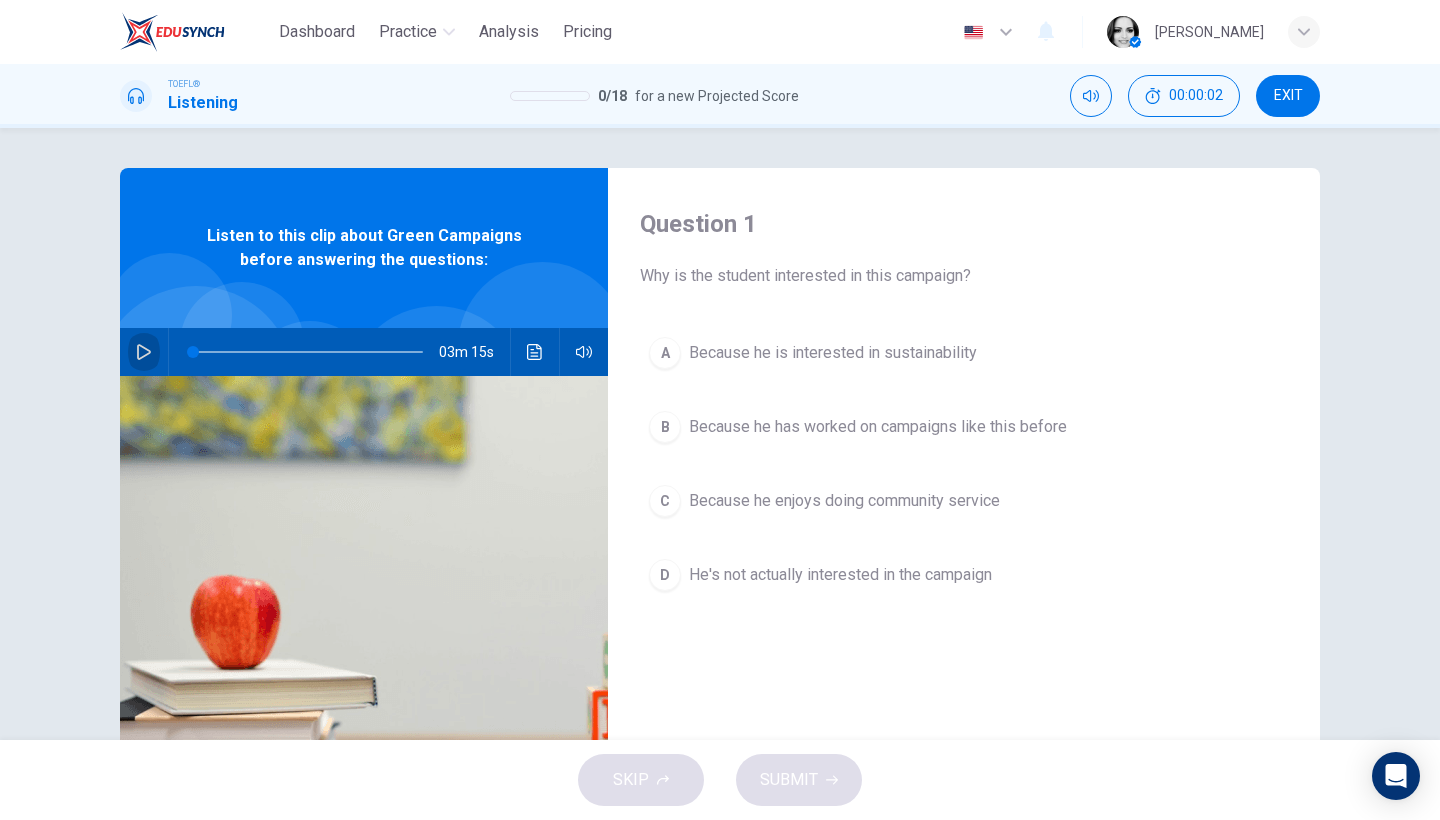 click 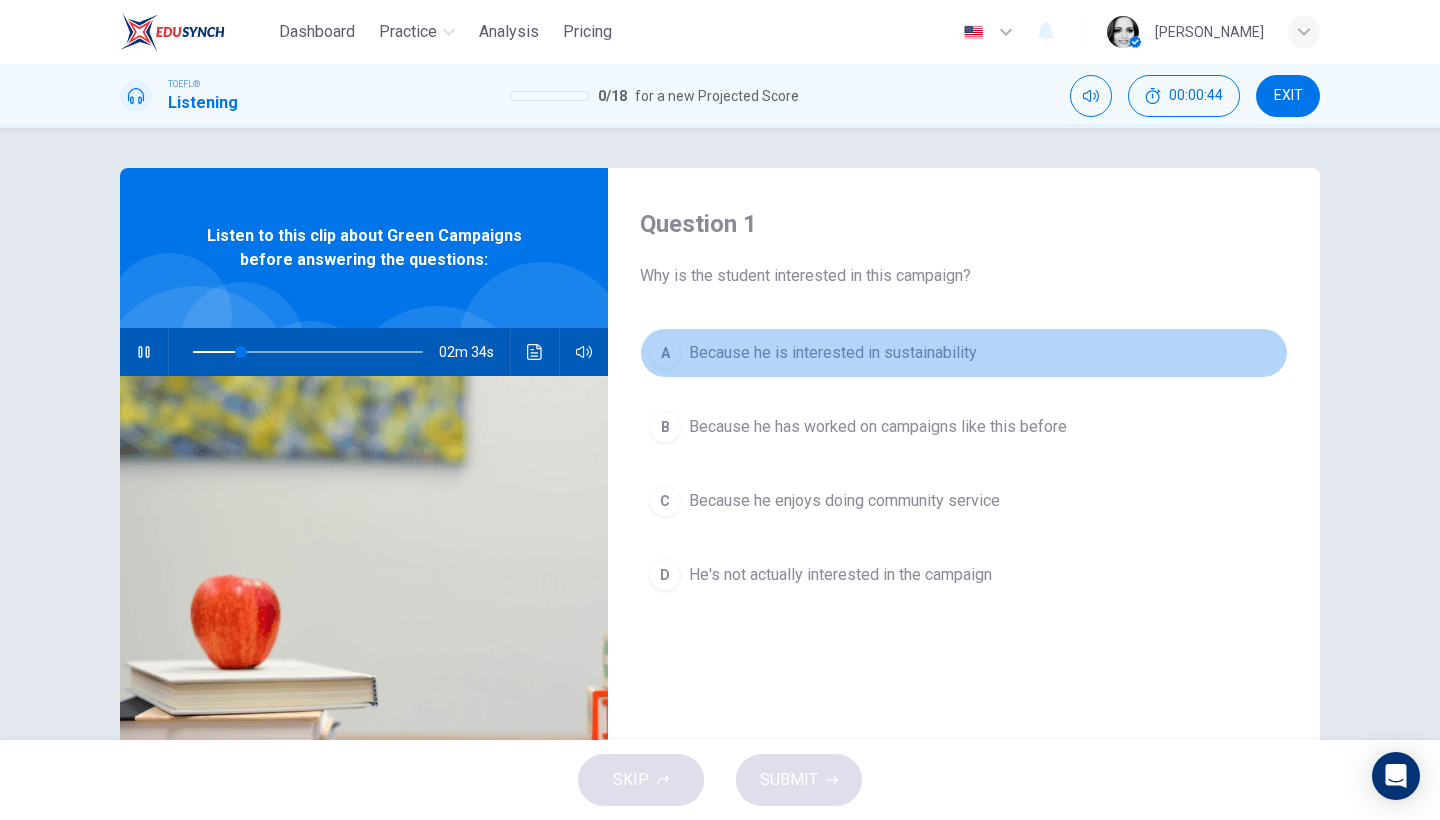 click on "Because he is interested in sustainability" at bounding box center (833, 353) 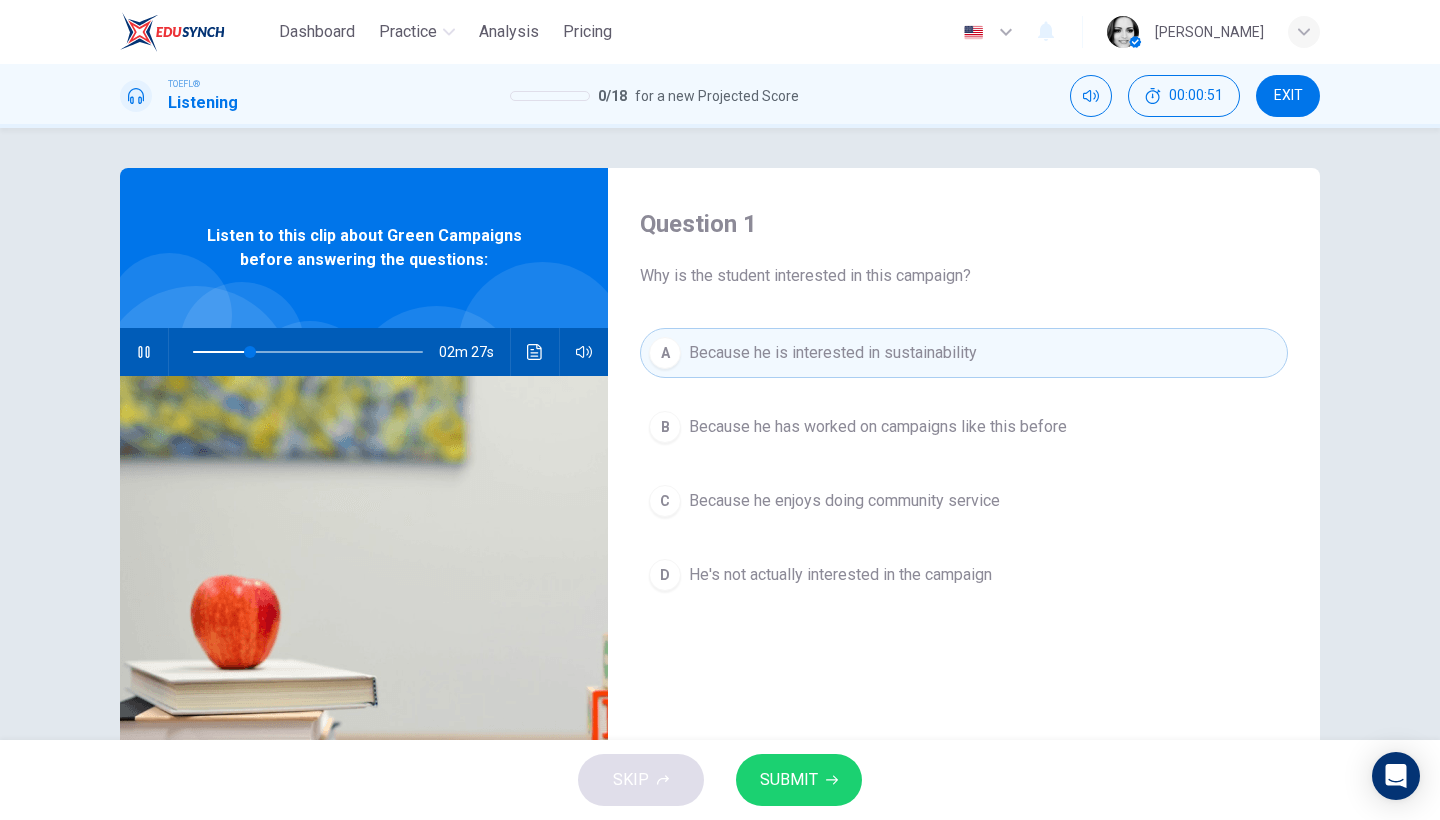 click on "SUBMIT" at bounding box center (799, 780) 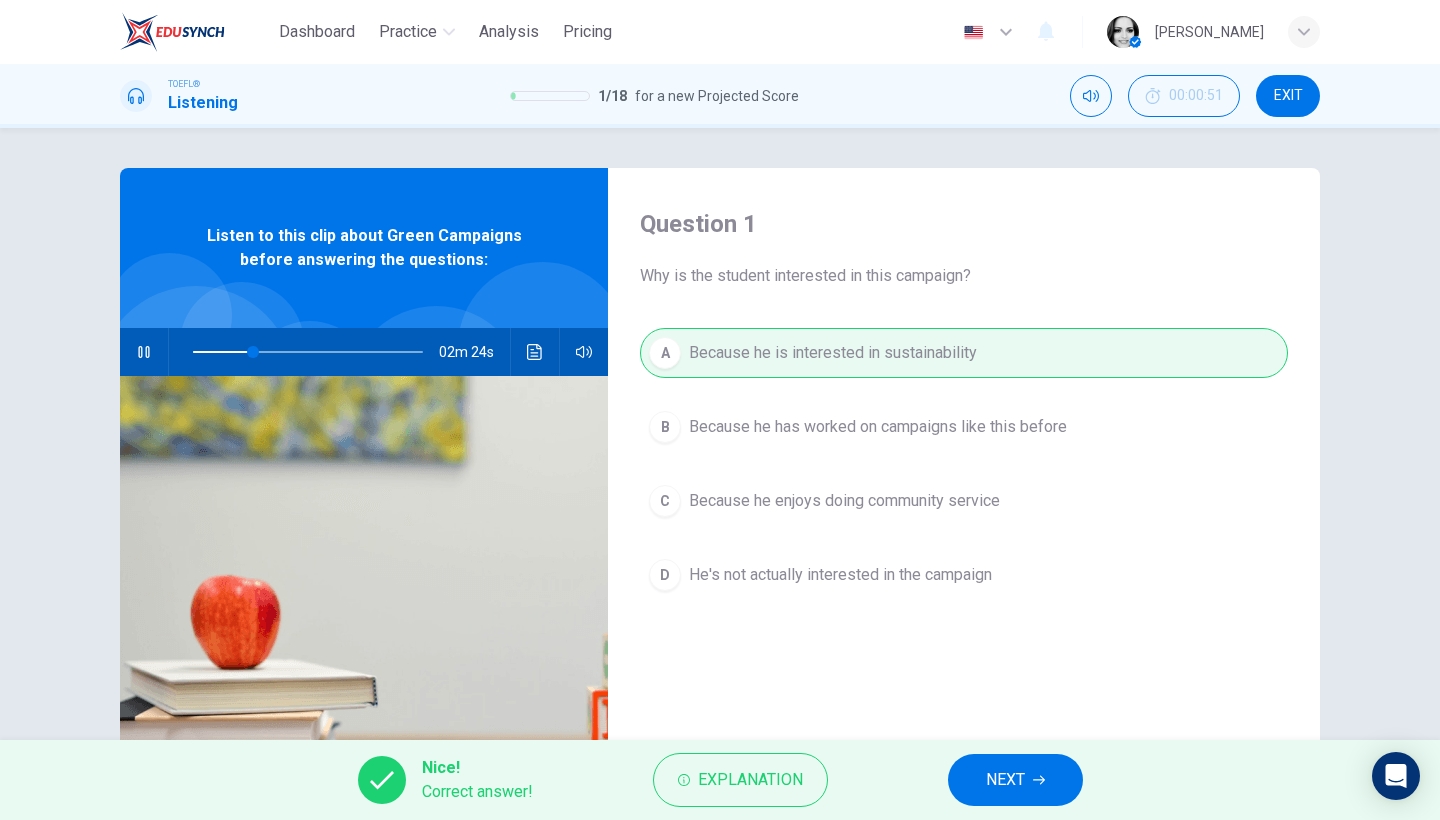 click on "NEXT" at bounding box center (1015, 780) 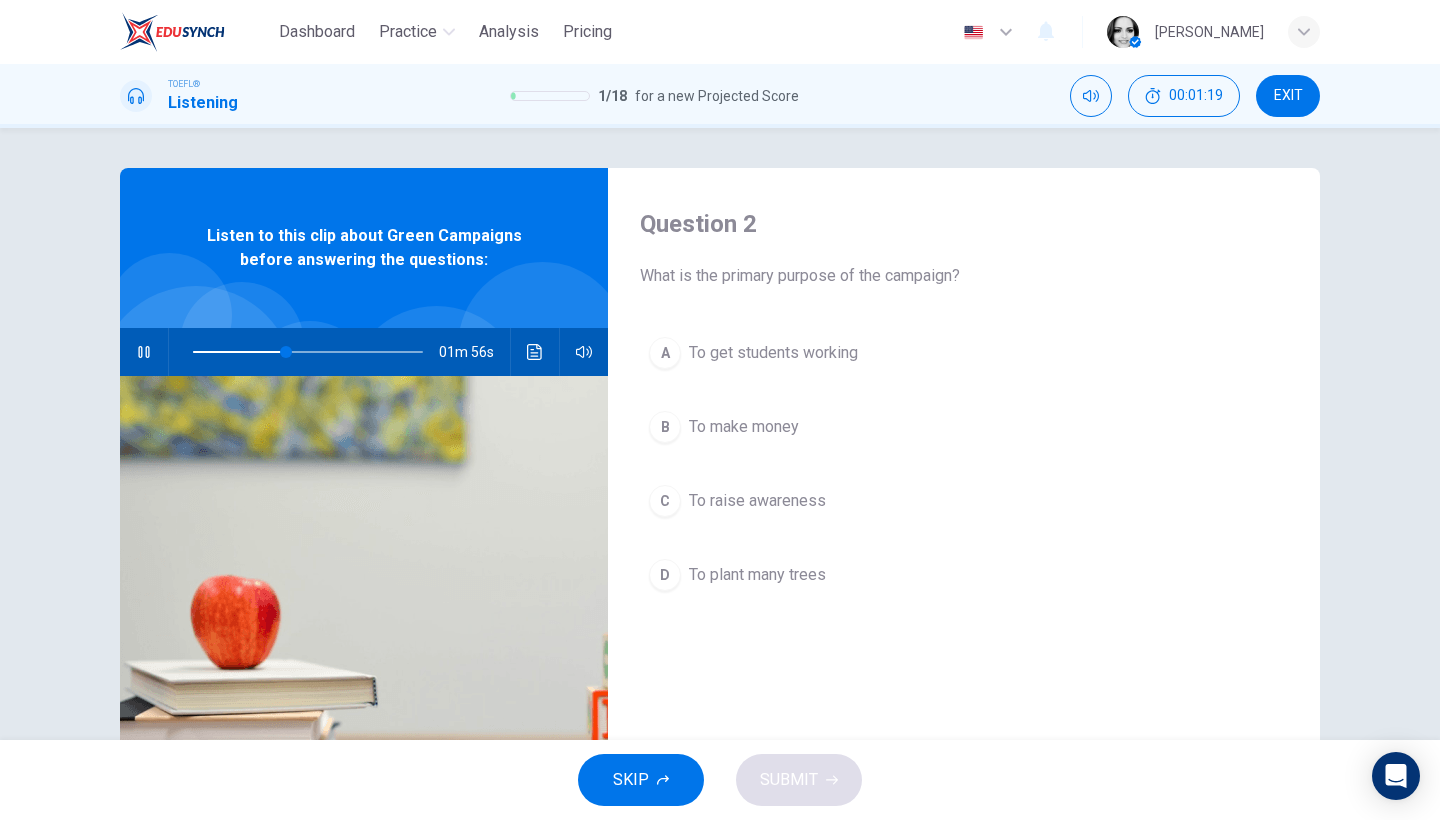 click on "D To plant many trees" at bounding box center (964, 575) 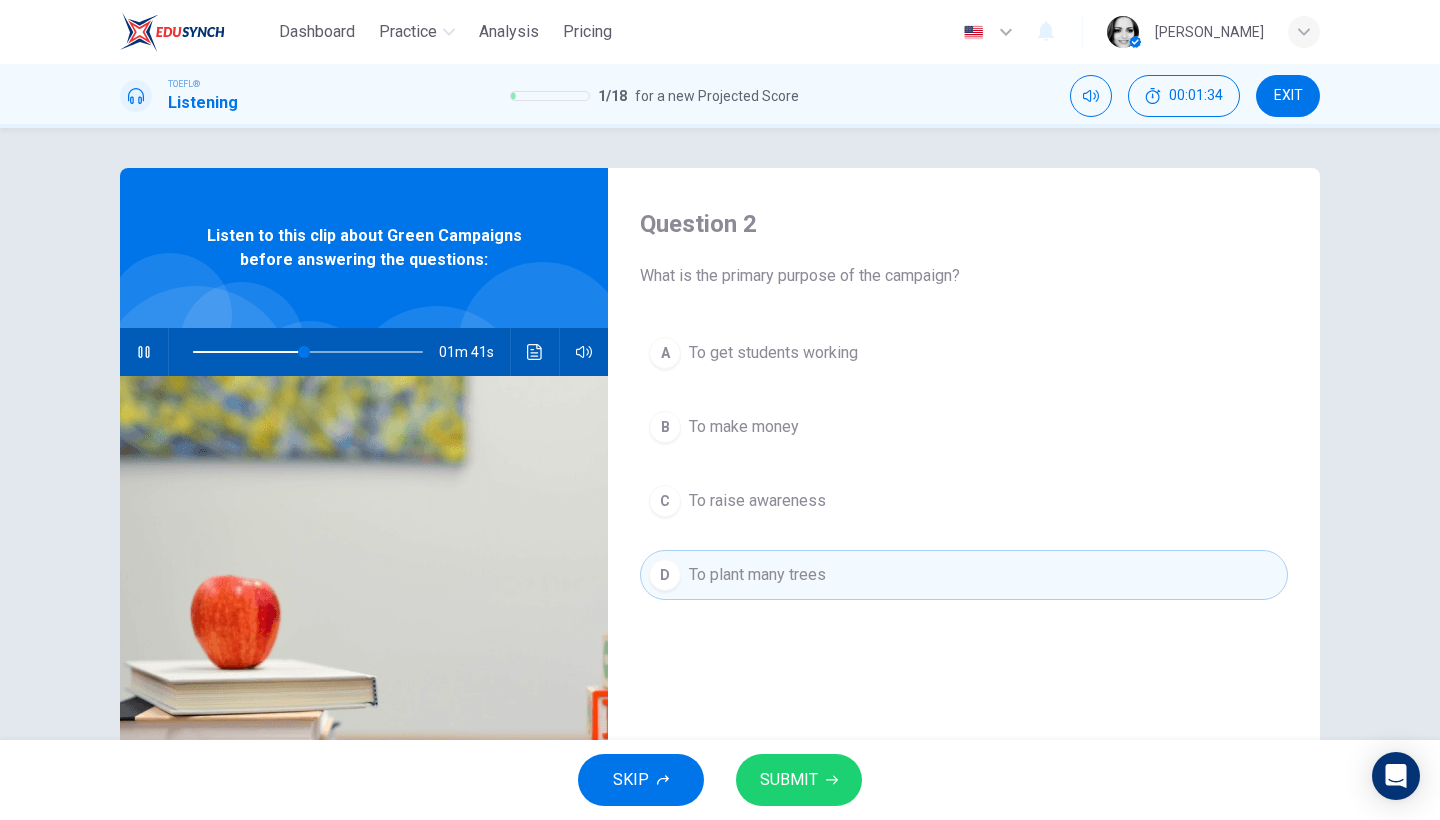click on "SUBMIT" at bounding box center (789, 780) 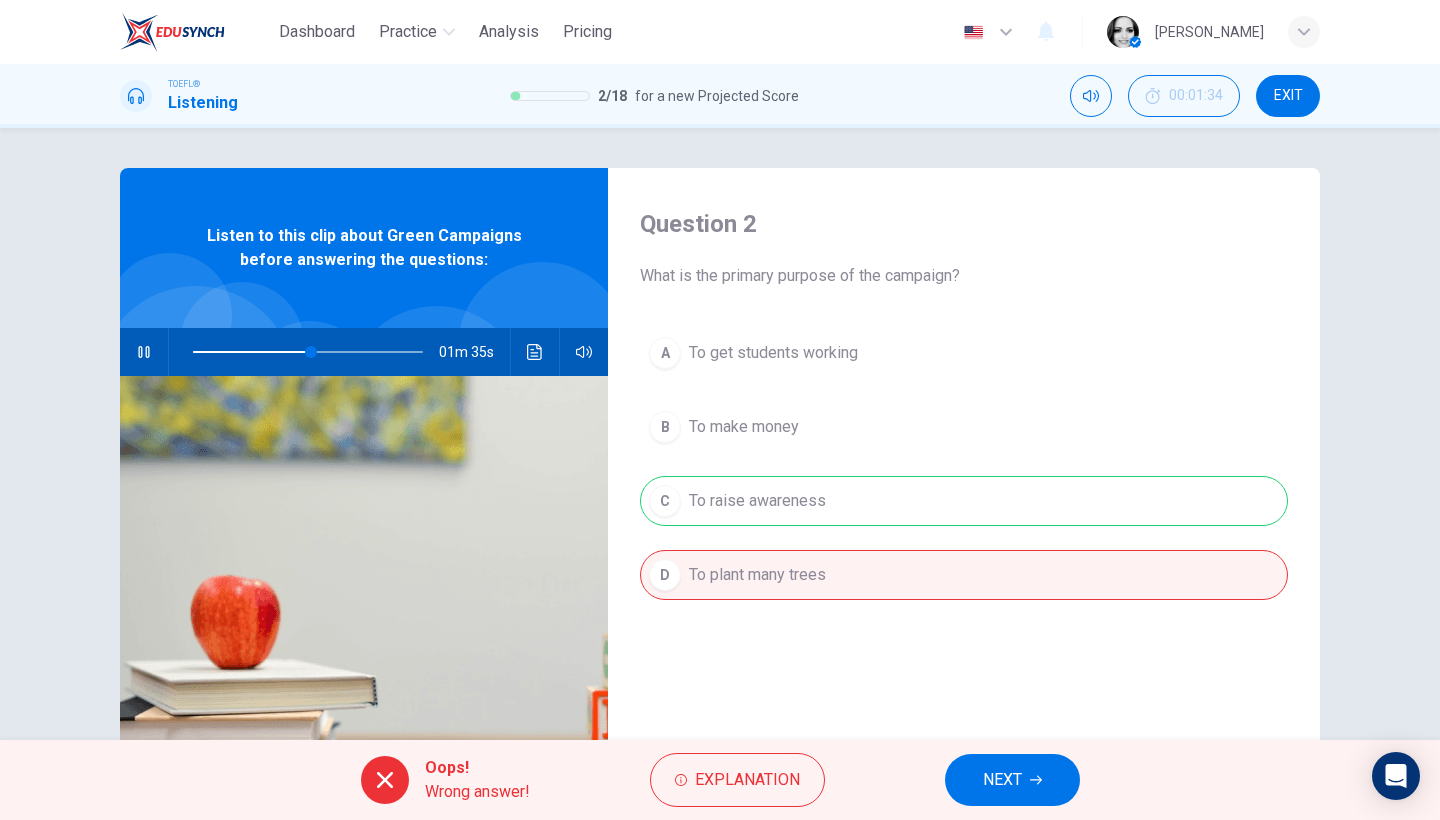 type on "52" 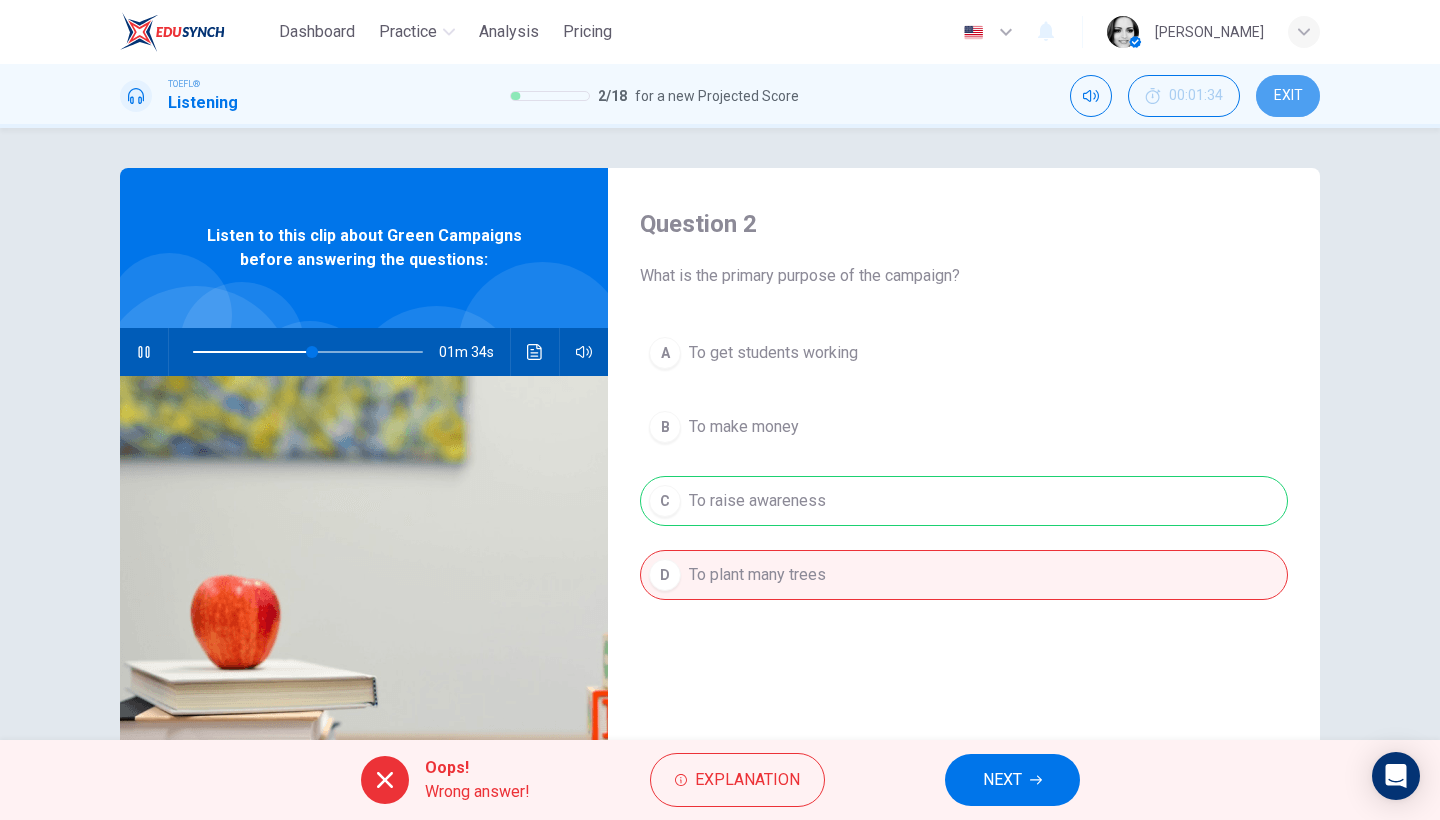 click on "EXIT" at bounding box center [1288, 96] 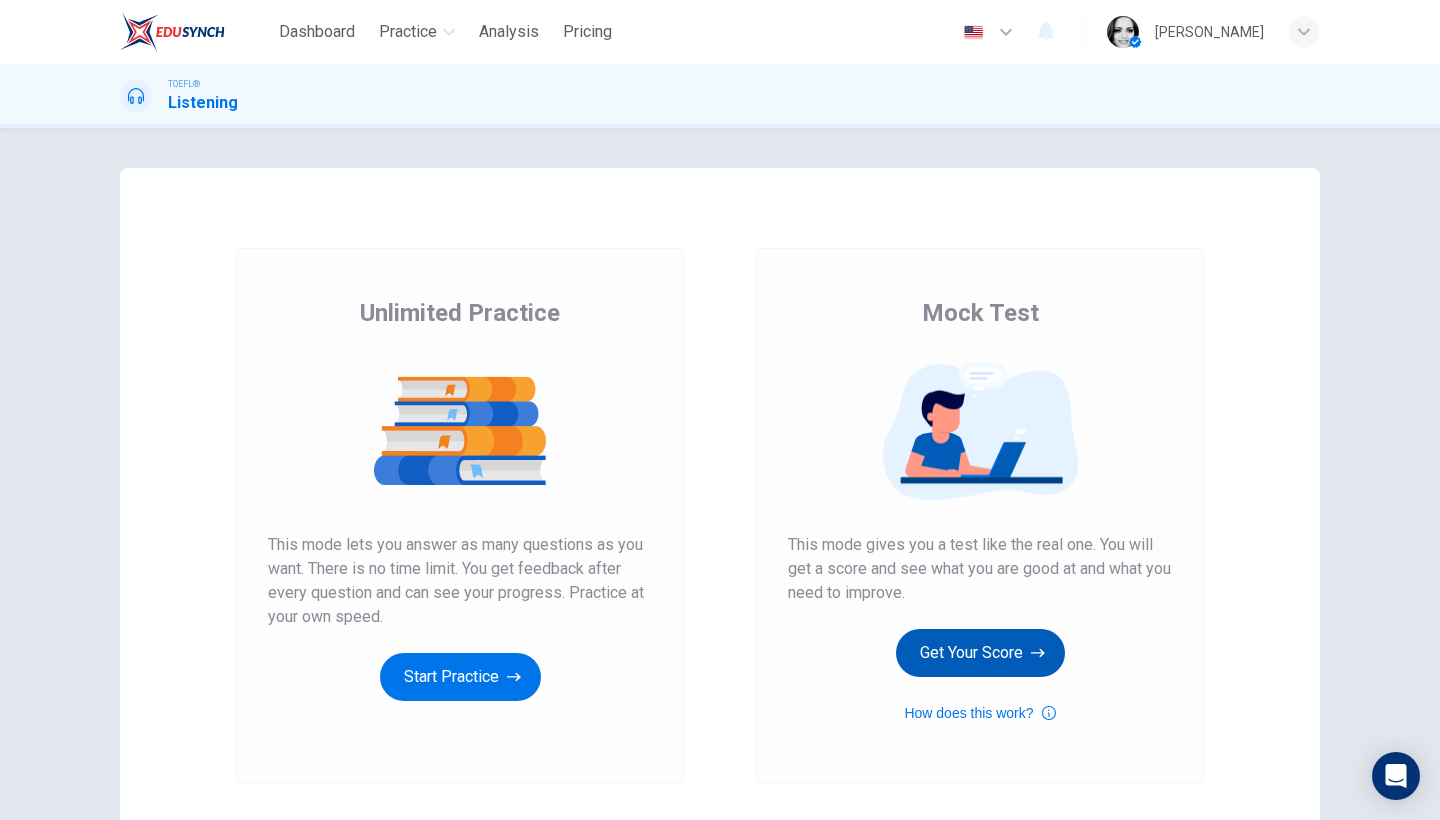 scroll, scrollTop: 0, scrollLeft: 0, axis: both 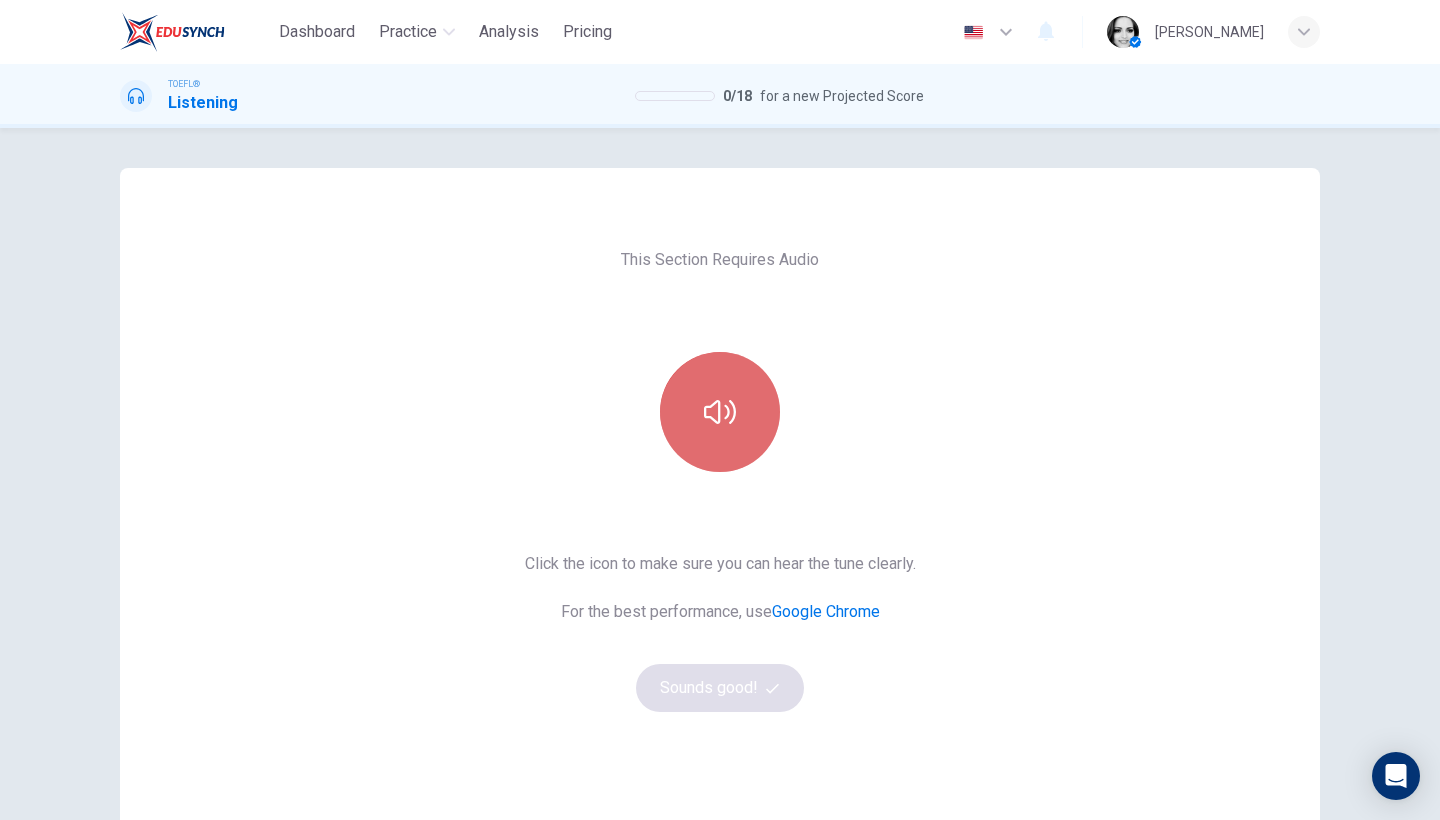 click at bounding box center [720, 412] 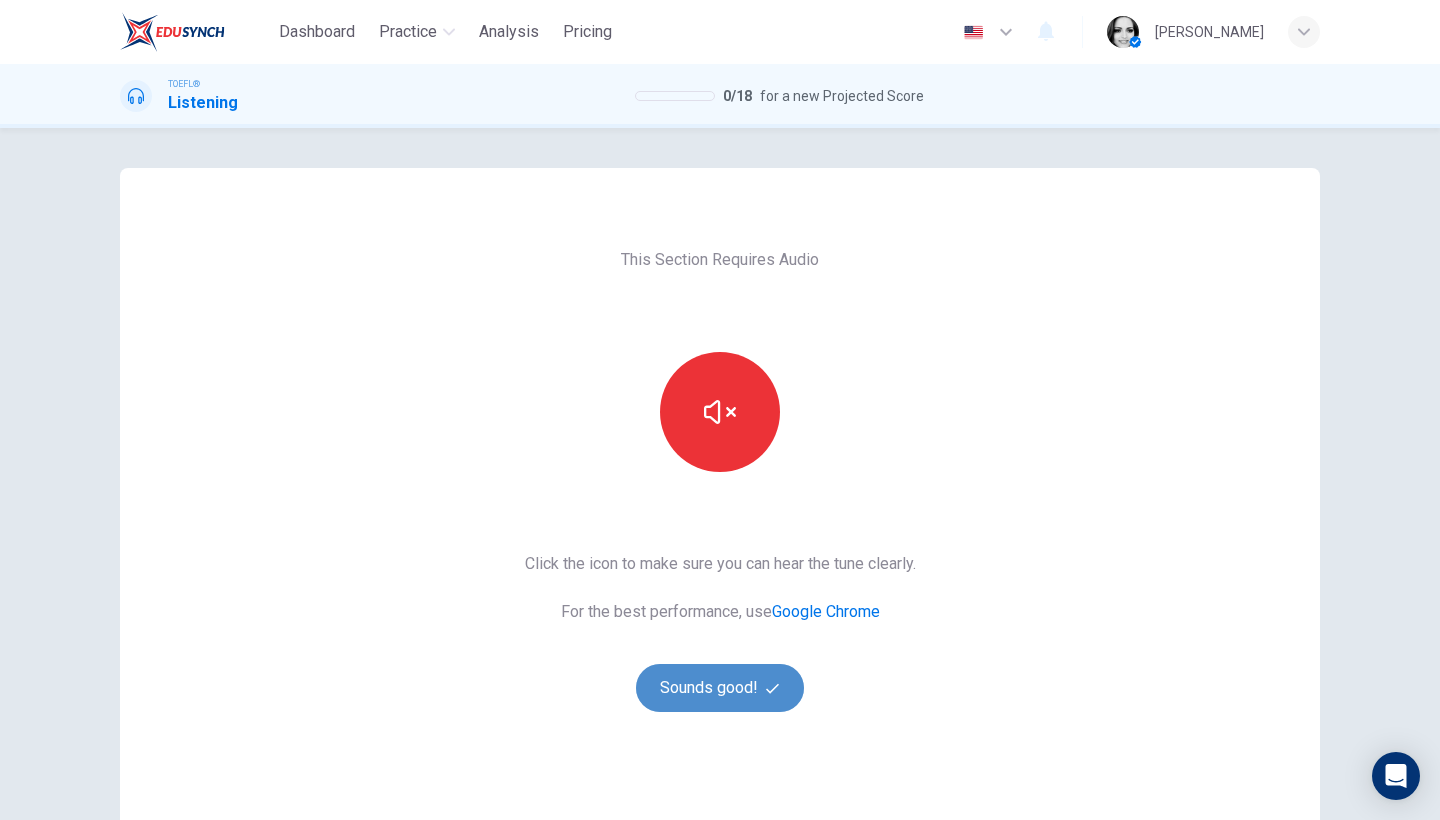 click on "Sounds good!" at bounding box center [720, 688] 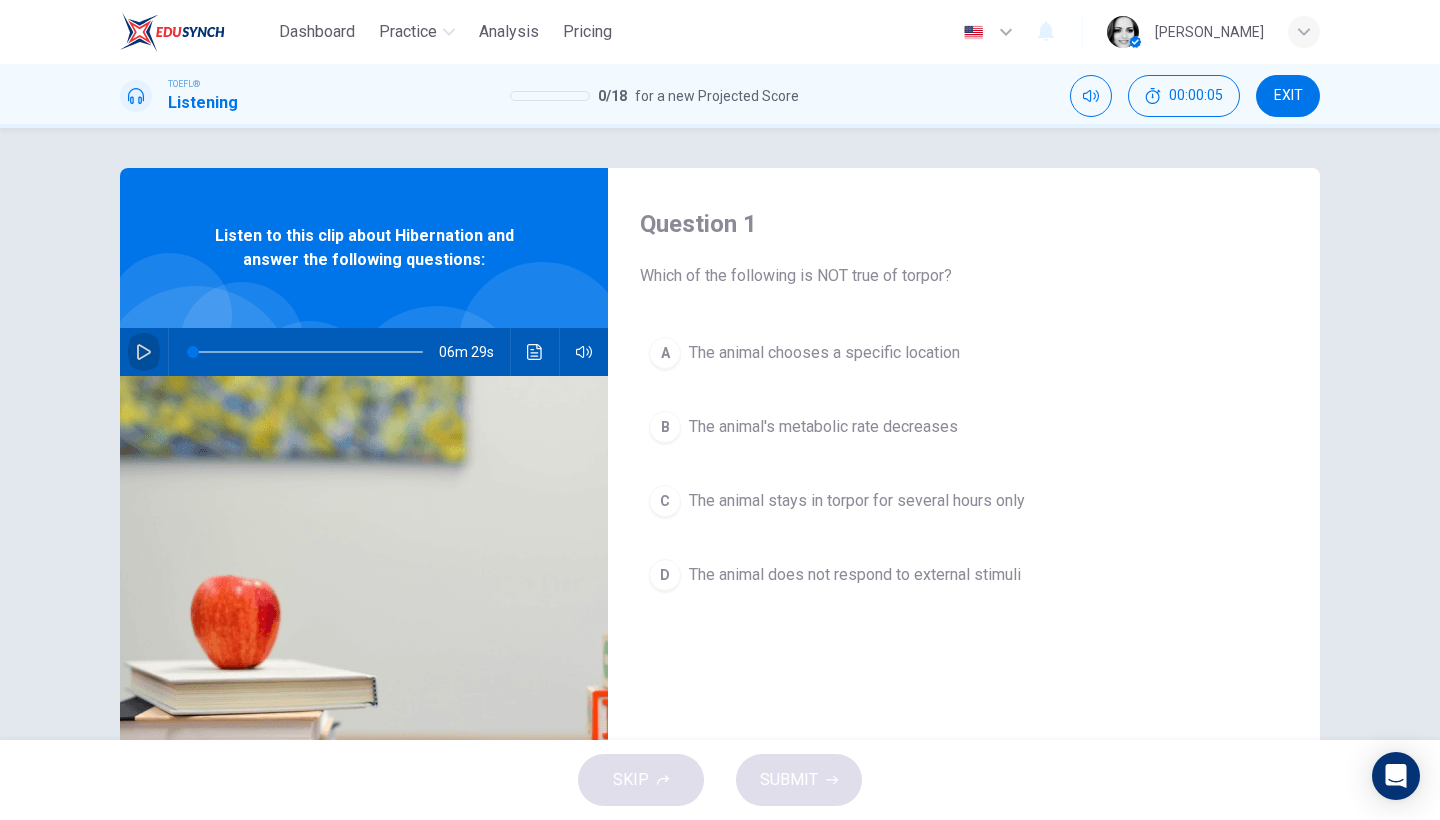 click 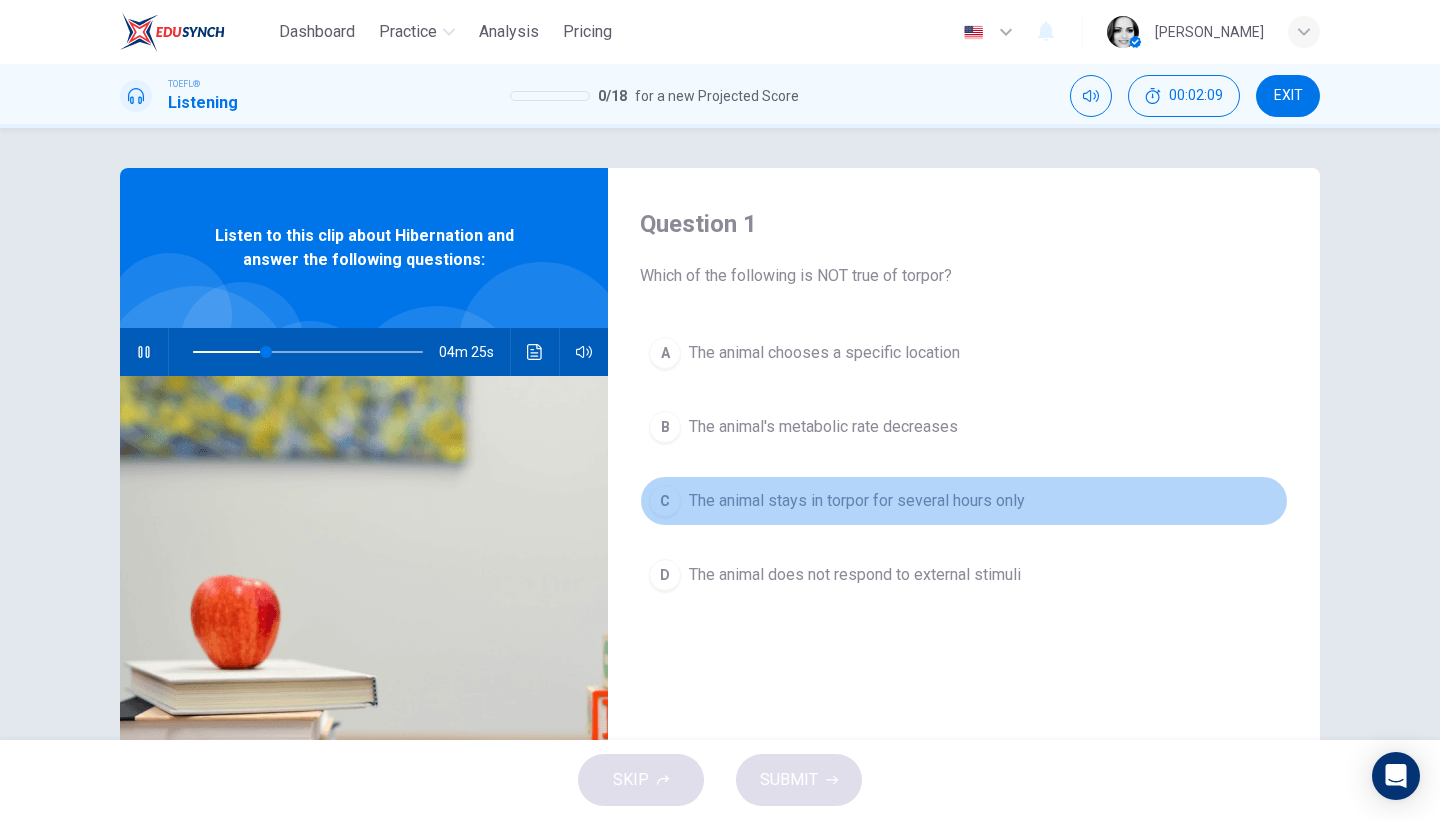 click on "The animal stays in torpor for several hours only" at bounding box center (857, 501) 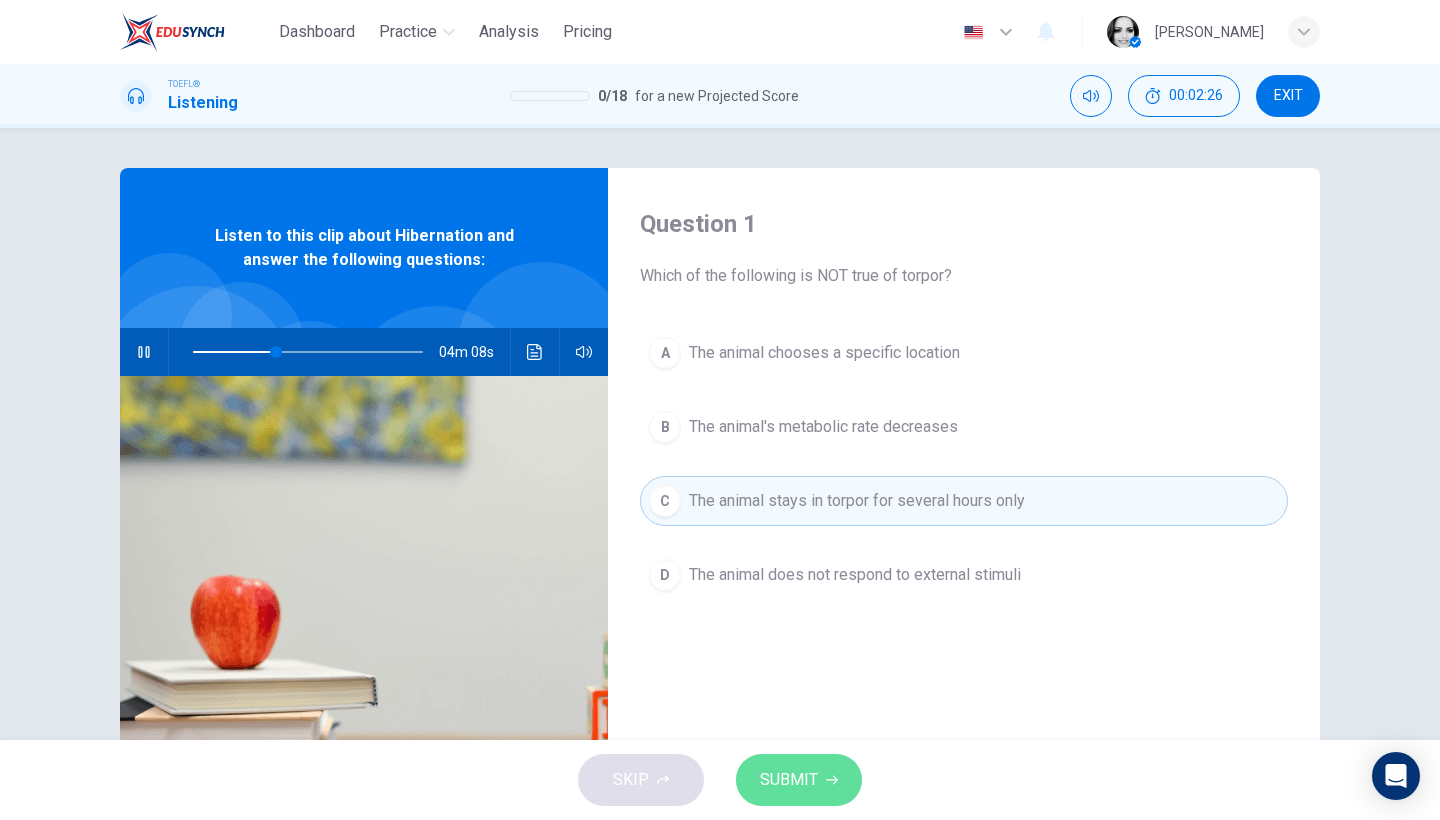 click on "SUBMIT" at bounding box center [789, 780] 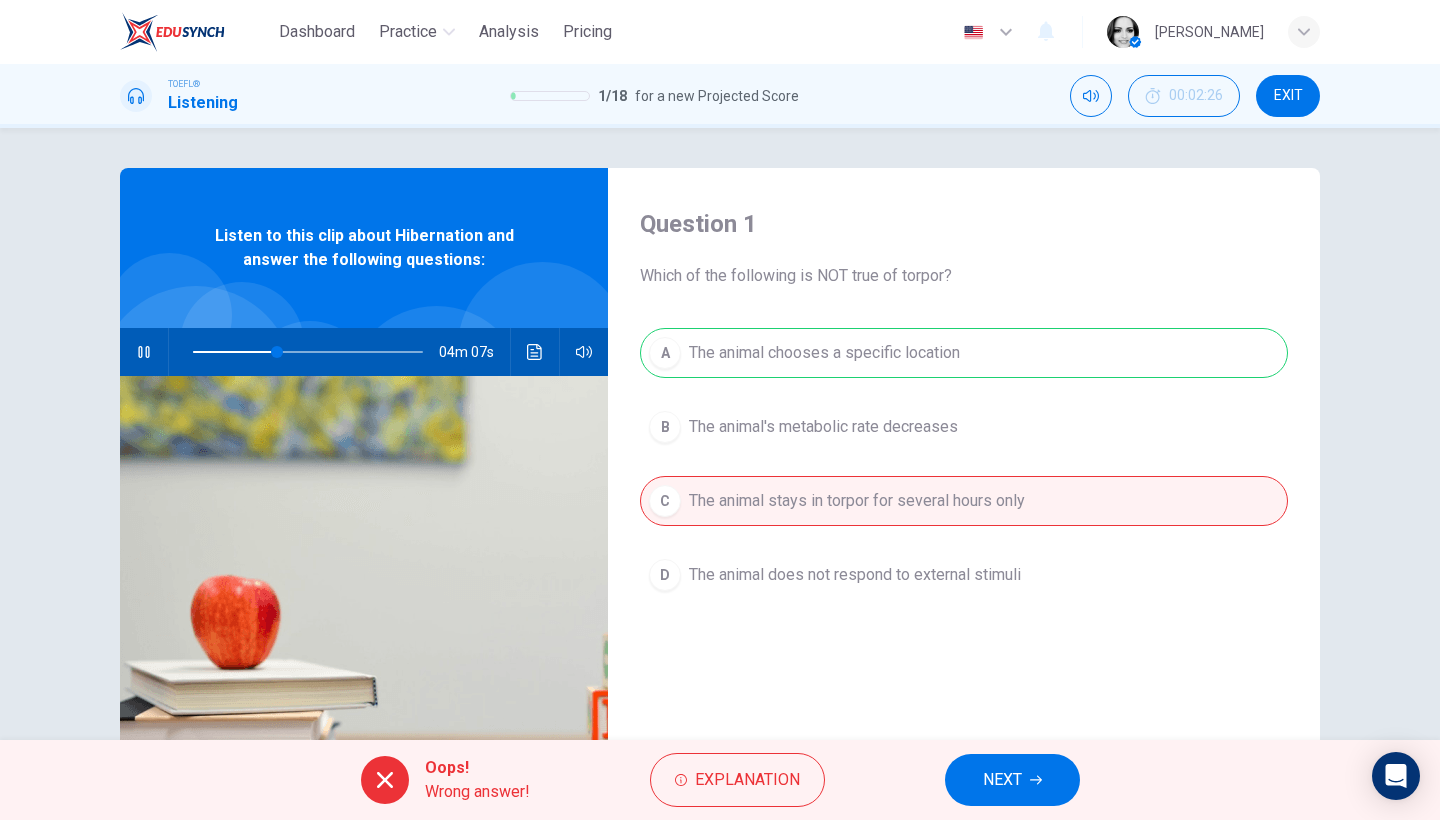 type on "37" 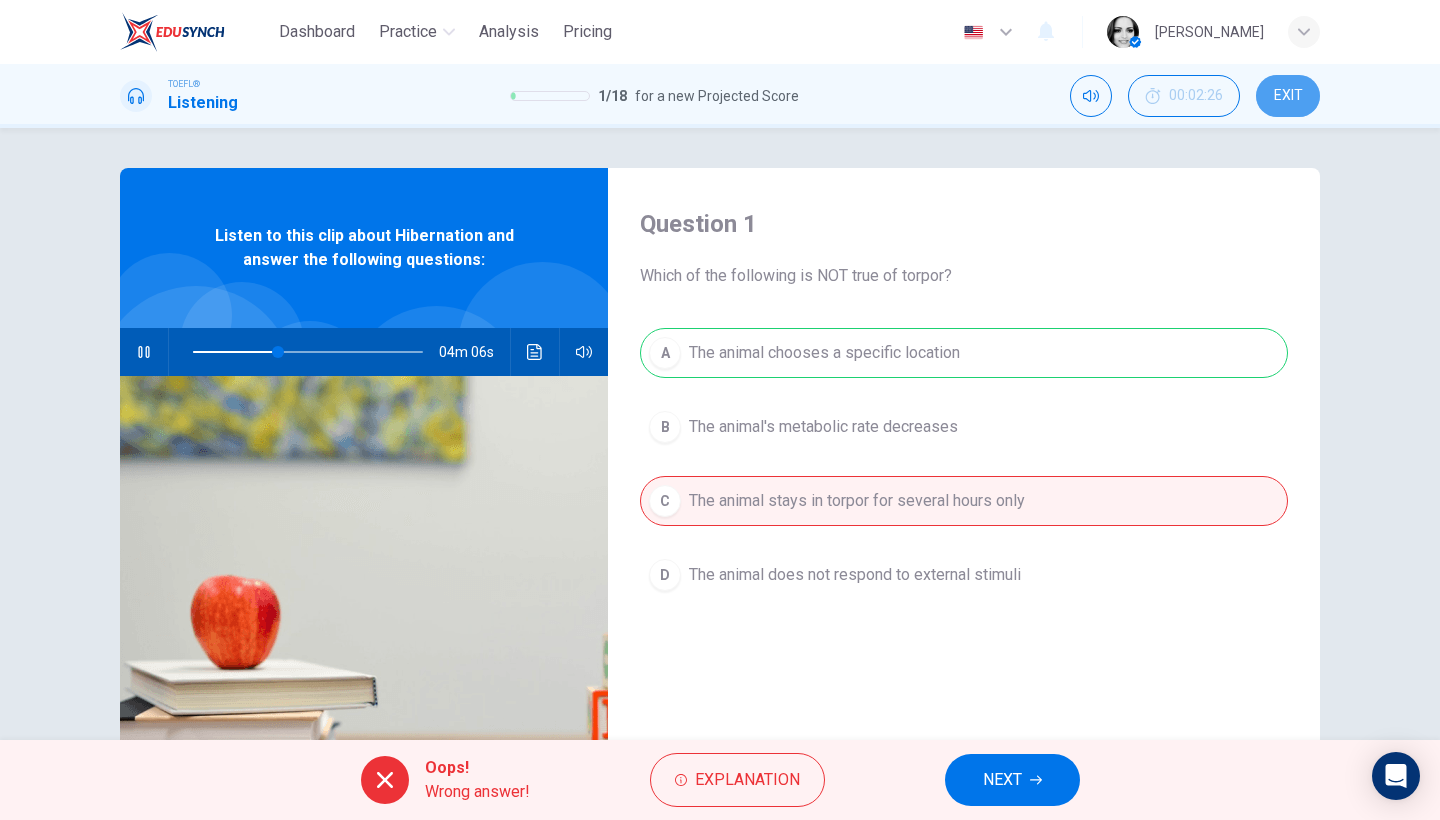 click on "EXIT" at bounding box center [1288, 96] 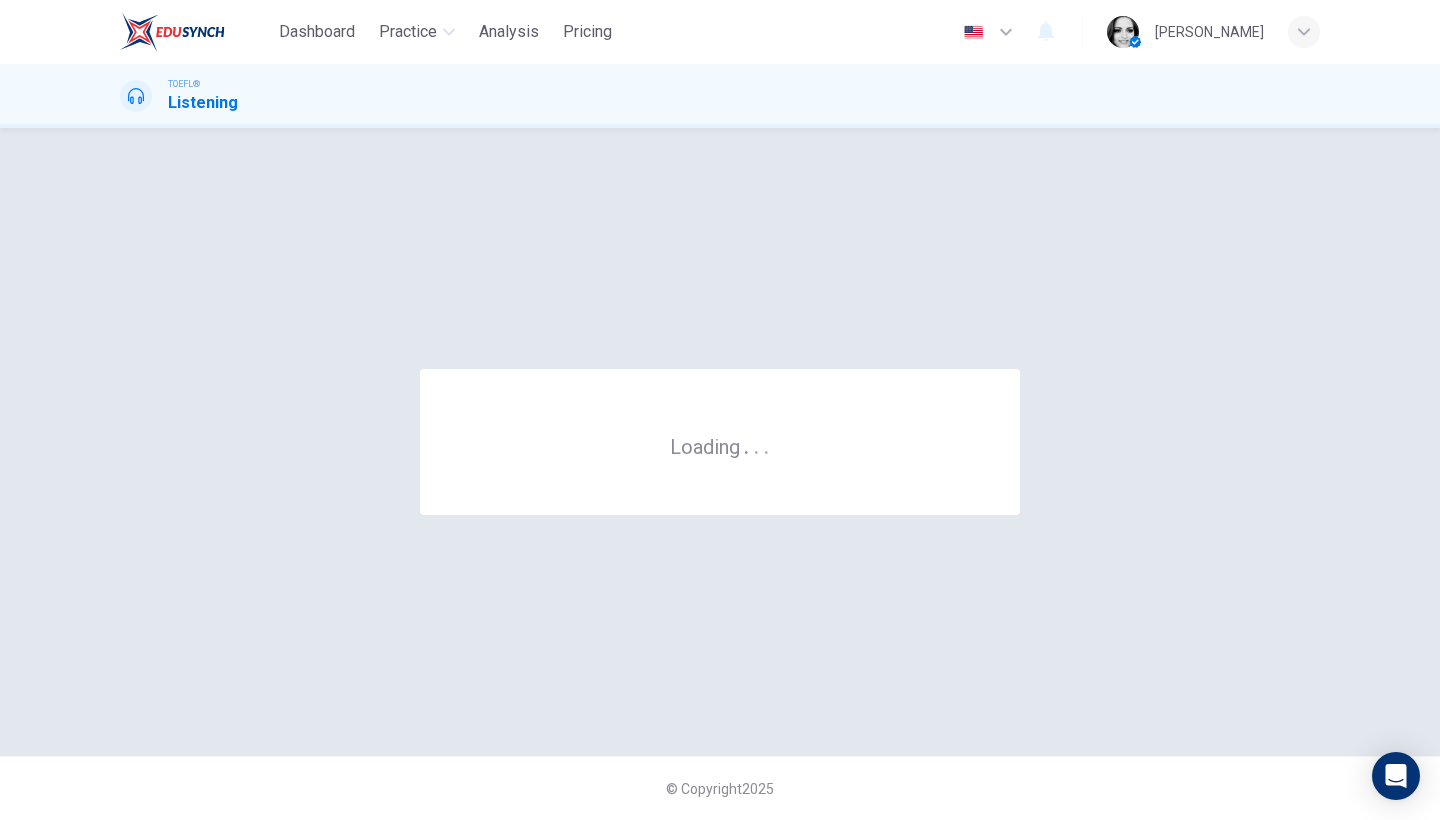 scroll, scrollTop: 0, scrollLeft: 0, axis: both 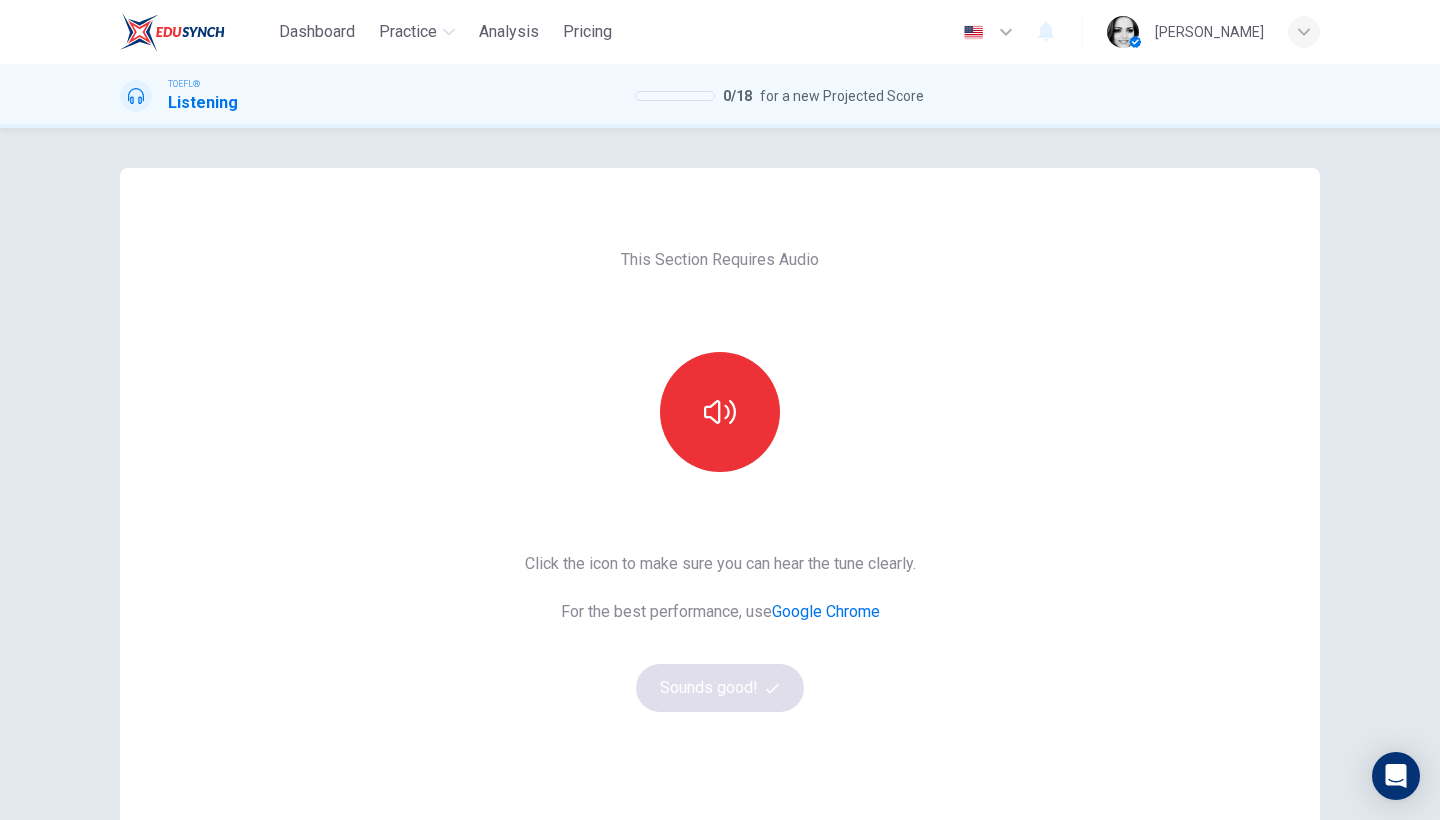 click on "Google Chrome" at bounding box center (826, 611) 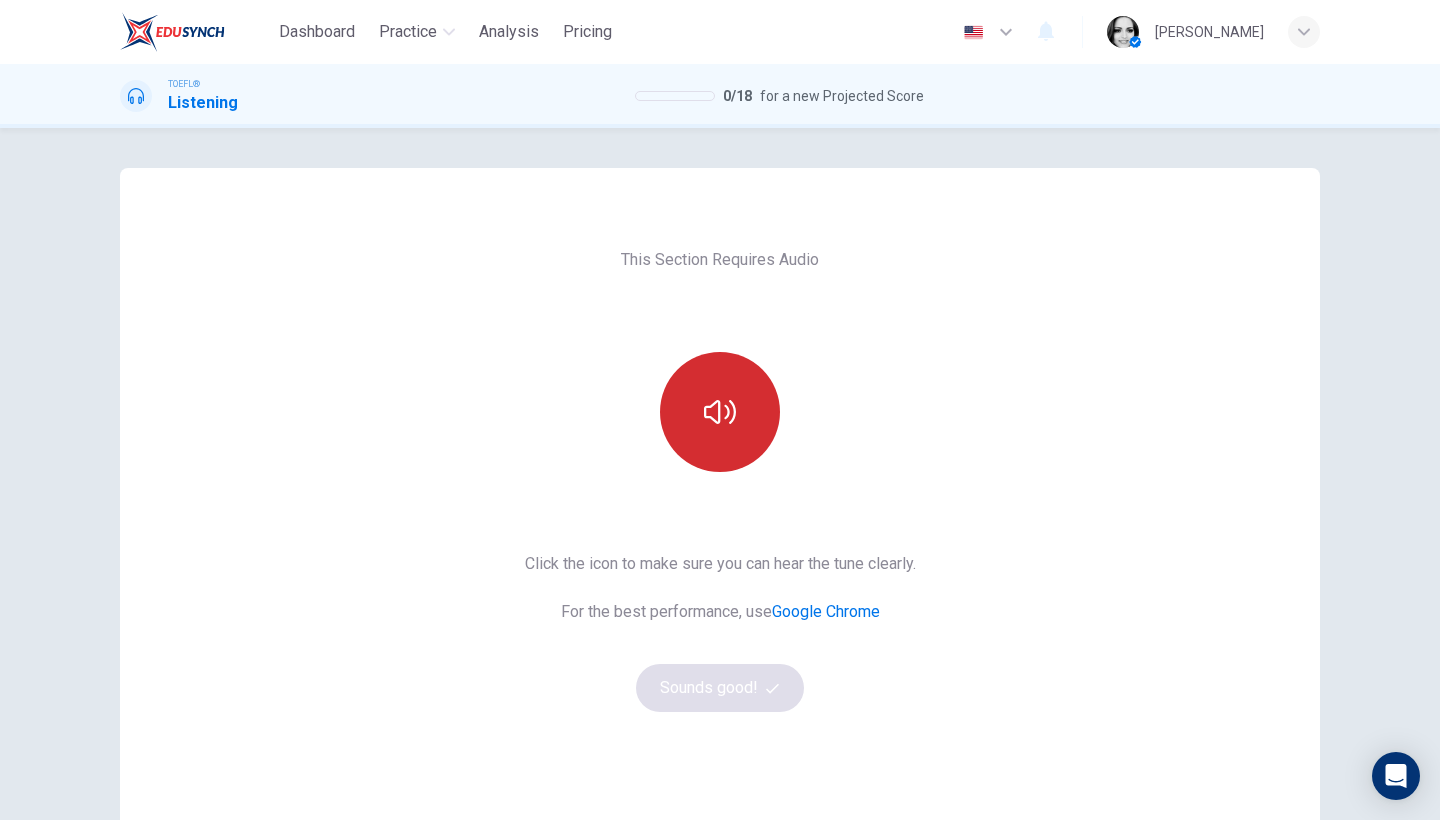 click at bounding box center (720, 412) 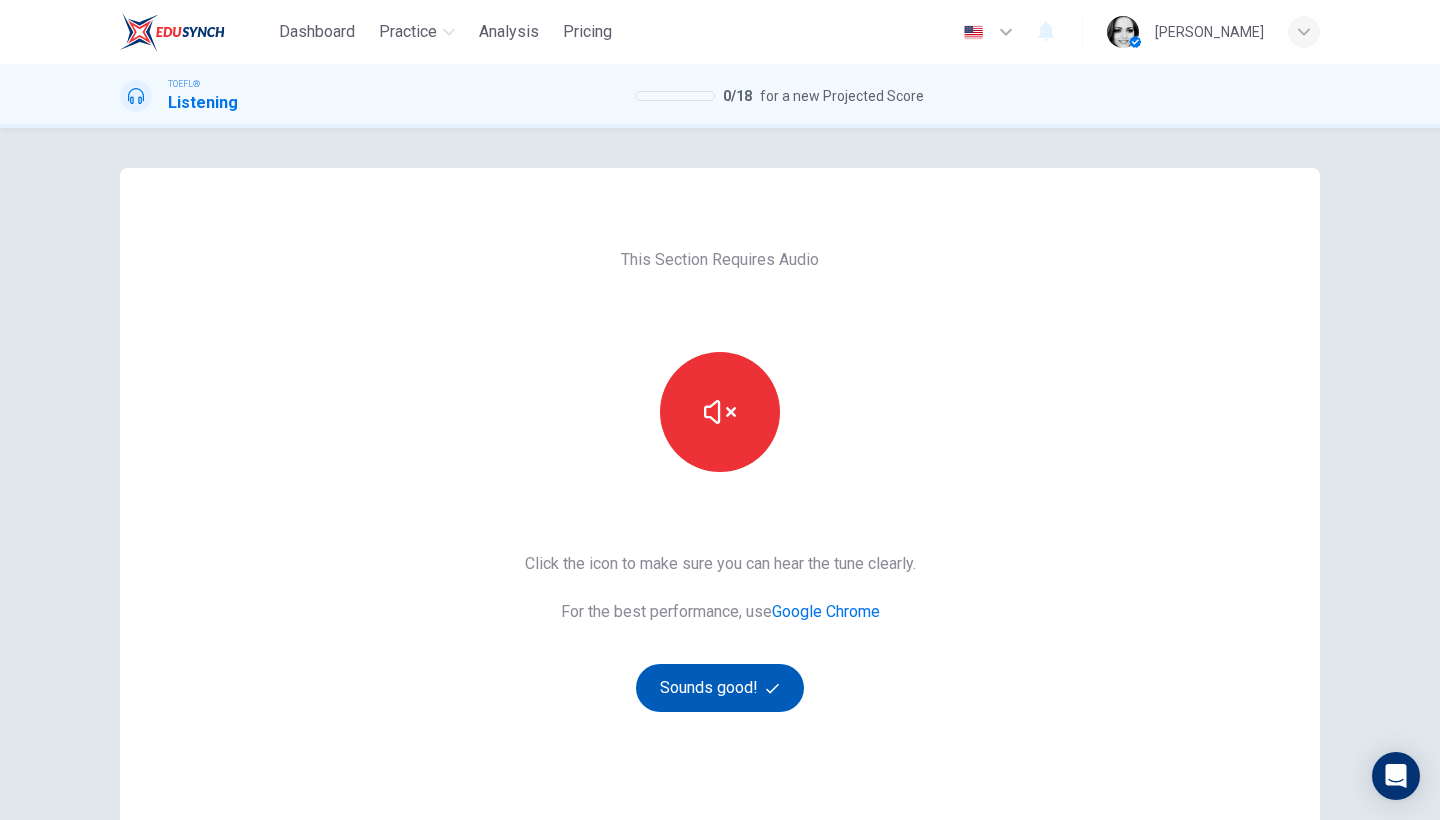 click on "Sounds good!" at bounding box center [720, 688] 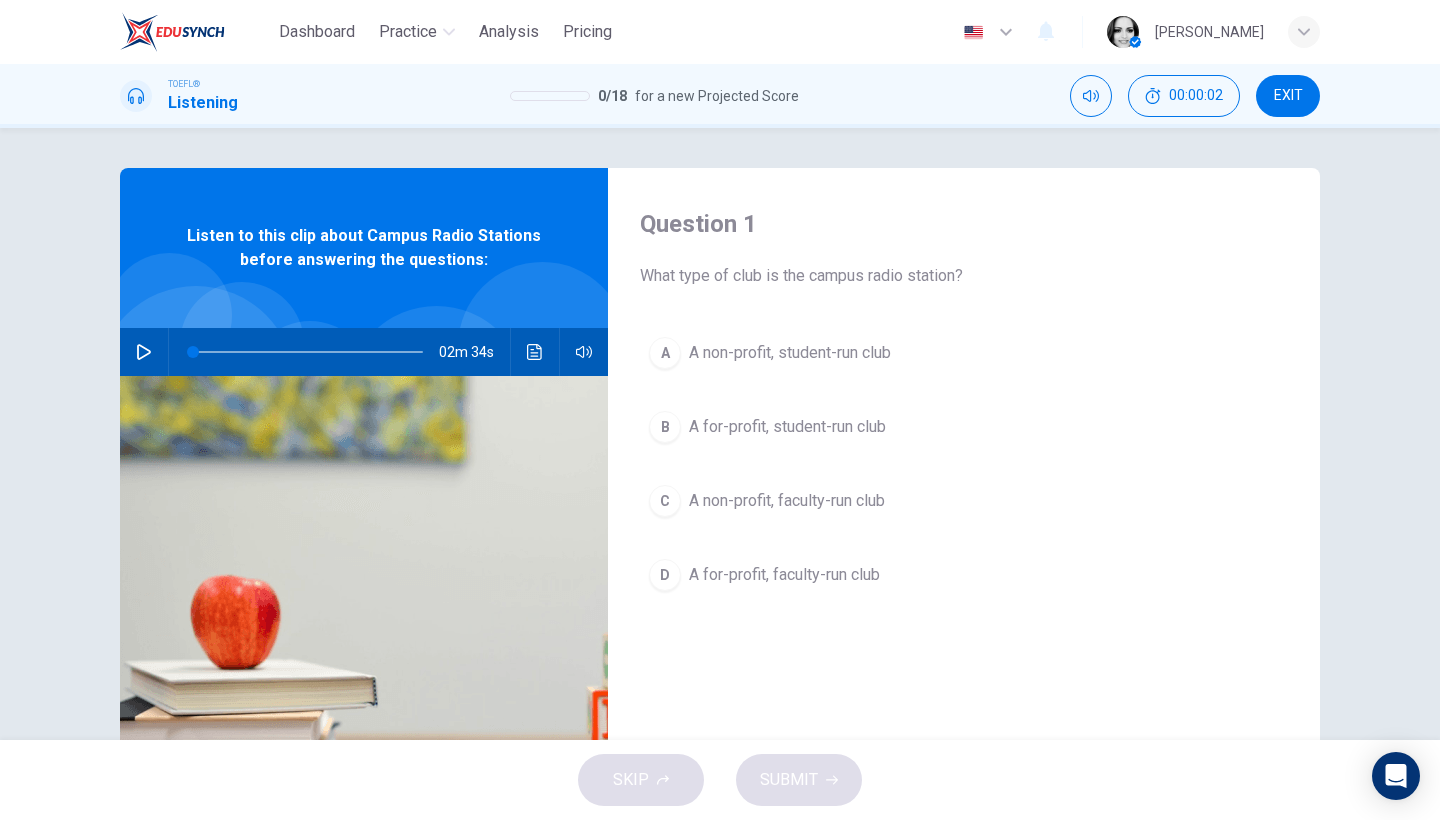 click 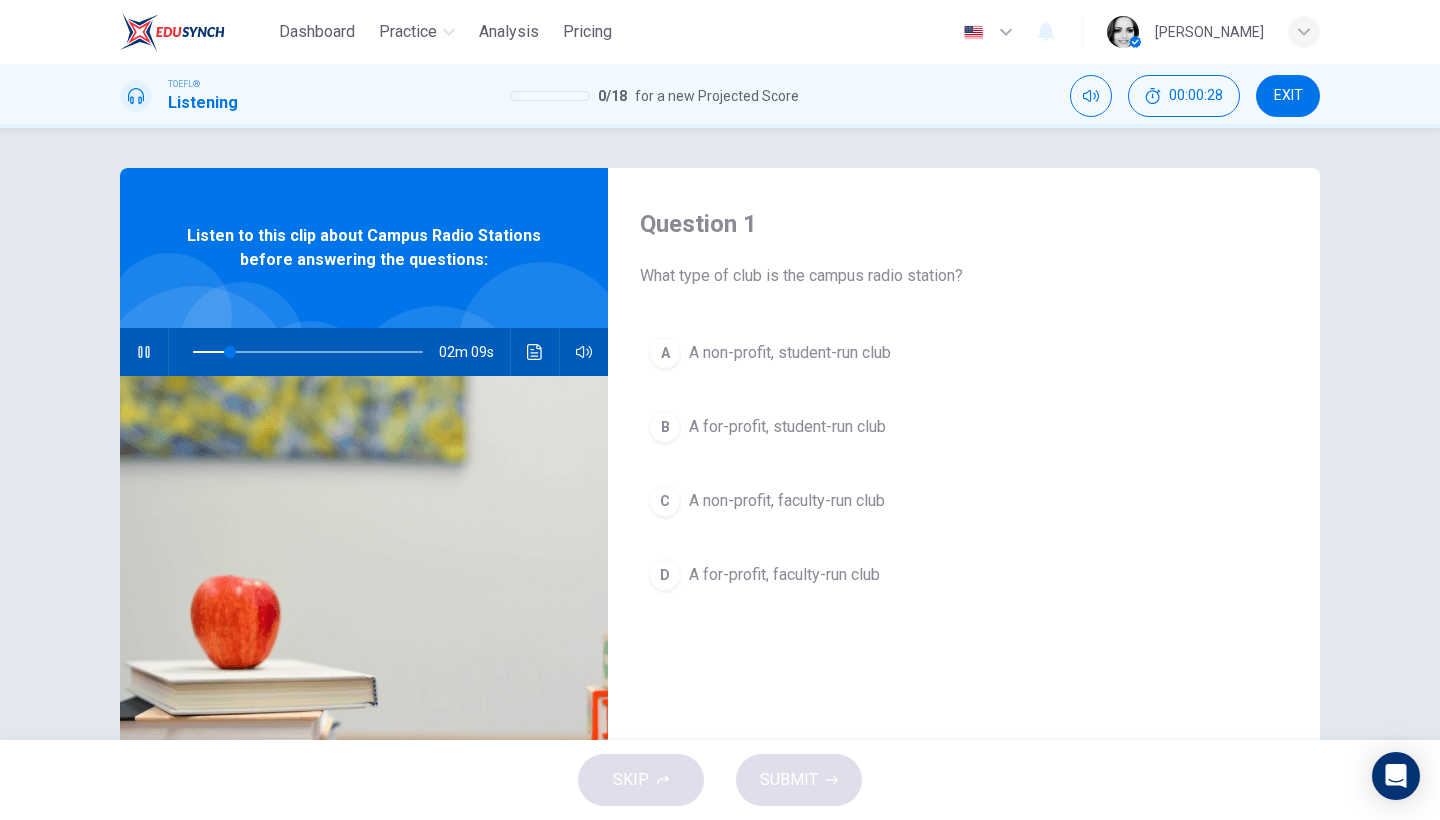 click on "A A non-profit, student-run club" at bounding box center (964, 353) 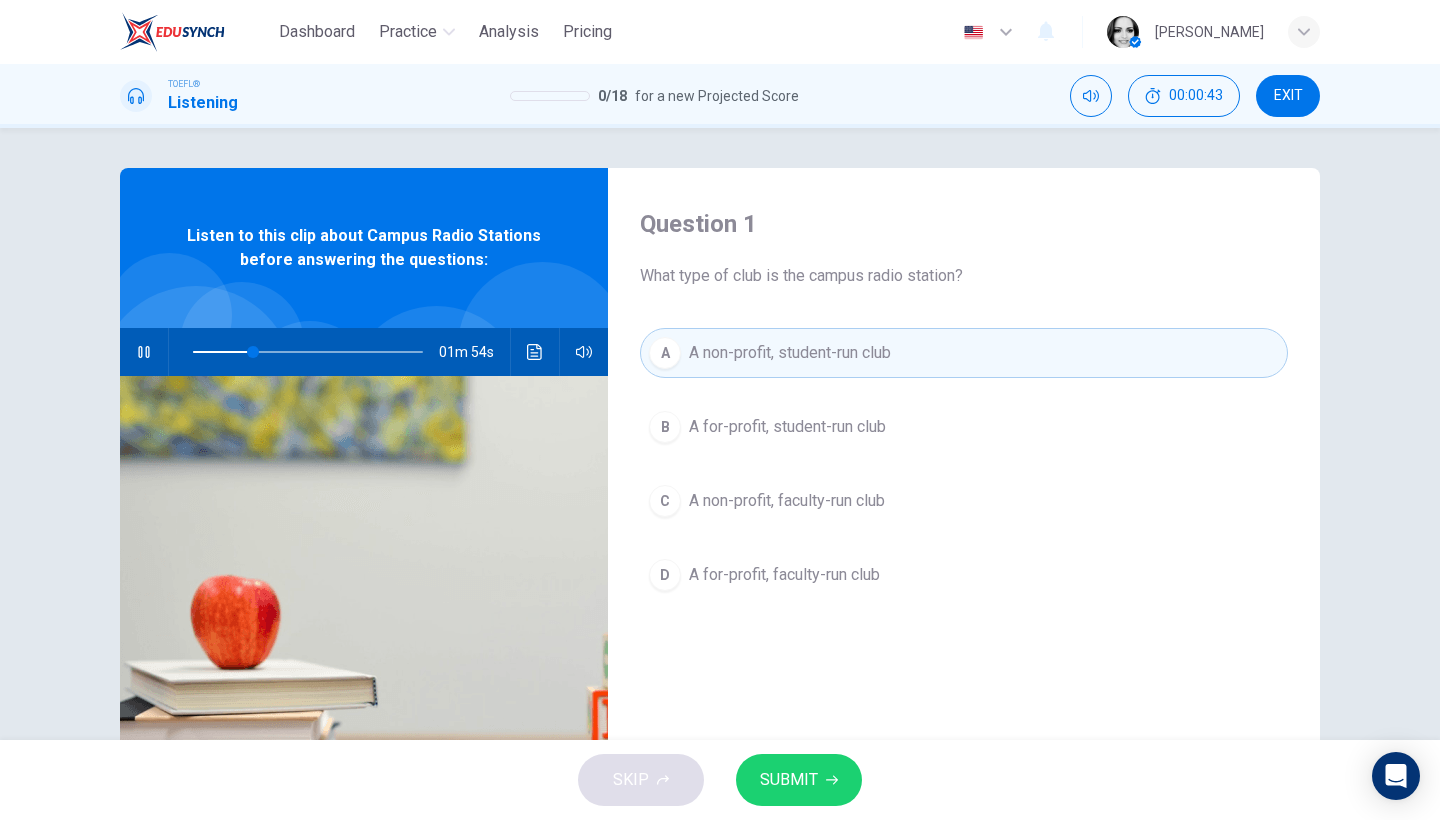click on "SUBMIT" at bounding box center (789, 780) 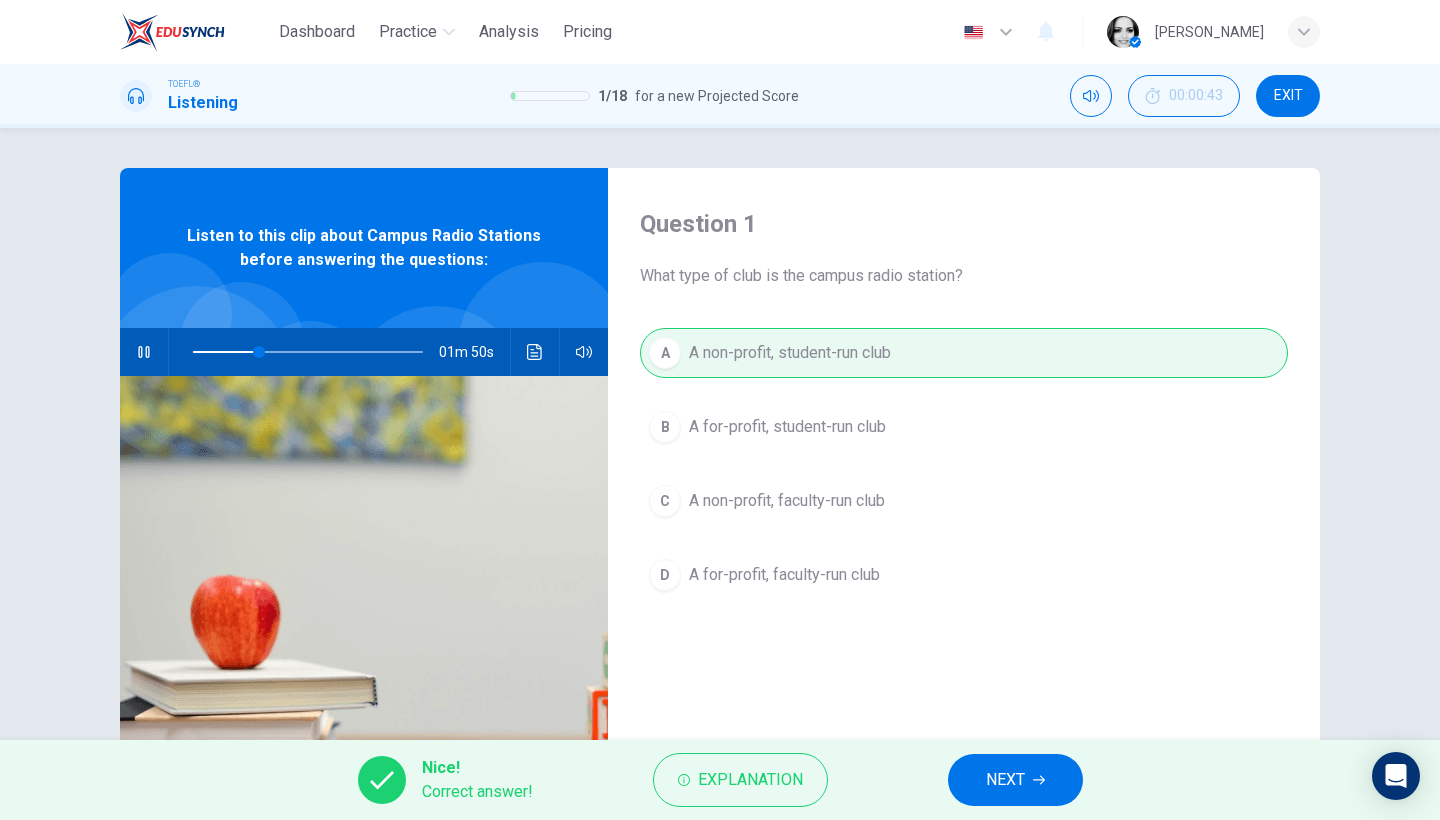 click on "NEXT" at bounding box center (1015, 780) 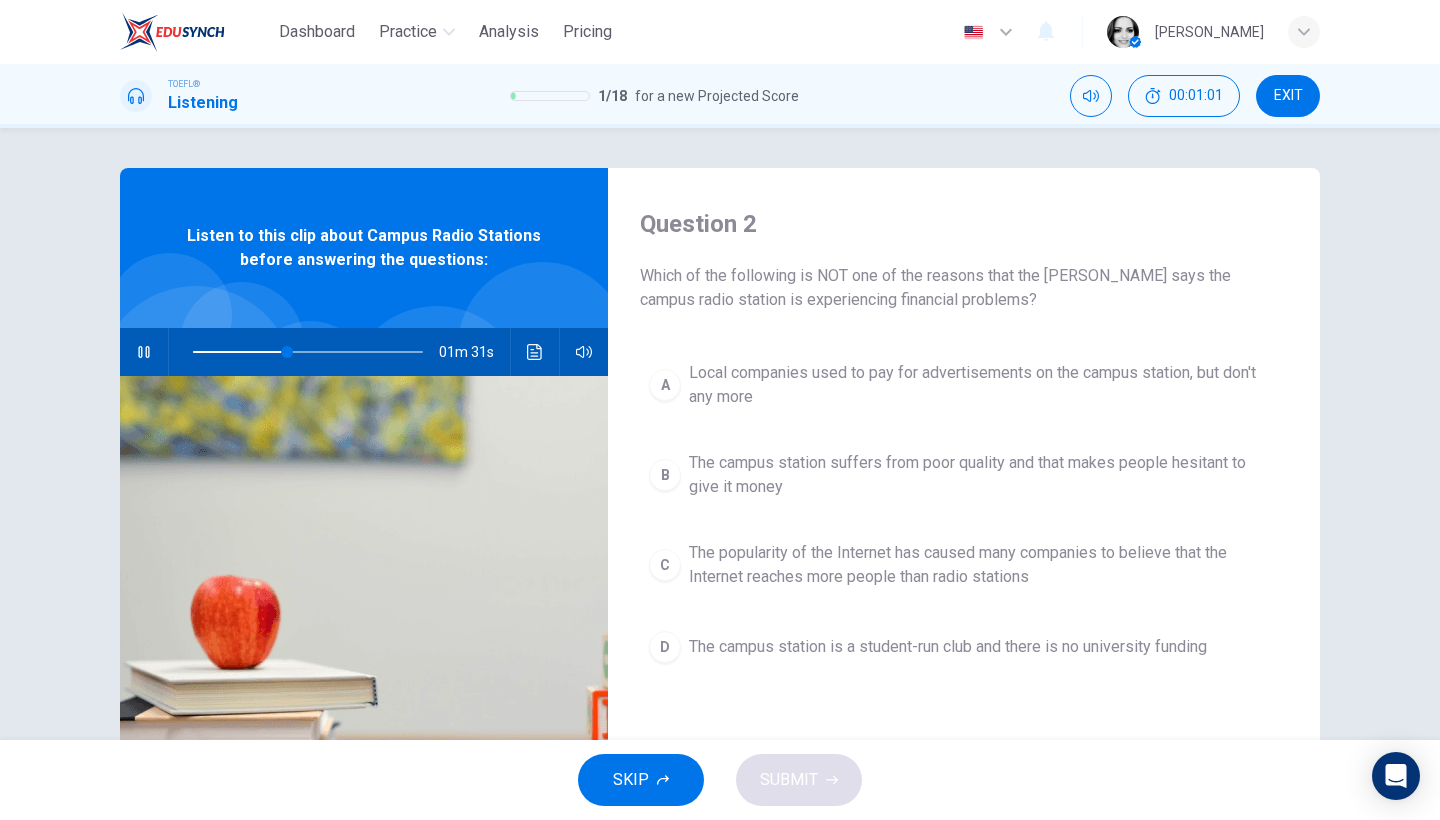click on "Local companies used to pay for advertisements on the campus station, but don't any more" at bounding box center [984, 385] 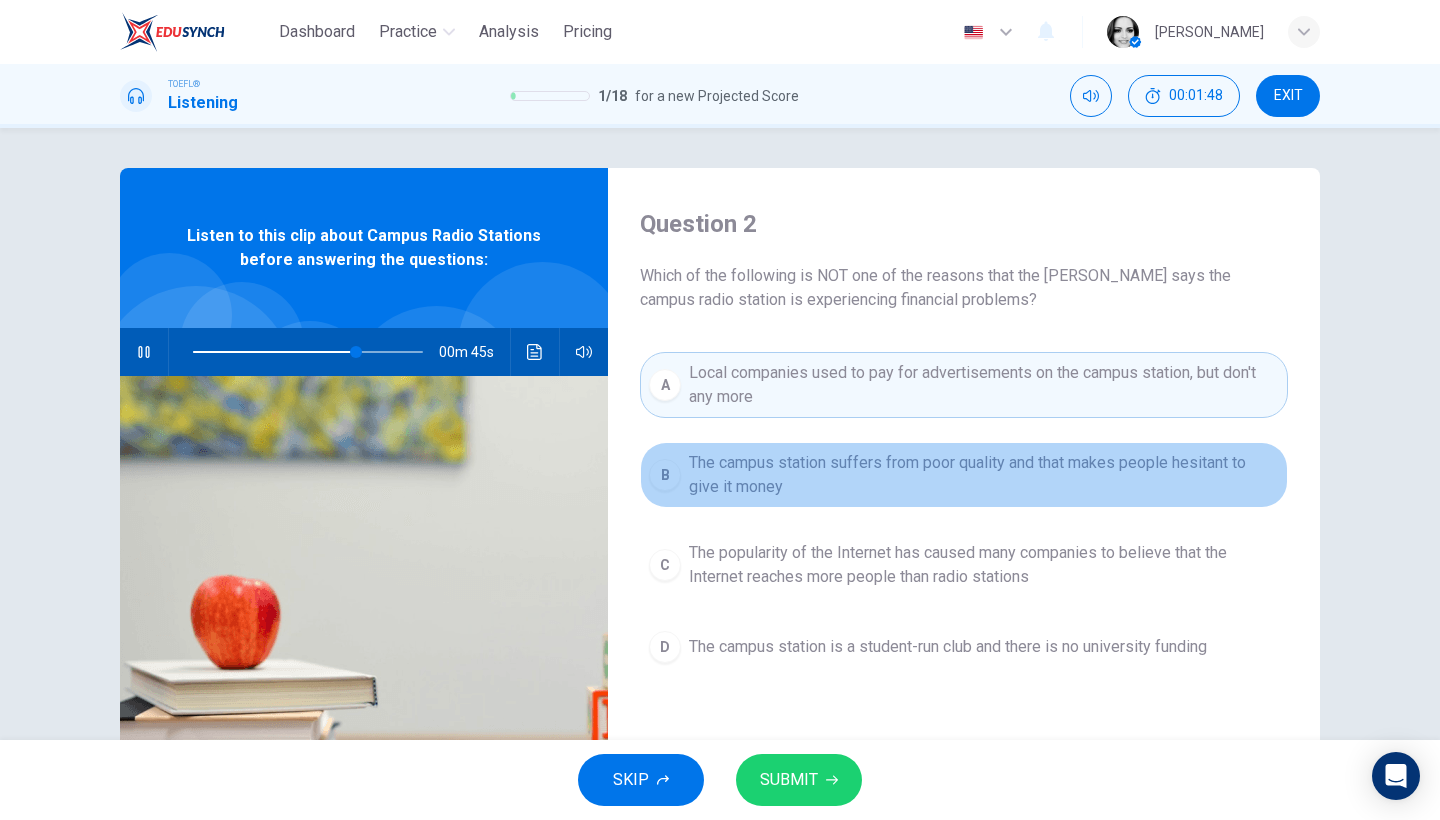 click on "The campus station suffers from poor quality and that makes people hesitant to give it money" at bounding box center [984, 475] 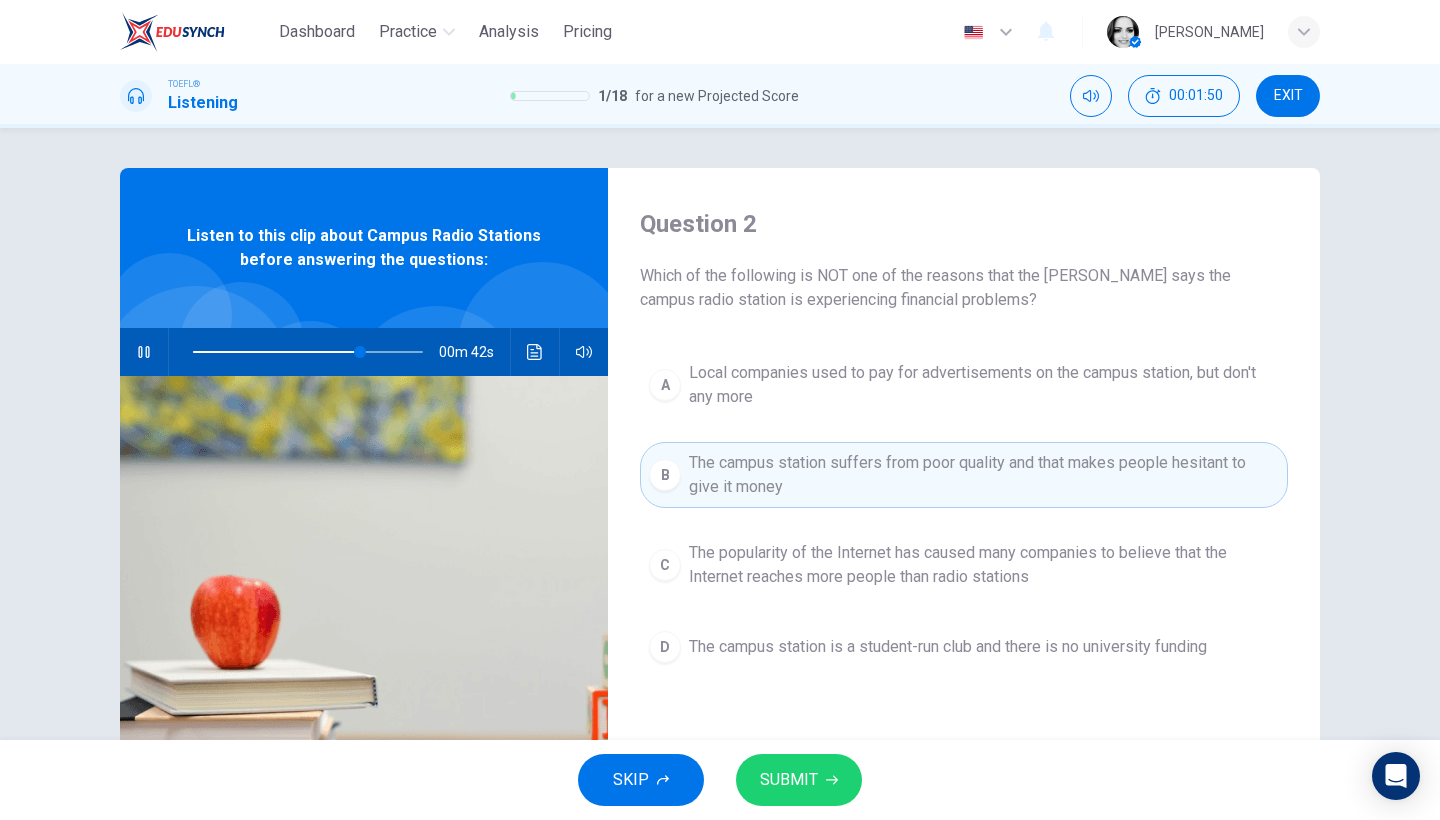 click on "The campus station is a student-run club and there is no university funding" at bounding box center (948, 647) 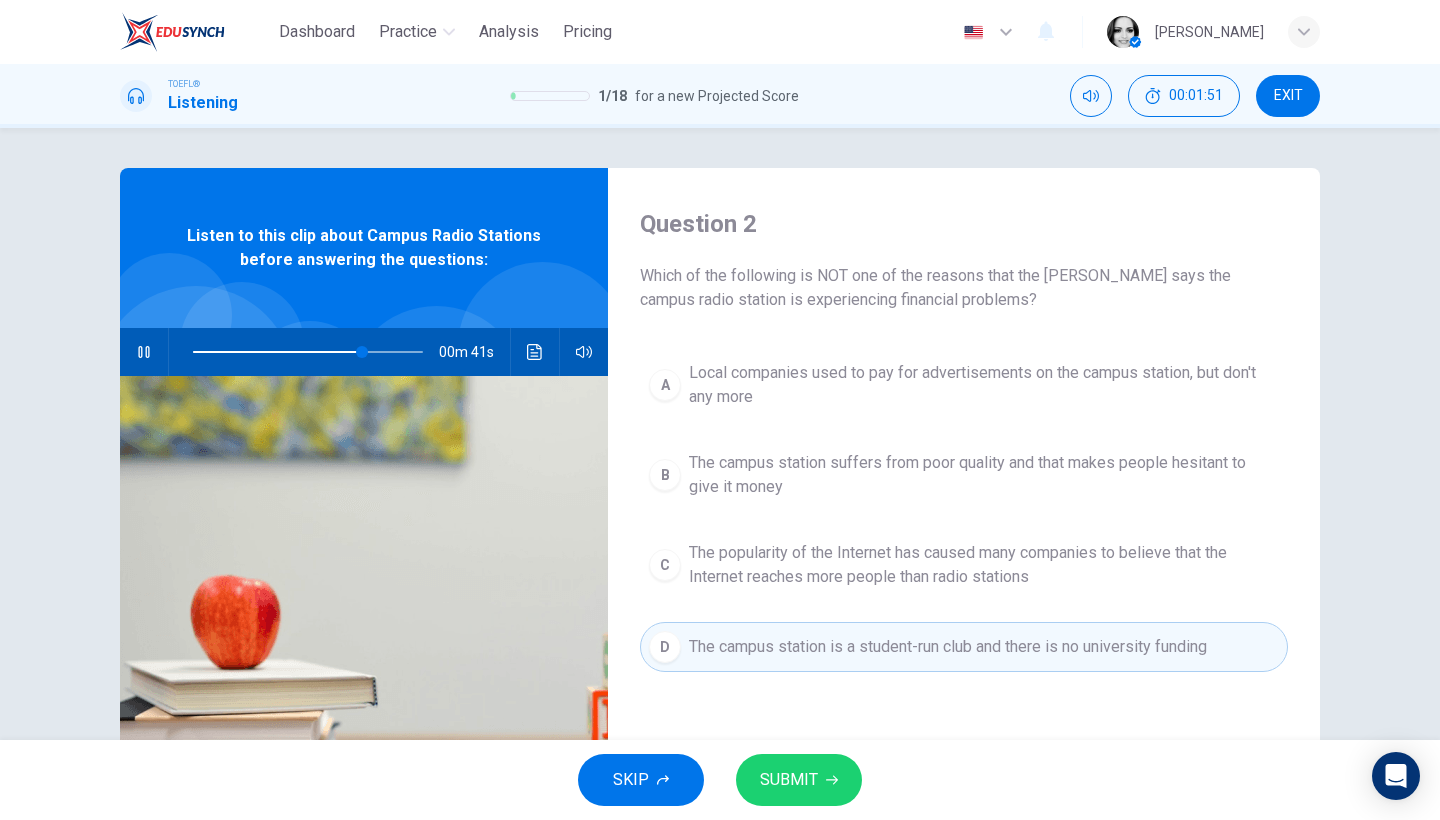 click on "The campus station suffers from poor quality and that makes people hesitant to give it money" at bounding box center (984, 475) 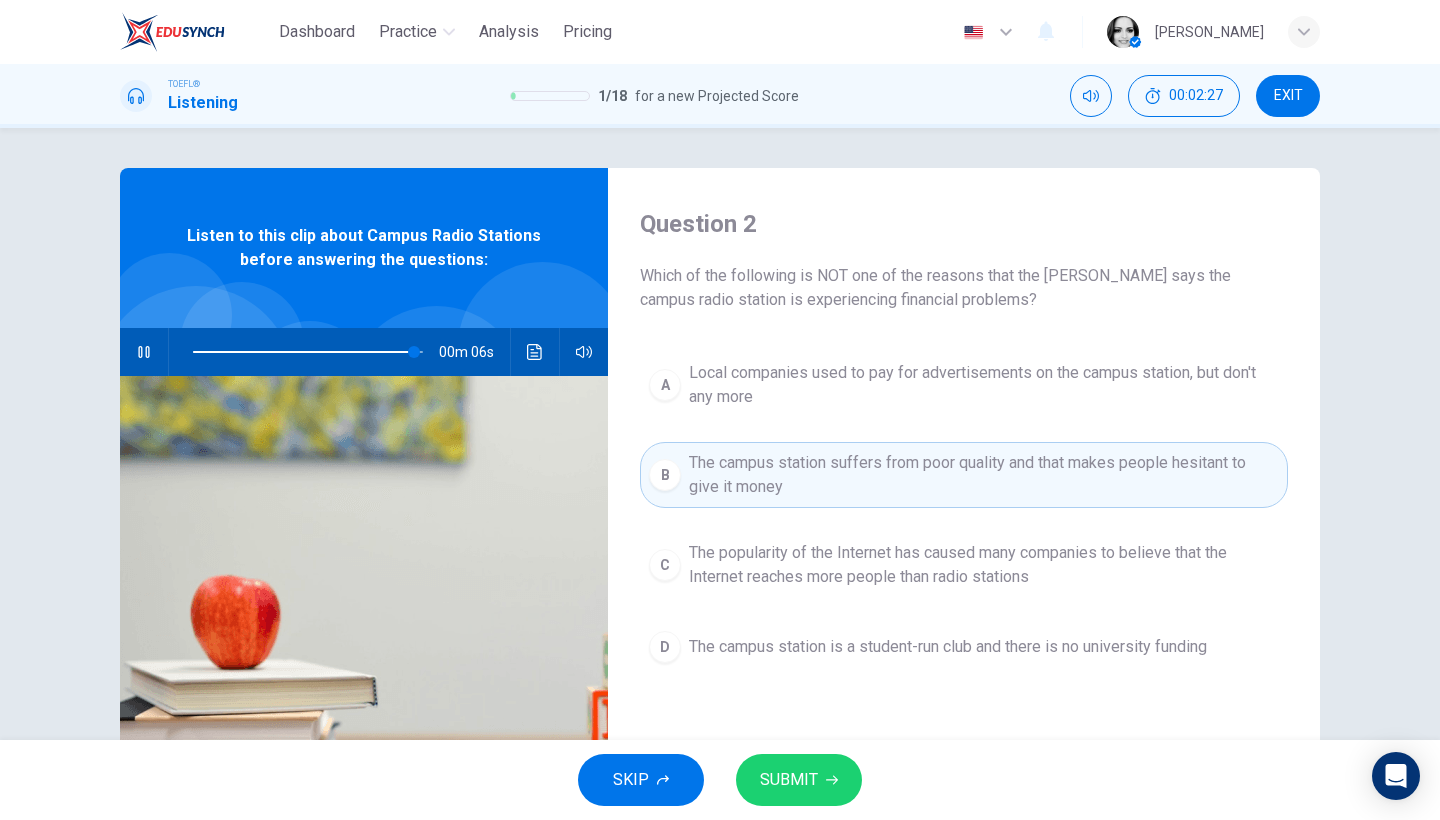 click on "SUBMIT" at bounding box center [789, 780] 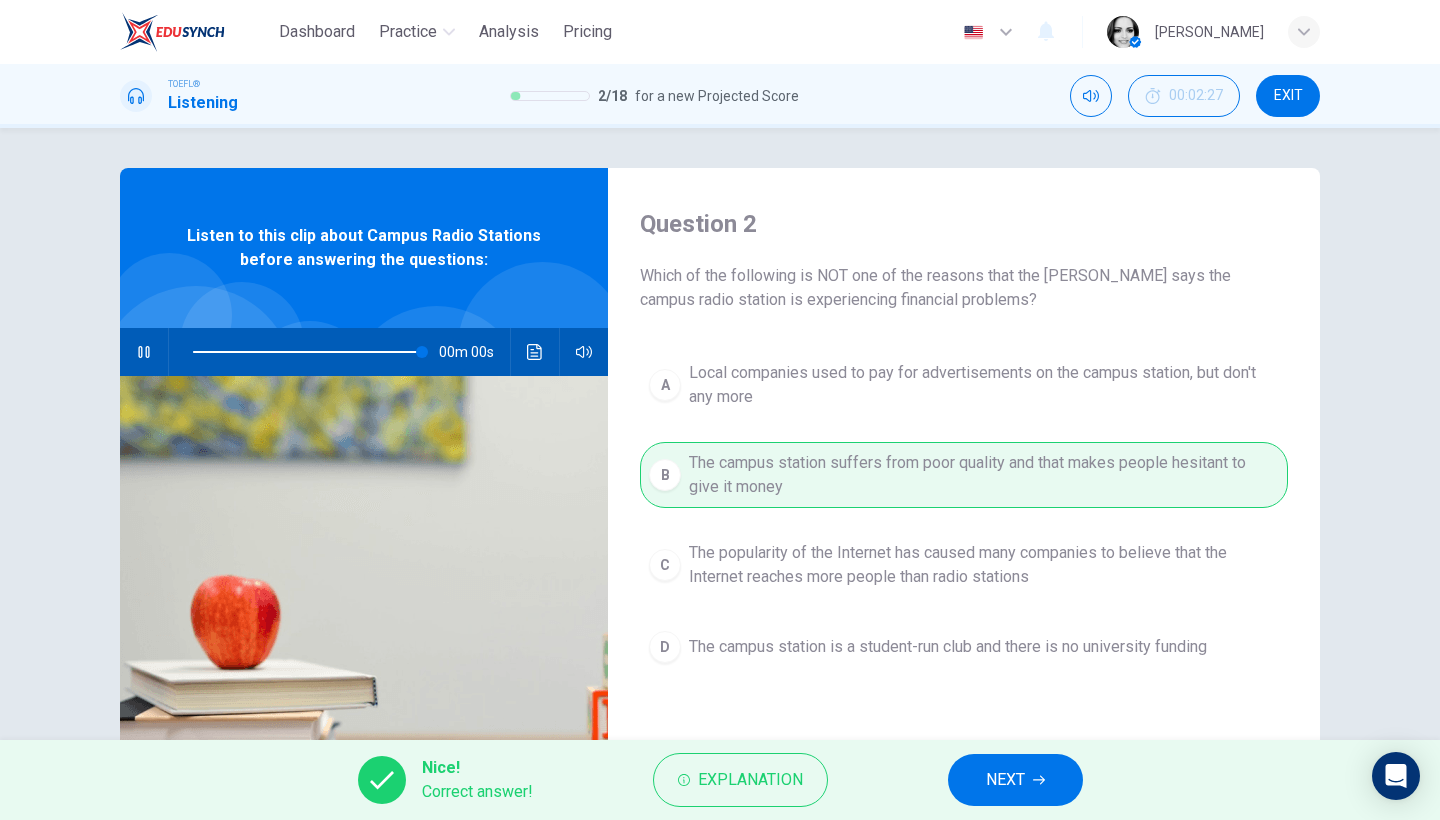 click on "NEXT" at bounding box center [1015, 780] 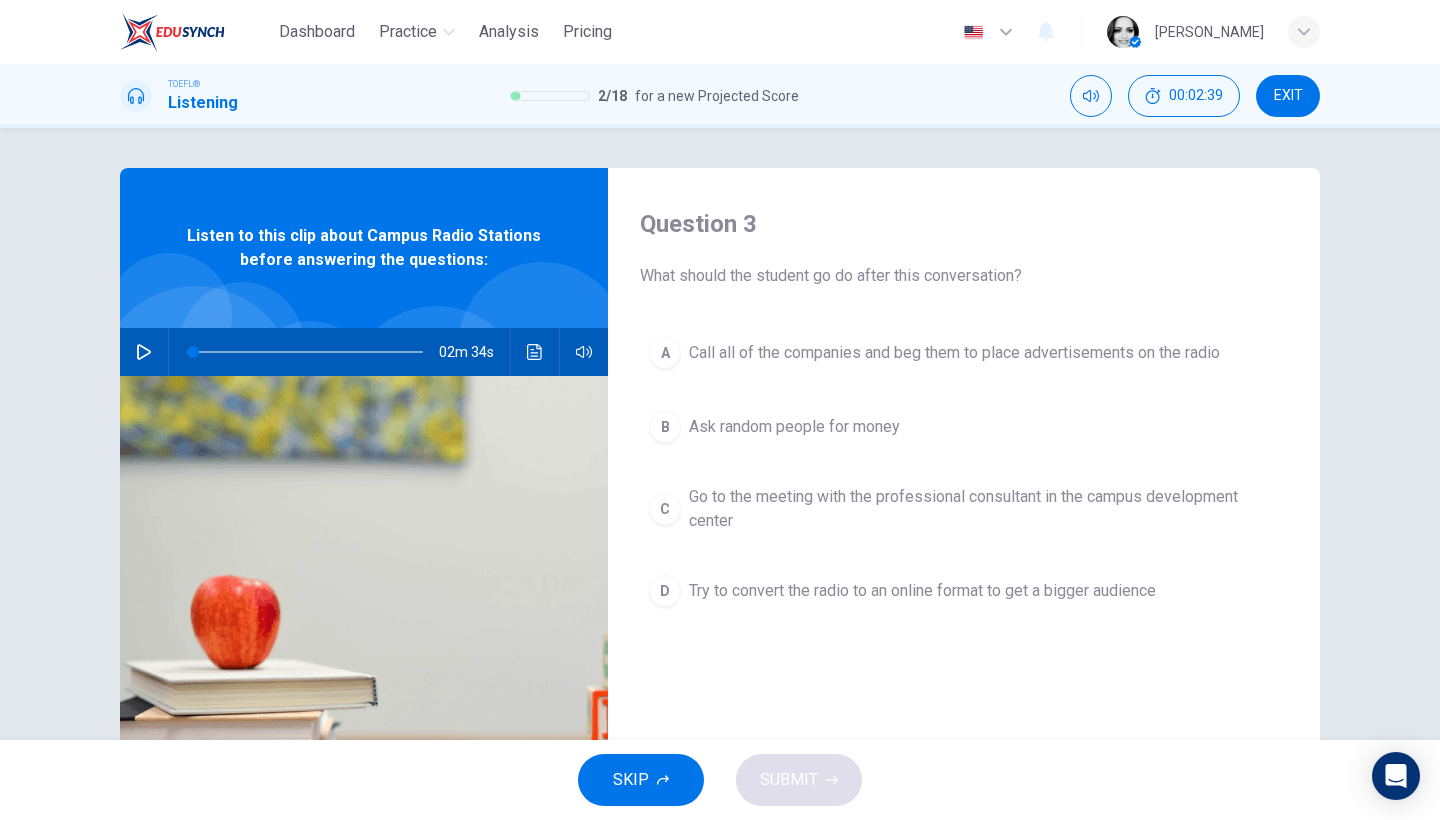 click on "Go to the meeting with the professional consultant in the campus development center" at bounding box center (984, 509) 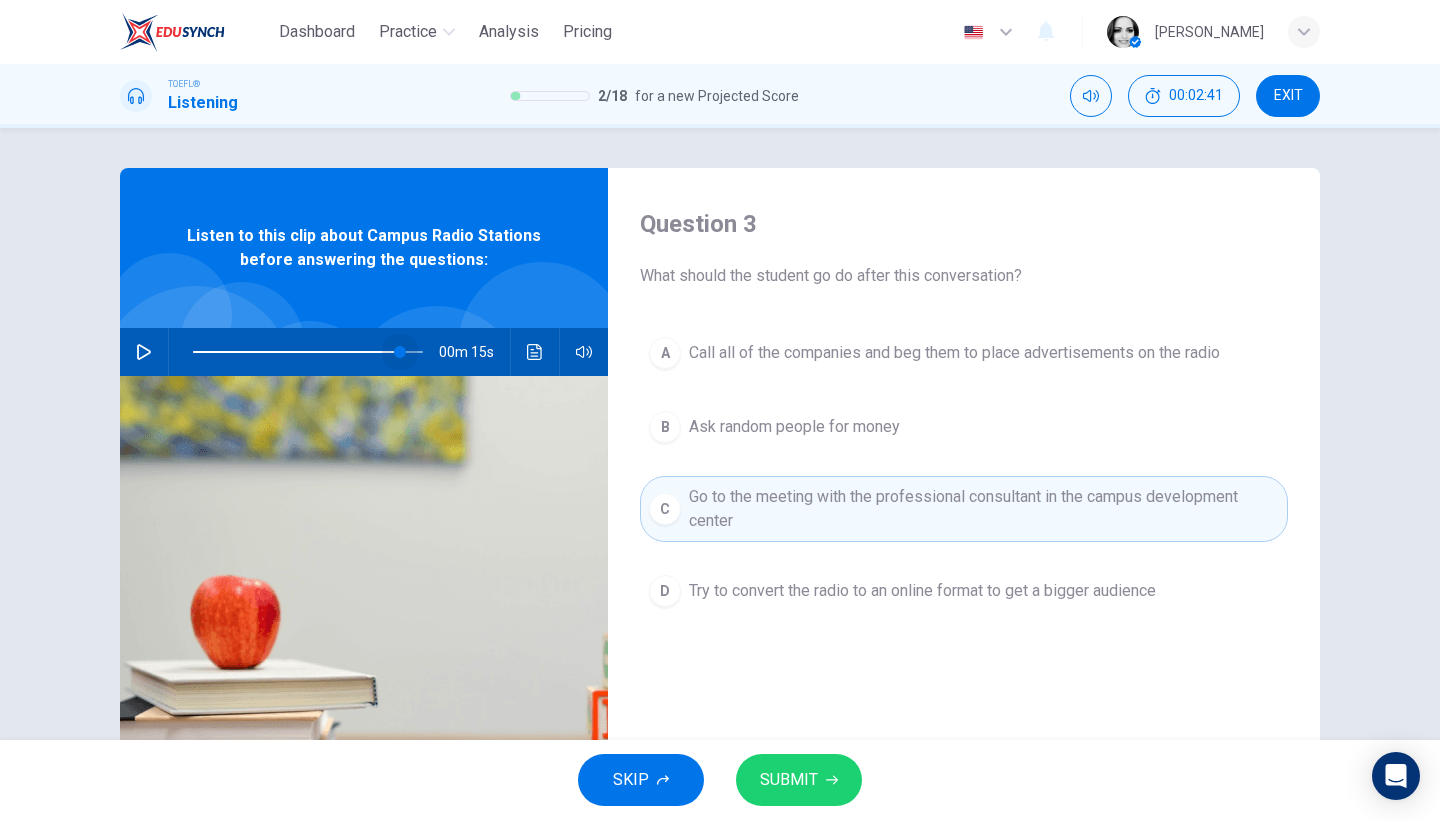 click at bounding box center [308, 352] 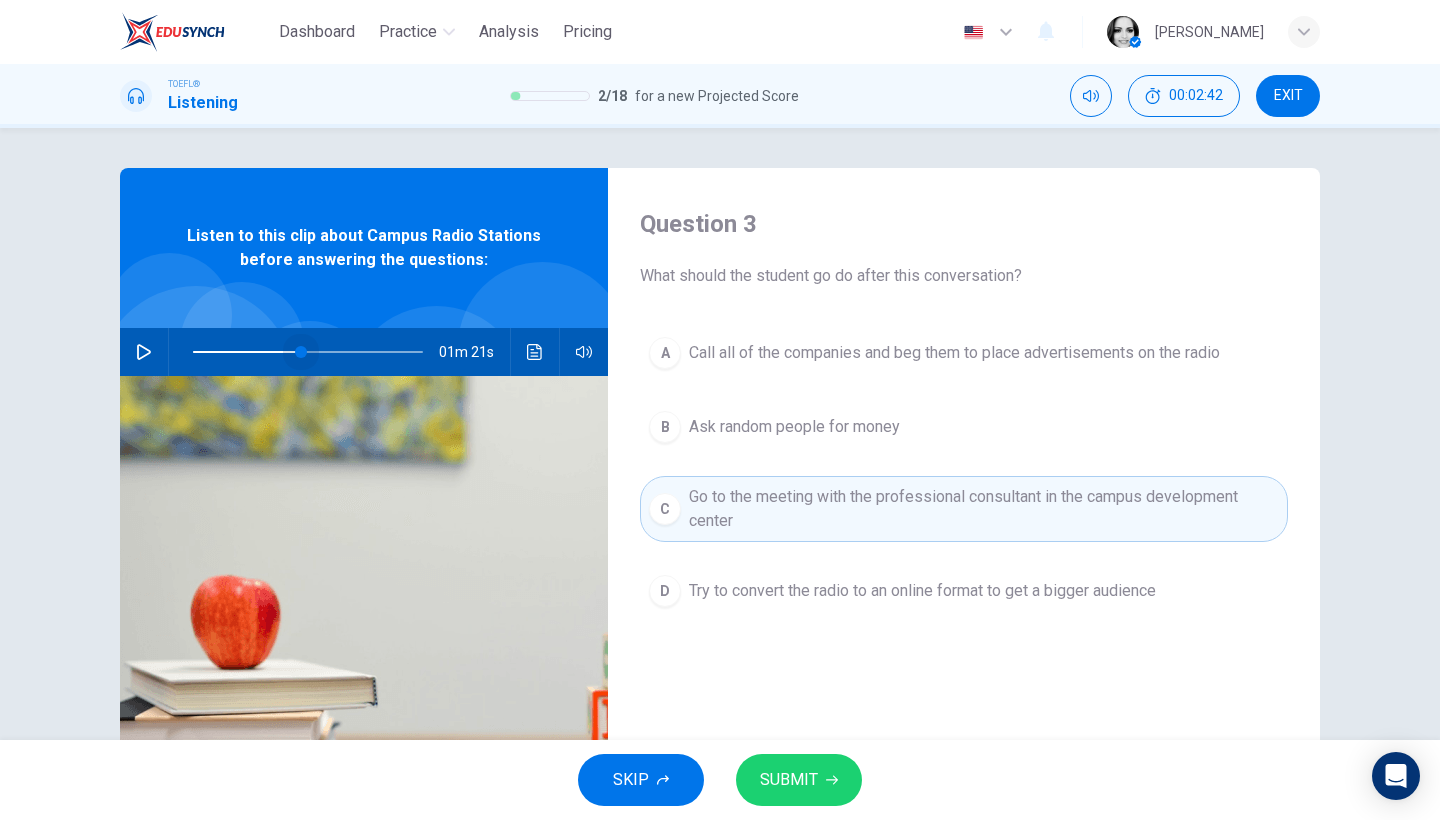 click at bounding box center (308, 352) 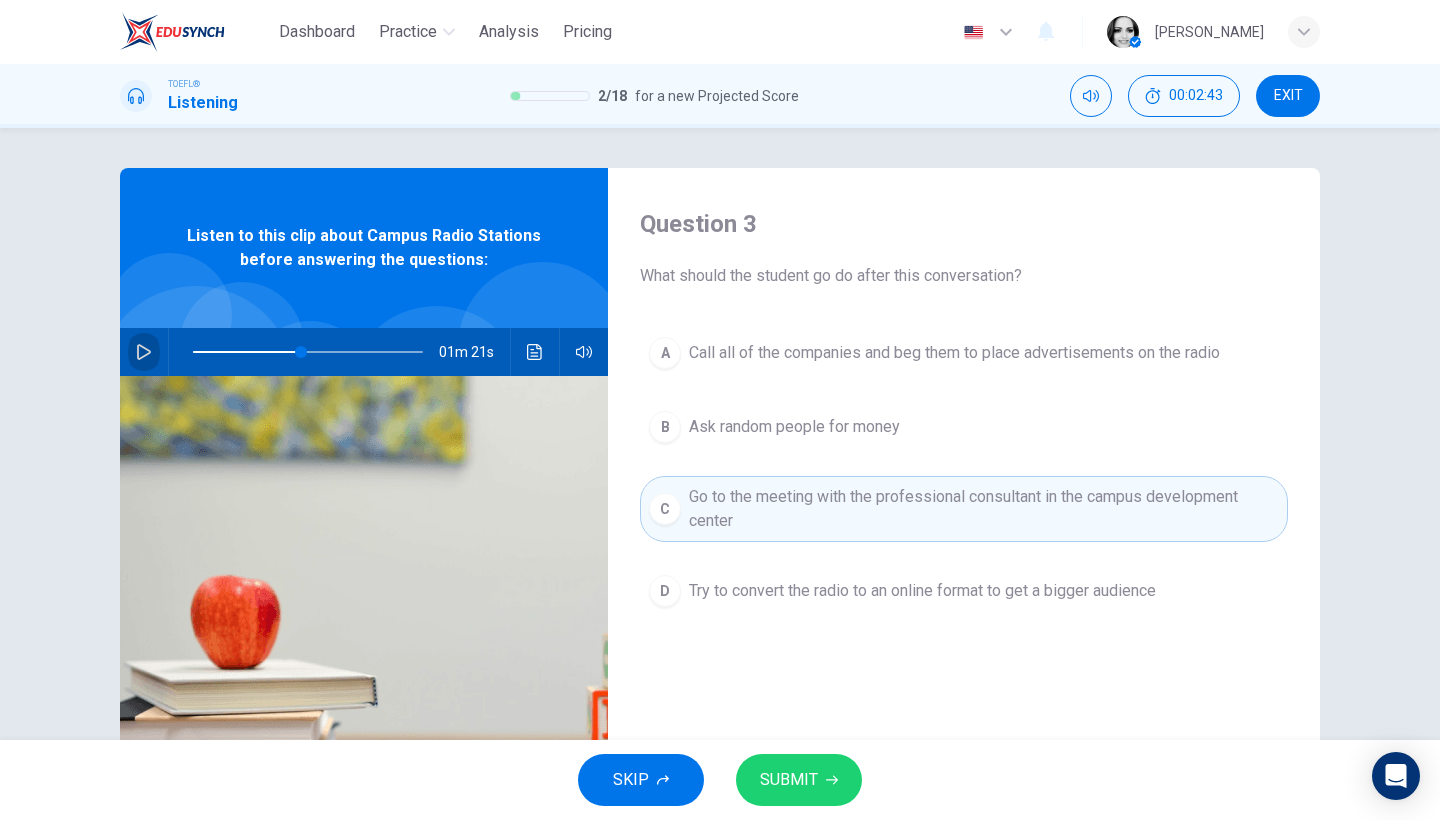 click 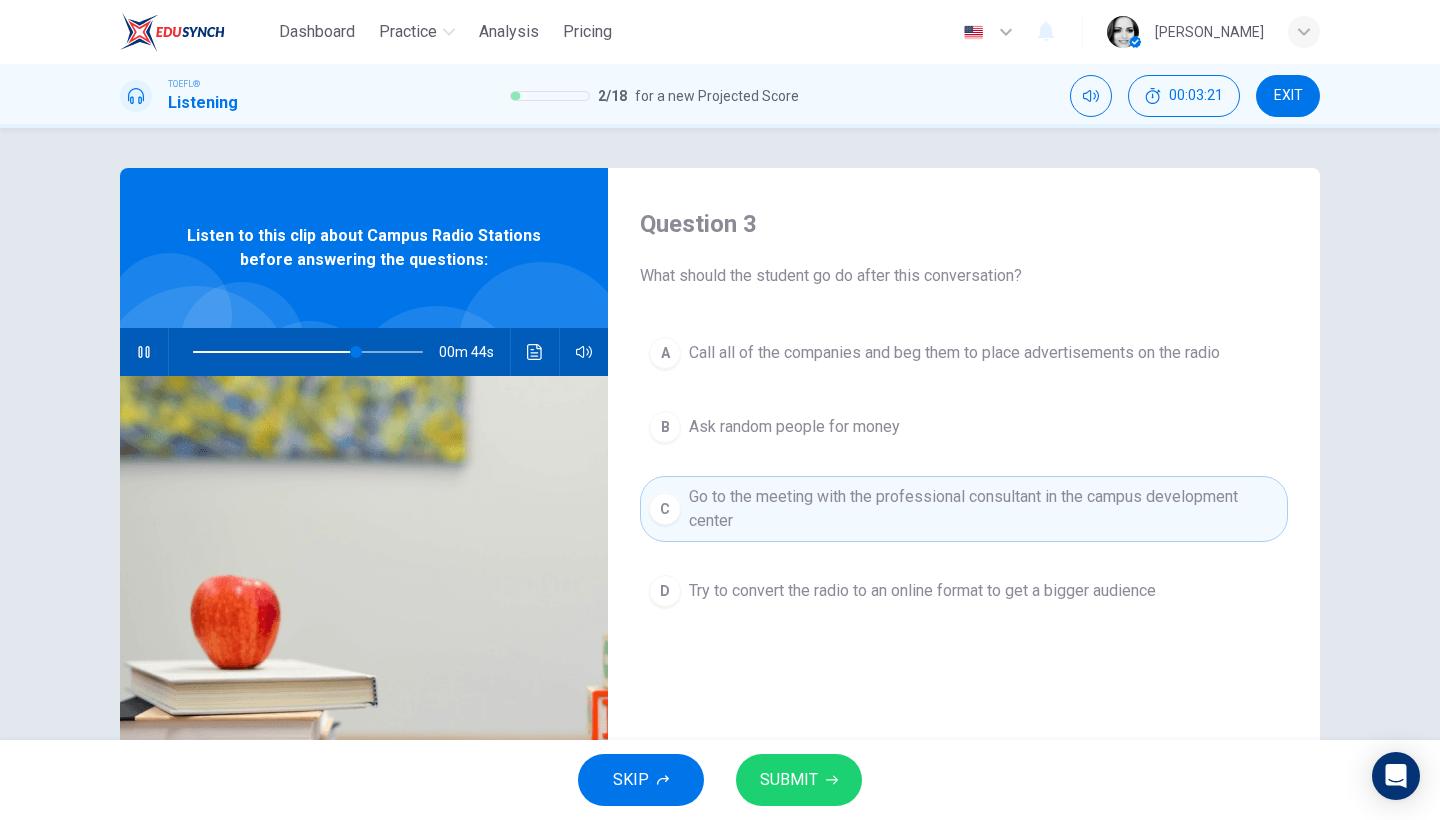 click on "SUBMIT" at bounding box center (789, 780) 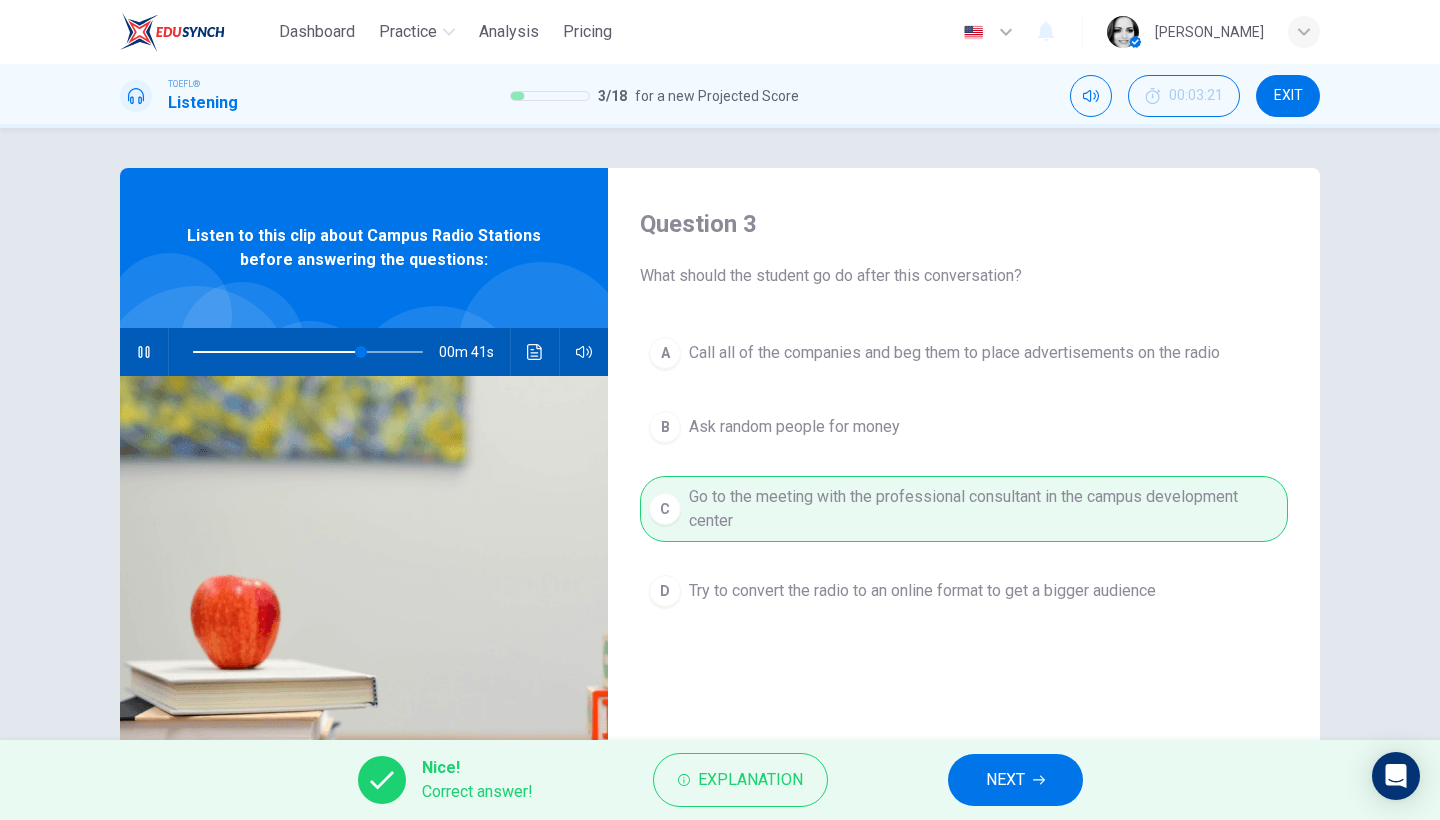 type on "74" 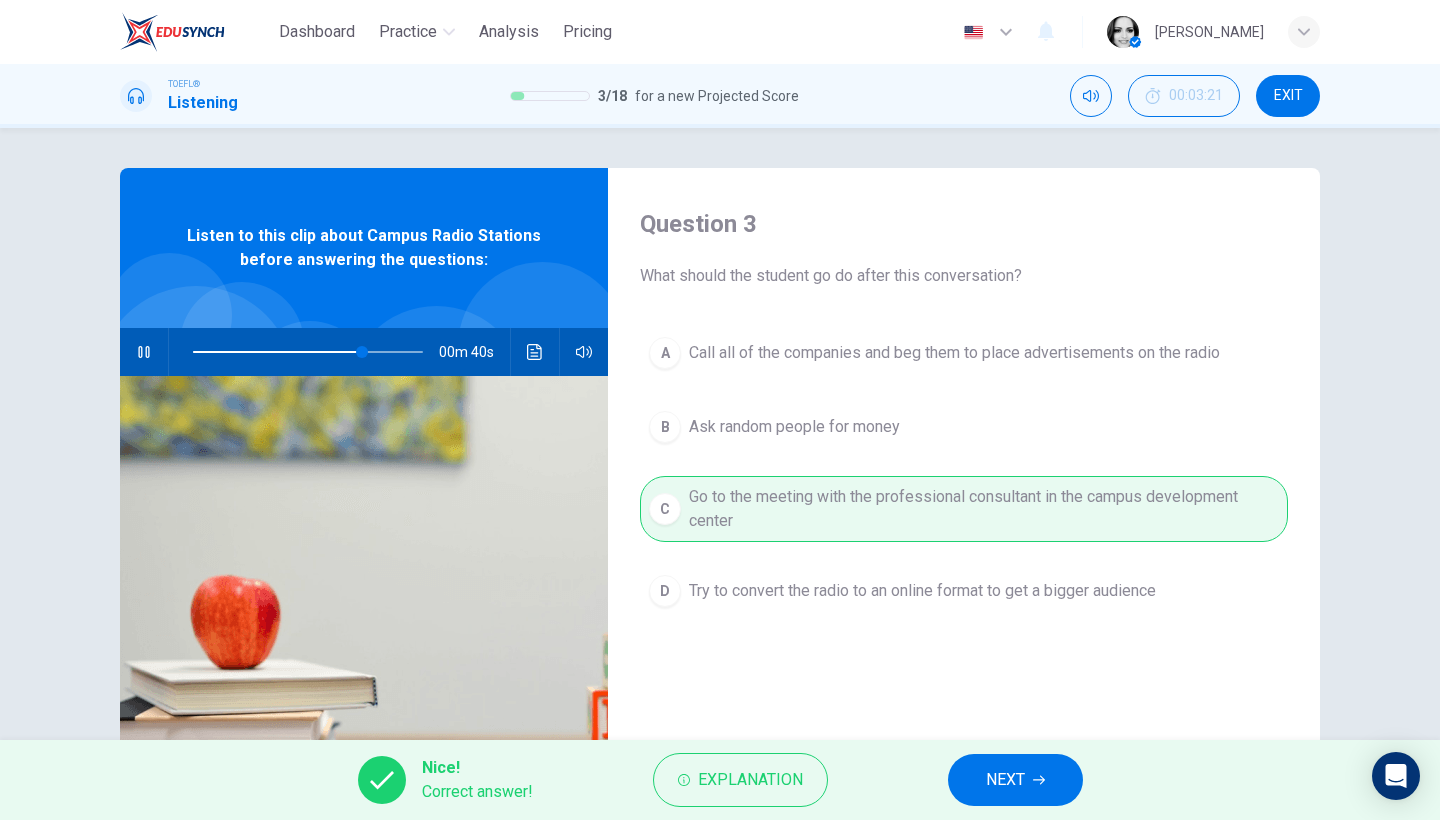 click on "NEXT" at bounding box center (1005, 780) 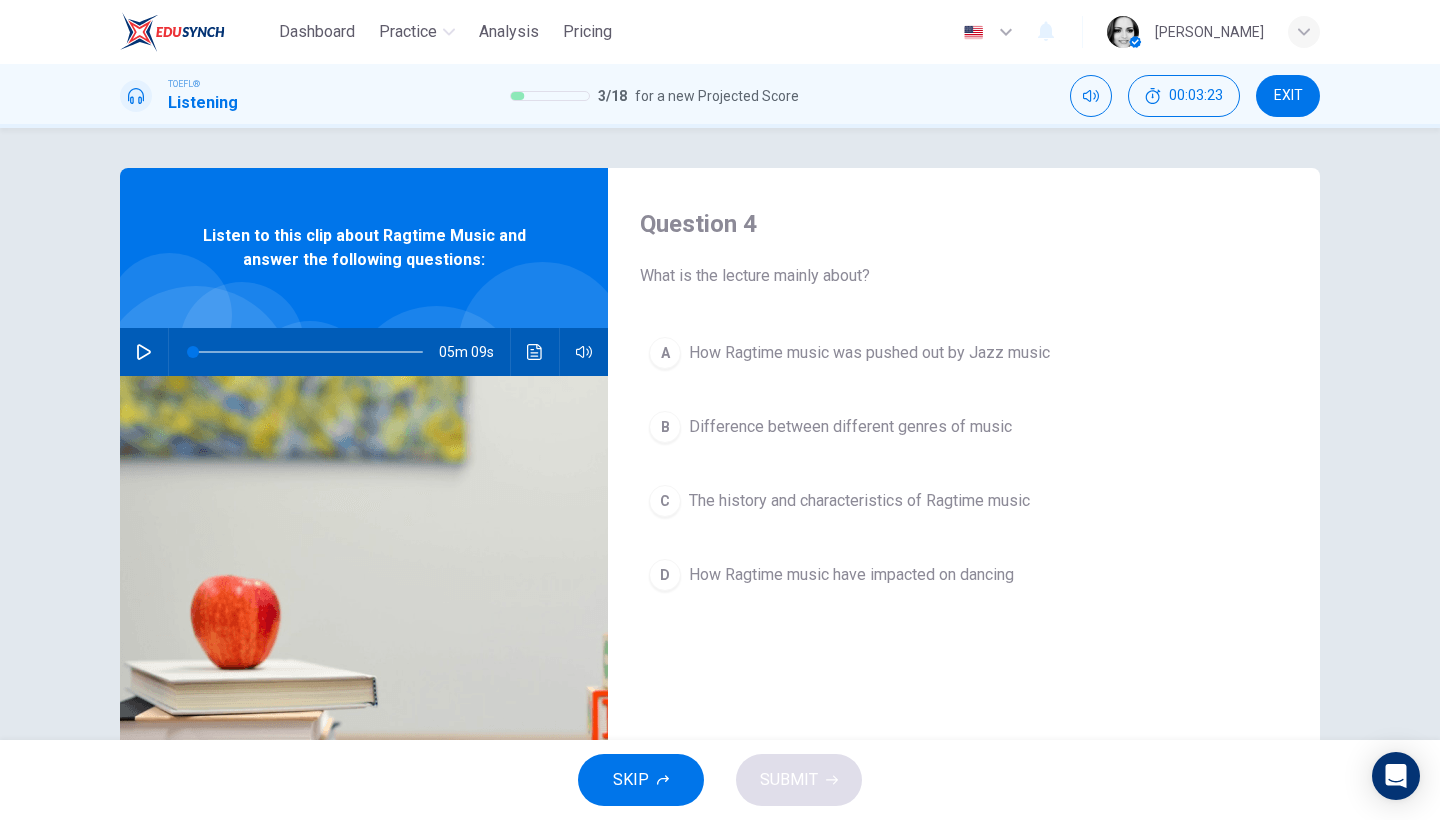click 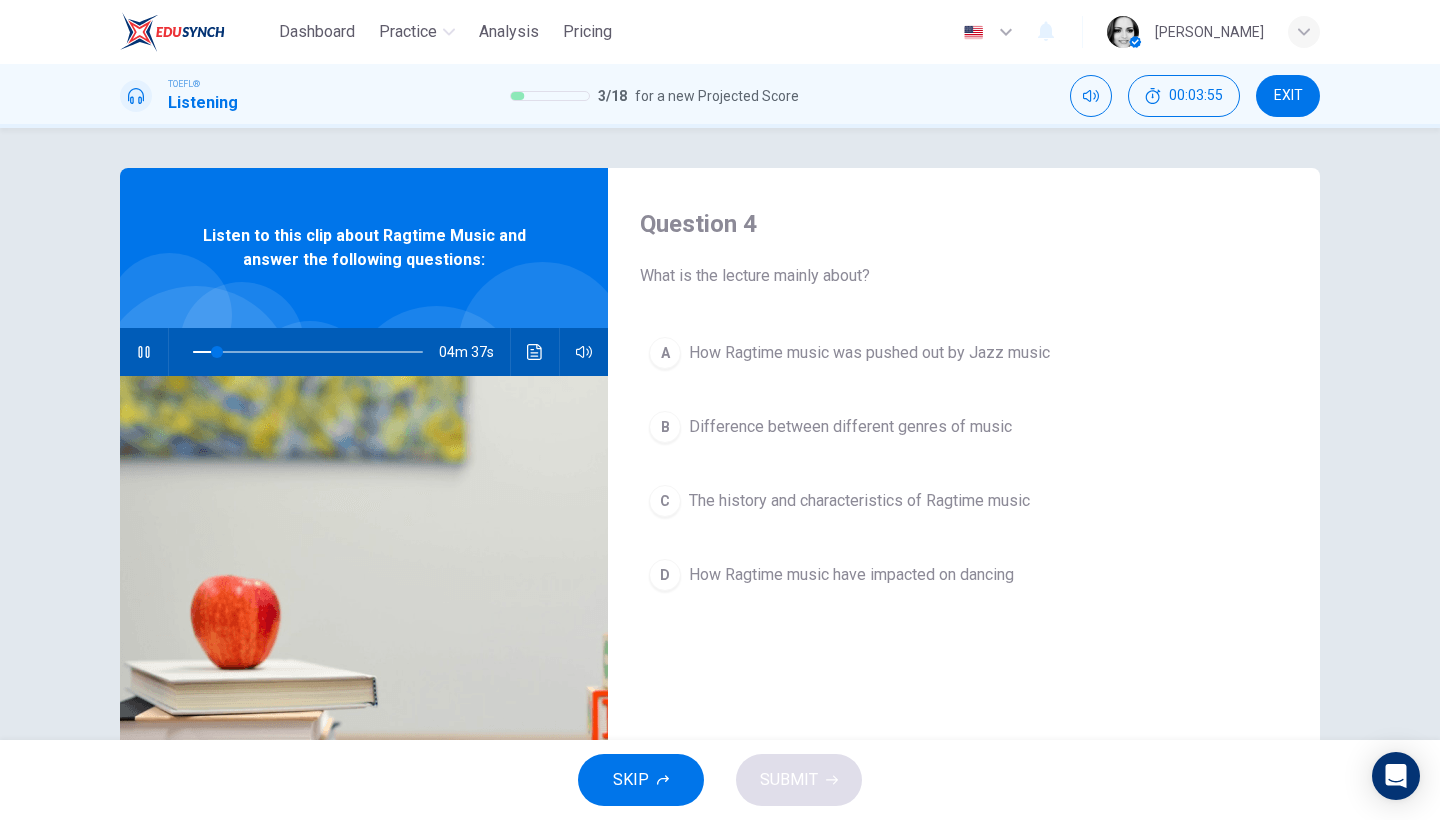 click on "The history and characteristics of Ragtime music" at bounding box center (859, 501) 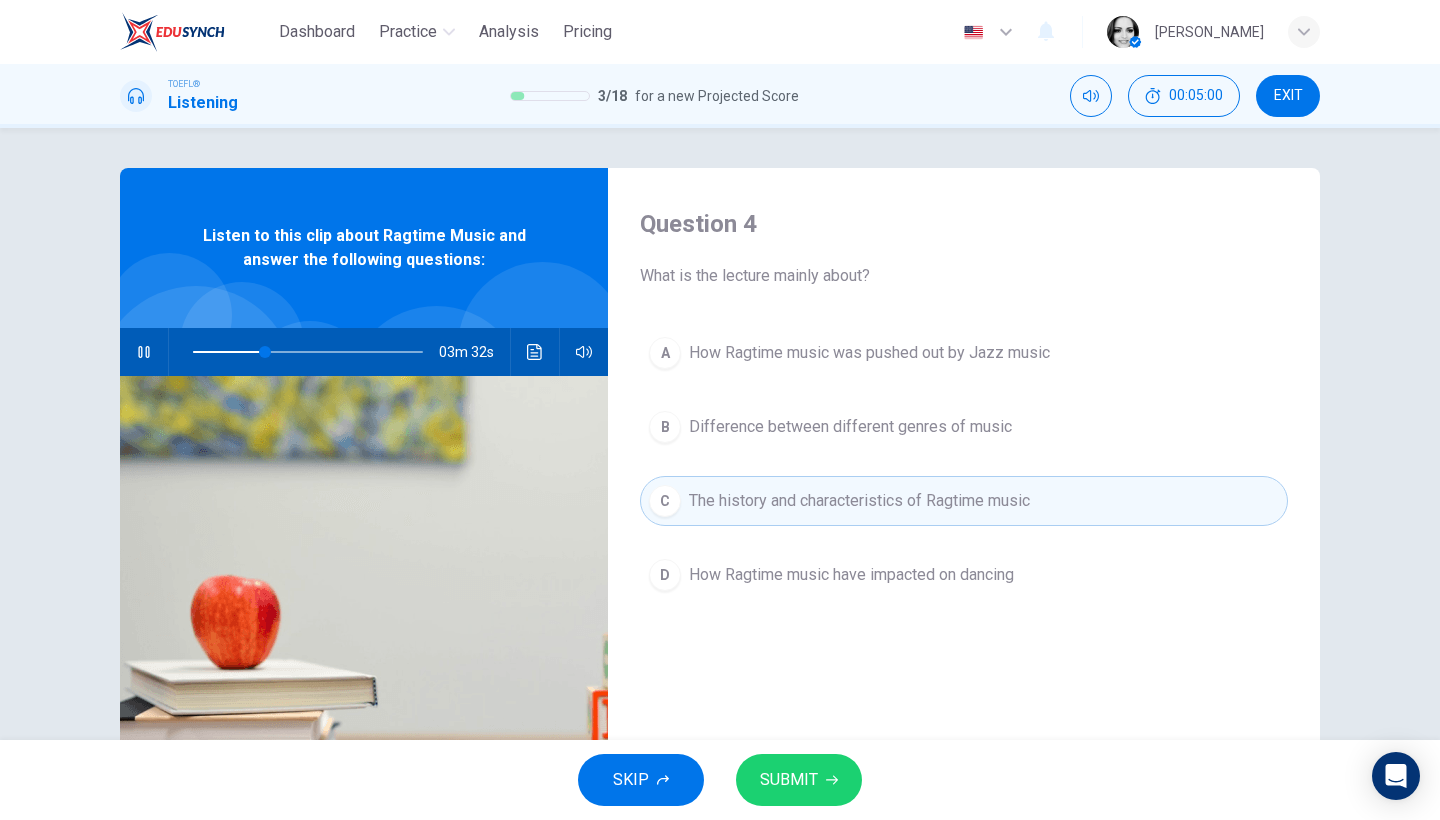 click on "SUBMIT" at bounding box center (789, 780) 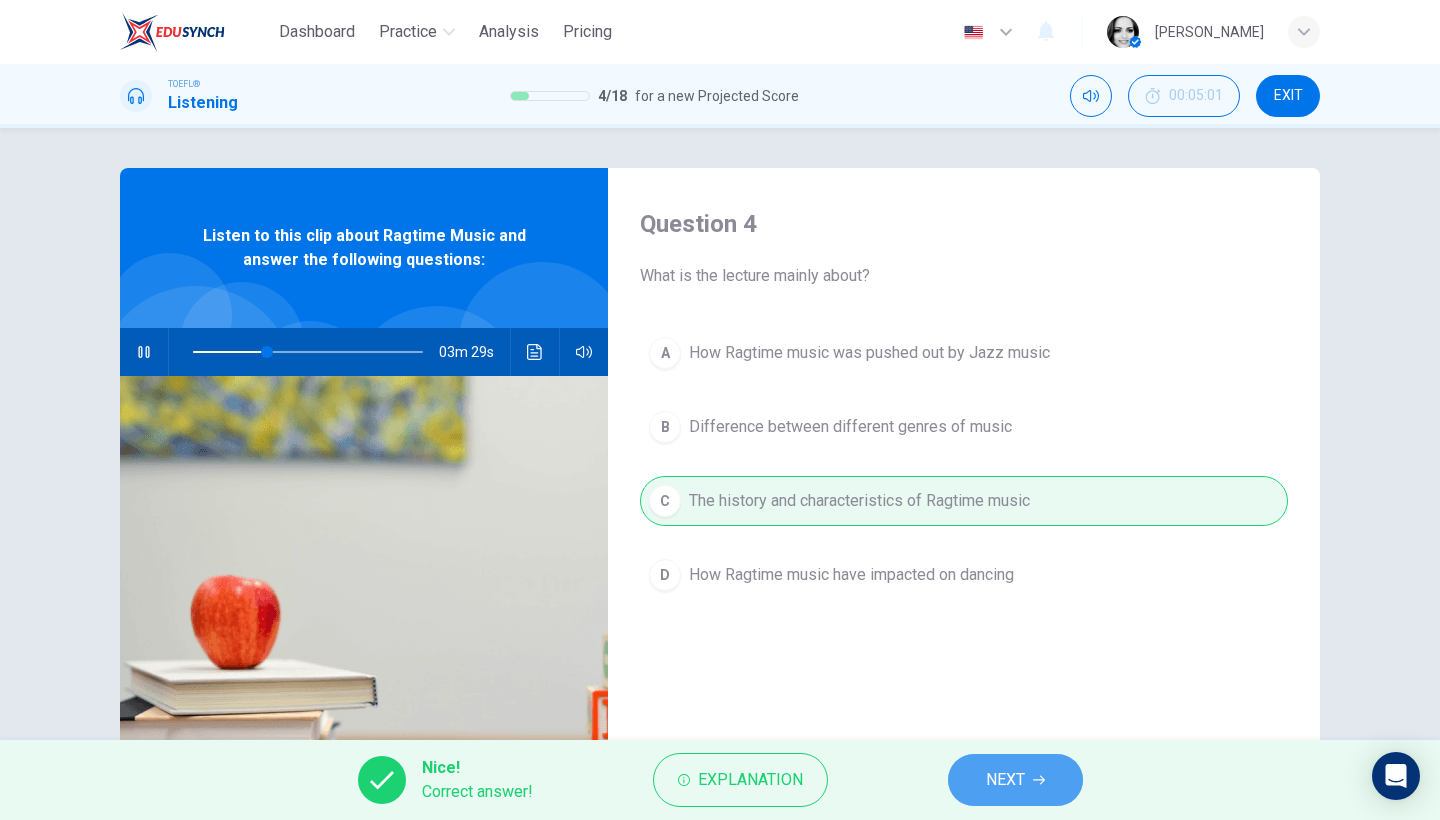 click 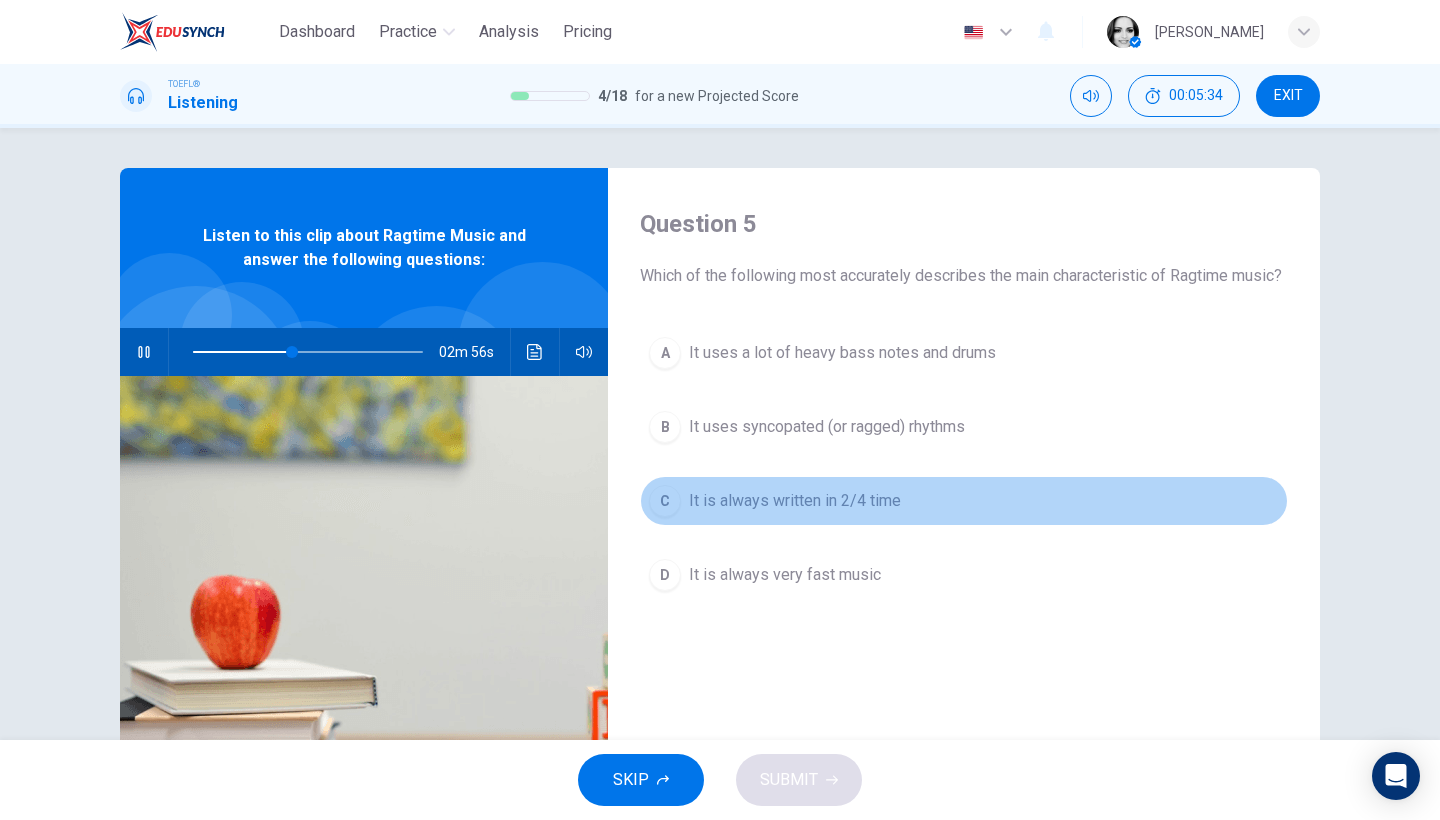 click on "It is always written in 2/4 time" at bounding box center (795, 501) 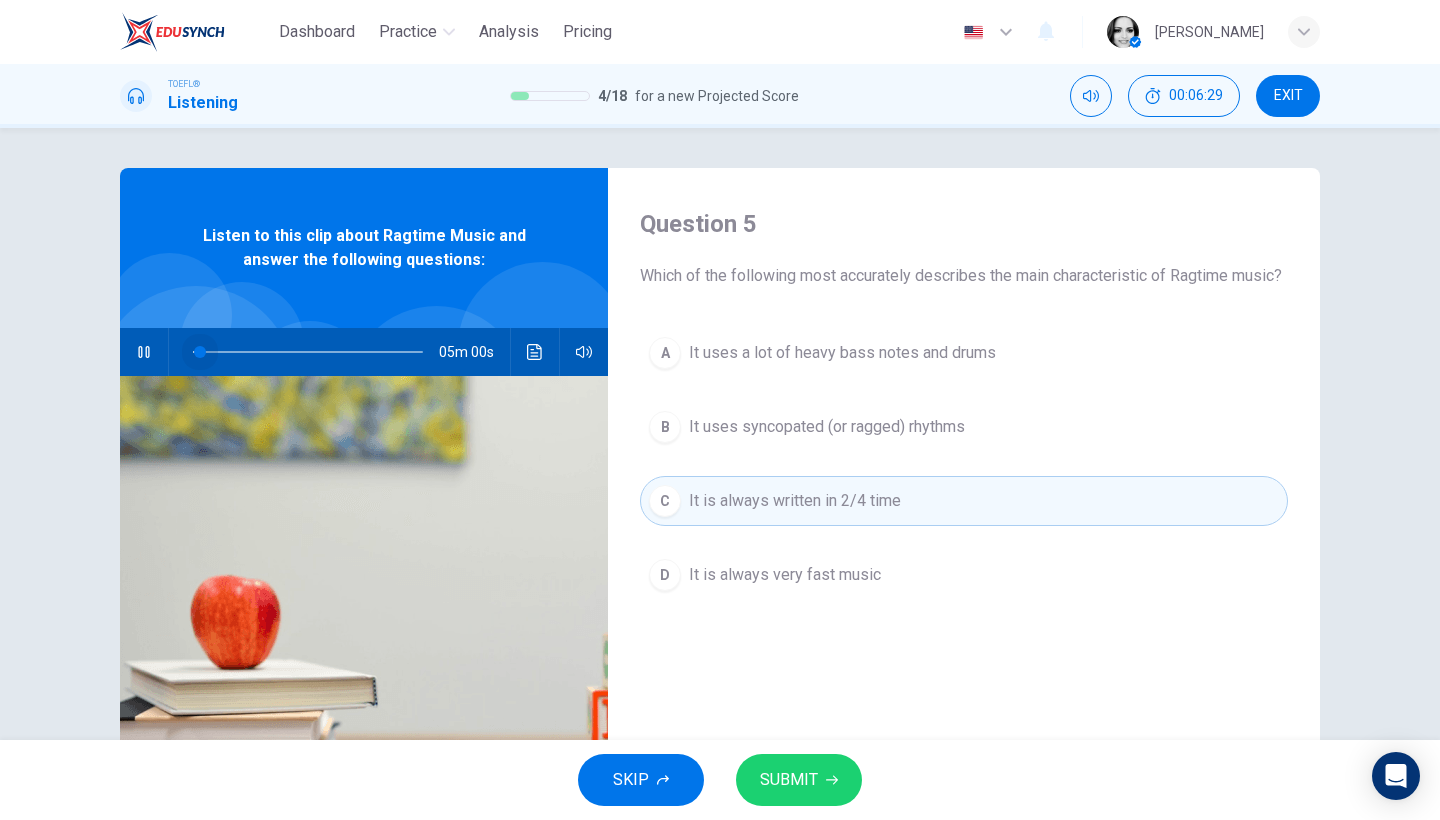 click at bounding box center (308, 352) 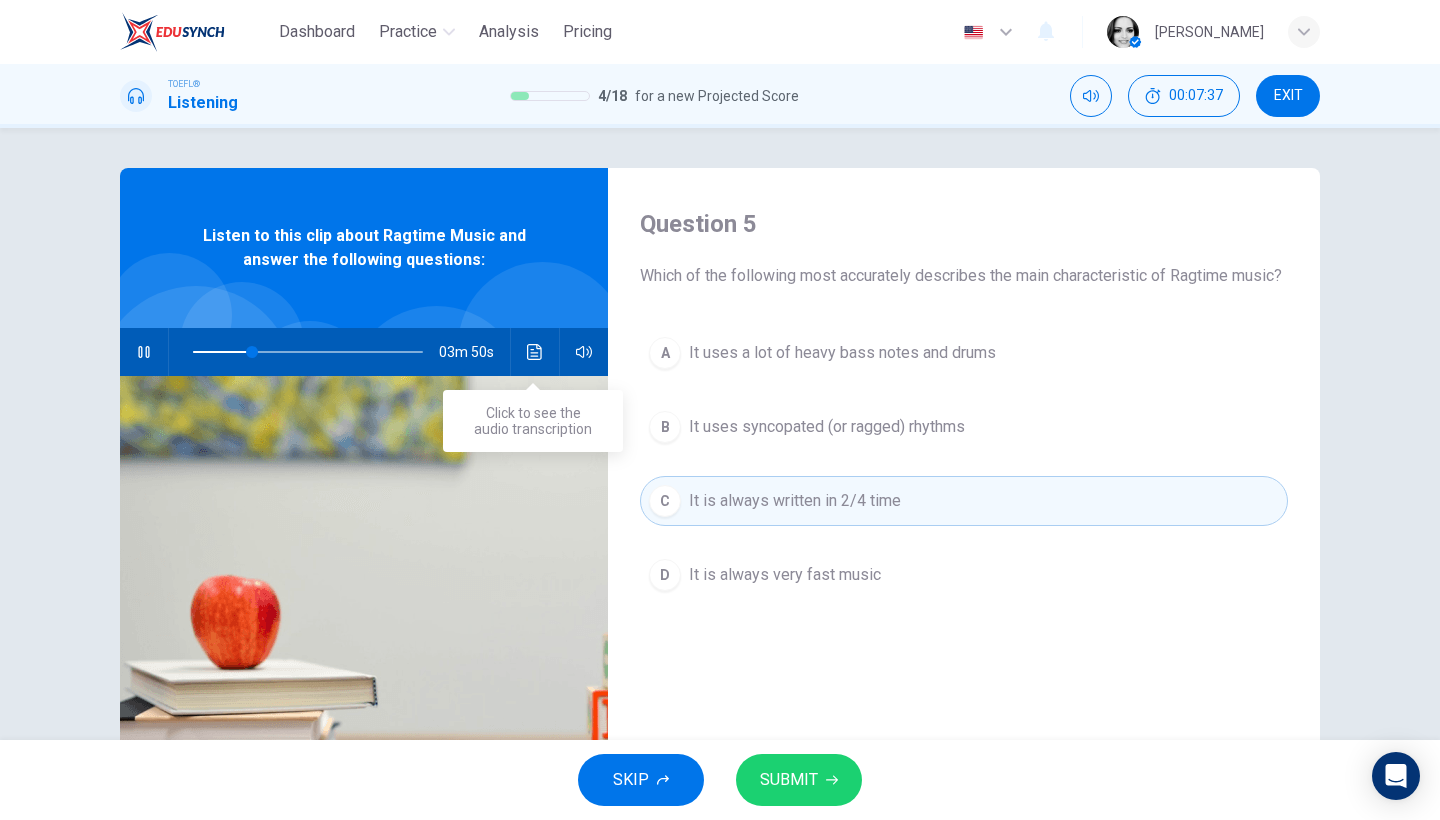 click 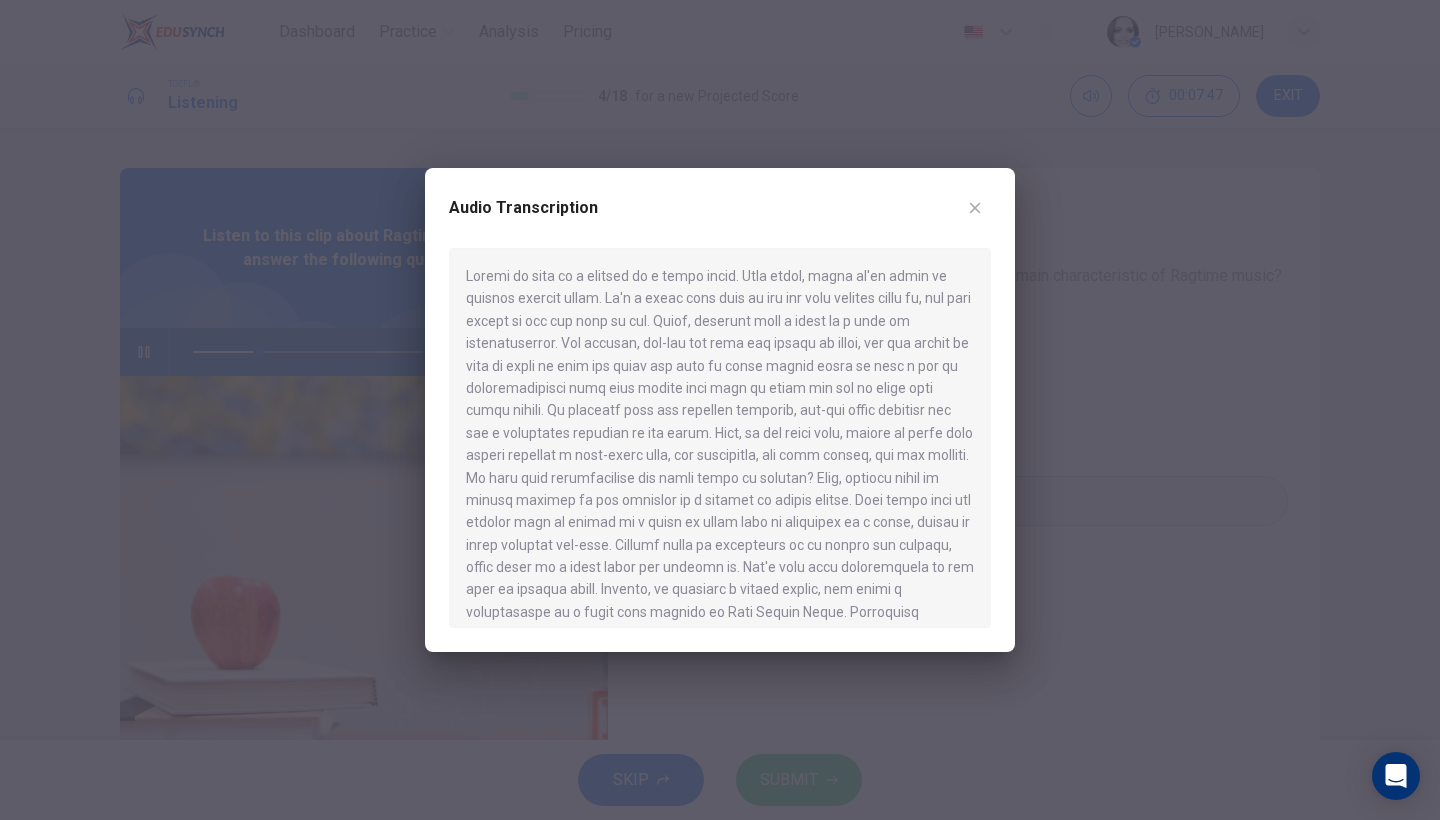 drag, startPoint x: 509, startPoint y: 448, endPoint x: 891, endPoint y: 466, distance: 382.42386 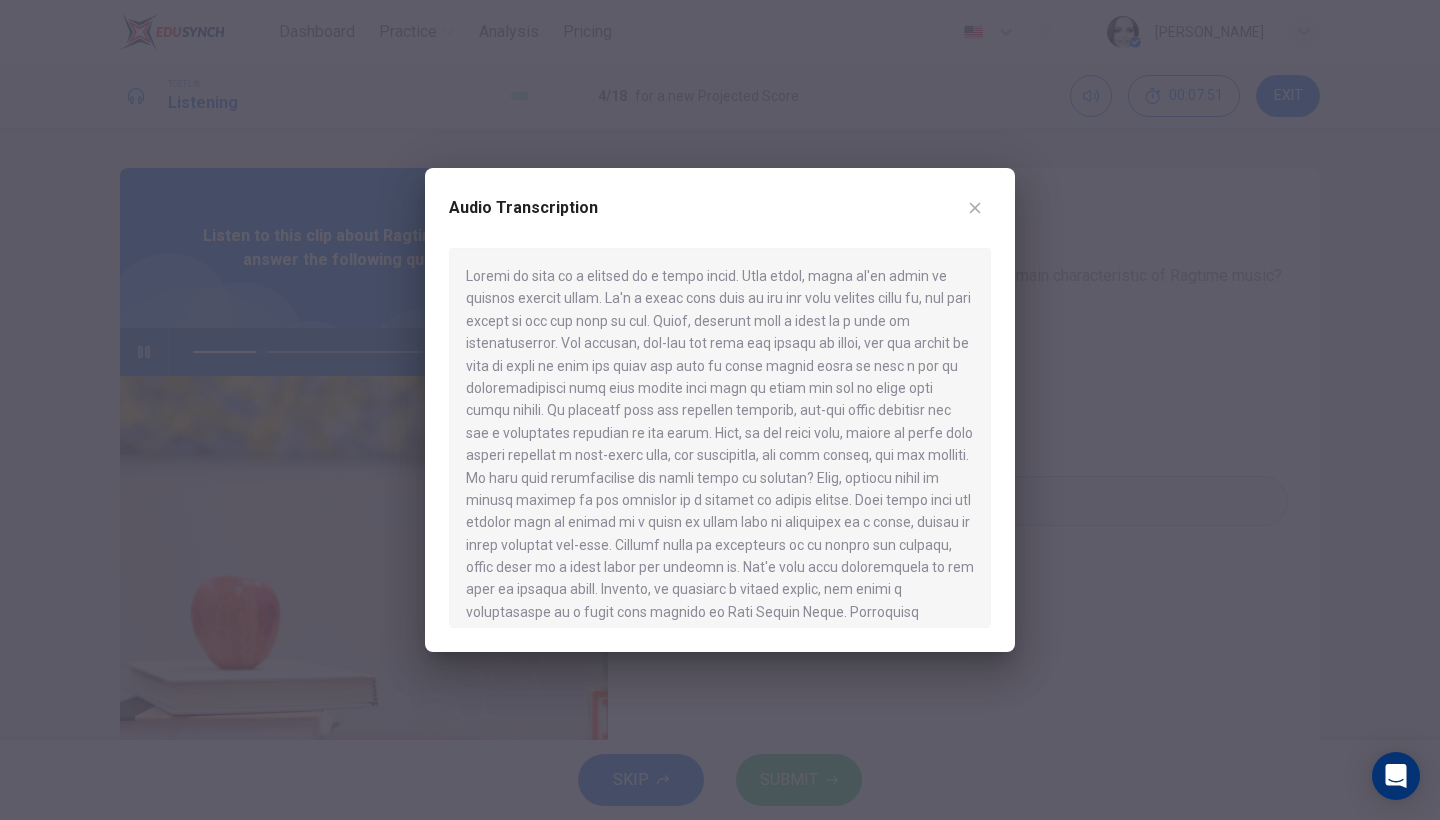 drag, startPoint x: 783, startPoint y: 446, endPoint x: 943, endPoint y: 454, distance: 160.19987 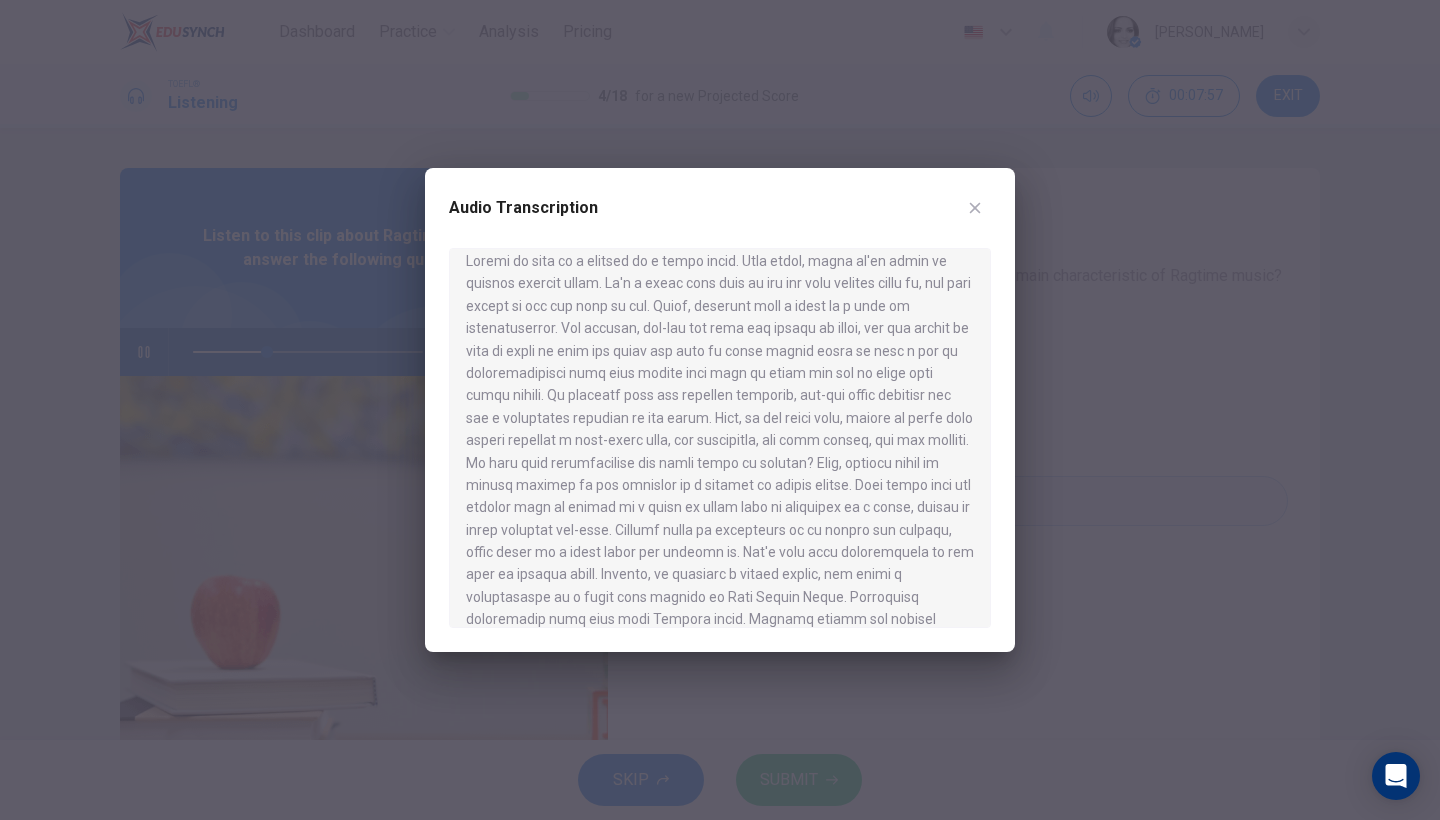 scroll, scrollTop: 44, scrollLeft: 0, axis: vertical 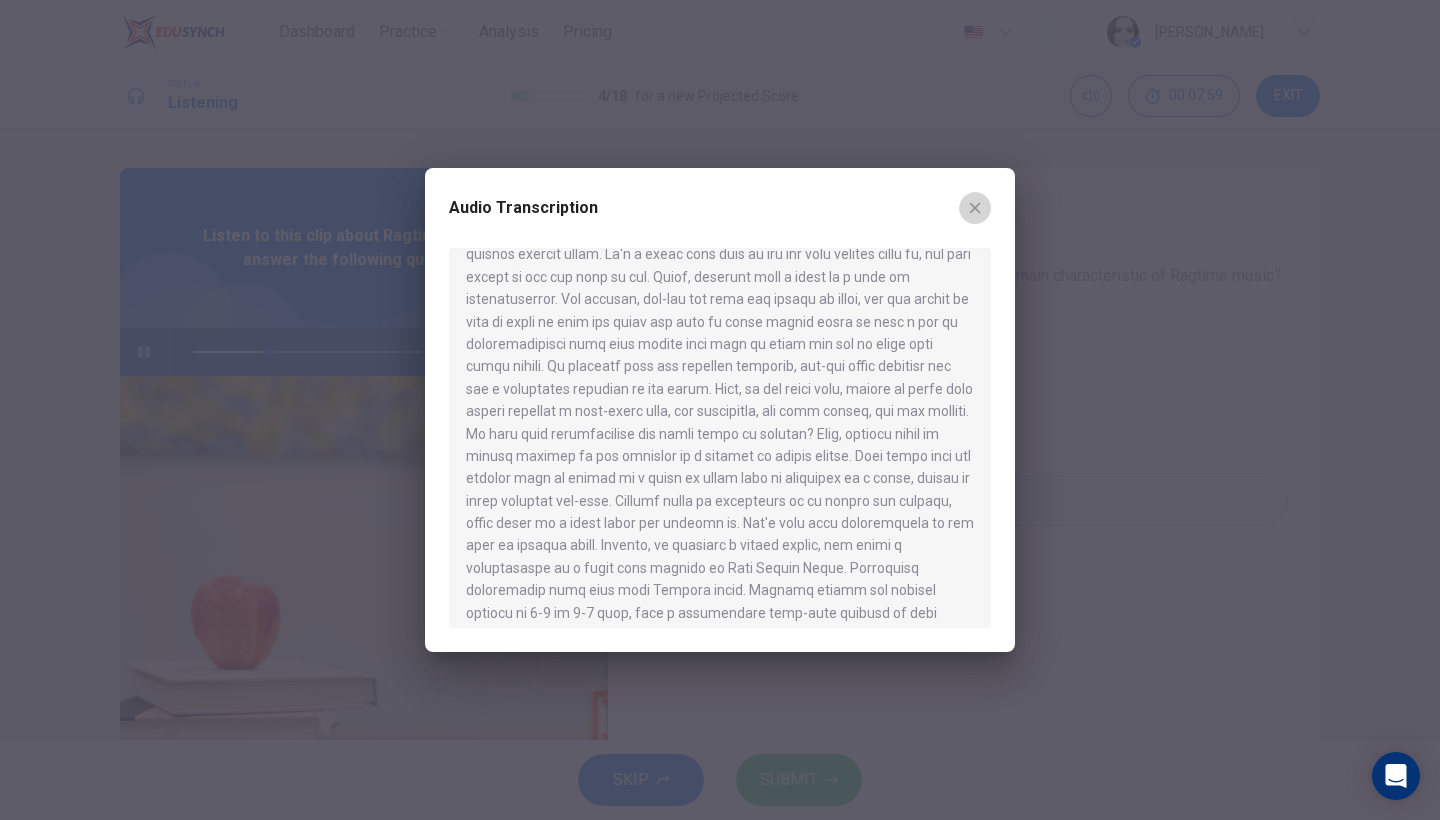 click at bounding box center (975, 208) 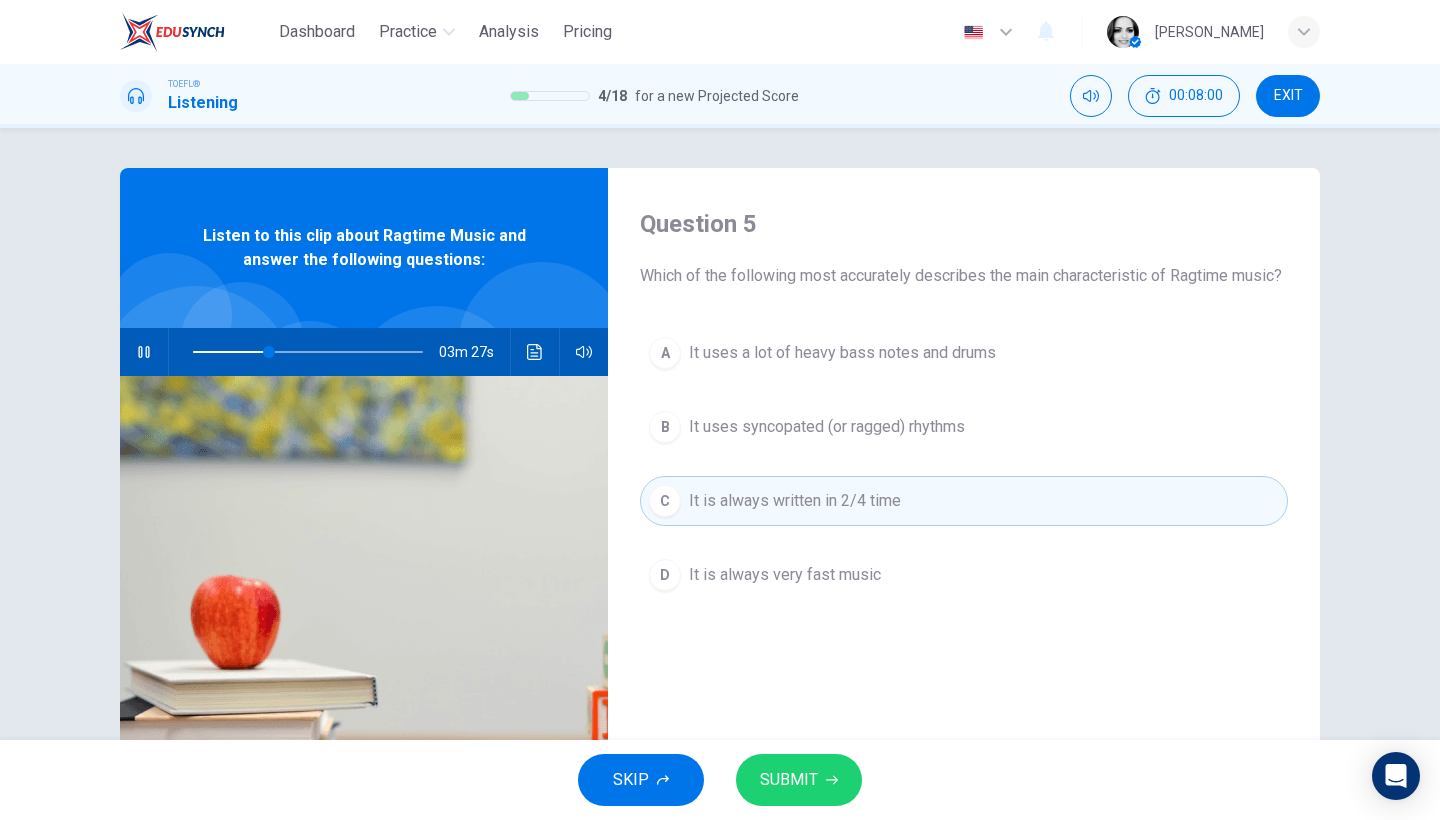 click on "It uses syncopated (or ragged) rhythms" at bounding box center (827, 427) 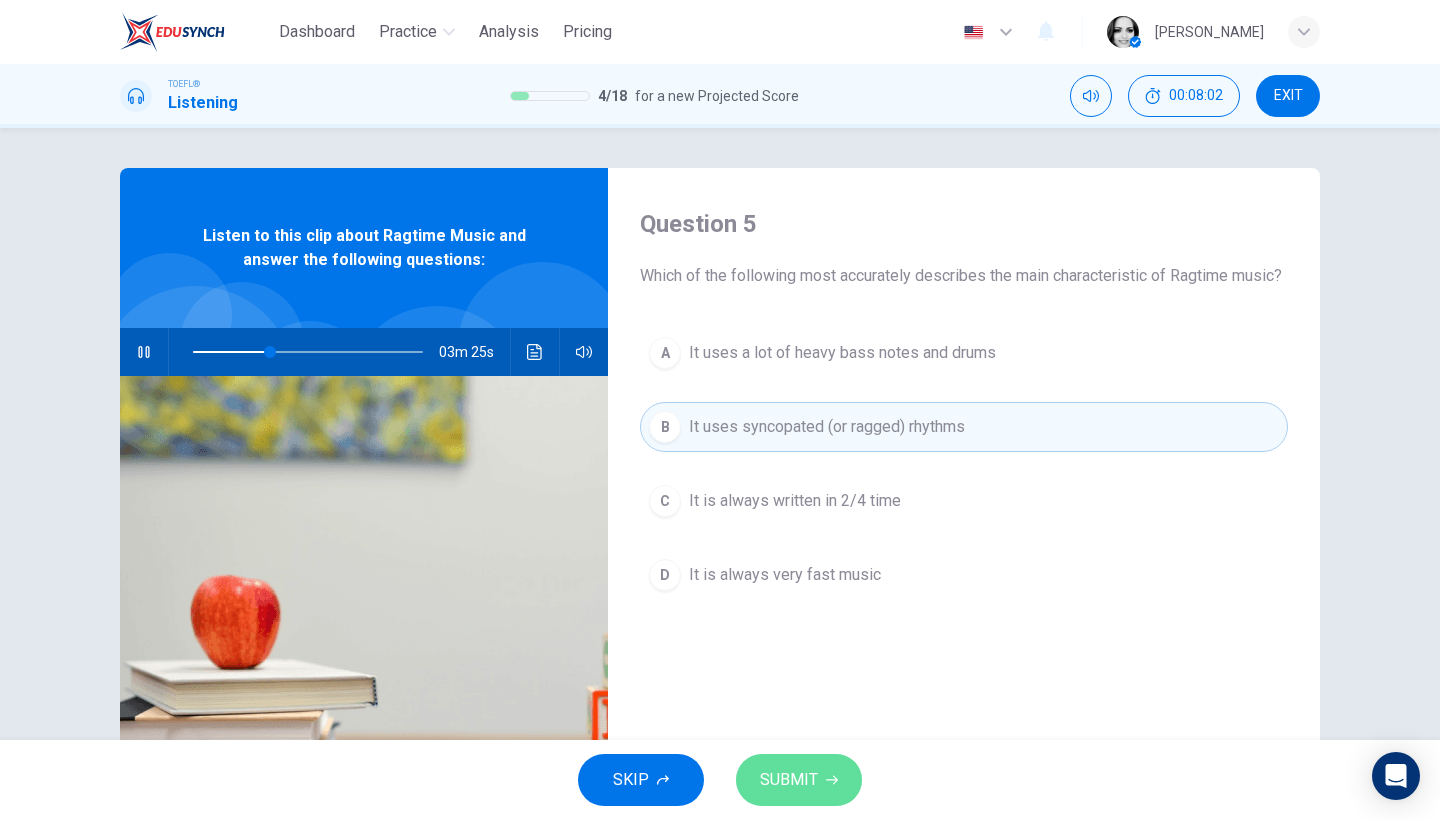 click on "SUBMIT" at bounding box center (789, 780) 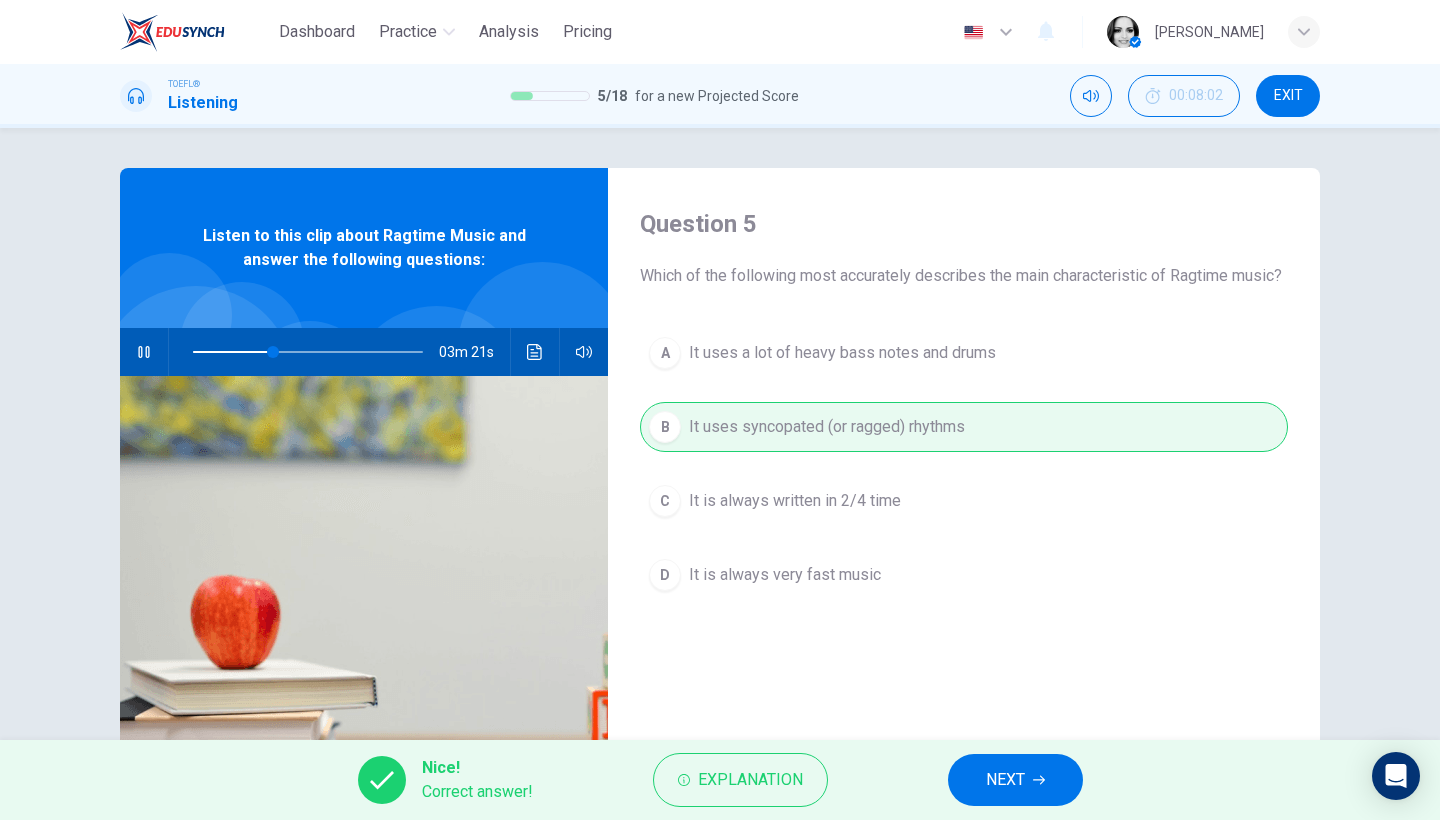 click on "NEXT" at bounding box center [1005, 780] 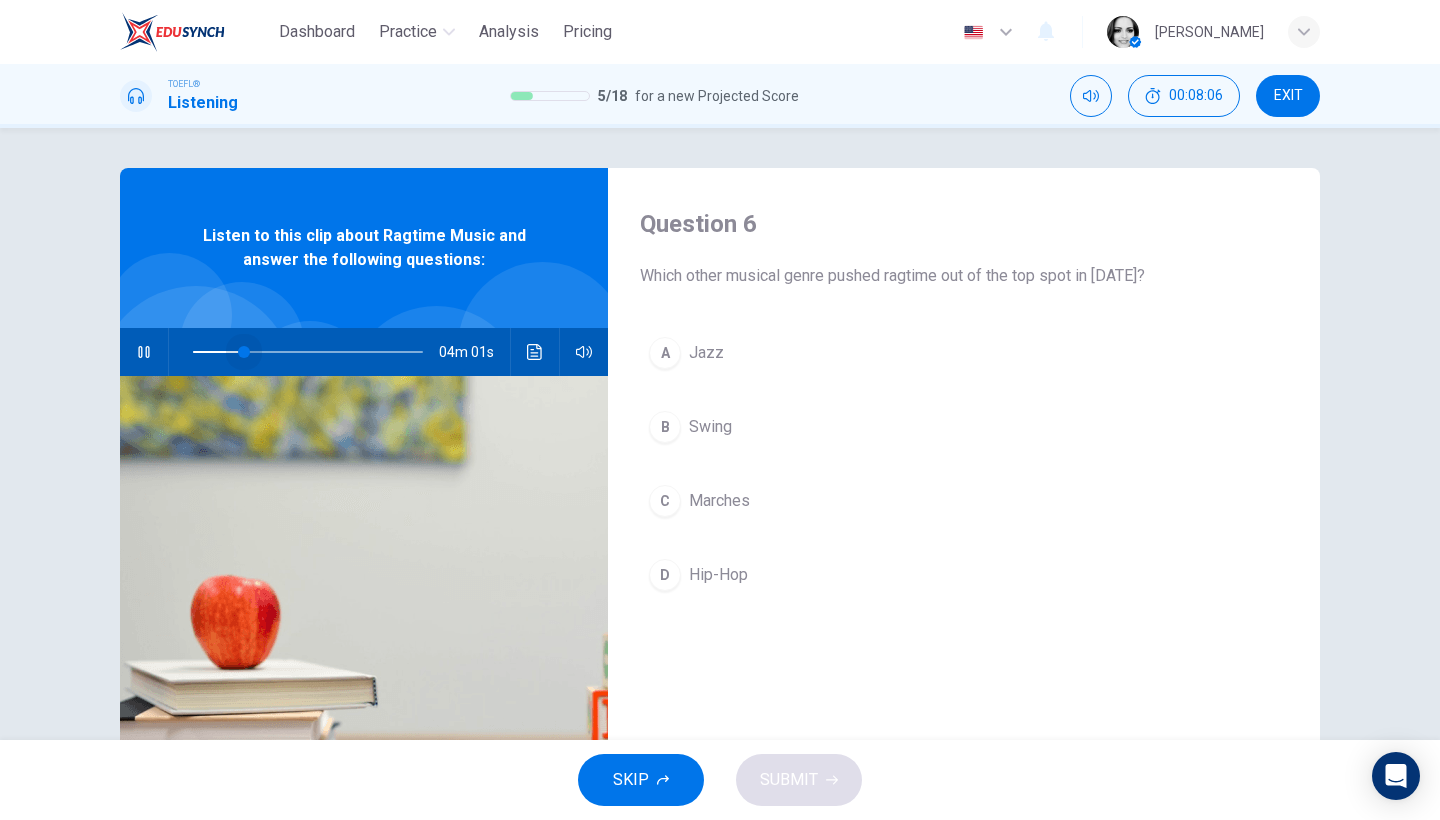 click at bounding box center [308, 352] 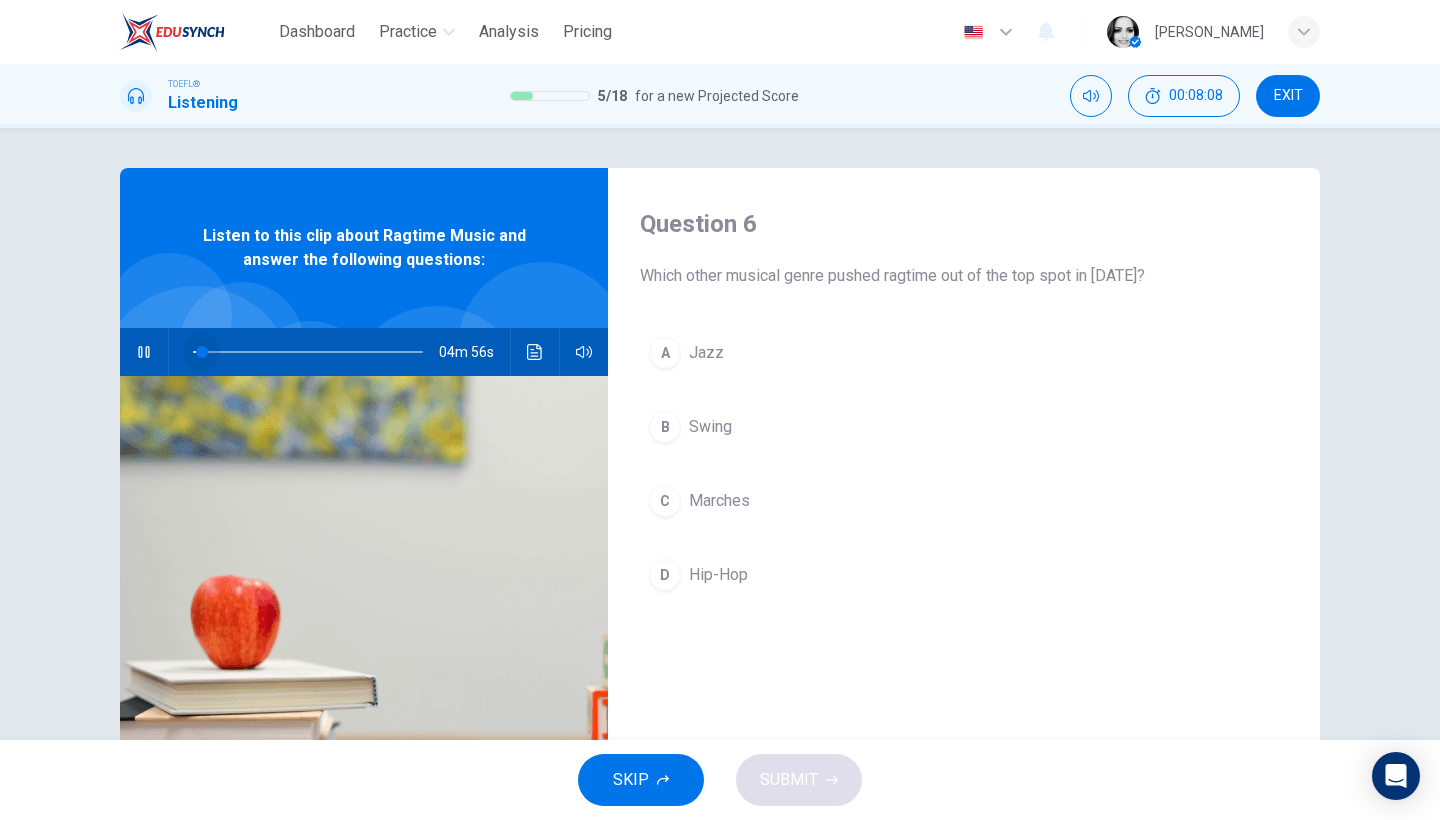 drag, startPoint x: 238, startPoint y: 347, endPoint x: 201, endPoint y: 349, distance: 37.054016 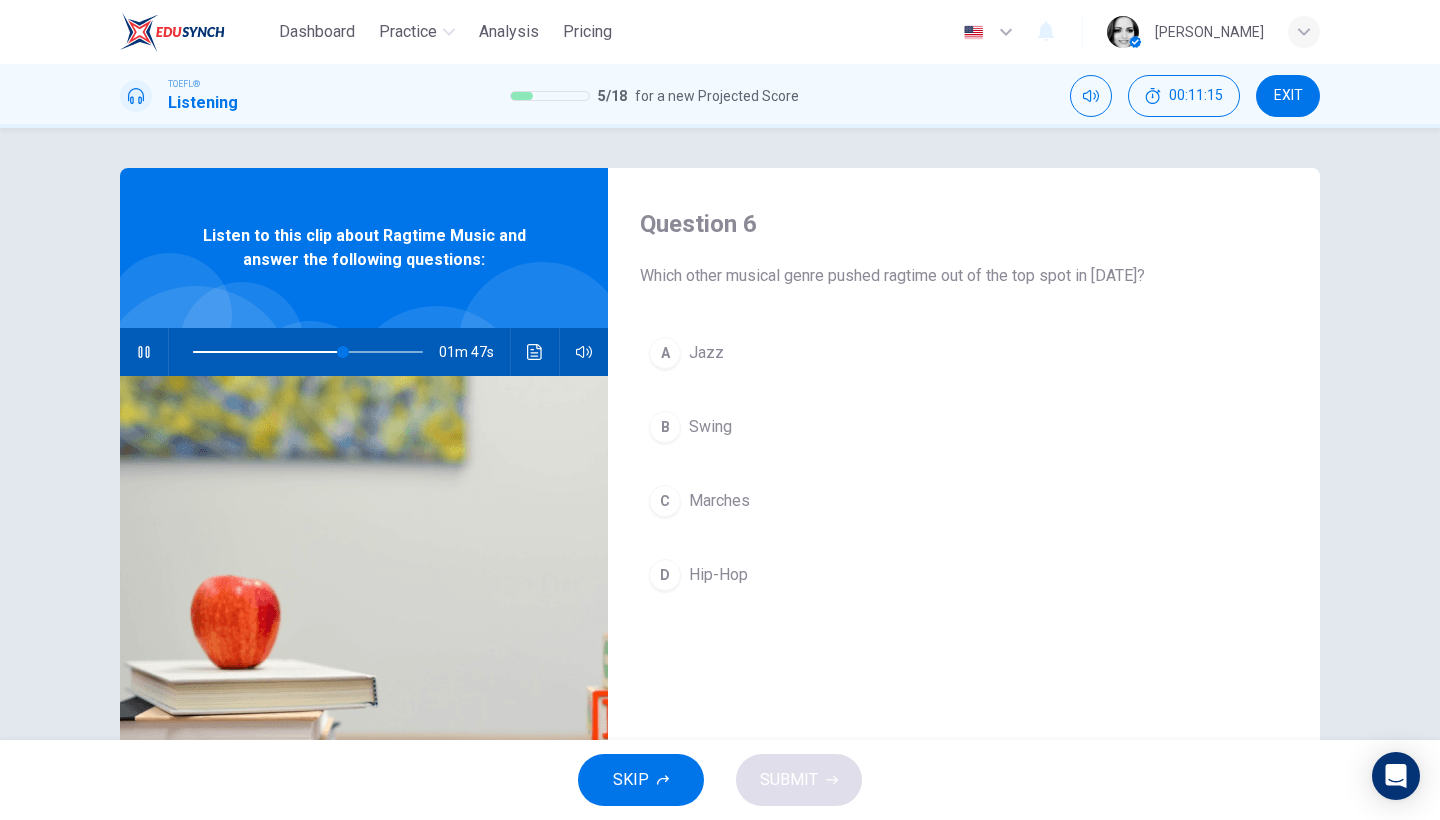 click 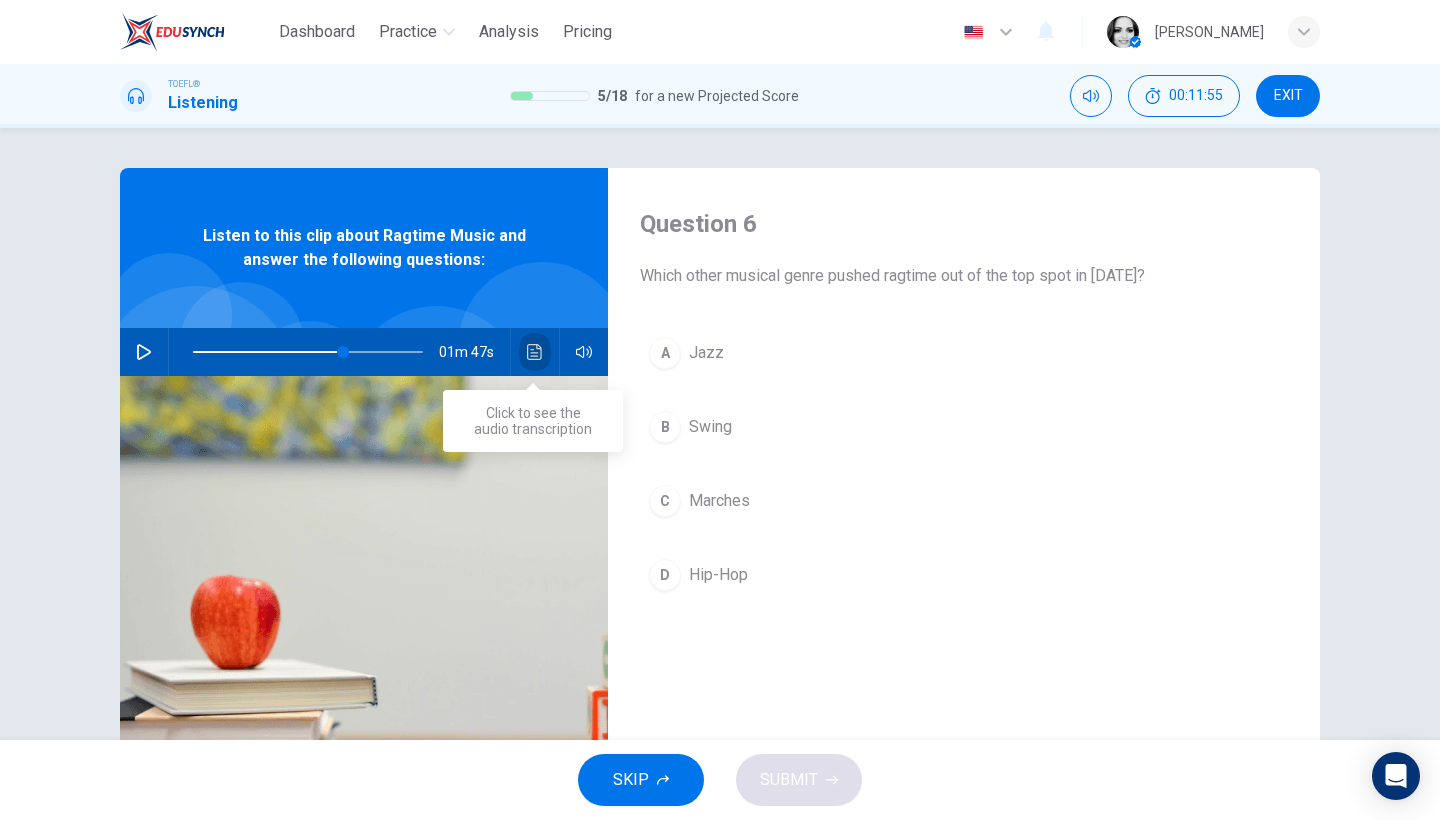 click 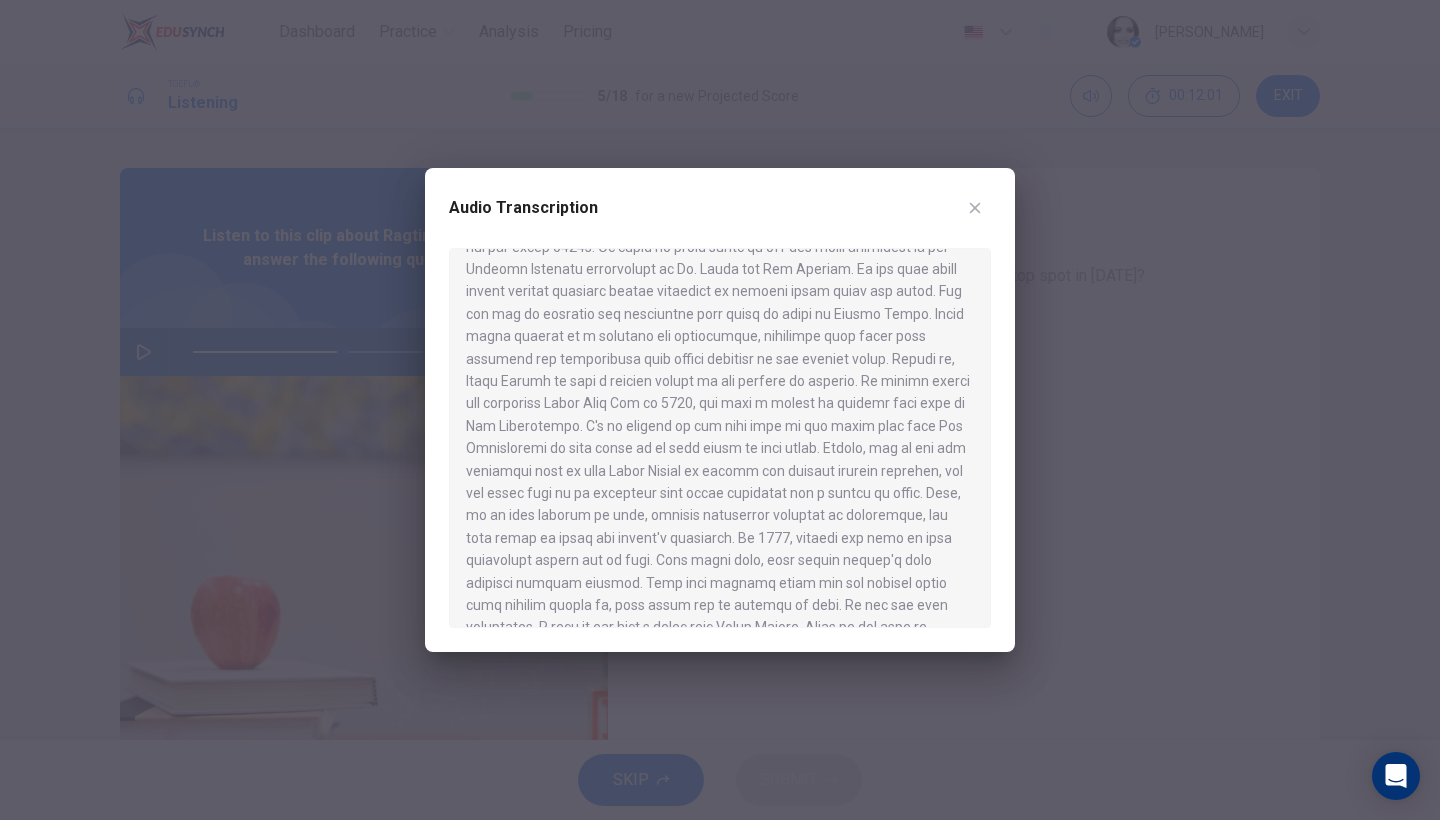 scroll, scrollTop: 848, scrollLeft: 0, axis: vertical 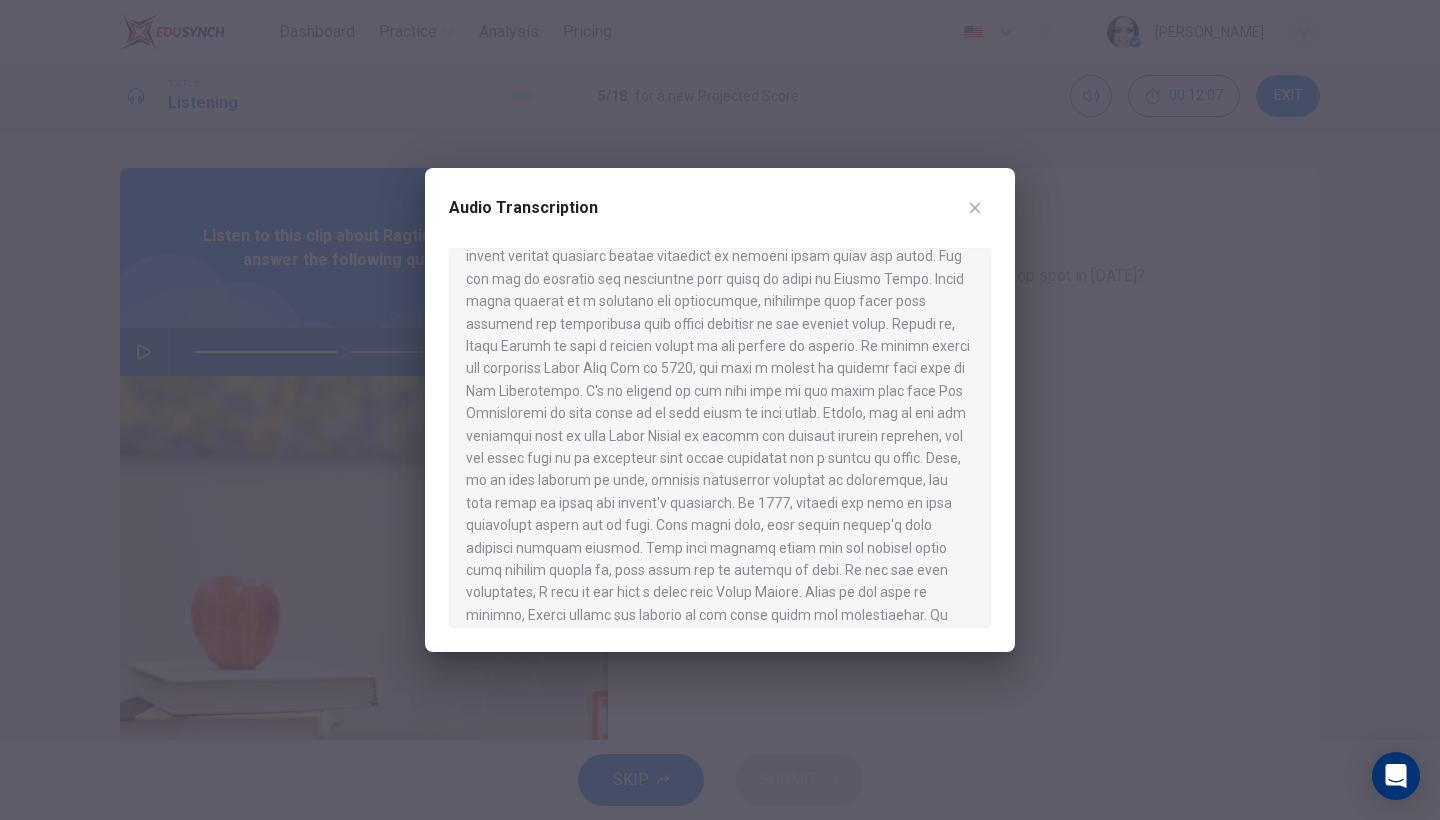 click 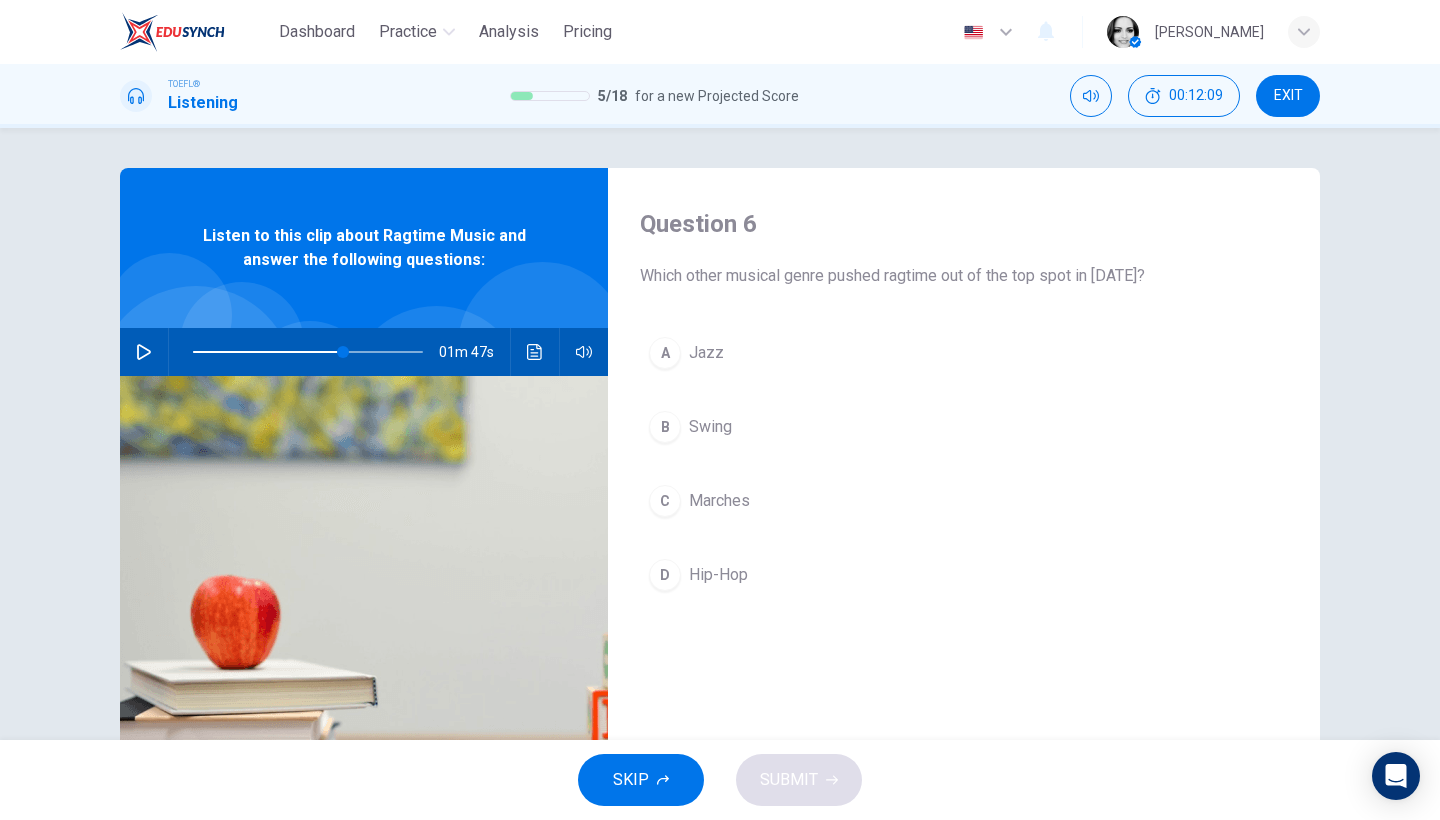 click 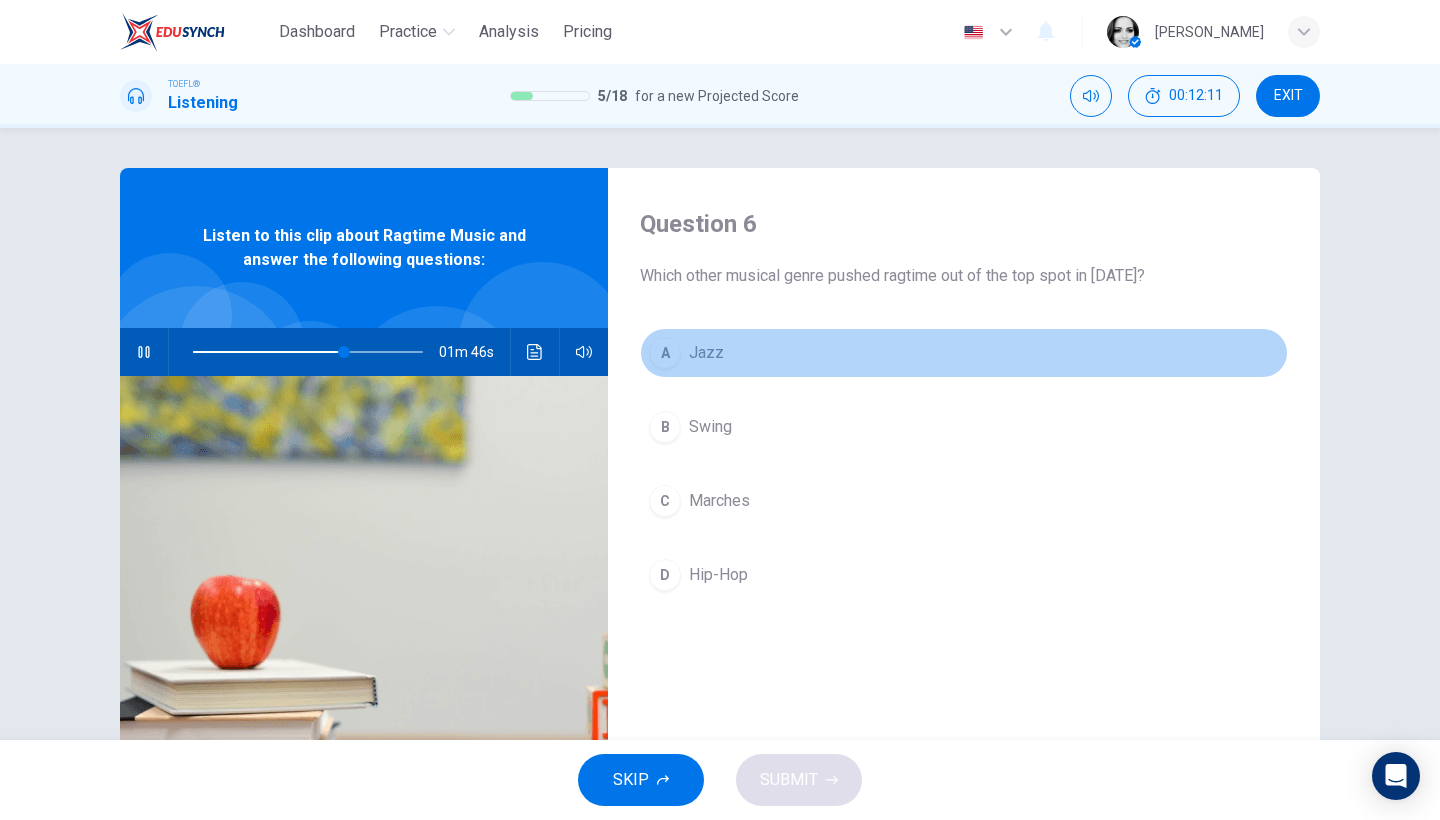 click on "Jazz" at bounding box center (706, 353) 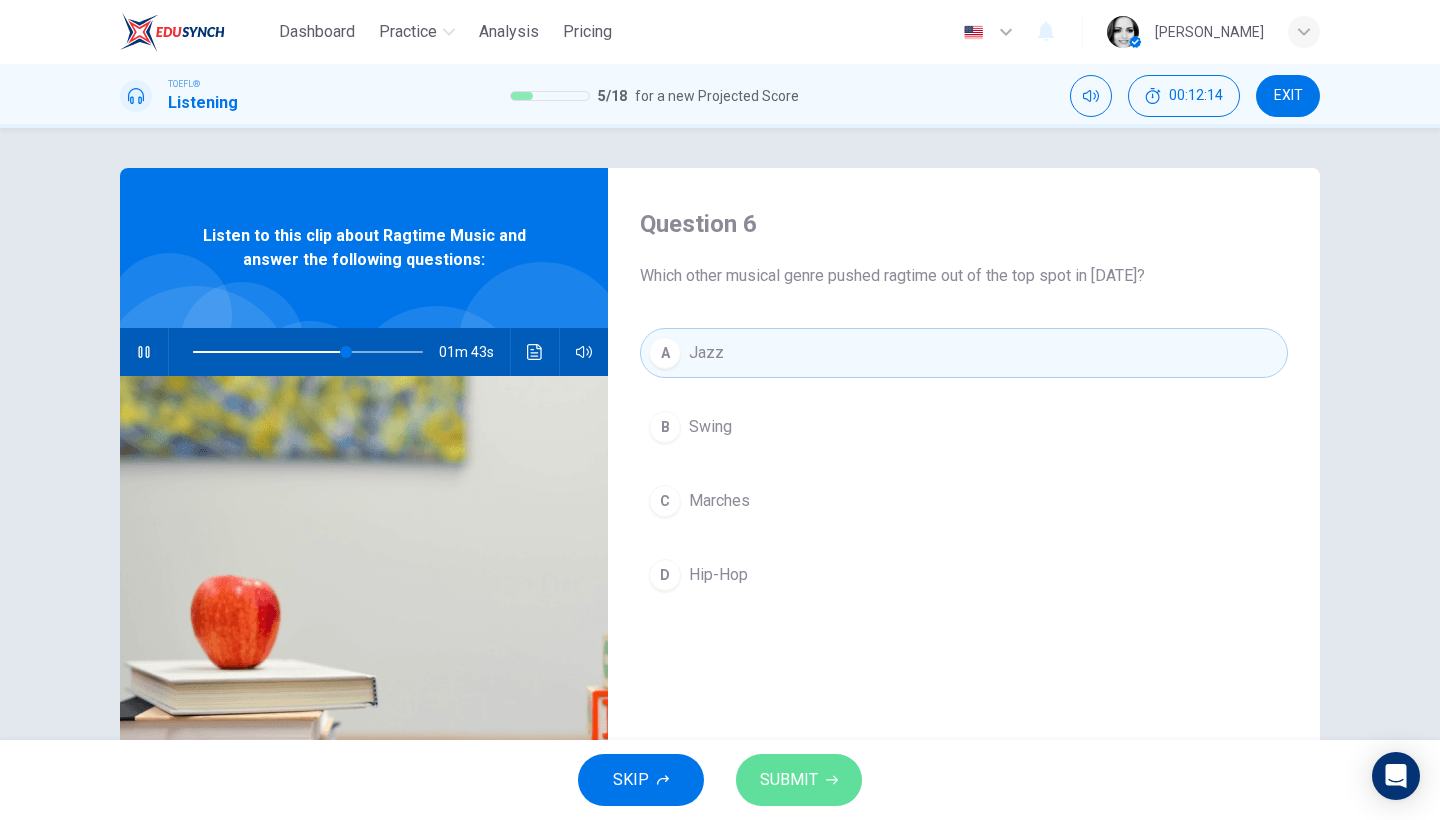 click on "SUBMIT" at bounding box center [789, 780] 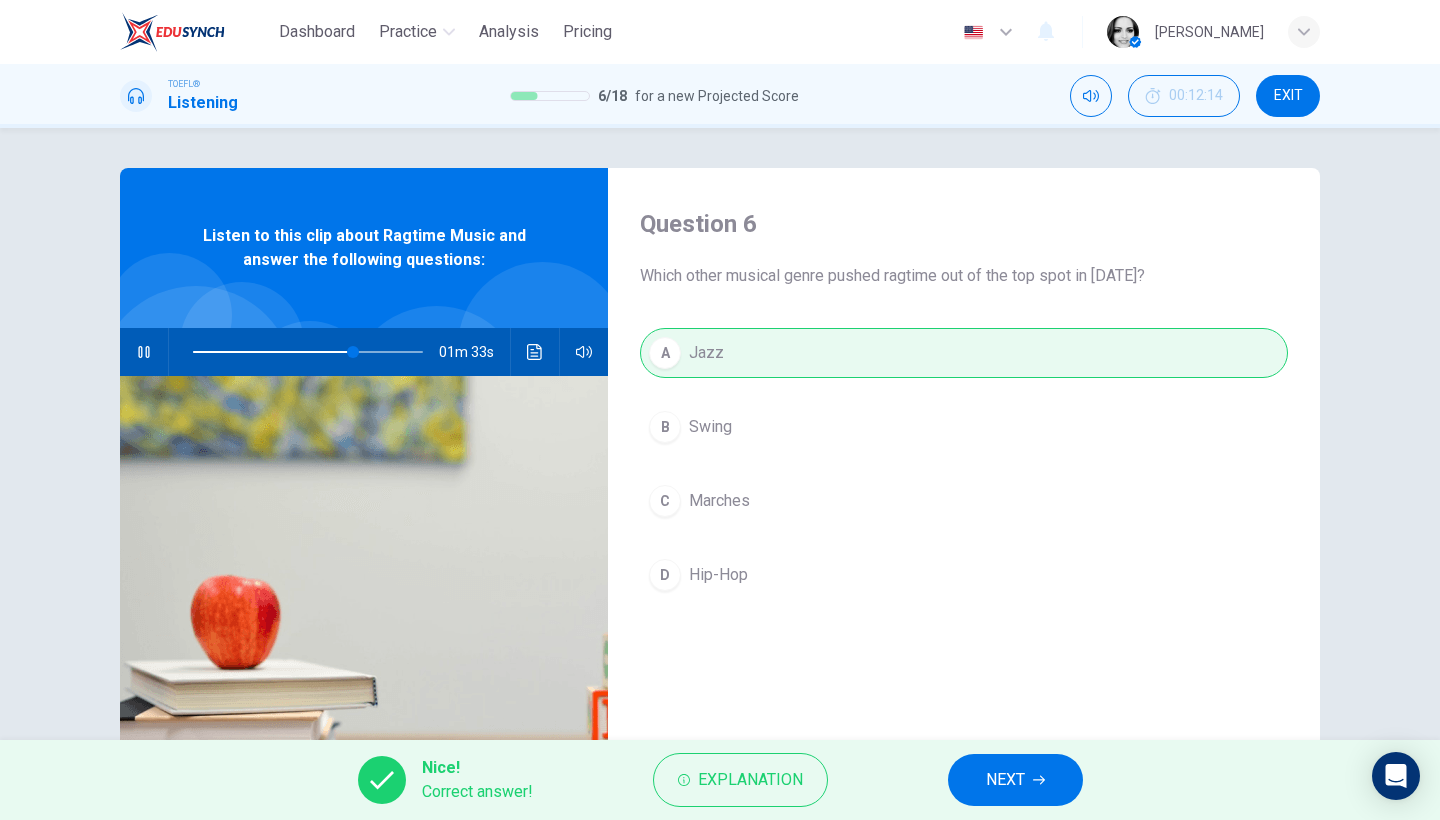 click on "NEXT" at bounding box center [1005, 780] 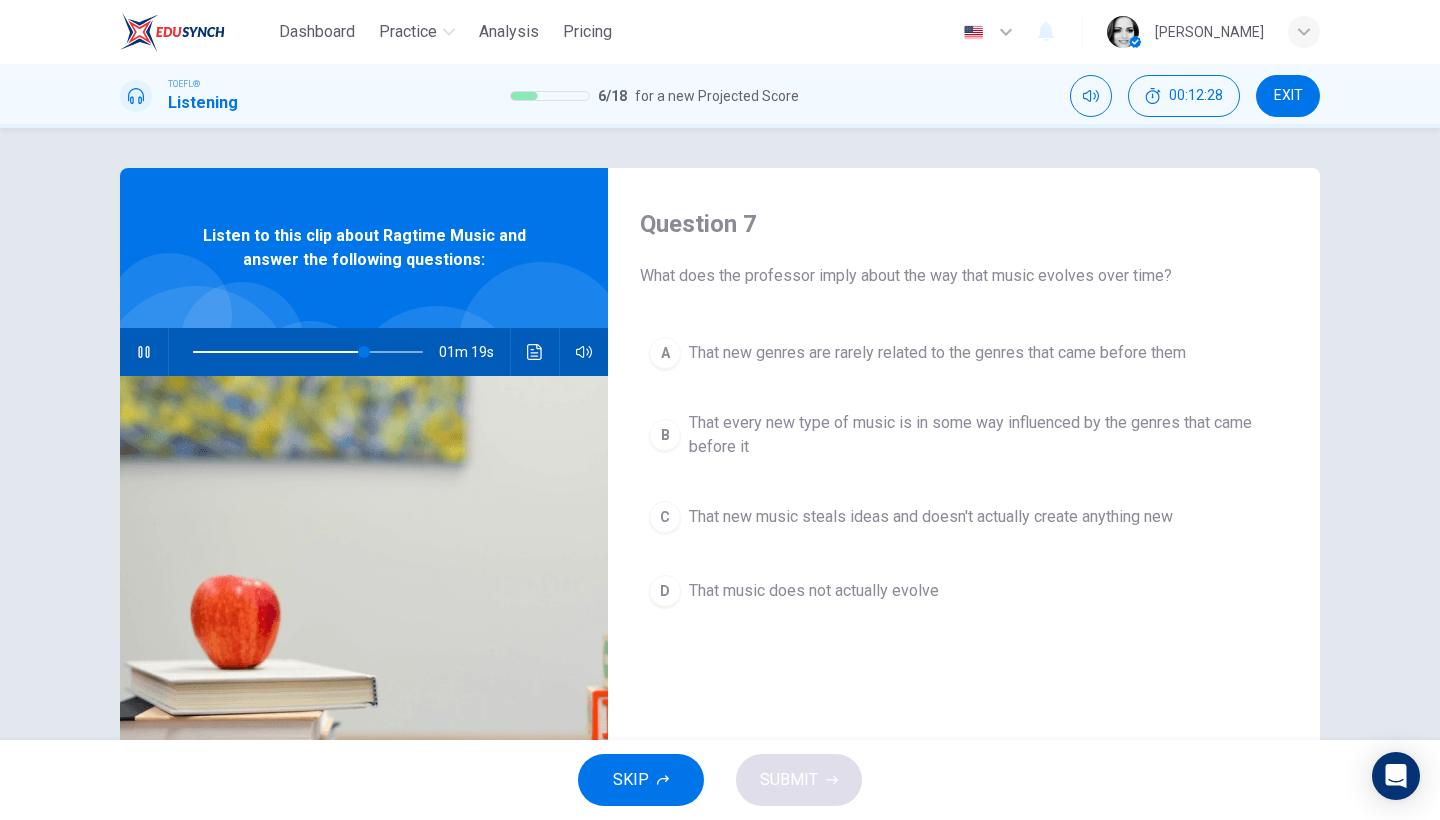 click on "That every new type of music is in some way influenced by the genres that came before it" at bounding box center [984, 435] 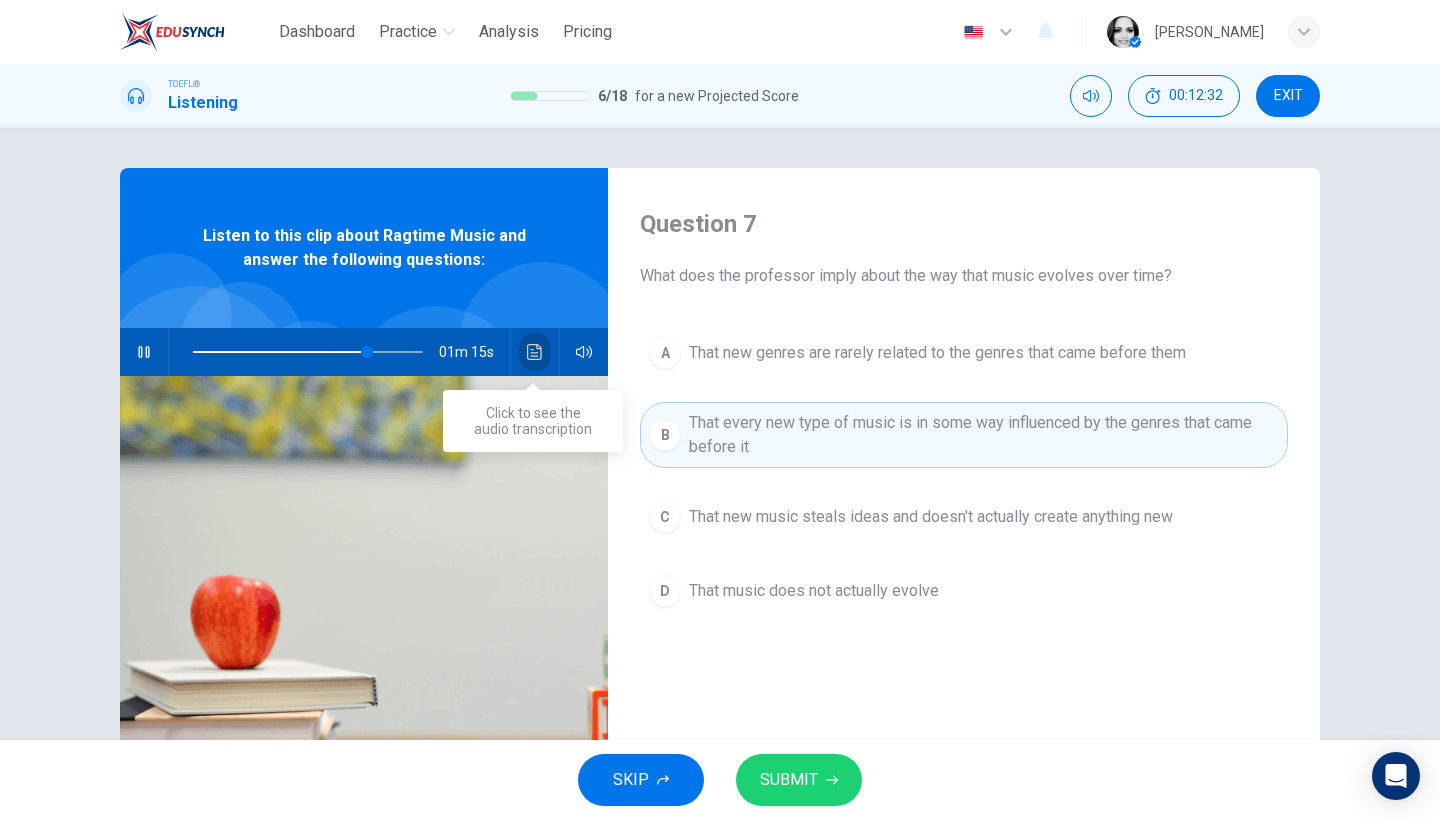 click at bounding box center (535, 352) 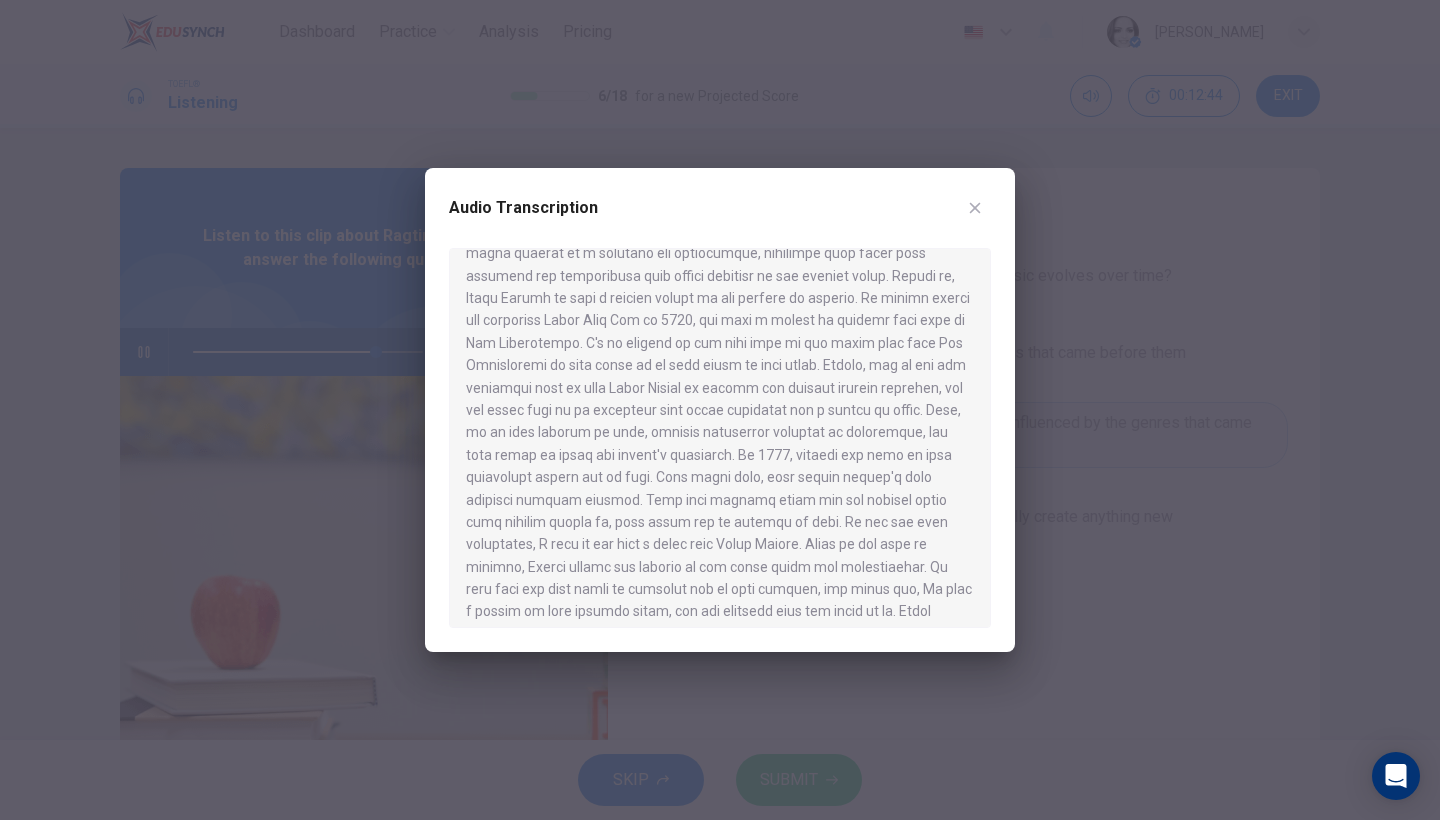scroll, scrollTop: 930, scrollLeft: 0, axis: vertical 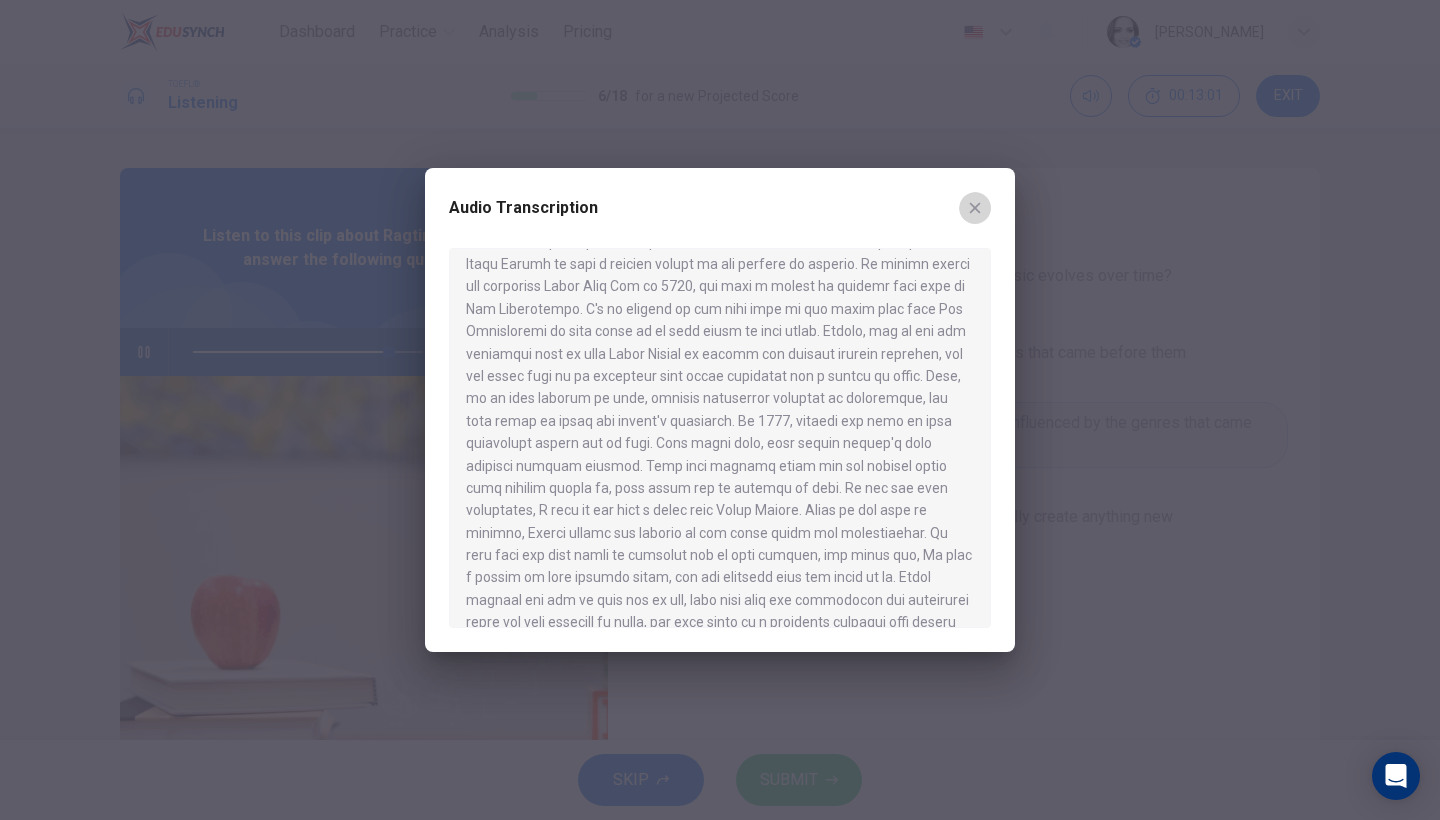 click 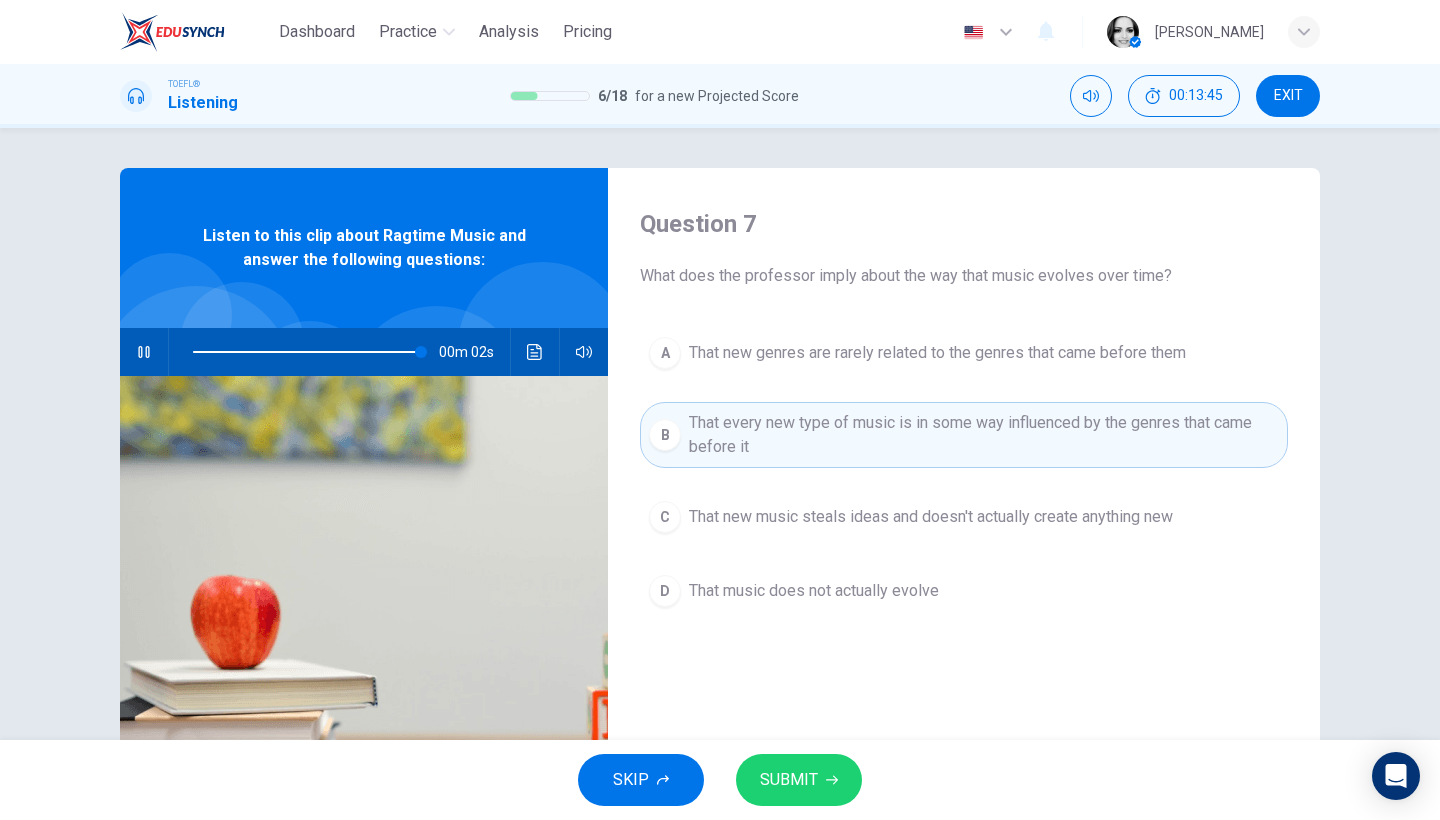 click on "SUBMIT" at bounding box center (789, 780) 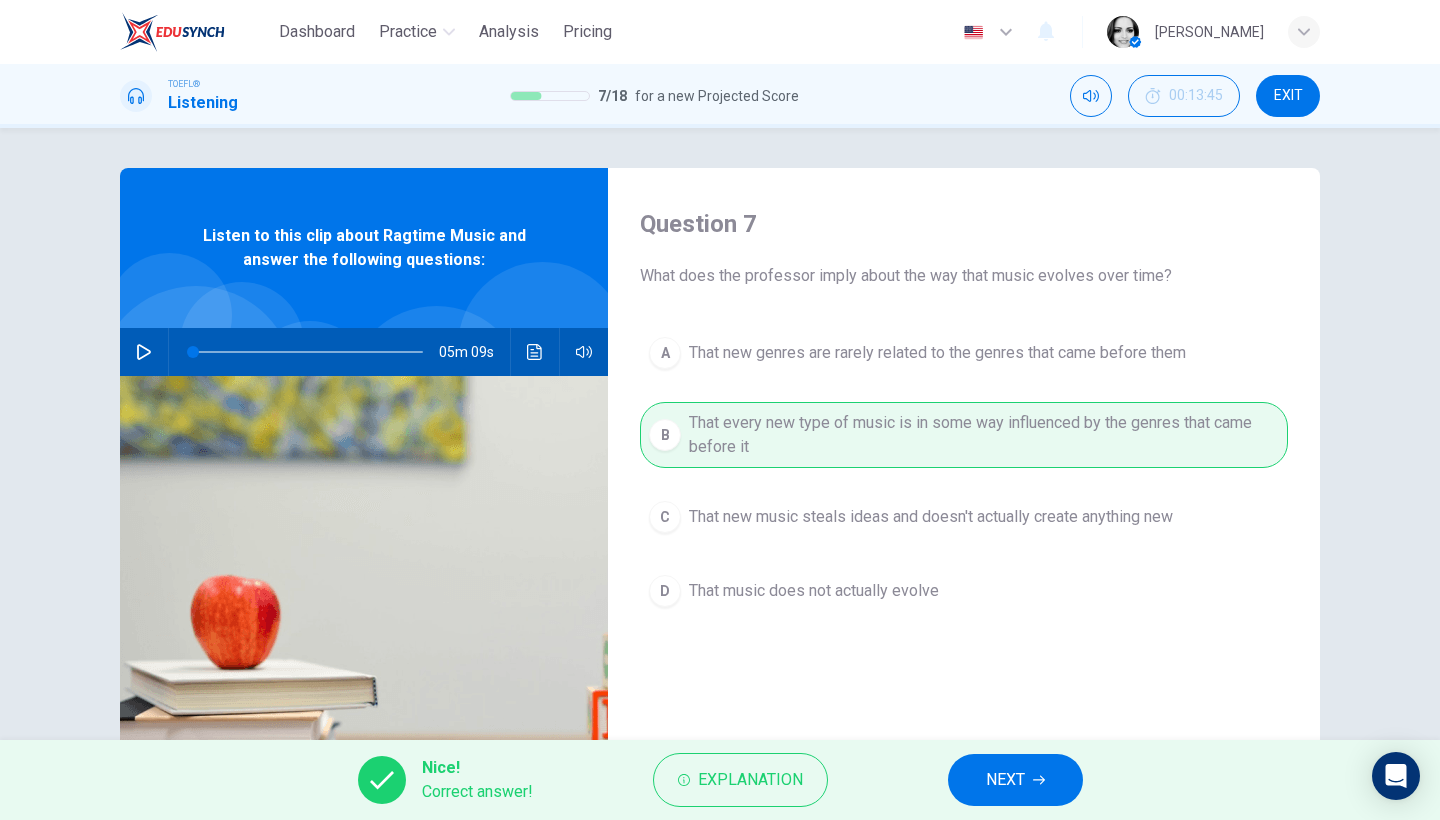 click on "NEXT" at bounding box center (1015, 780) 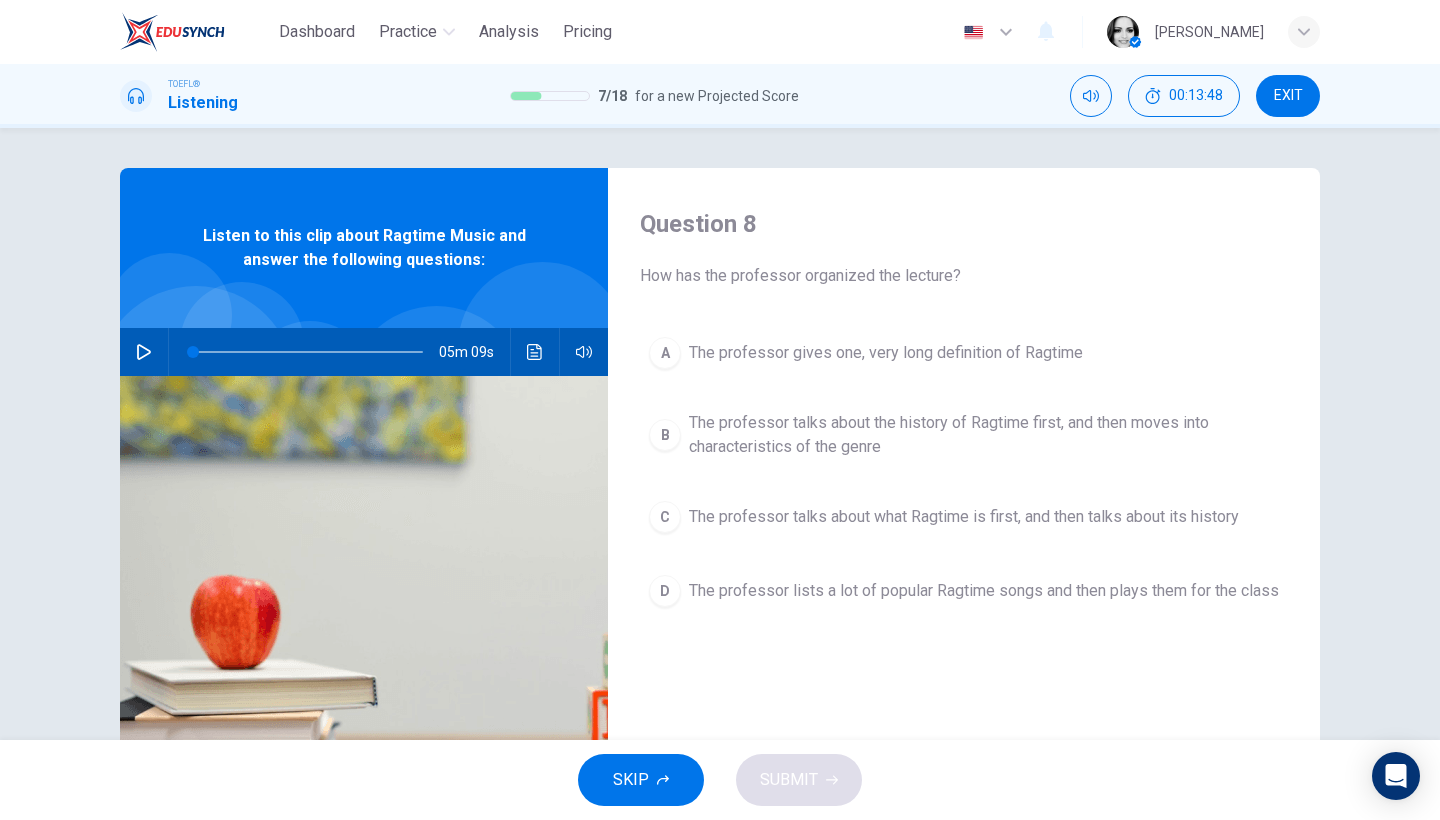 click at bounding box center [144, 352] 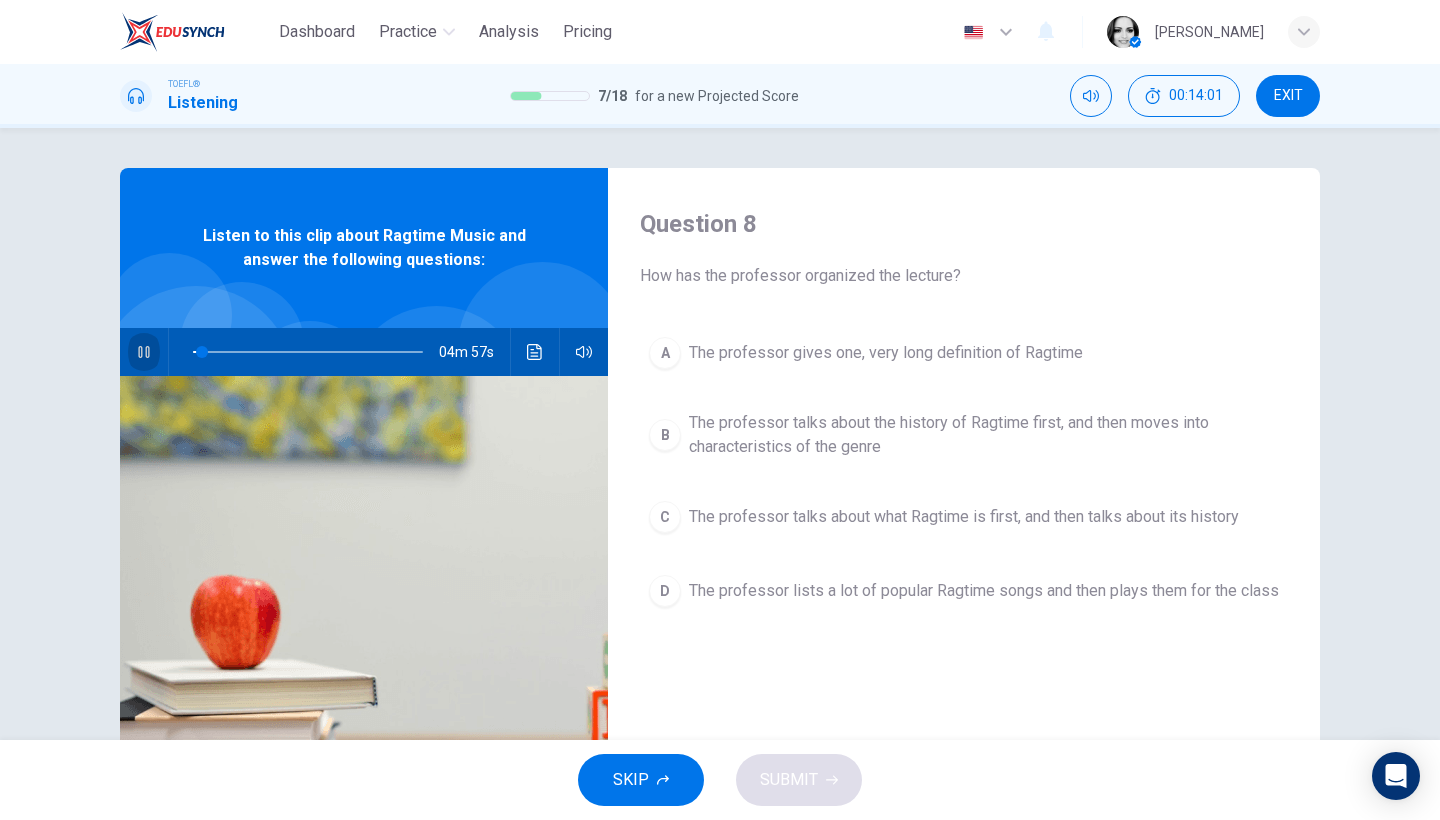 click at bounding box center [144, 352] 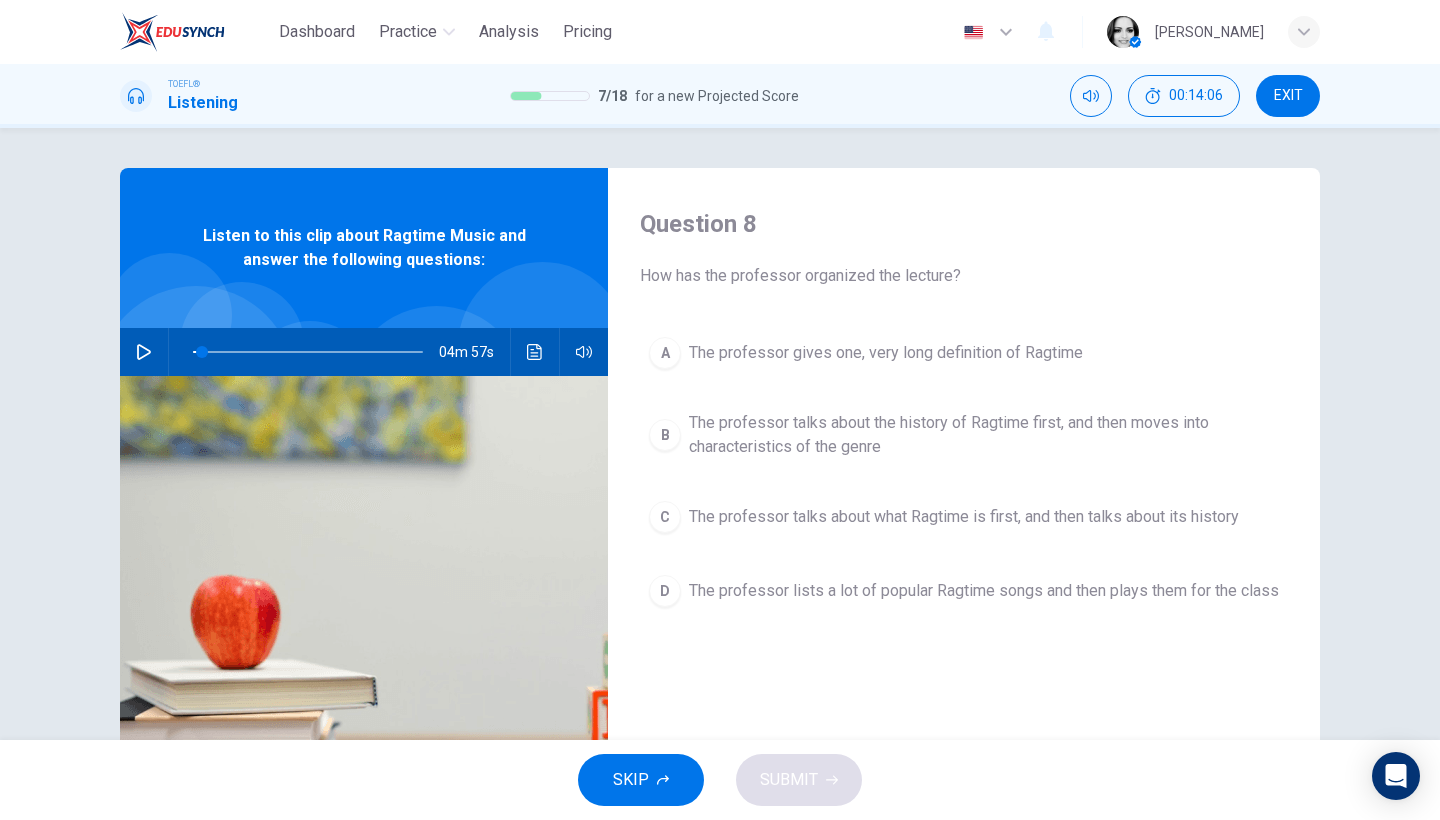 click on "The professor talks about the history of Ragtime first, and then moves into characteristics of the genre" at bounding box center [984, 435] 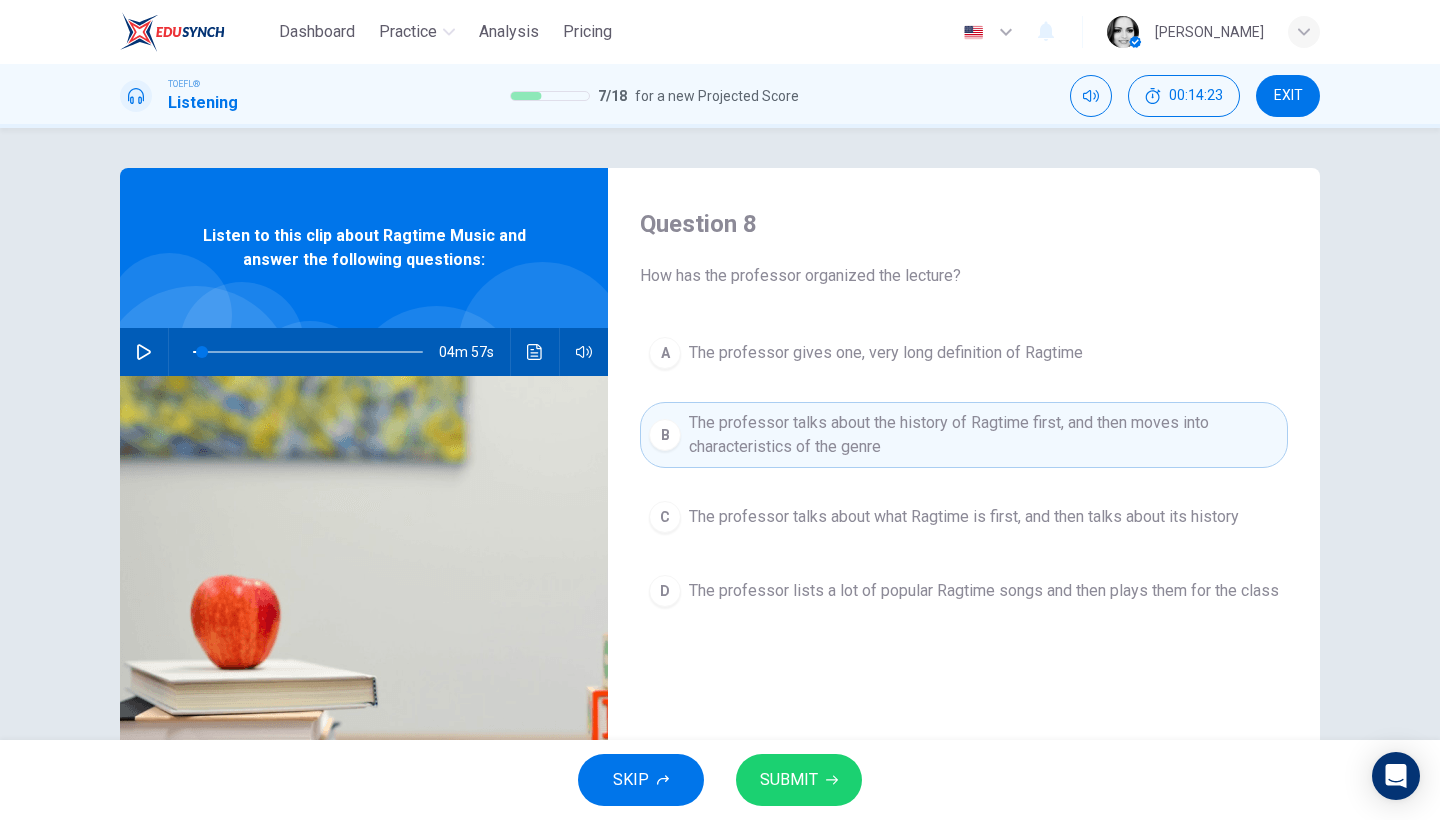 click on "SUBMIT" at bounding box center (789, 780) 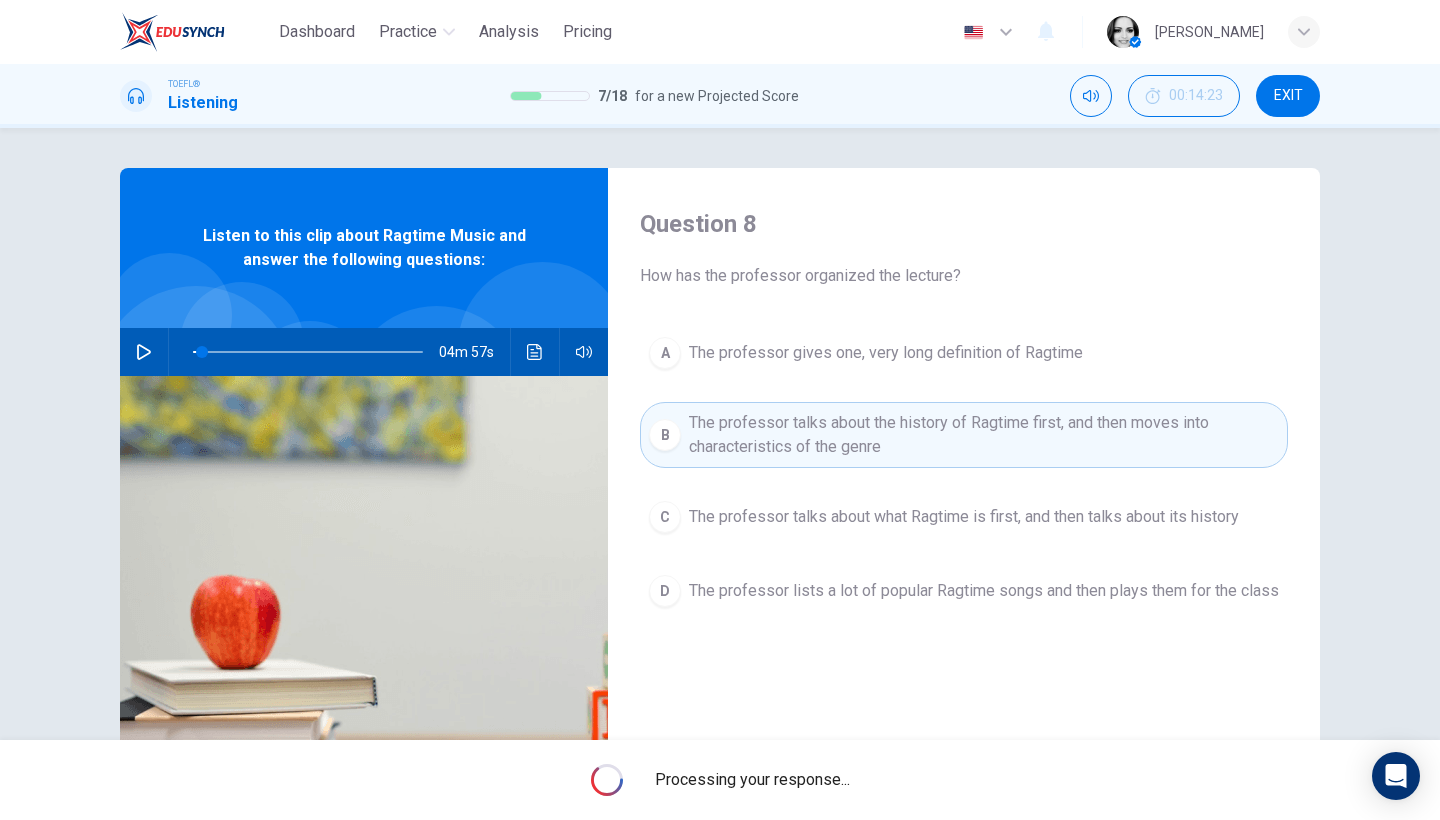 type on "4" 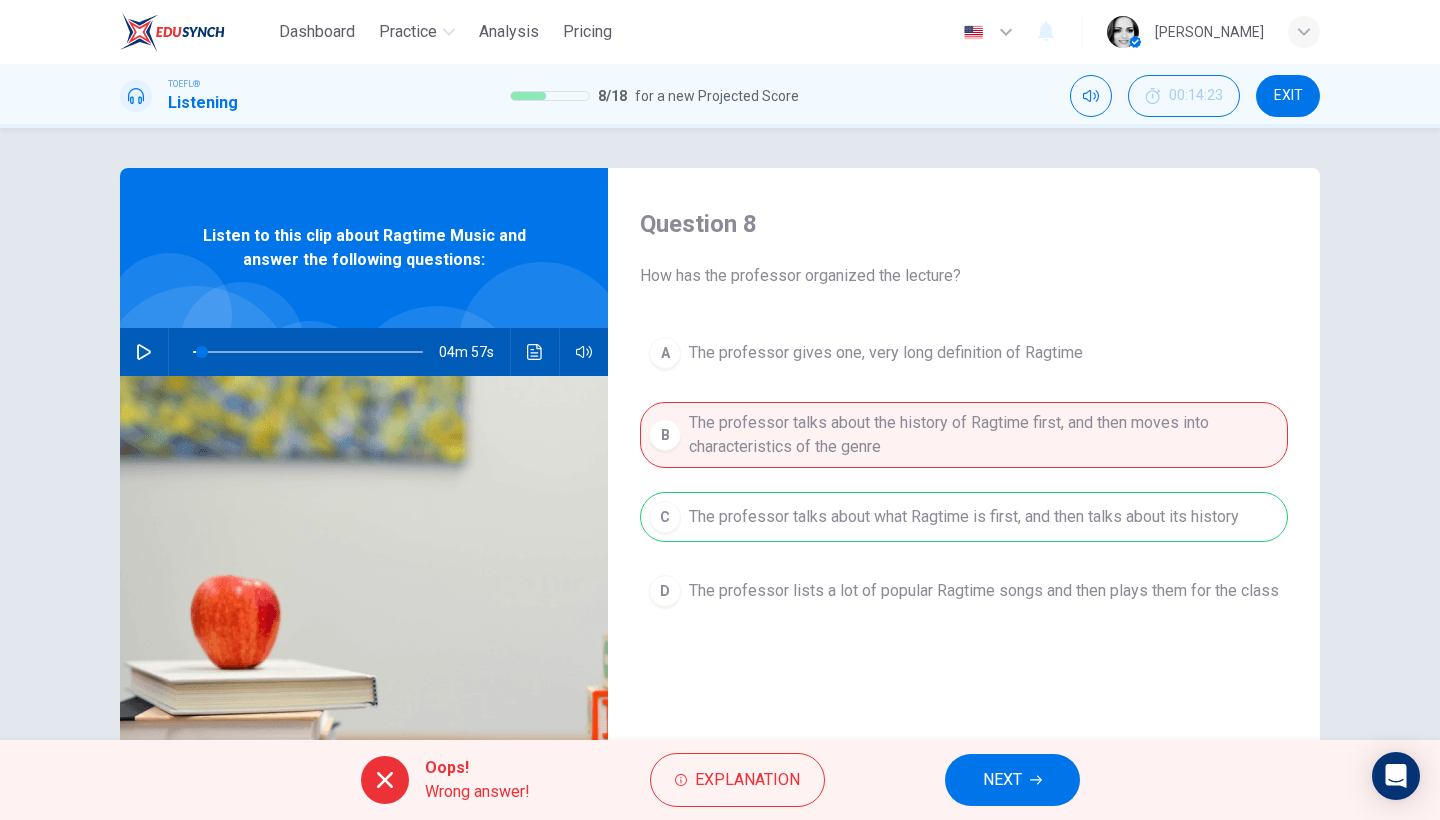 click on "NEXT" at bounding box center [1012, 780] 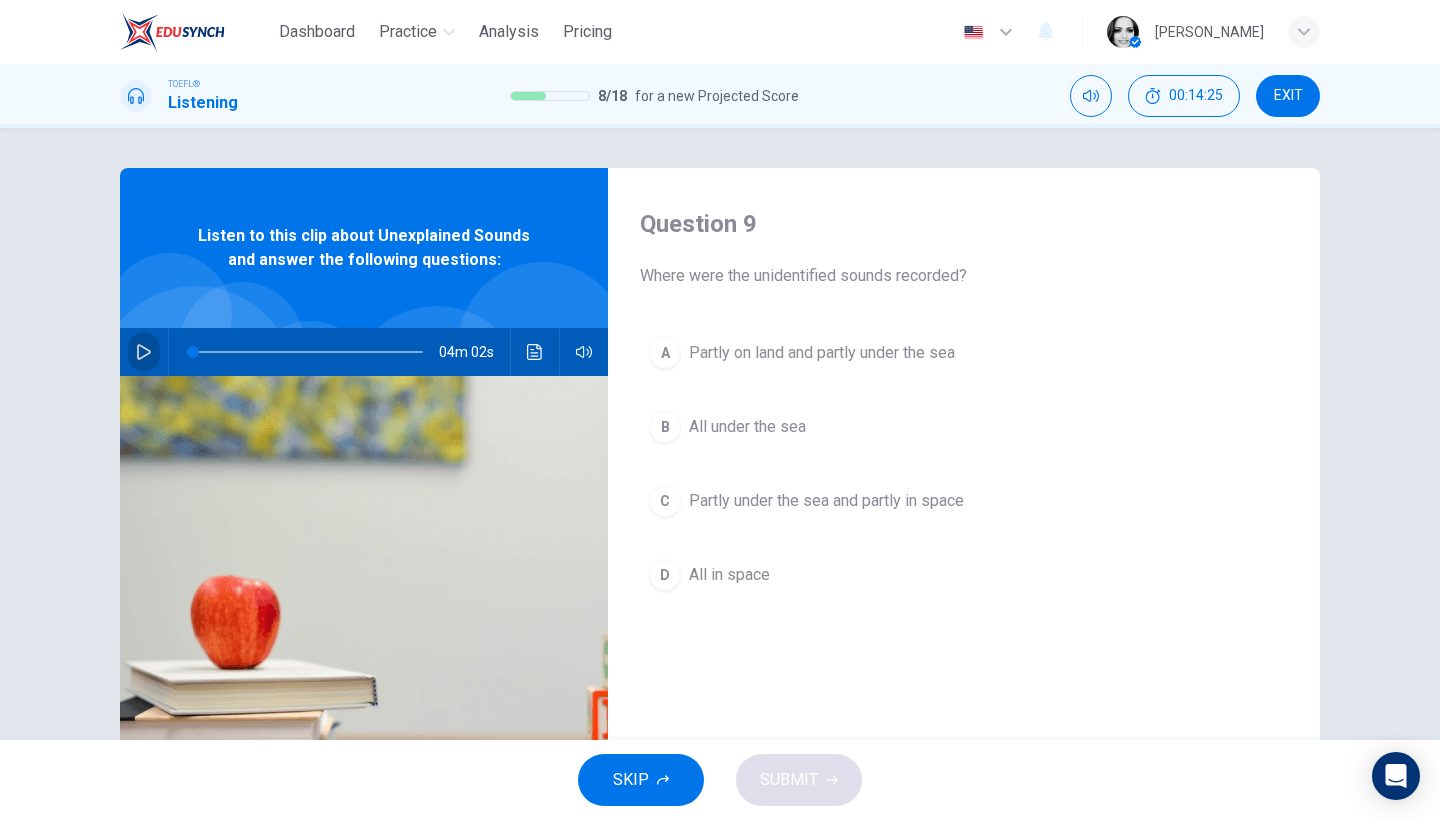 click 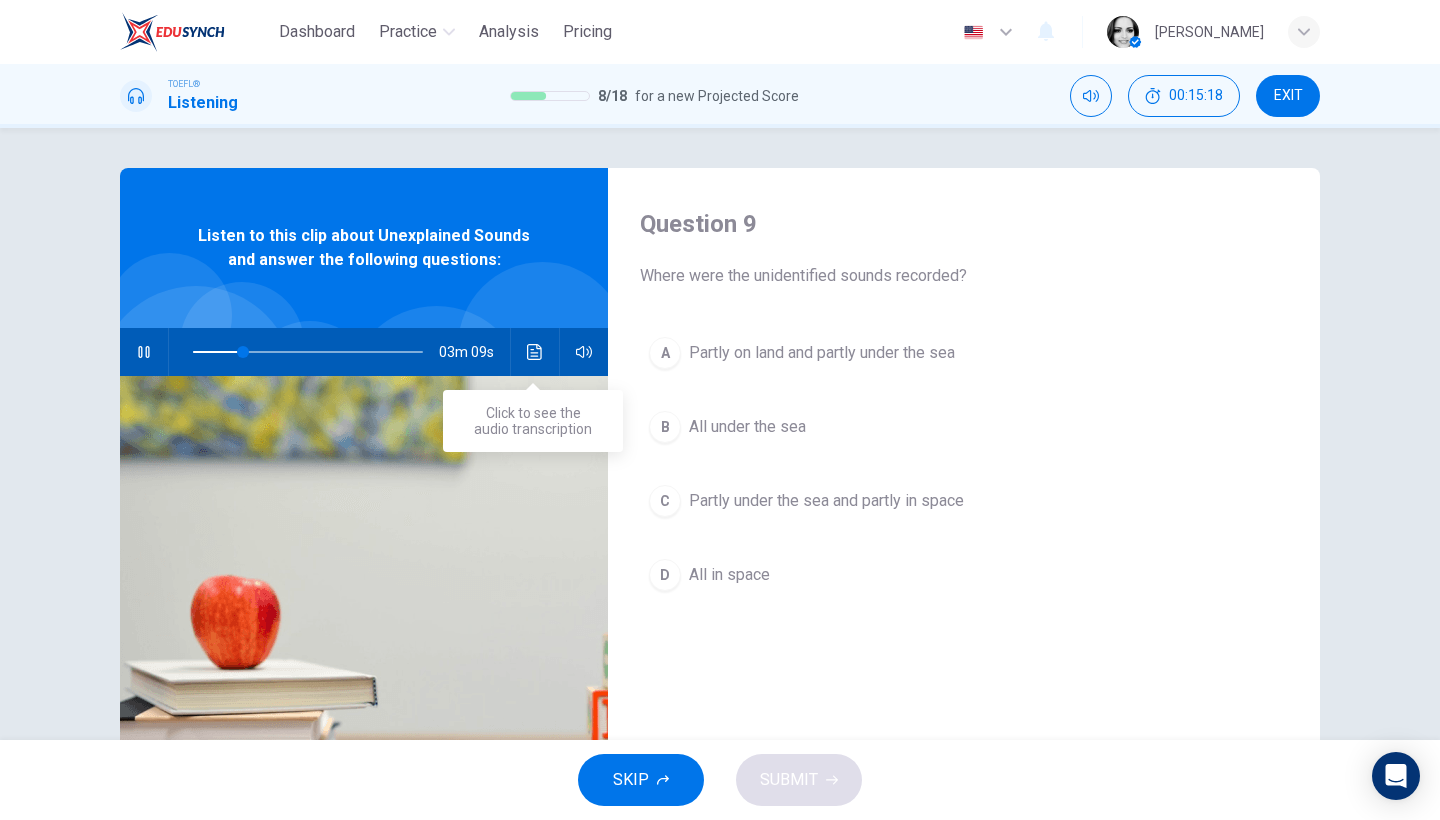 click 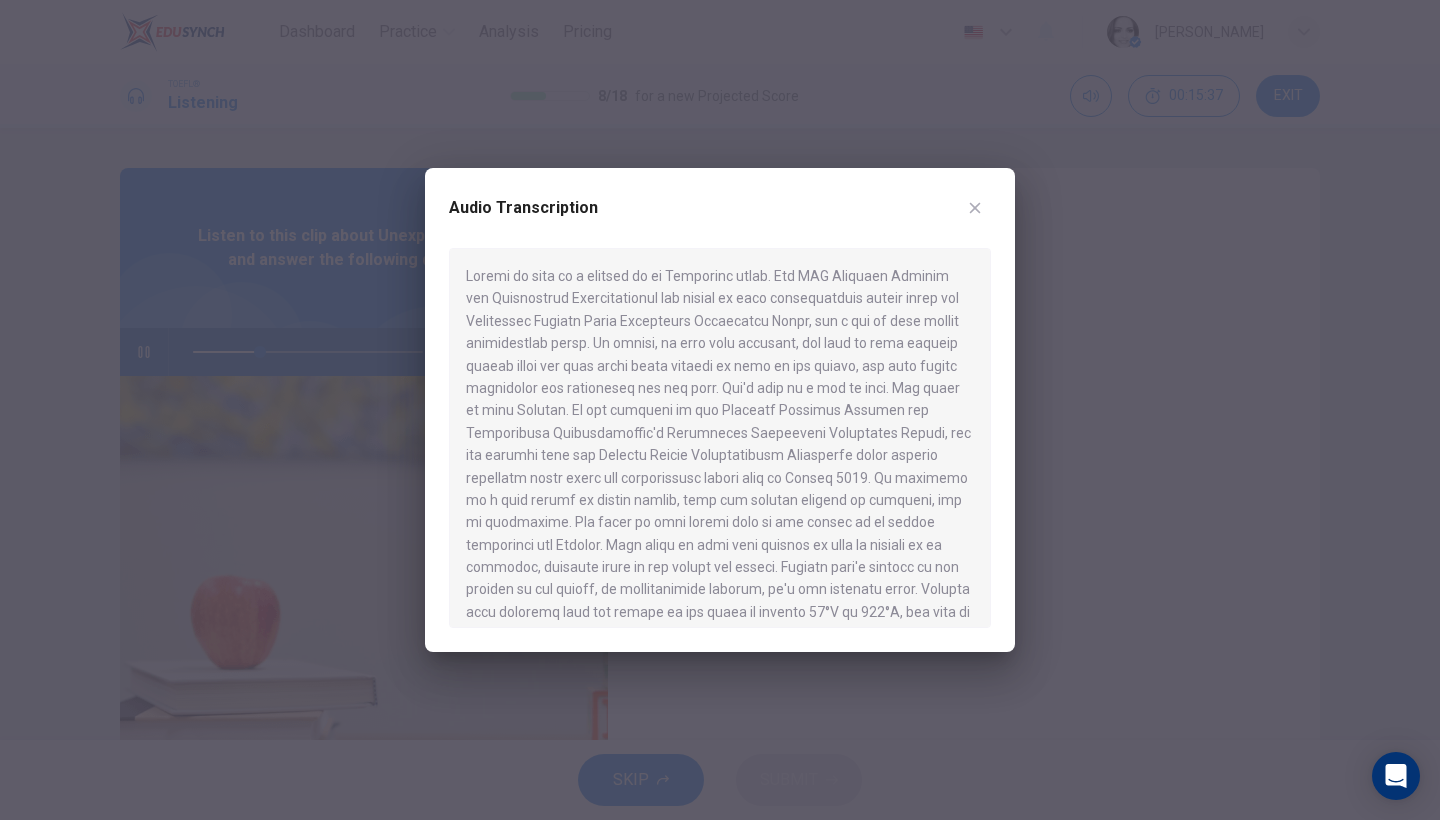 click at bounding box center (975, 208) 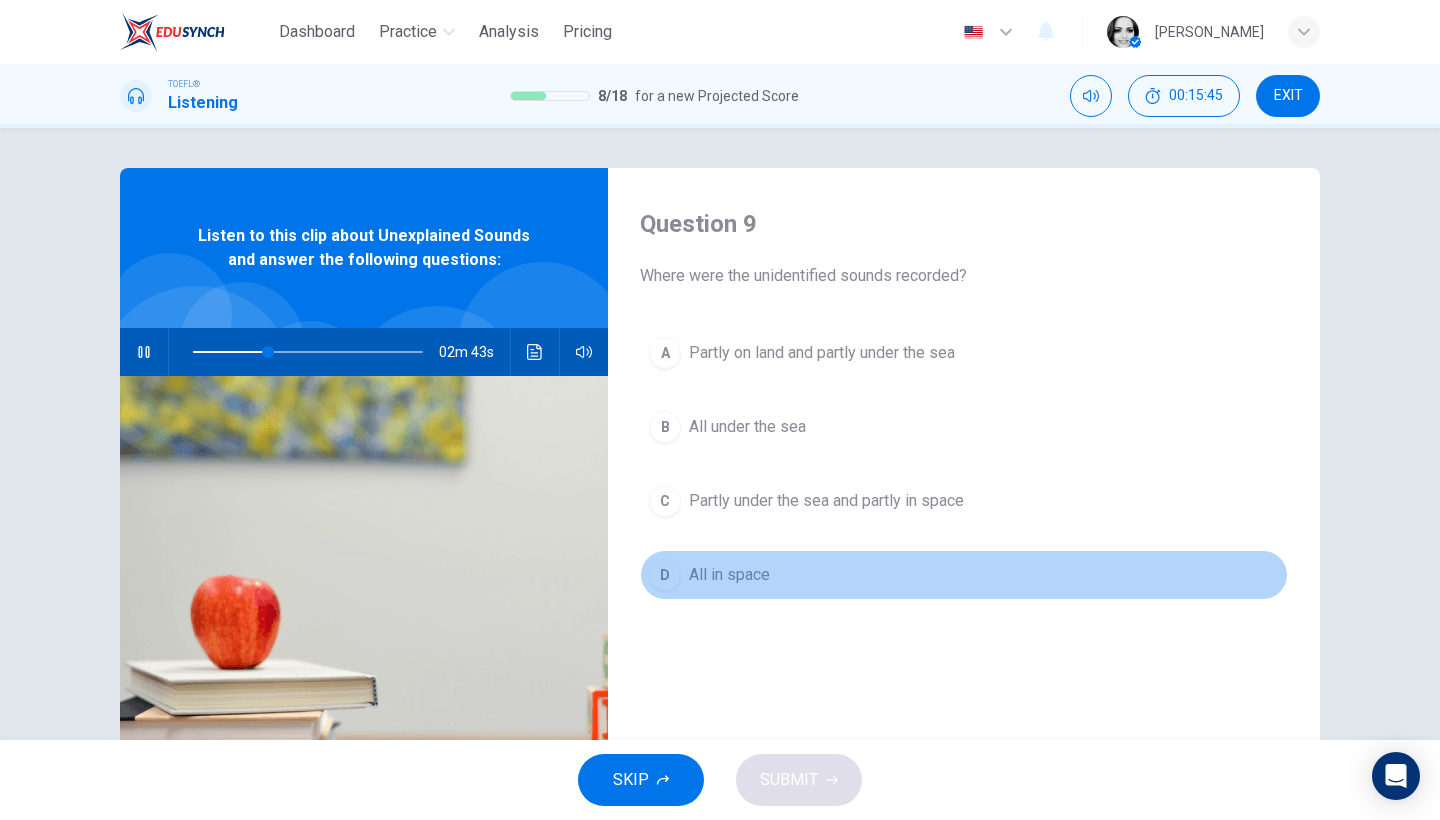 click on "All in space" at bounding box center [729, 575] 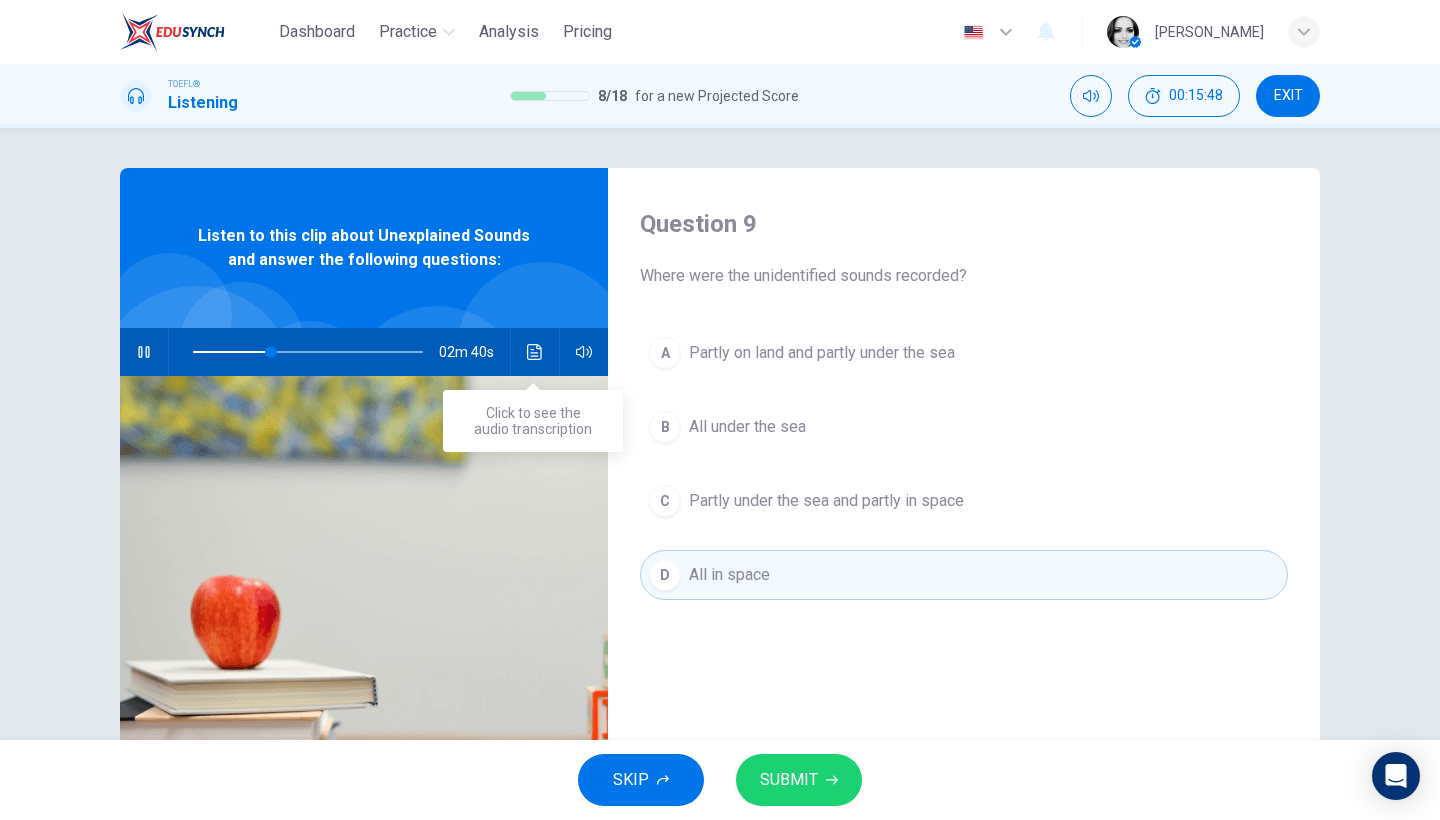 click 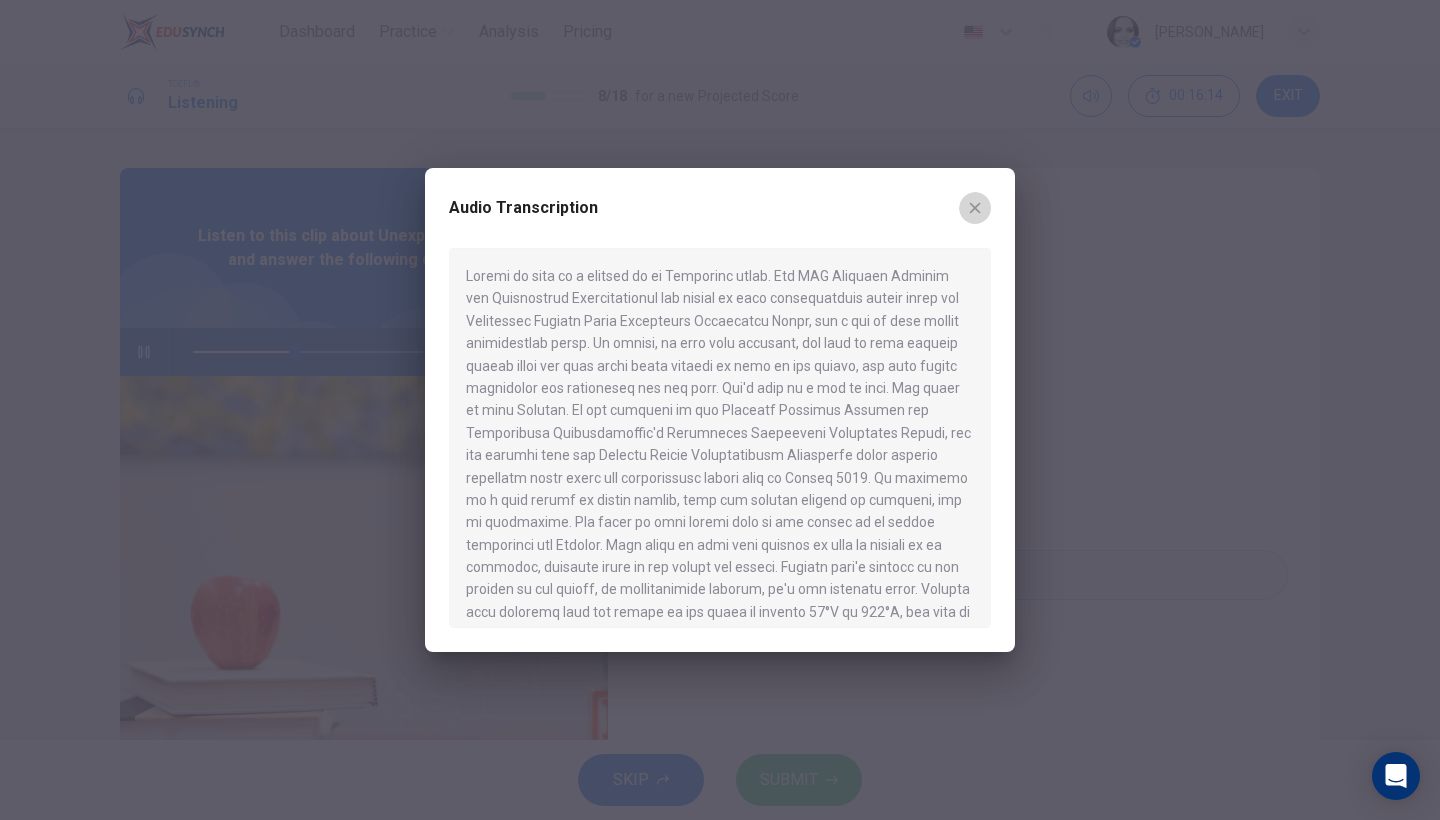 click 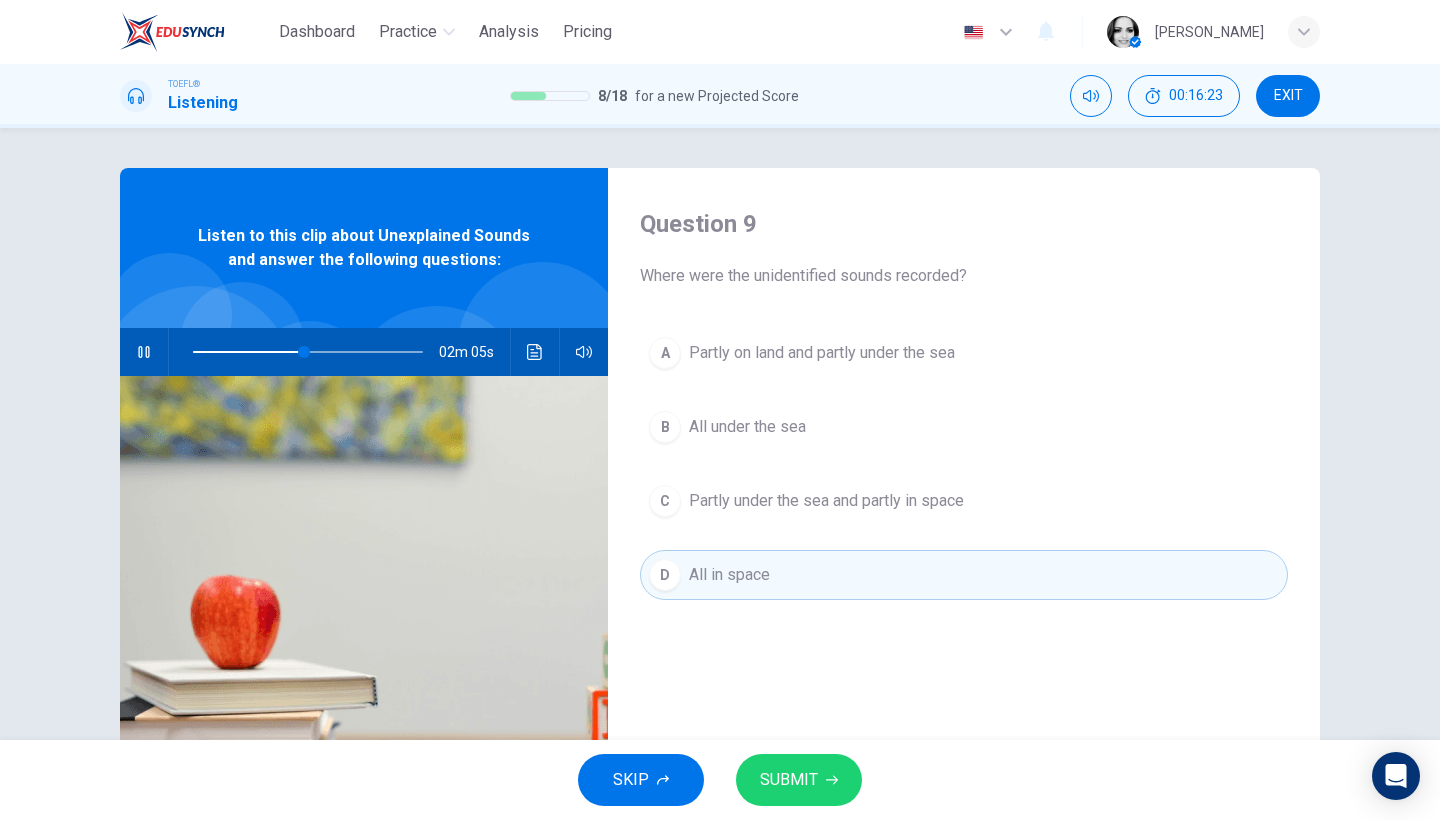 click on "Partly under the sea and partly in space" at bounding box center (826, 501) 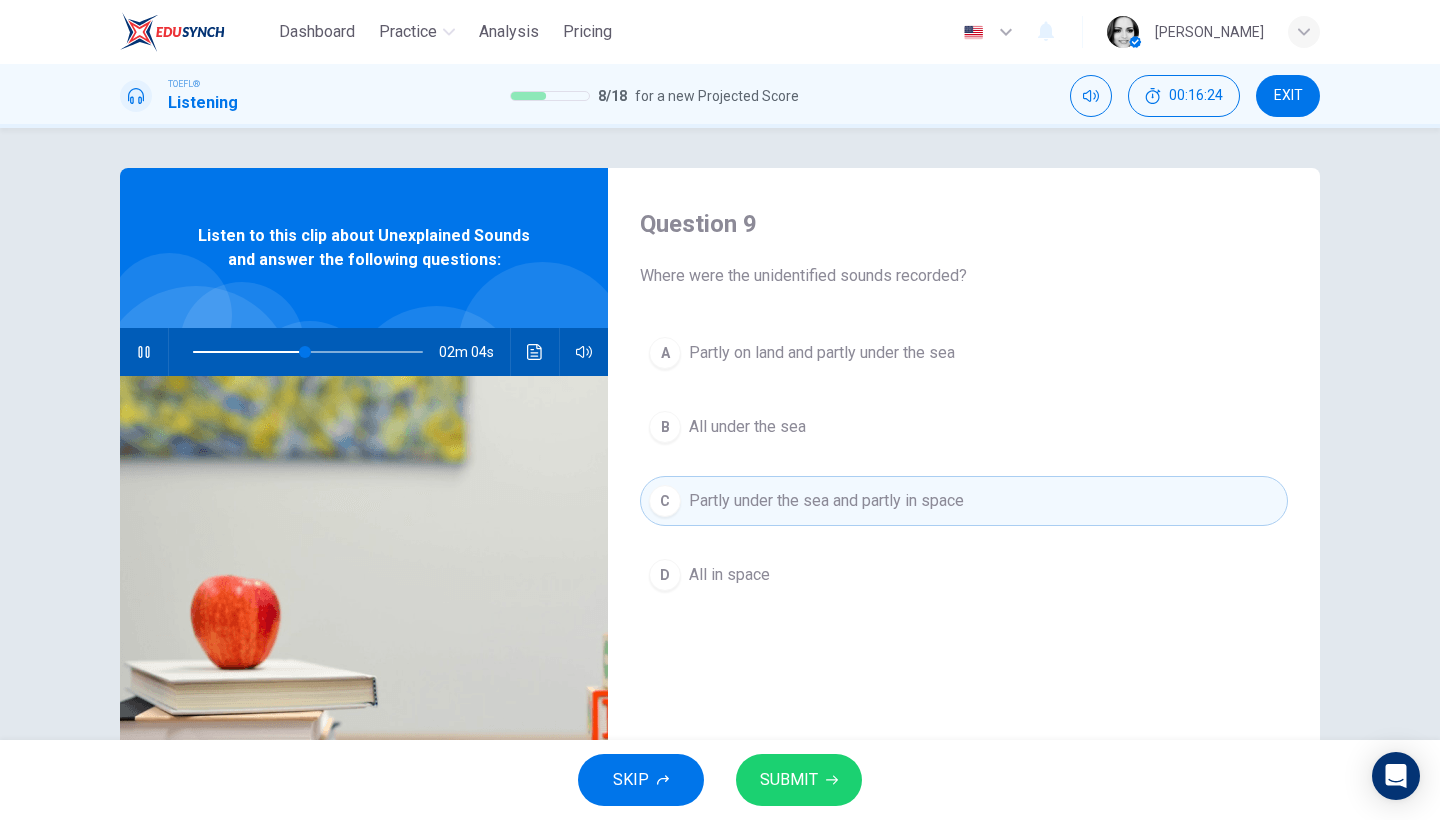 click on "SUBMIT" at bounding box center (799, 780) 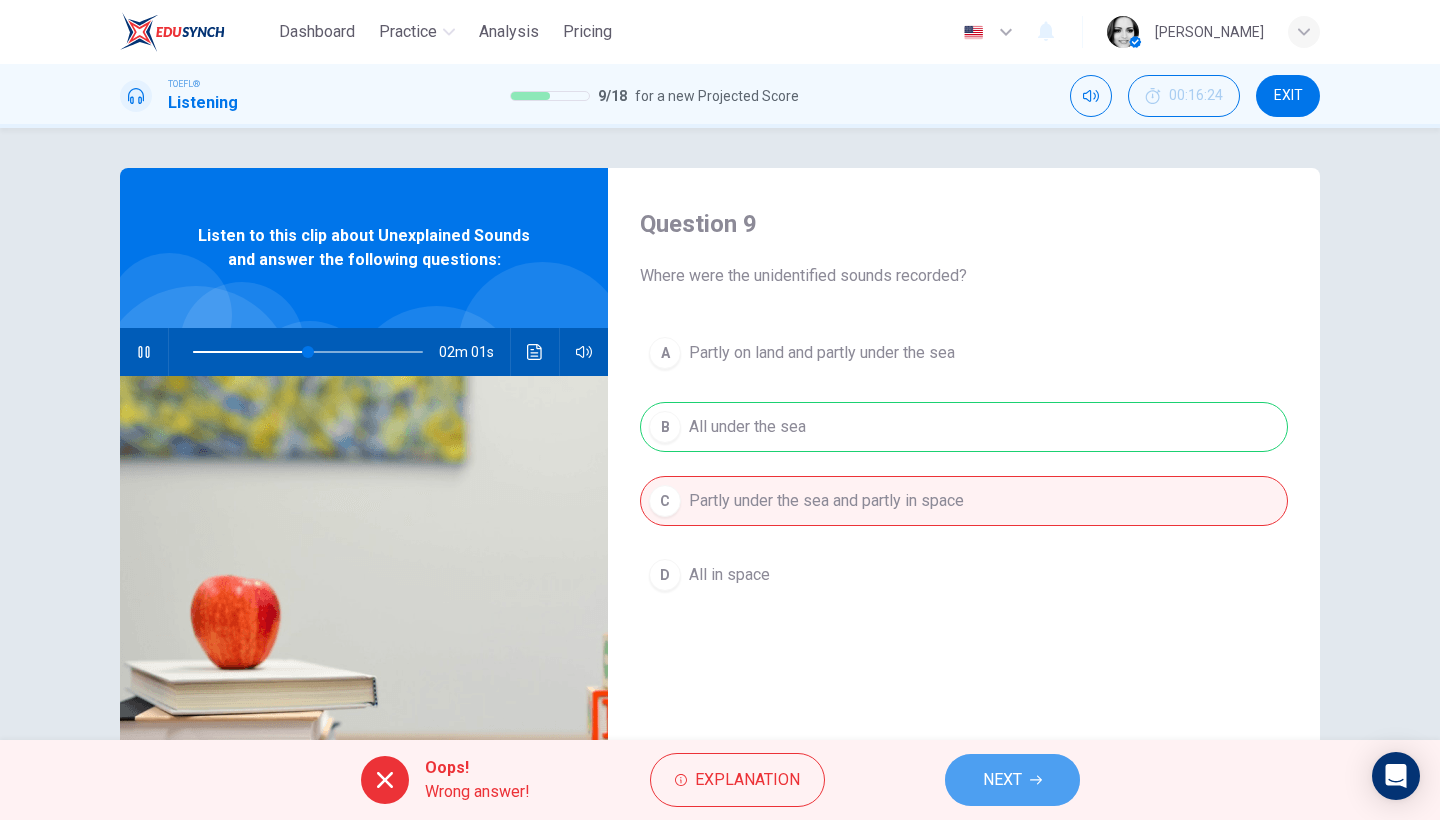 click on "NEXT" at bounding box center [1012, 780] 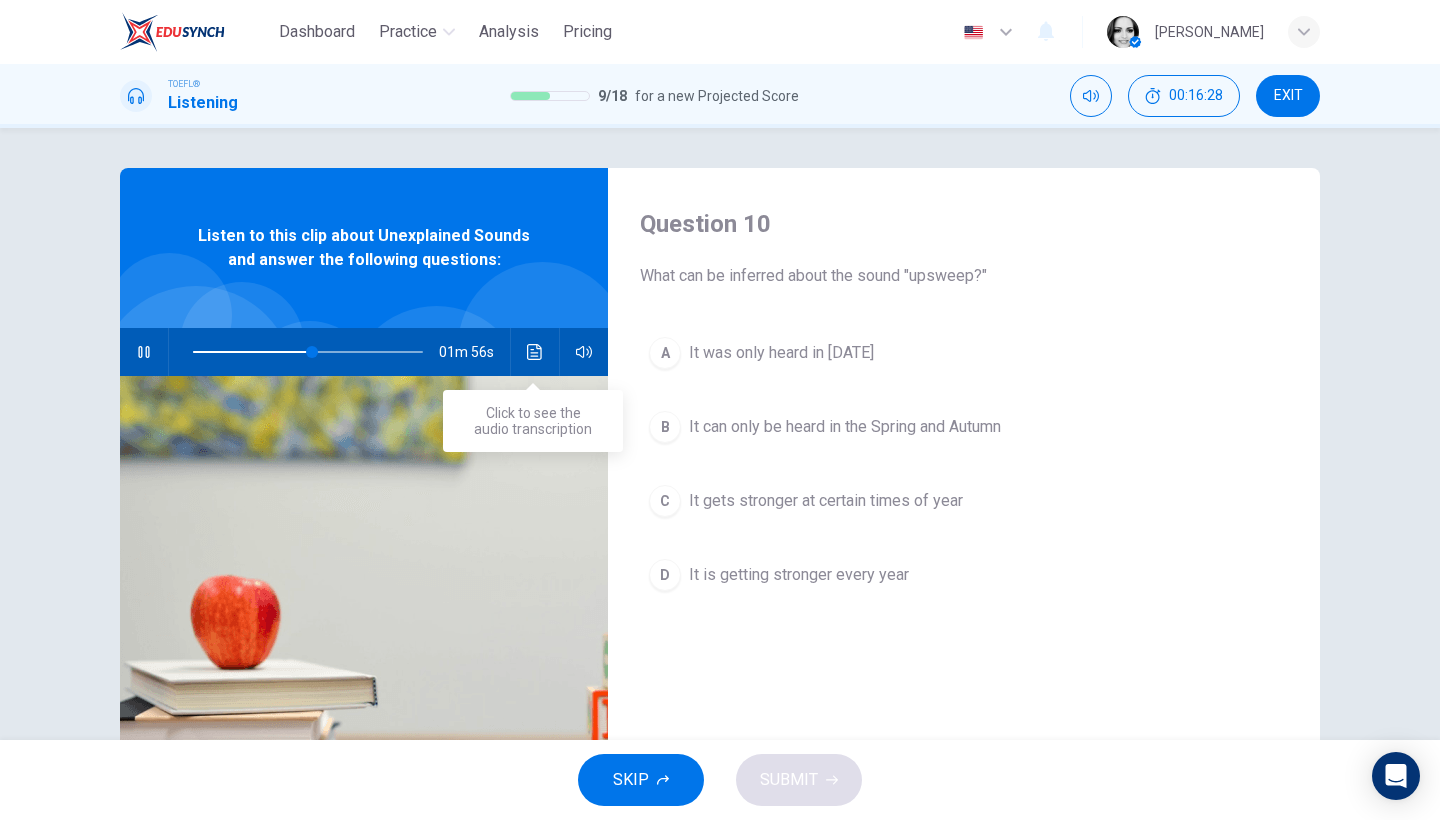 click 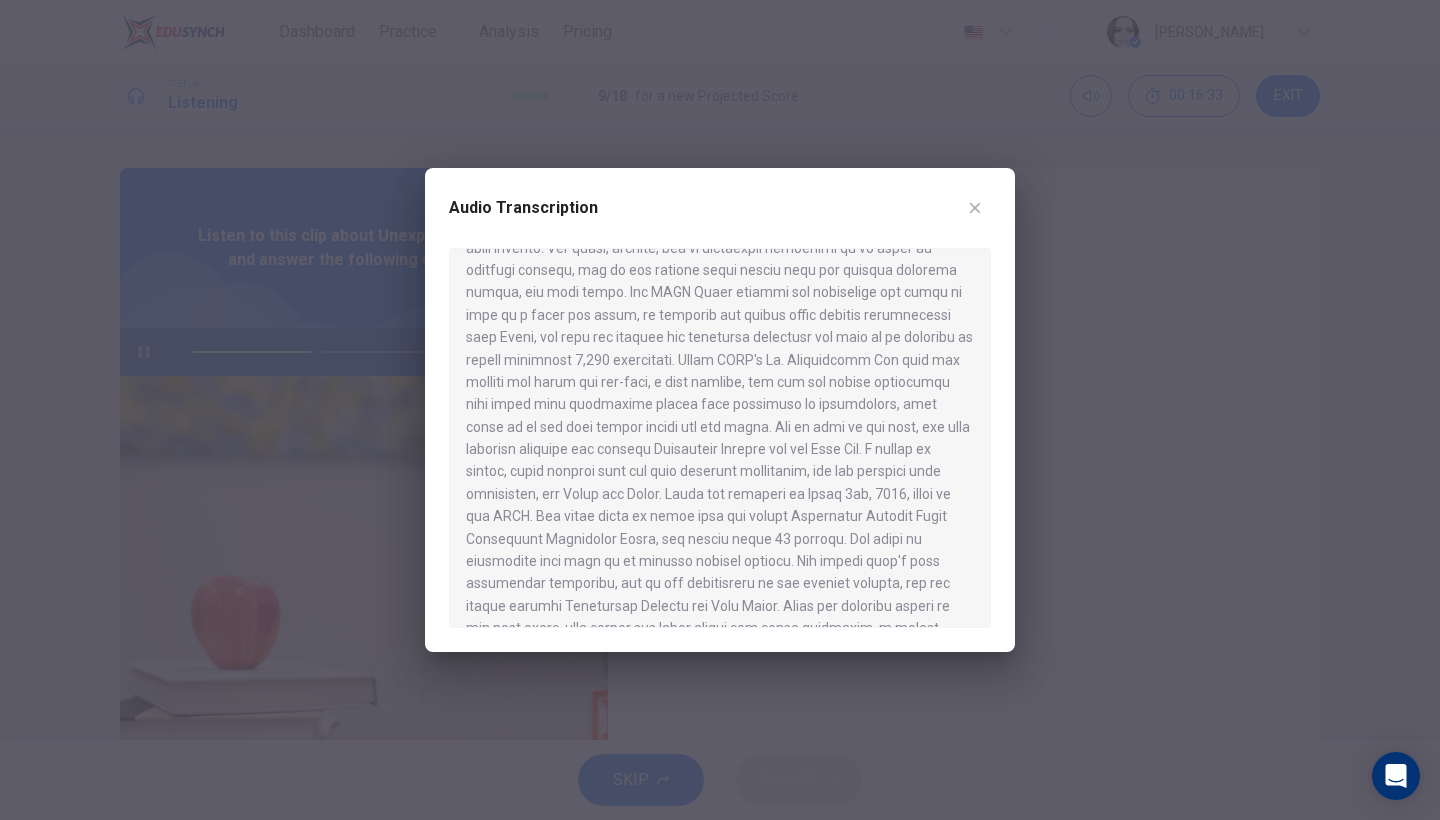 scroll, scrollTop: 666, scrollLeft: 0, axis: vertical 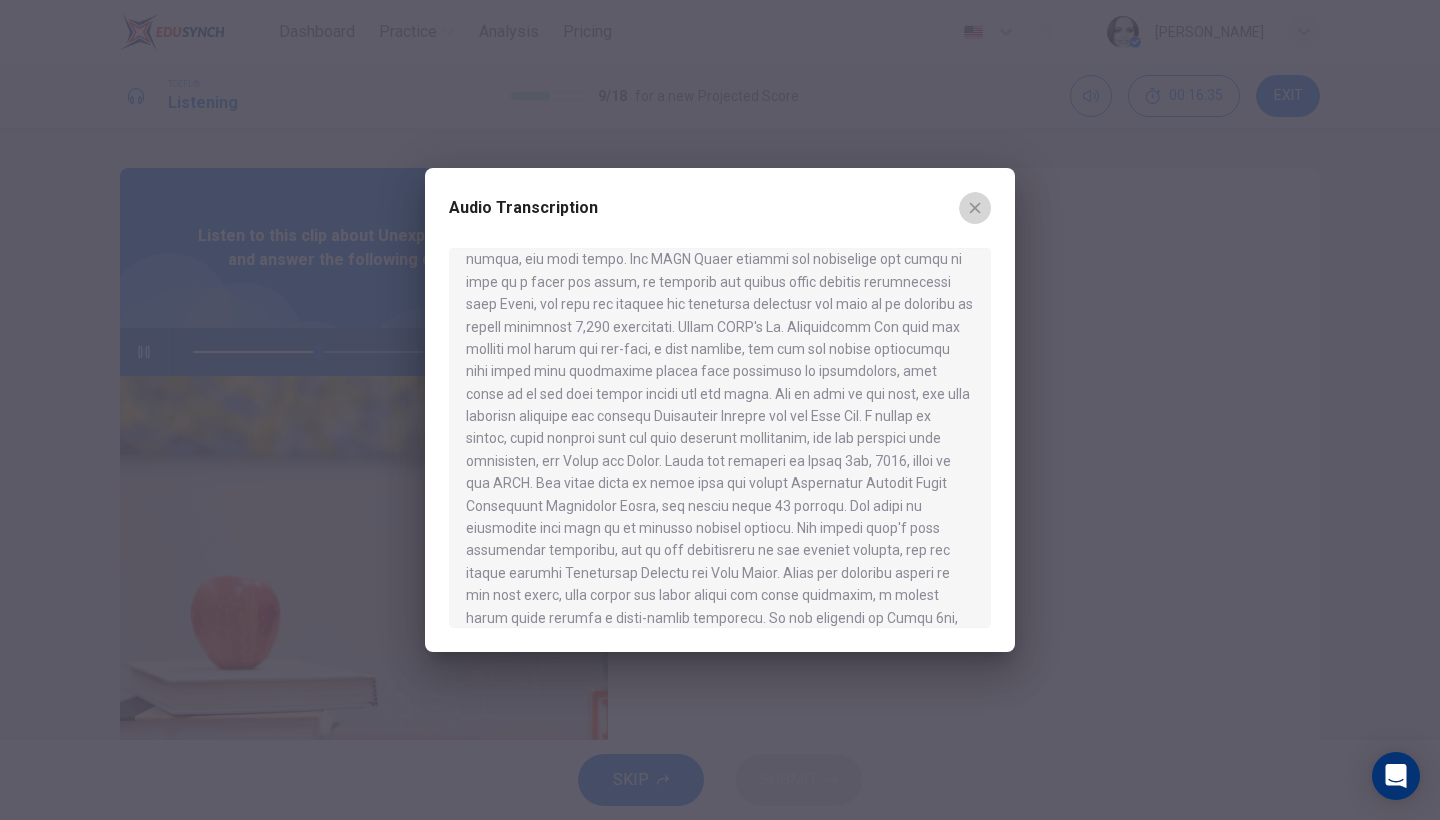click 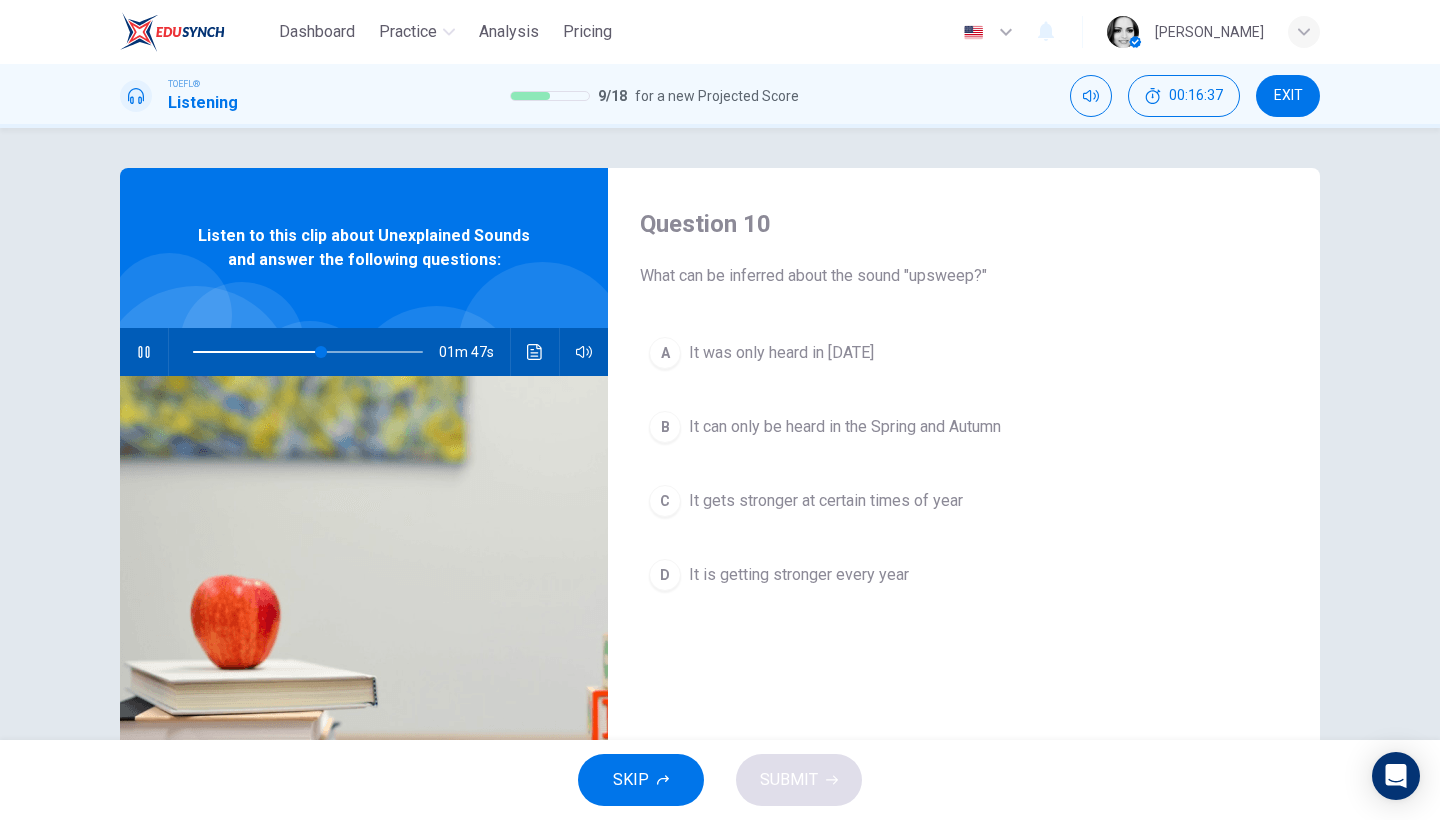 click at bounding box center [308, 352] 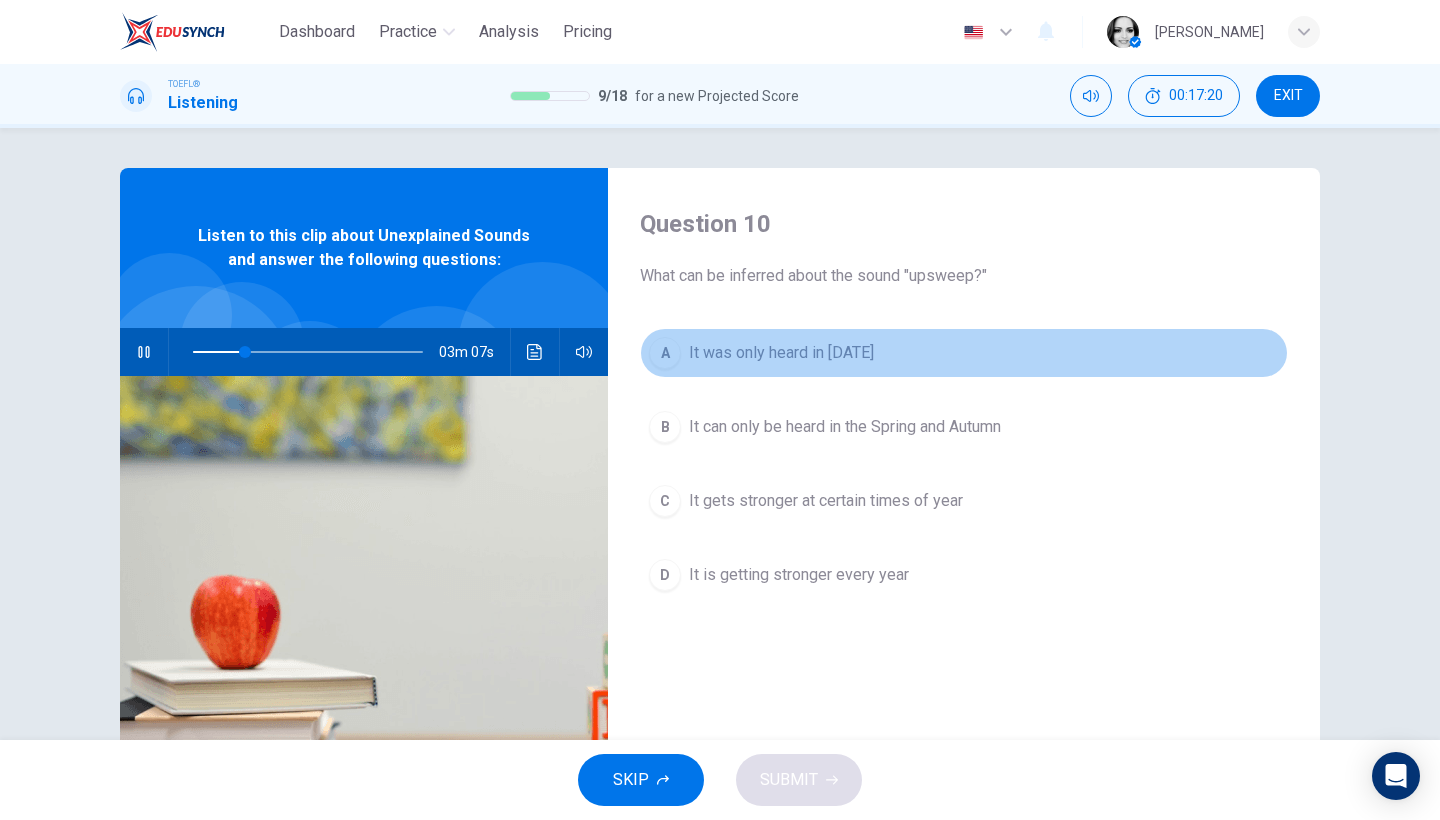 click on "It was only heard in [DATE]" at bounding box center (781, 353) 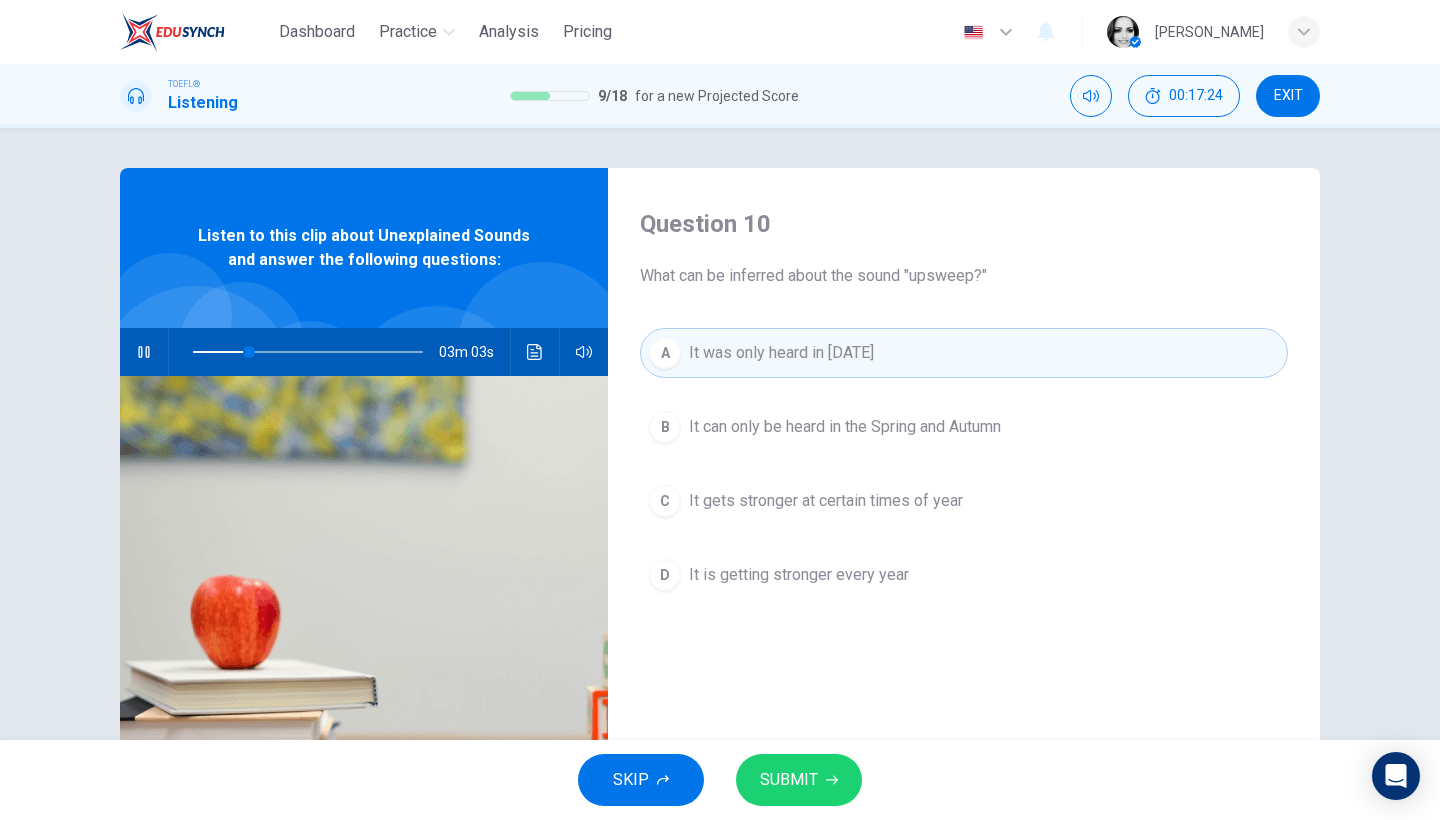 click on "SUBMIT" at bounding box center (799, 780) 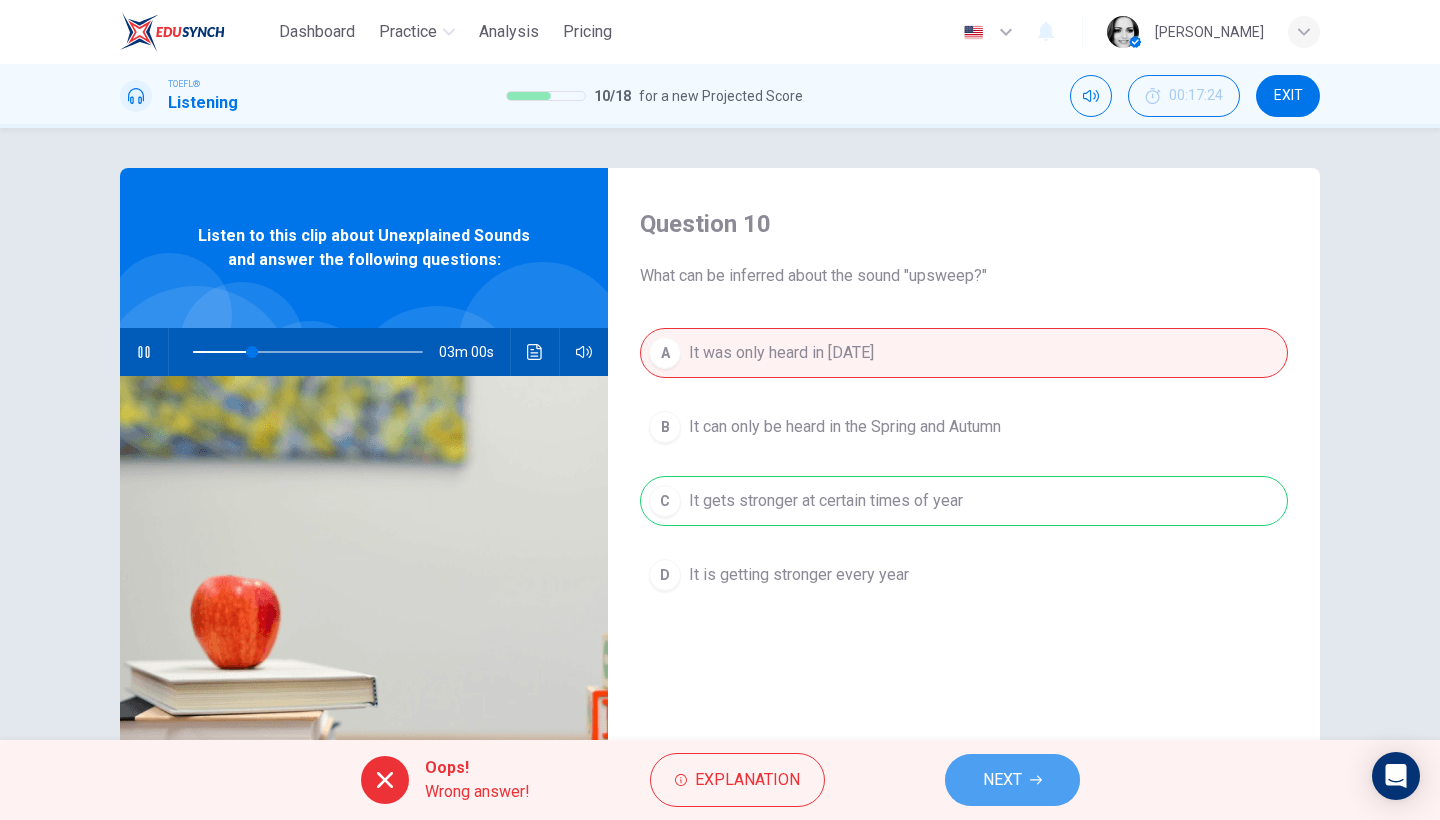 click on "NEXT" at bounding box center [1012, 780] 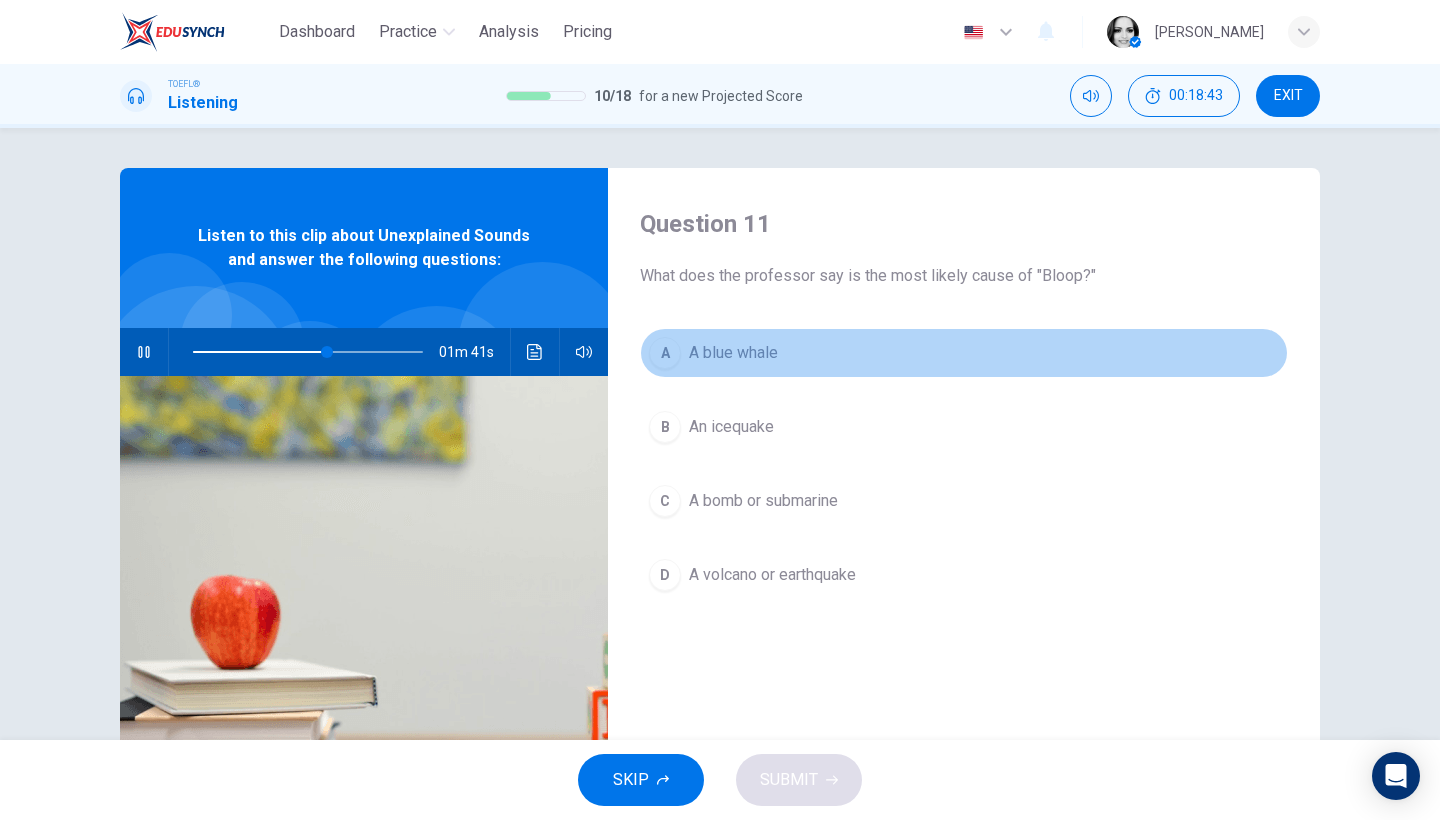 click on "A blue whale" at bounding box center (733, 353) 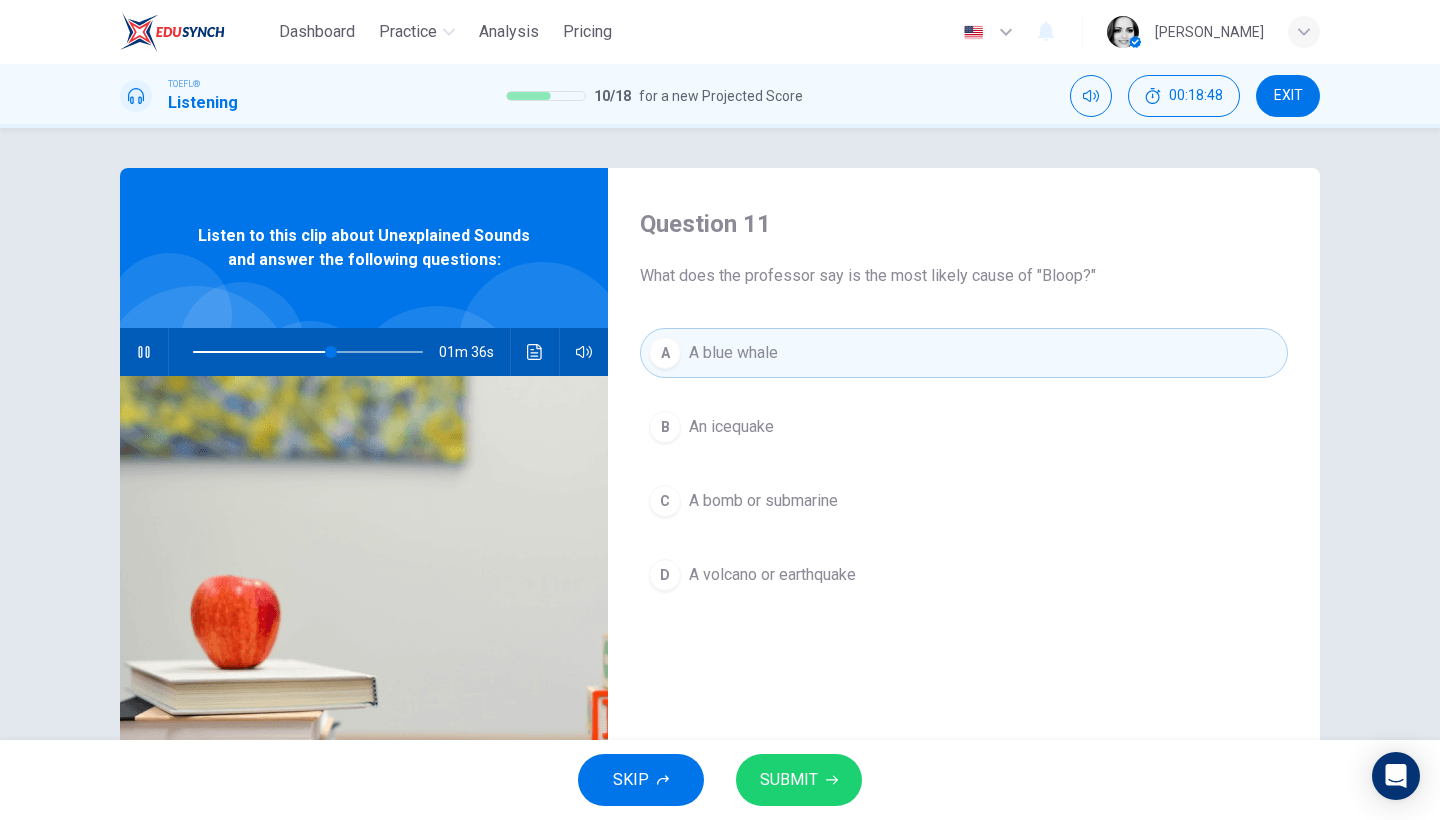 click on "SUBMIT" at bounding box center (789, 780) 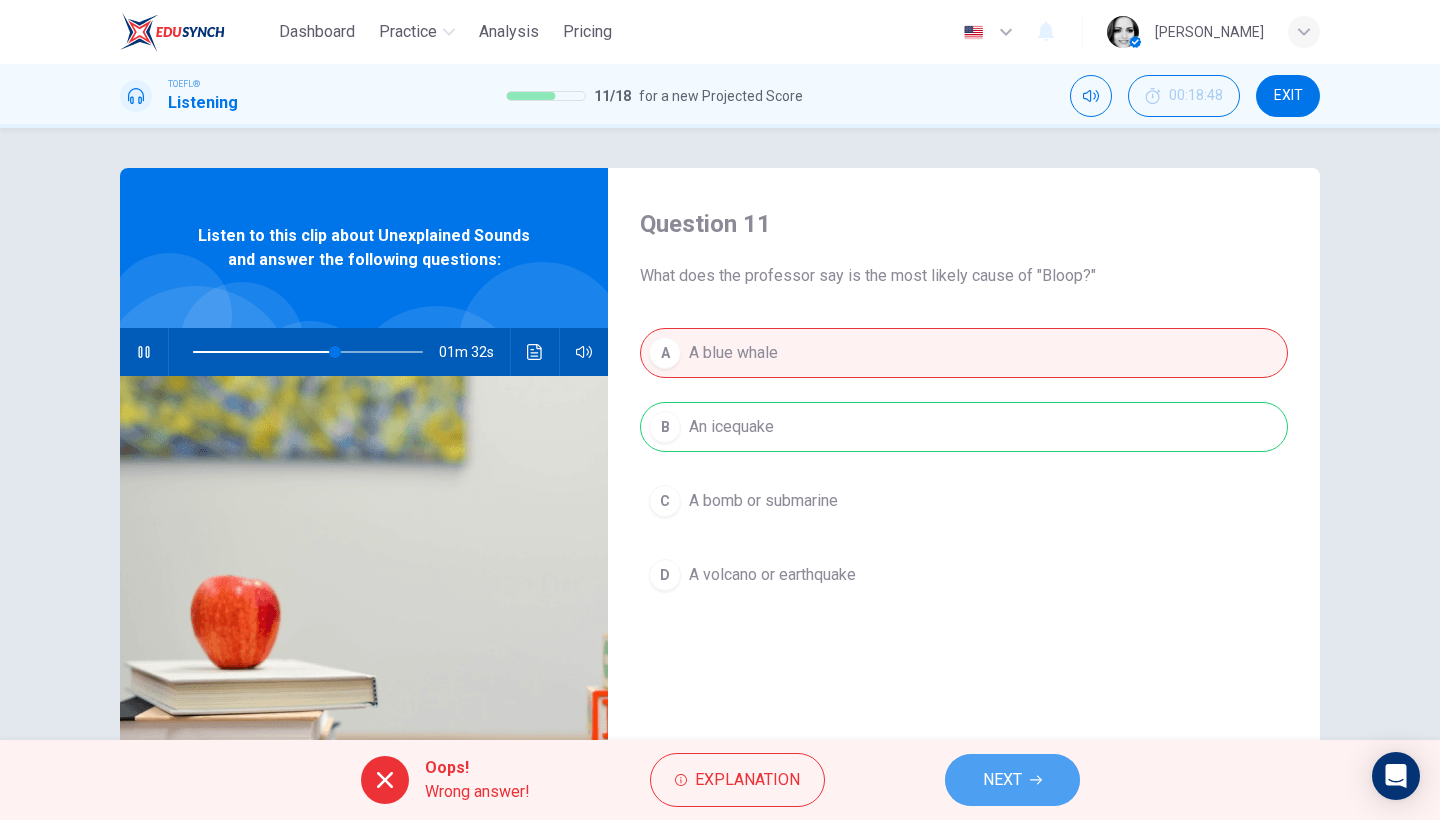 click on "NEXT" at bounding box center (1002, 780) 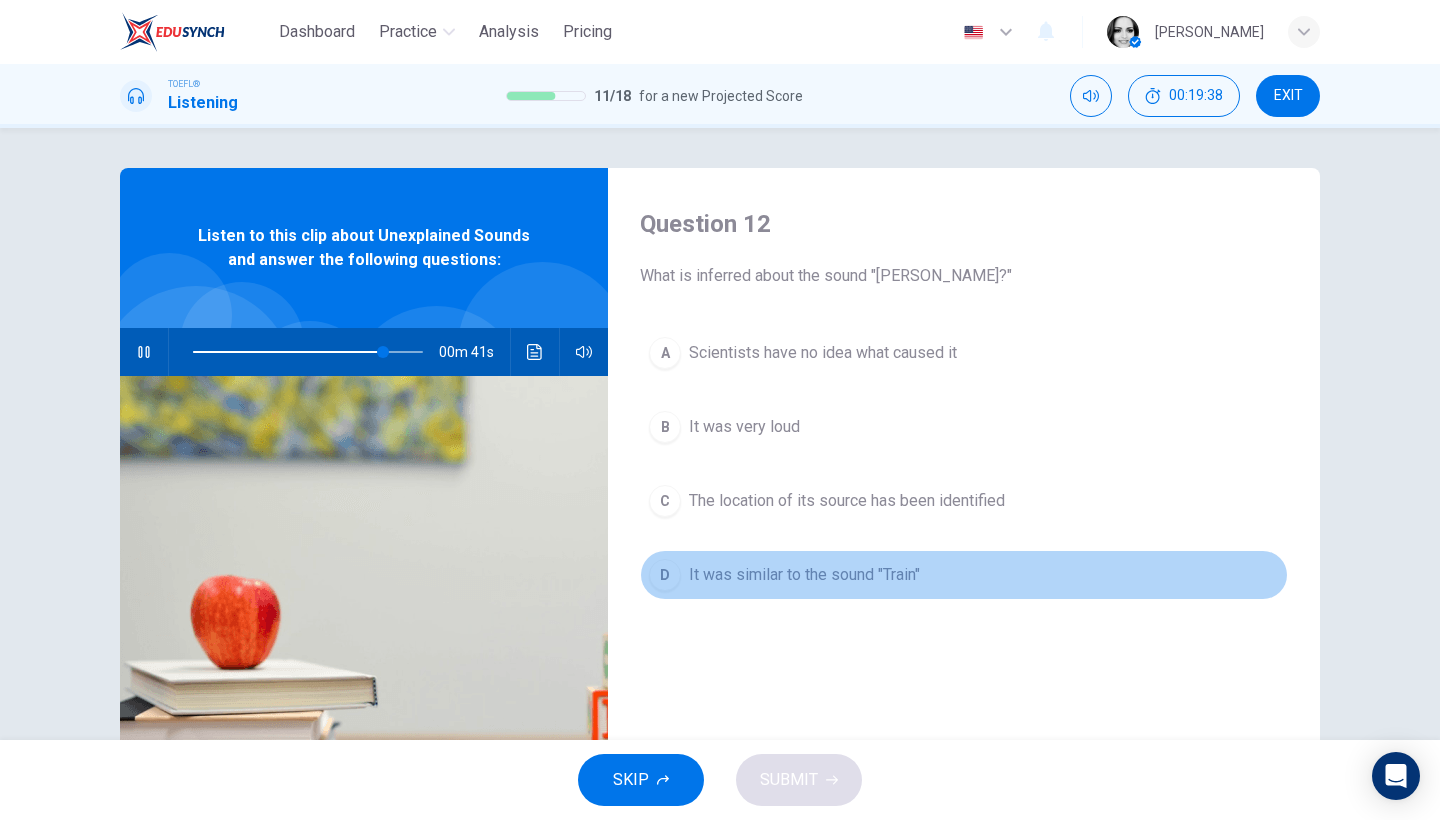 click on "It was similar to the sound "Train"" at bounding box center (804, 575) 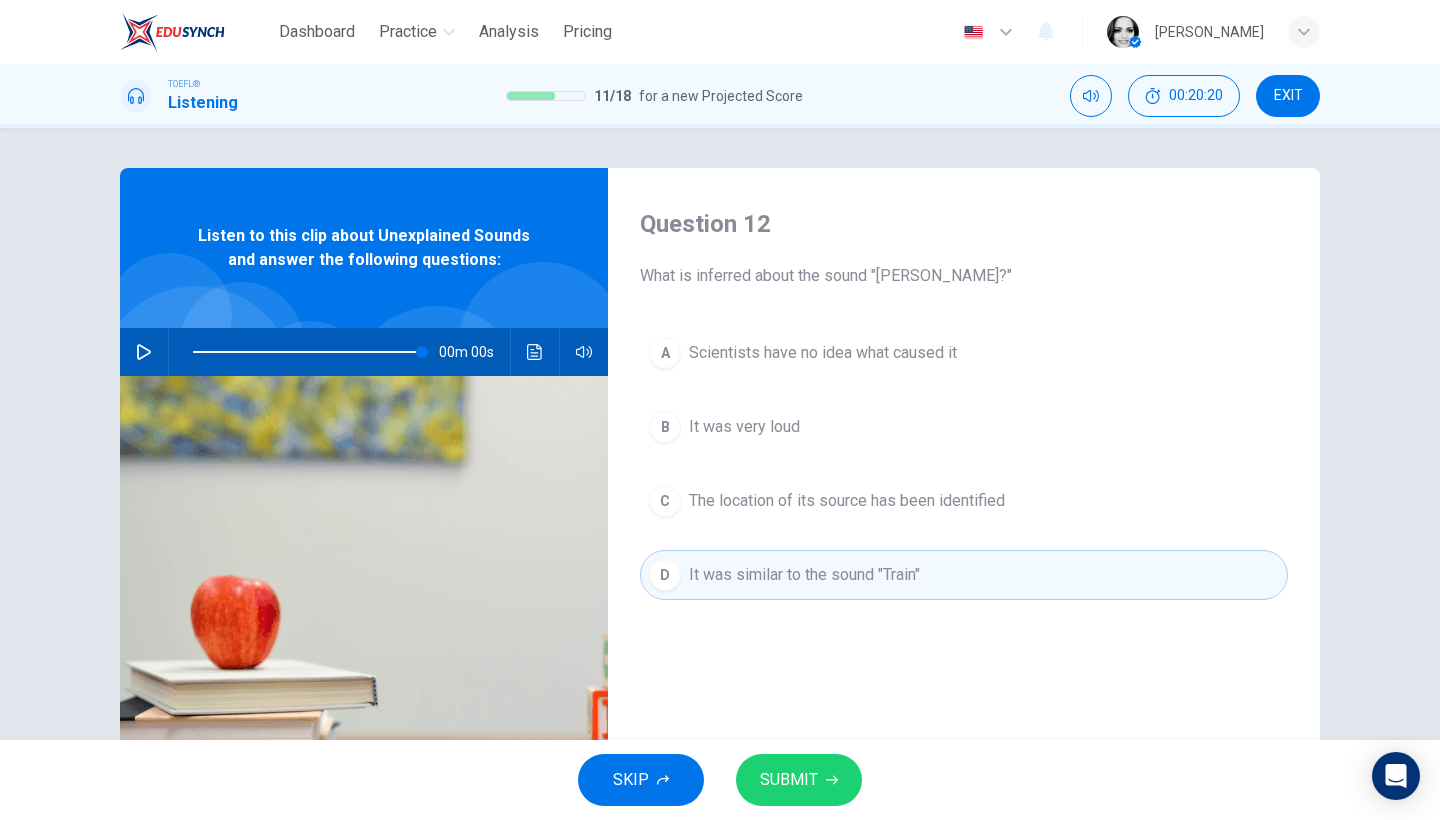 type on "0" 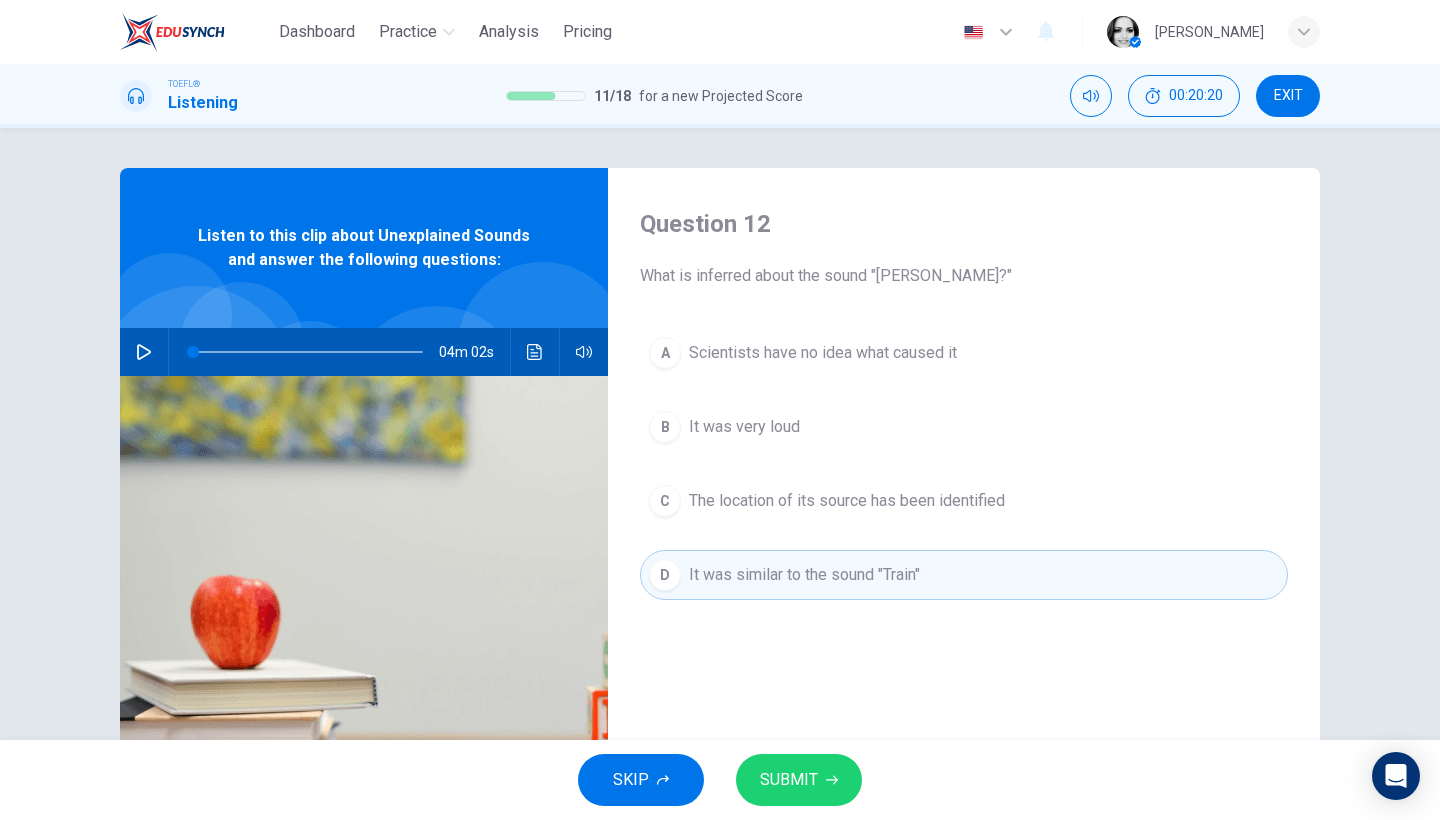 click on "SUBMIT" at bounding box center (789, 780) 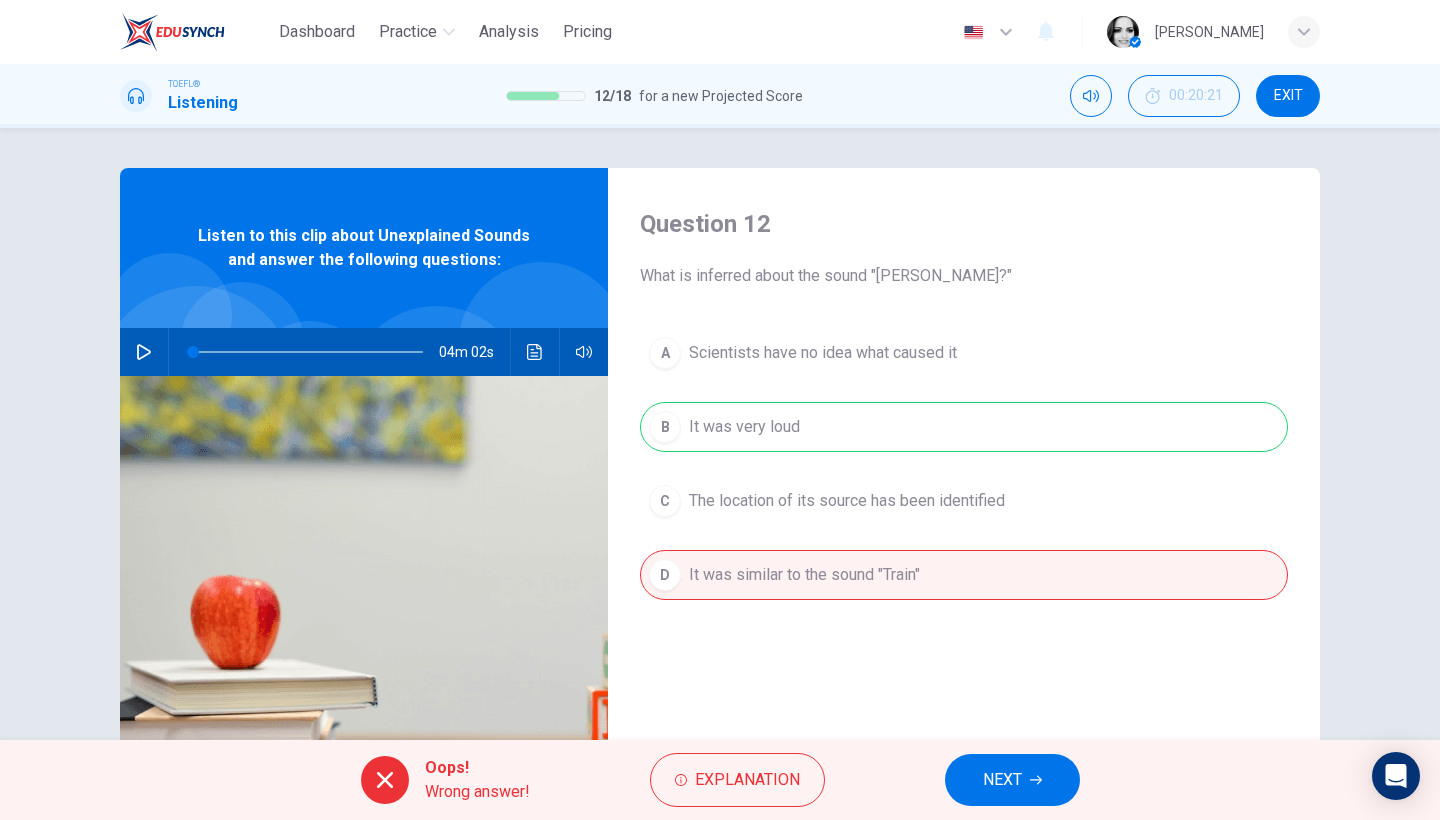 click on "NEXT" at bounding box center [1002, 780] 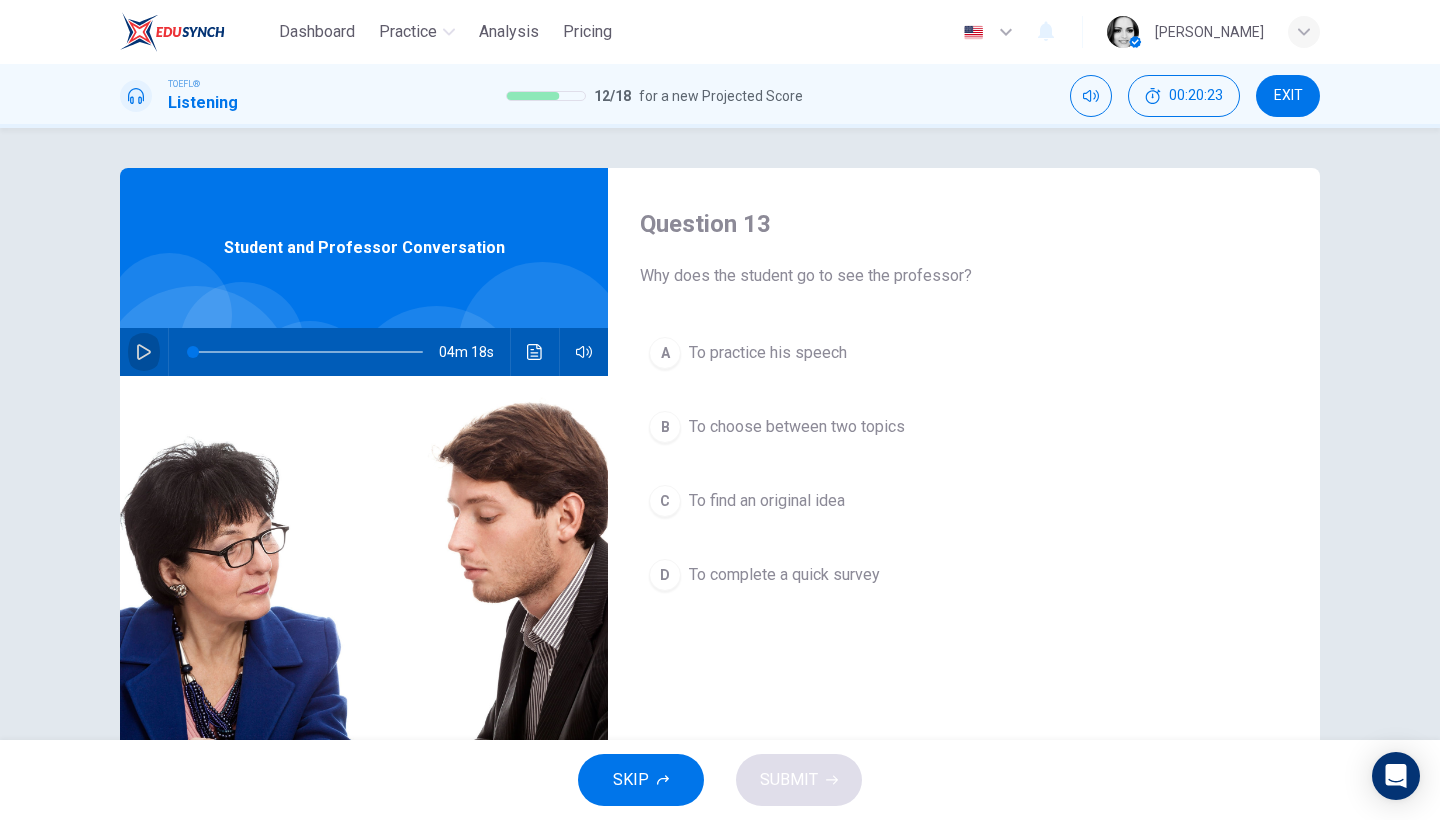 click 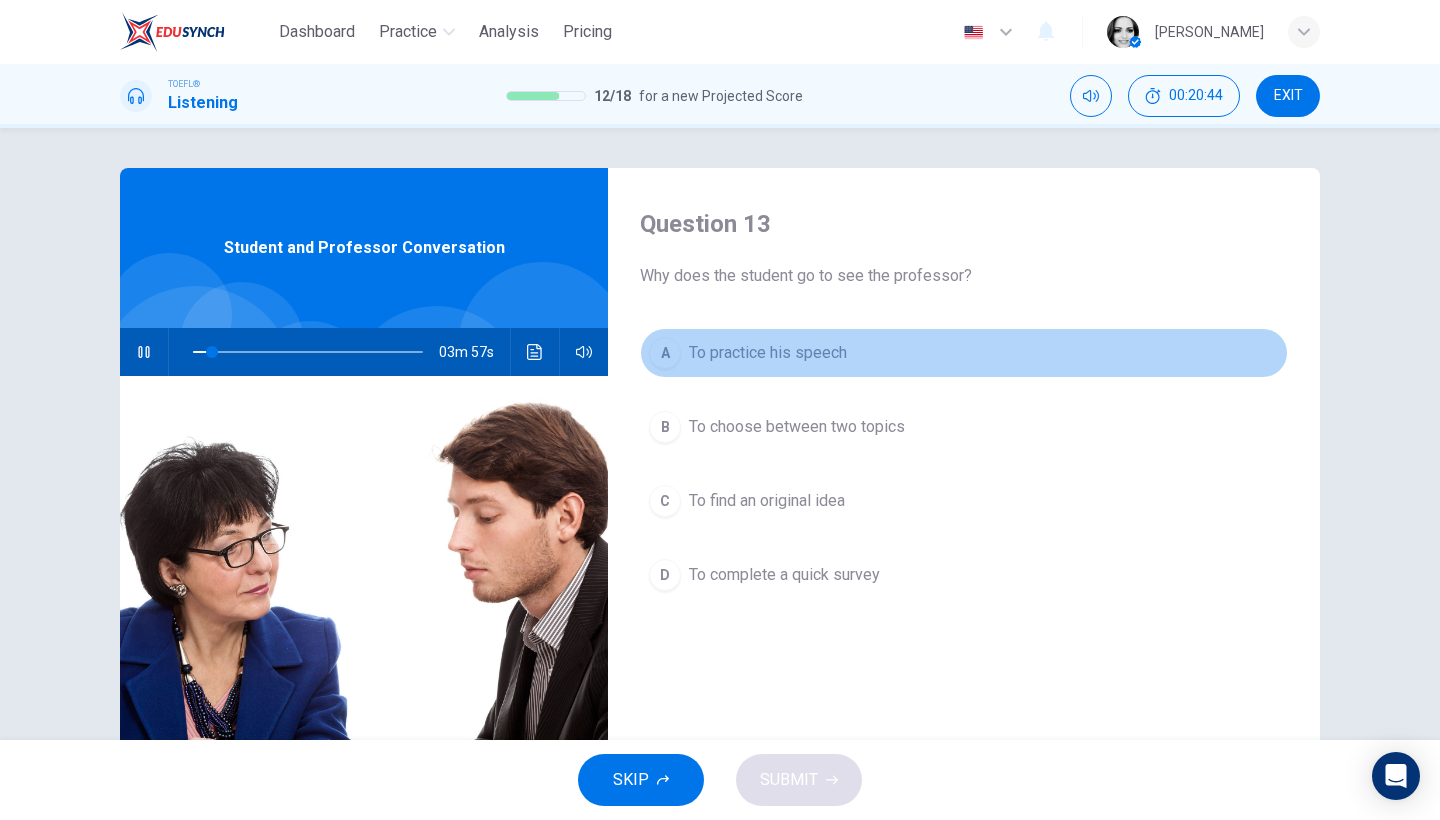 click on "To practice his speech" at bounding box center (768, 353) 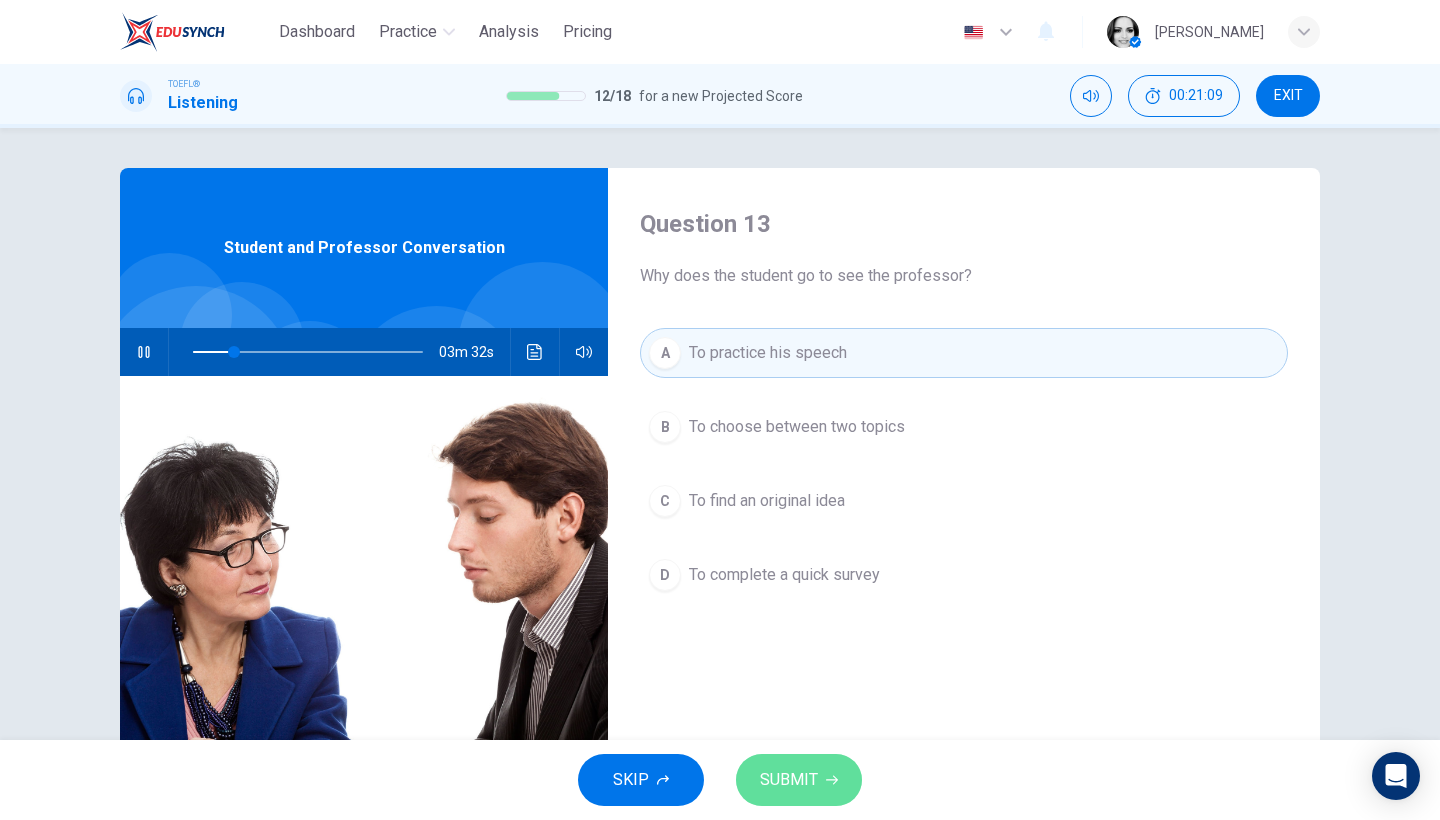 click on "SUBMIT" at bounding box center [789, 780] 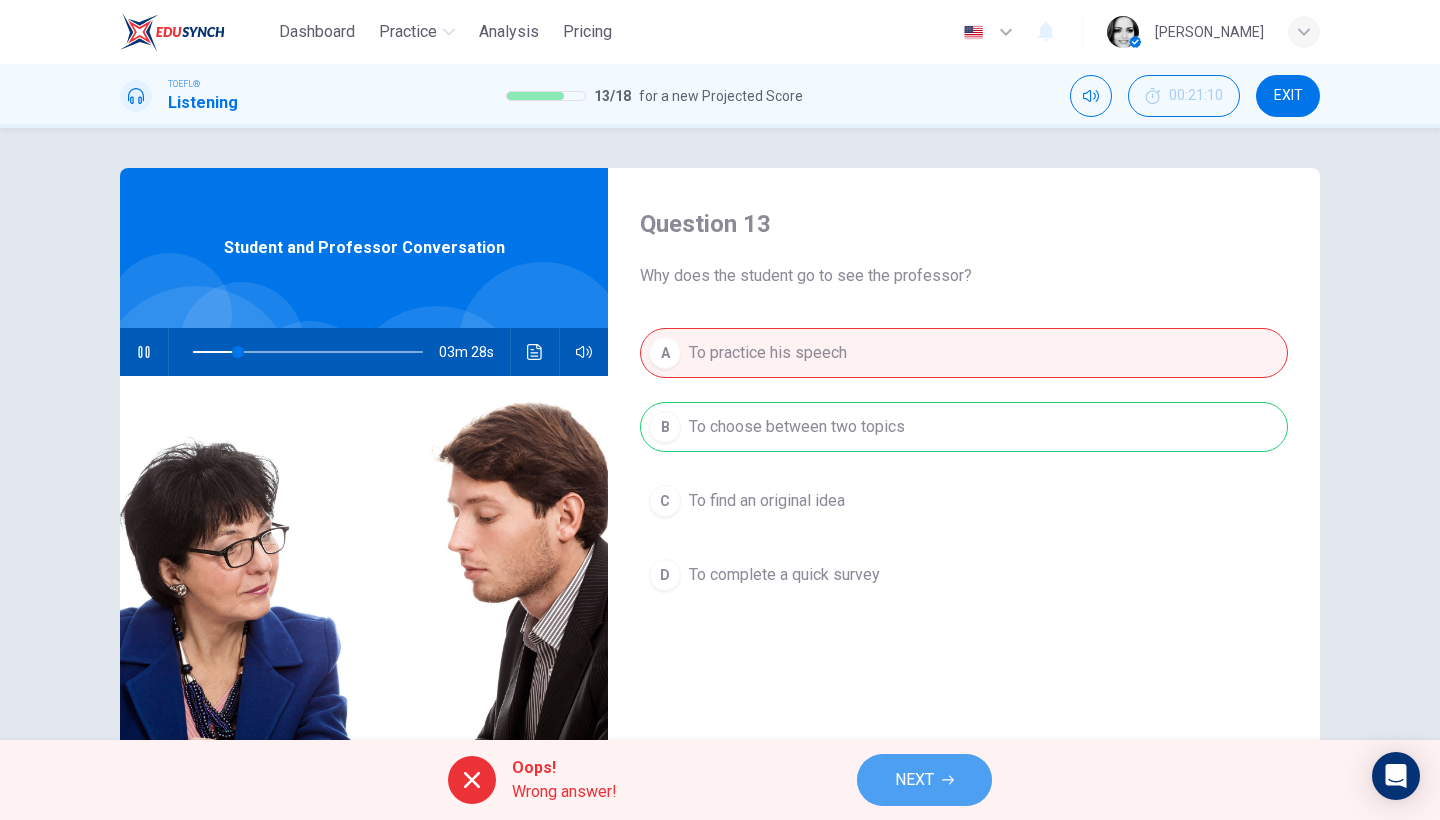 click on "NEXT" at bounding box center (914, 780) 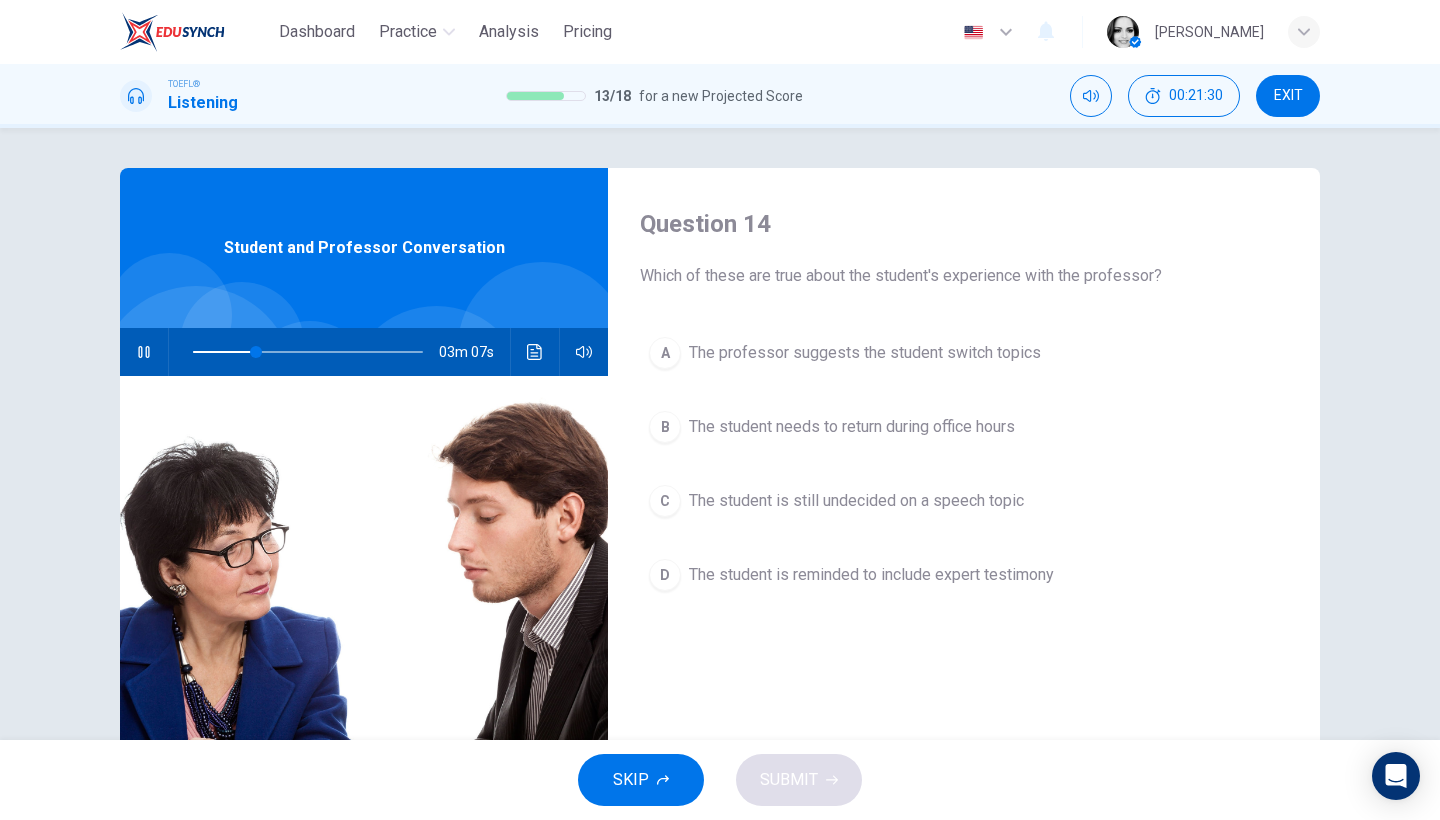 click on "A The professor suggests the student switch topics" at bounding box center [964, 353] 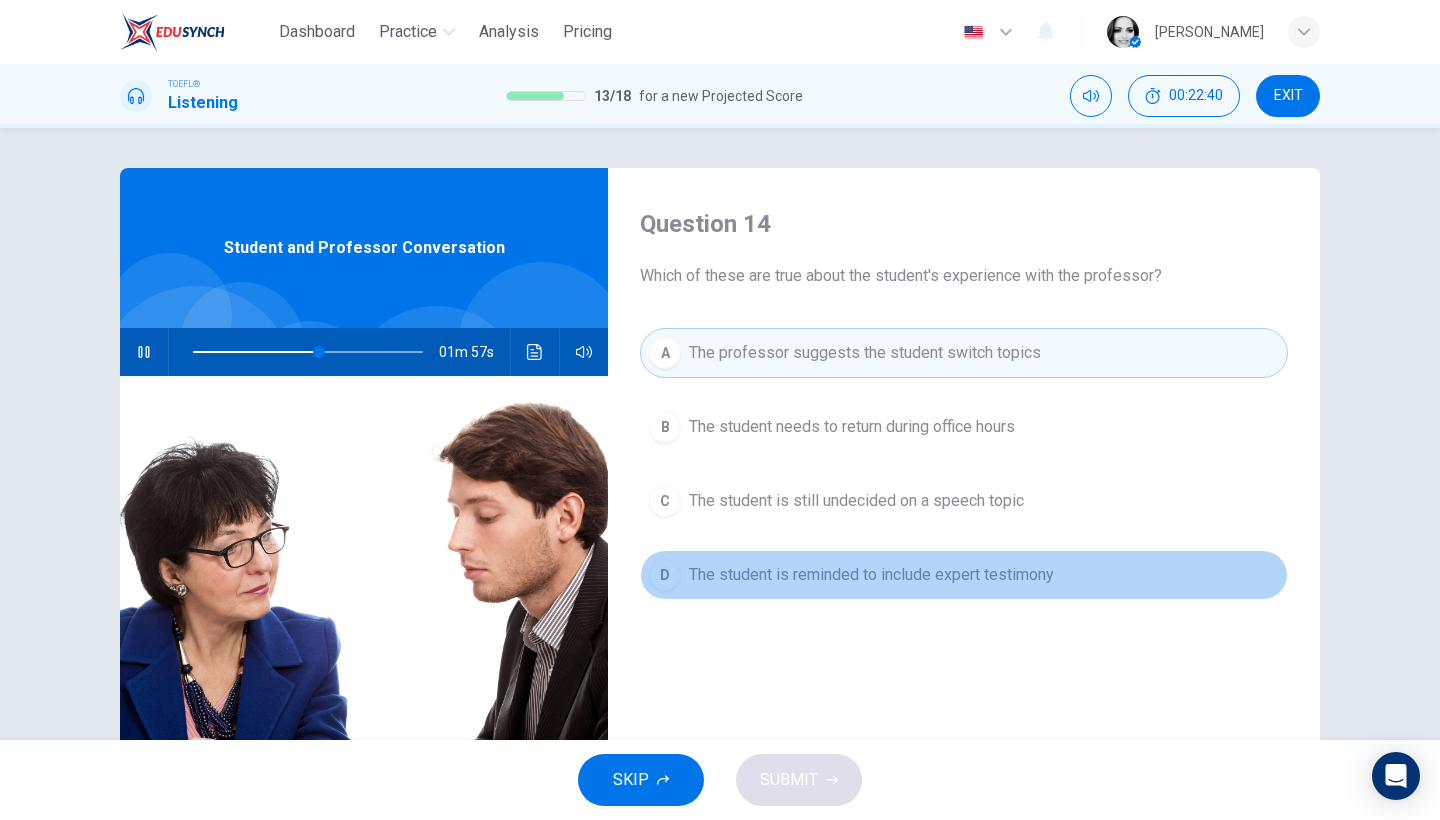 click on "The student is reminded to include expert testimony" at bounding box center (871, 575) 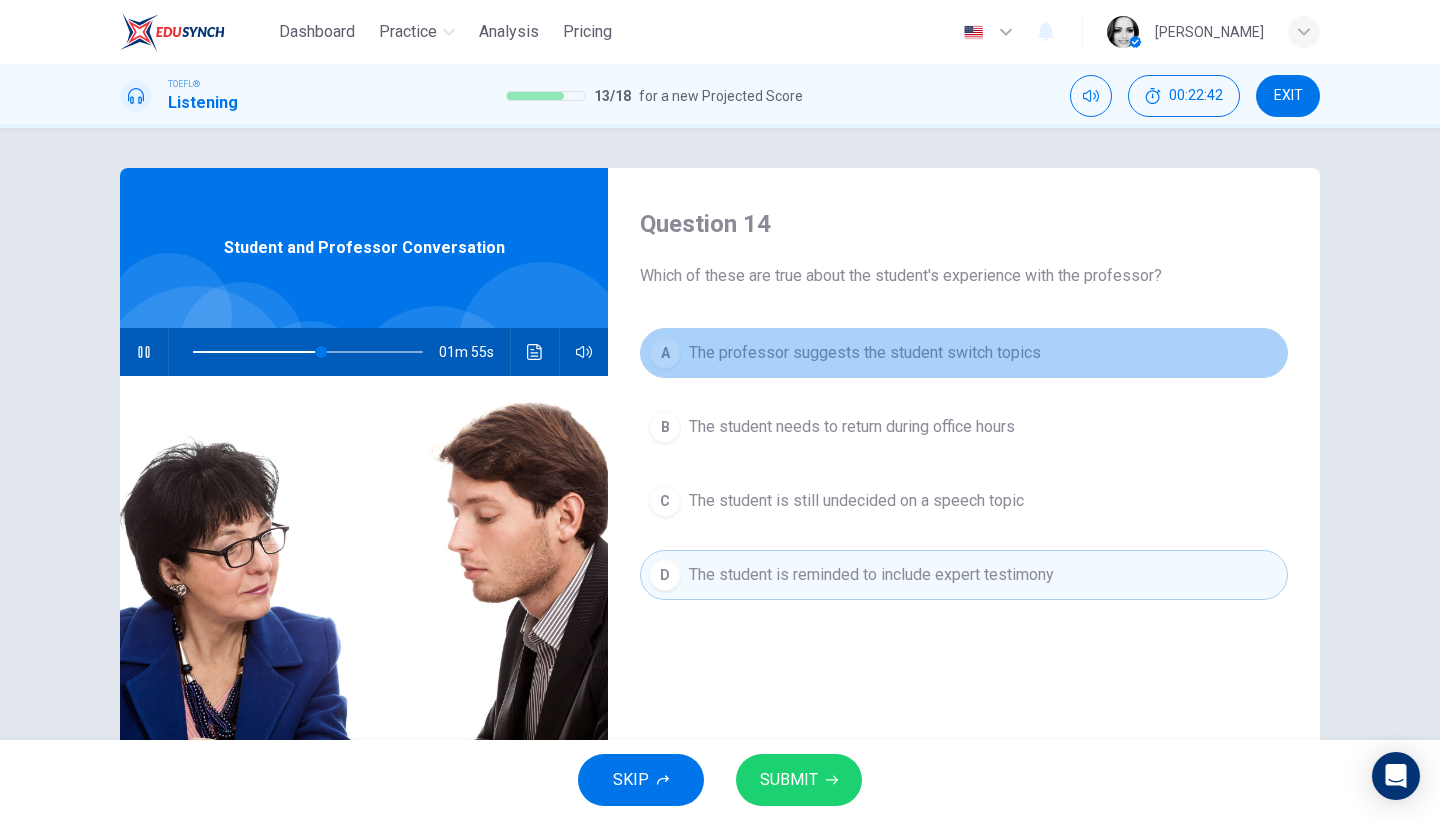 click on "A The professor suggests the student switch topics" at bounding box center (964, 353) 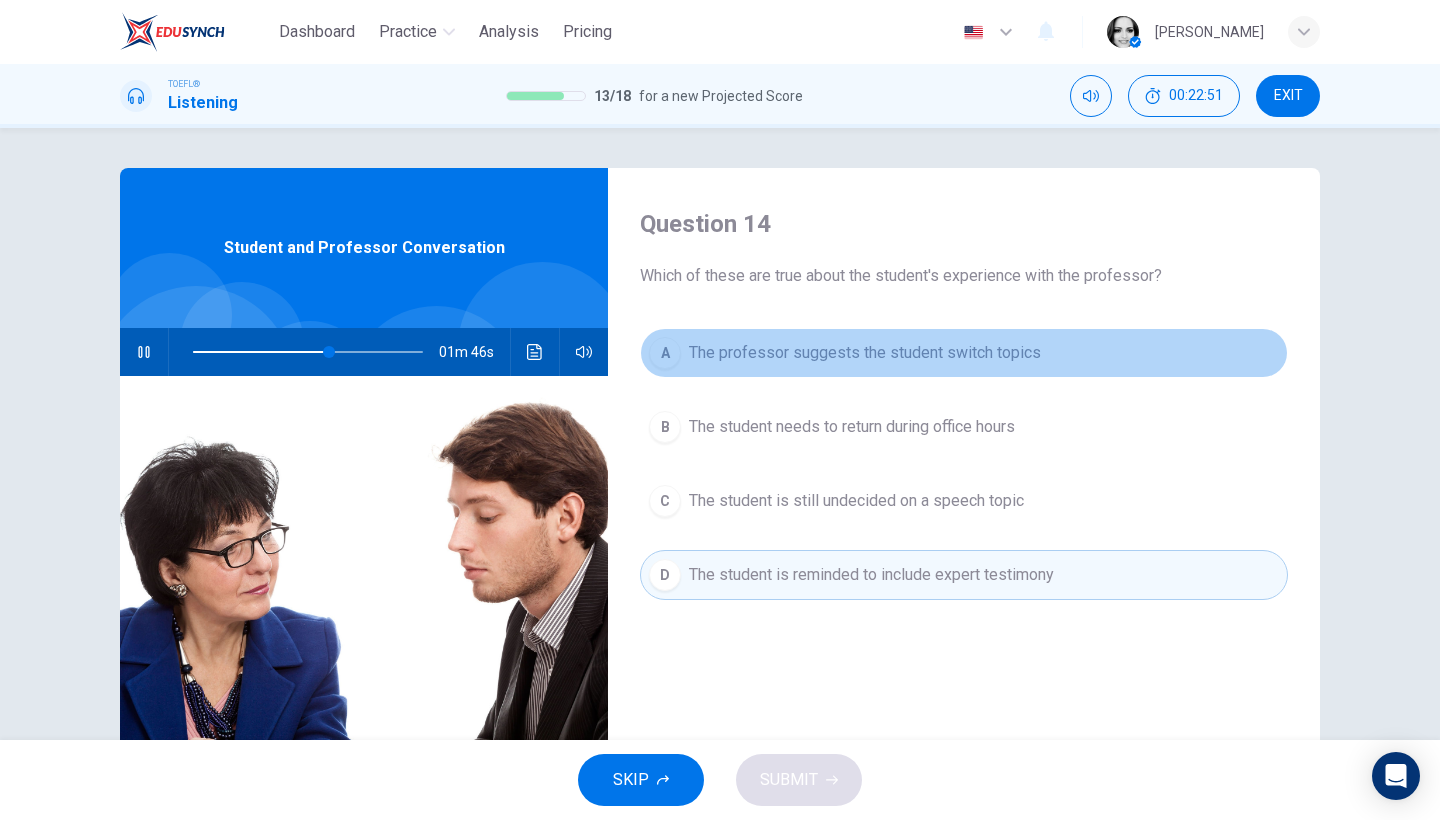 click on "The professor suggests the student switch topics" at bounding box center (865, 353) 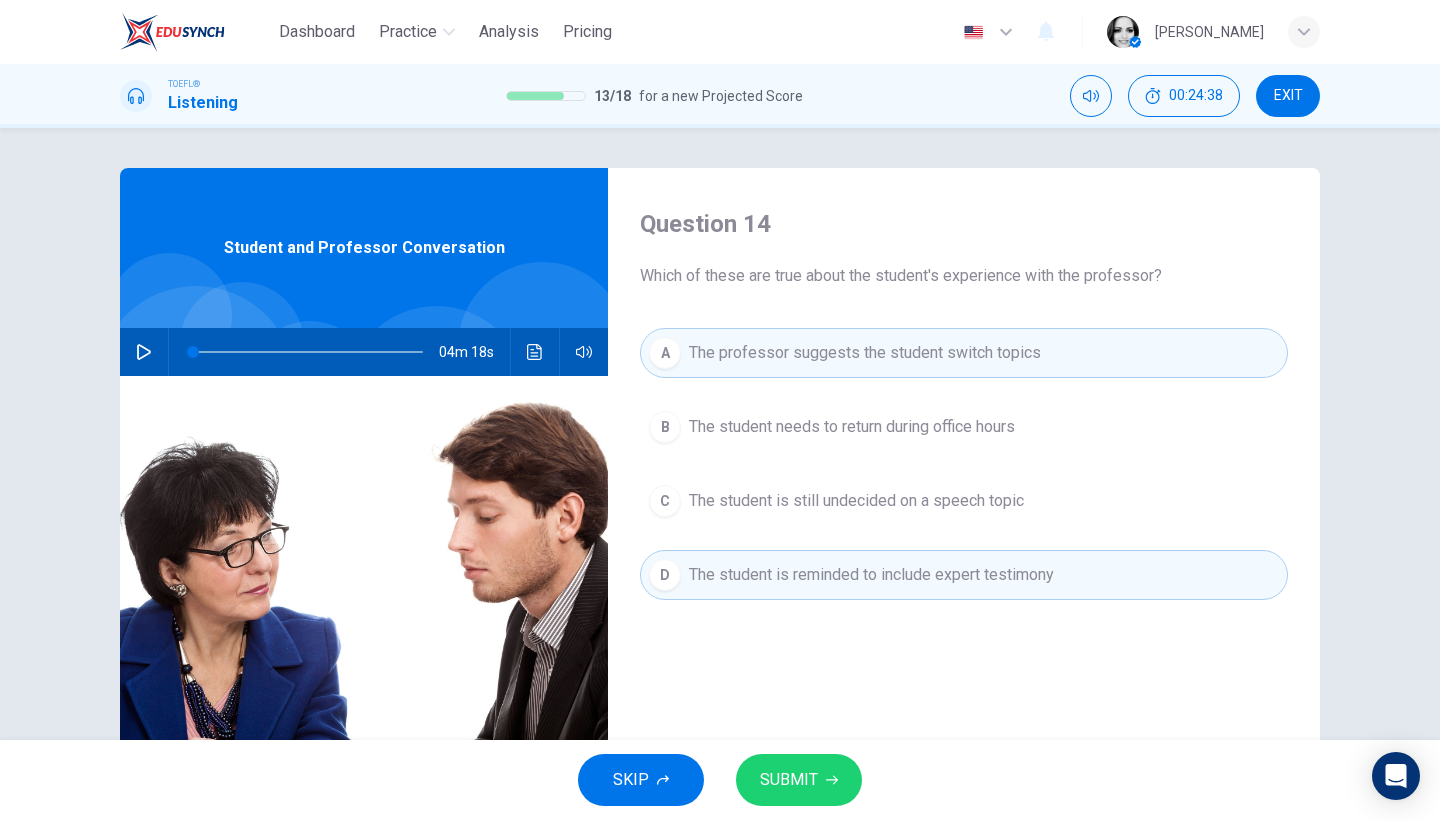 click on "SUBMIT" at bounding box center [789, 780] 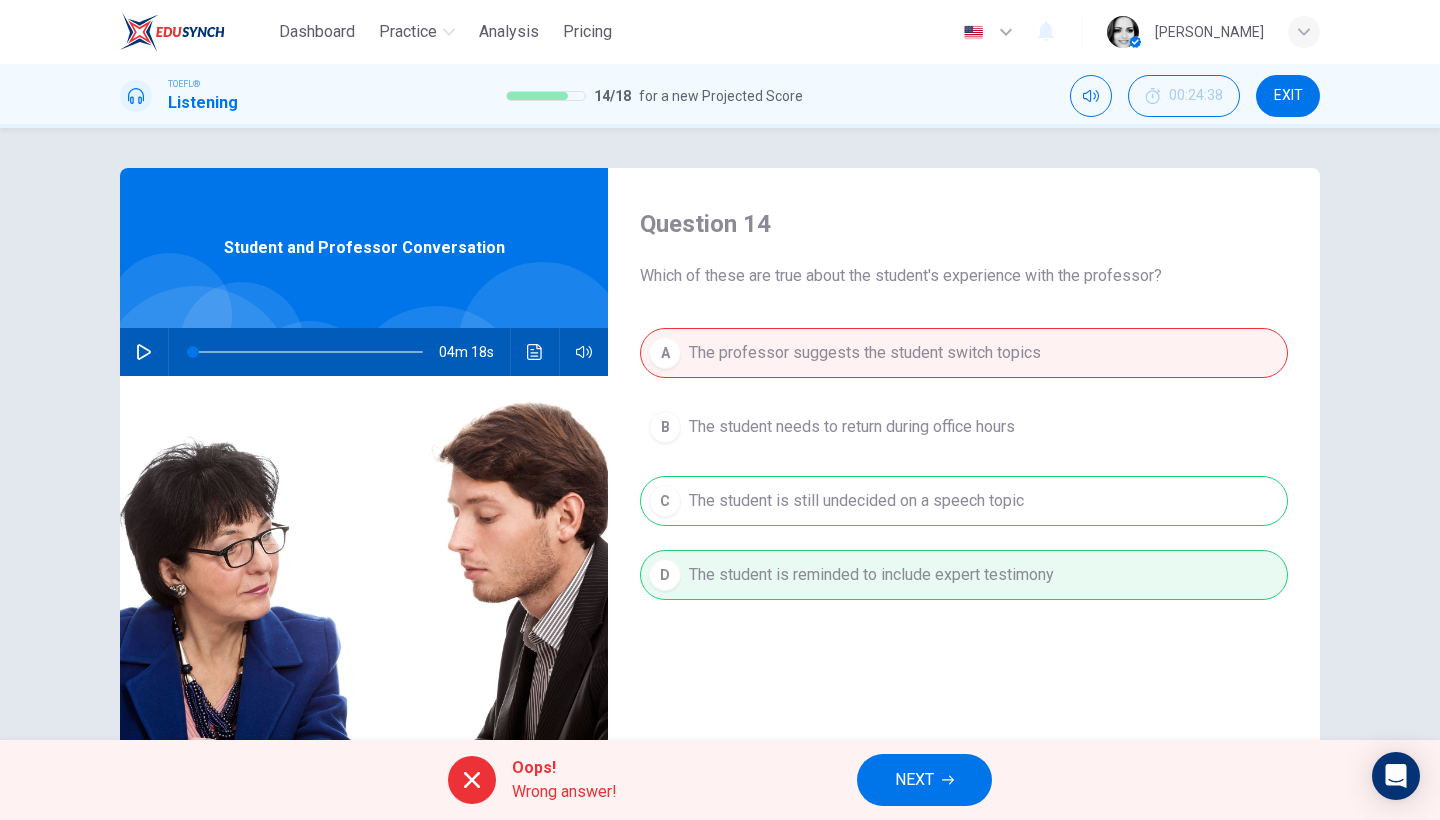 click on "NEXT" at bounding box center [924, 780] 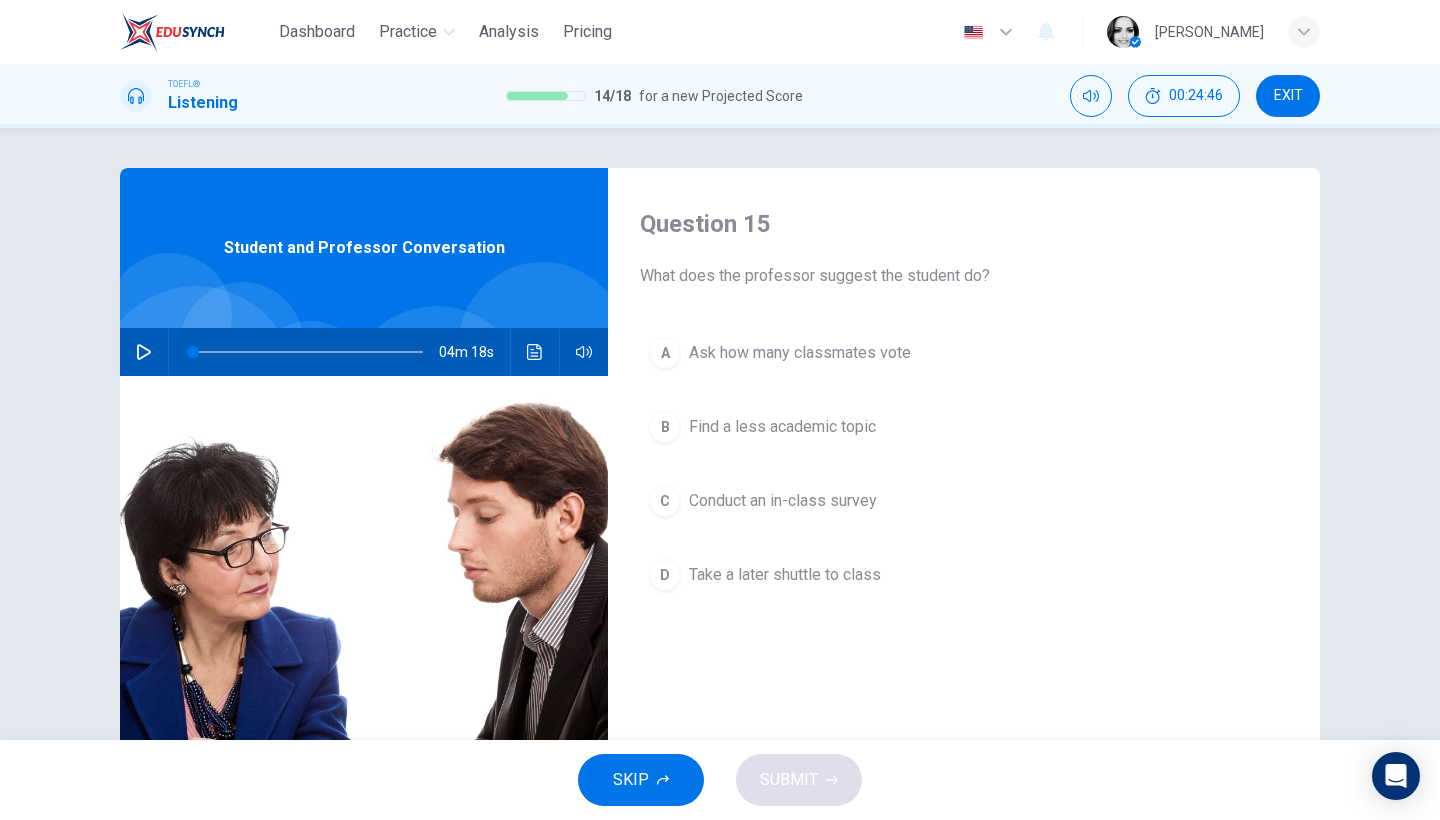 click on "Conduct an in-class survey" at bounding box center (783, 501) 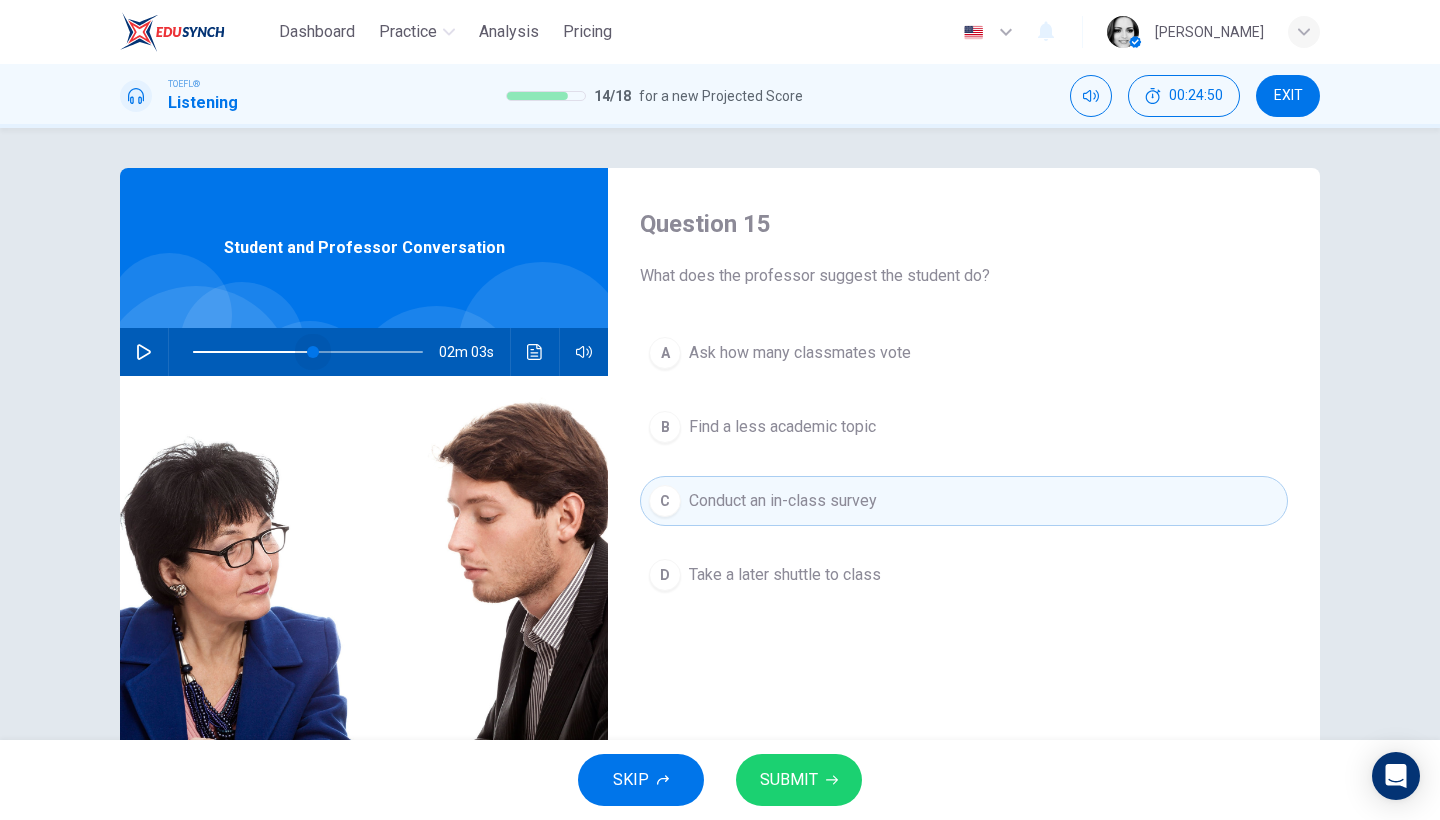 click at bounding box center [308, 352] 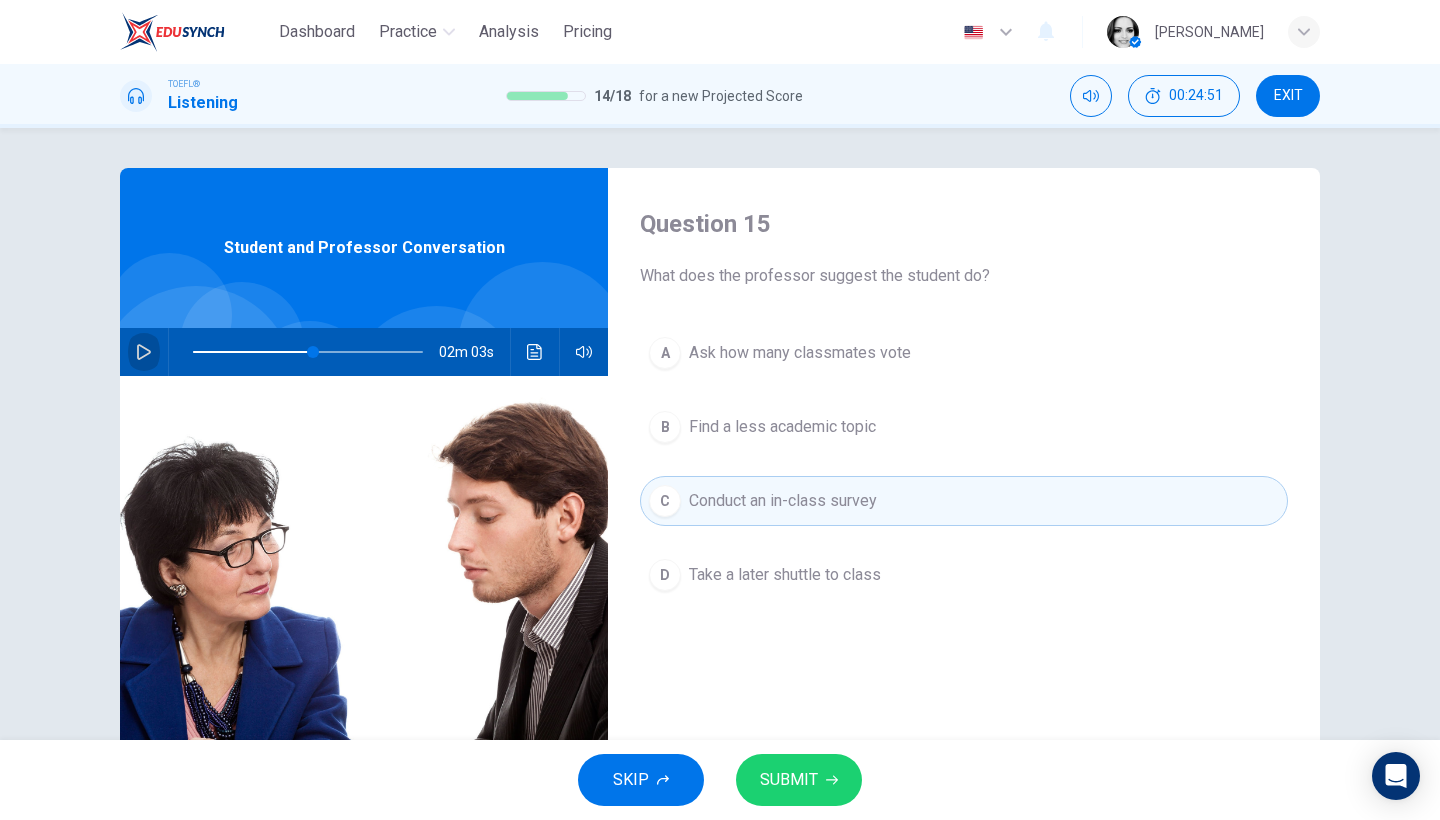 drag, startPoint x: 138, startPoint y: 353, endPoint x: 118, endPoint y: 408, distance: 58.5235 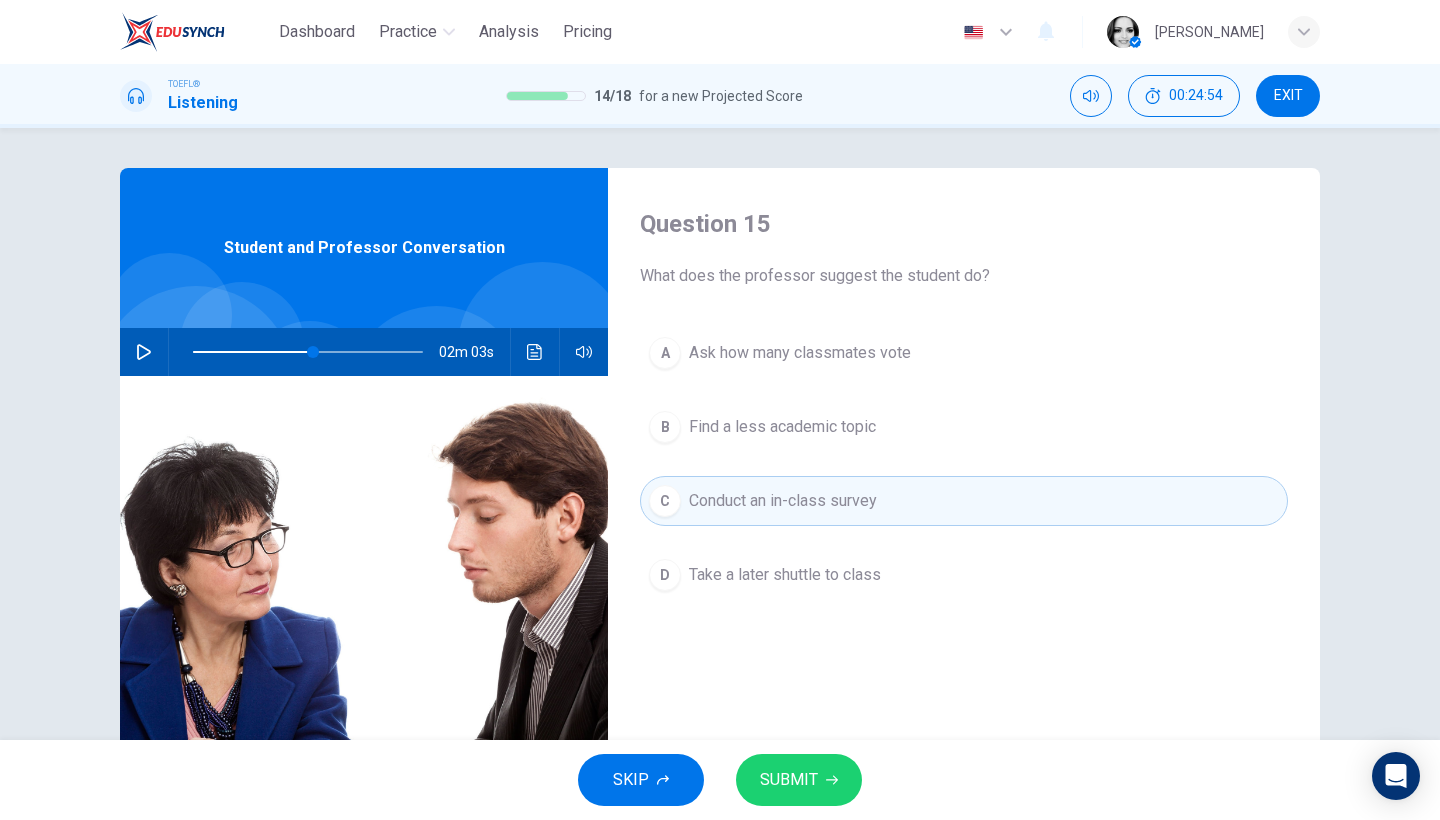 click 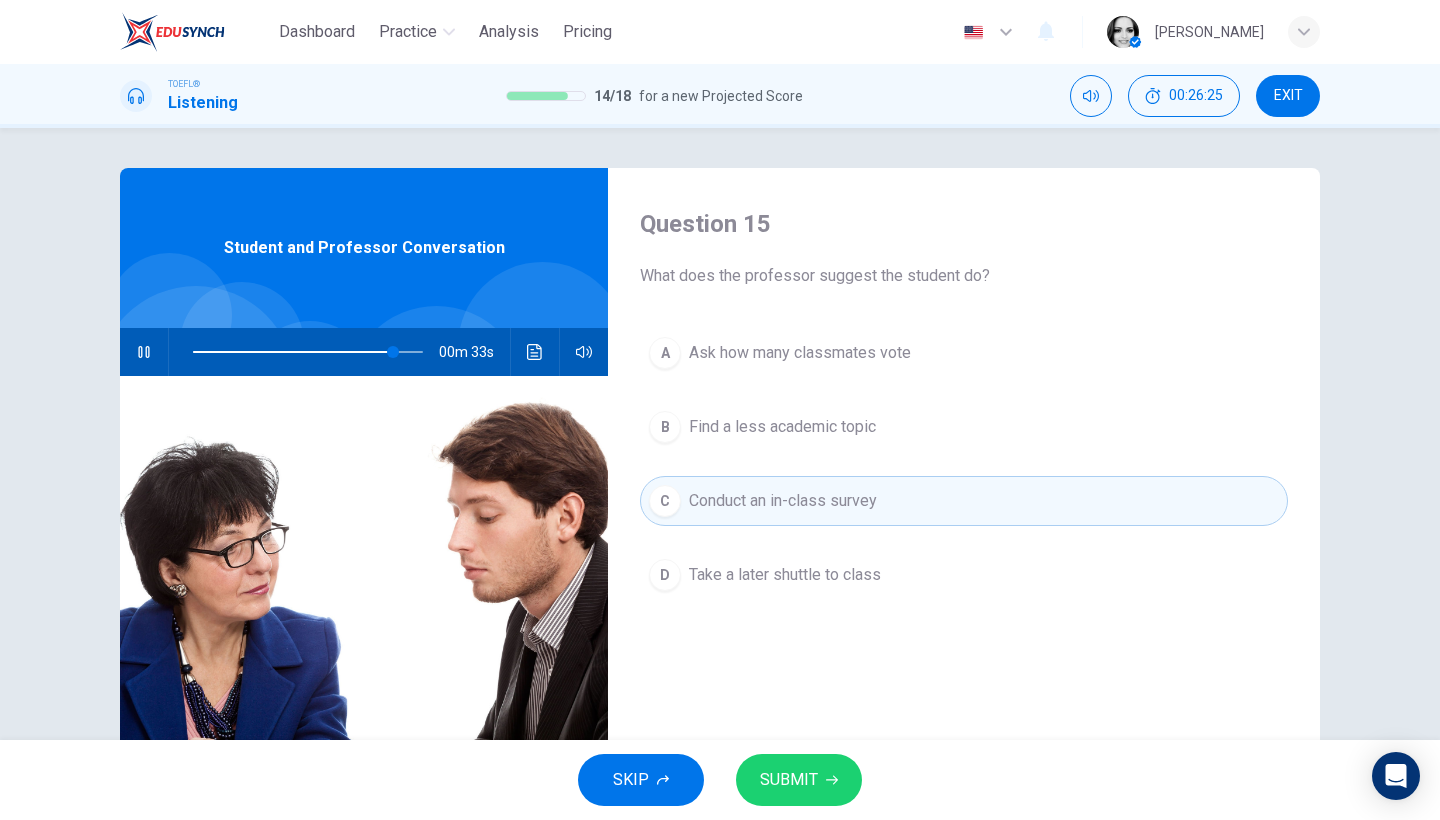 click on "D Take a later shuttle to class" at bounding box center [964, 575] 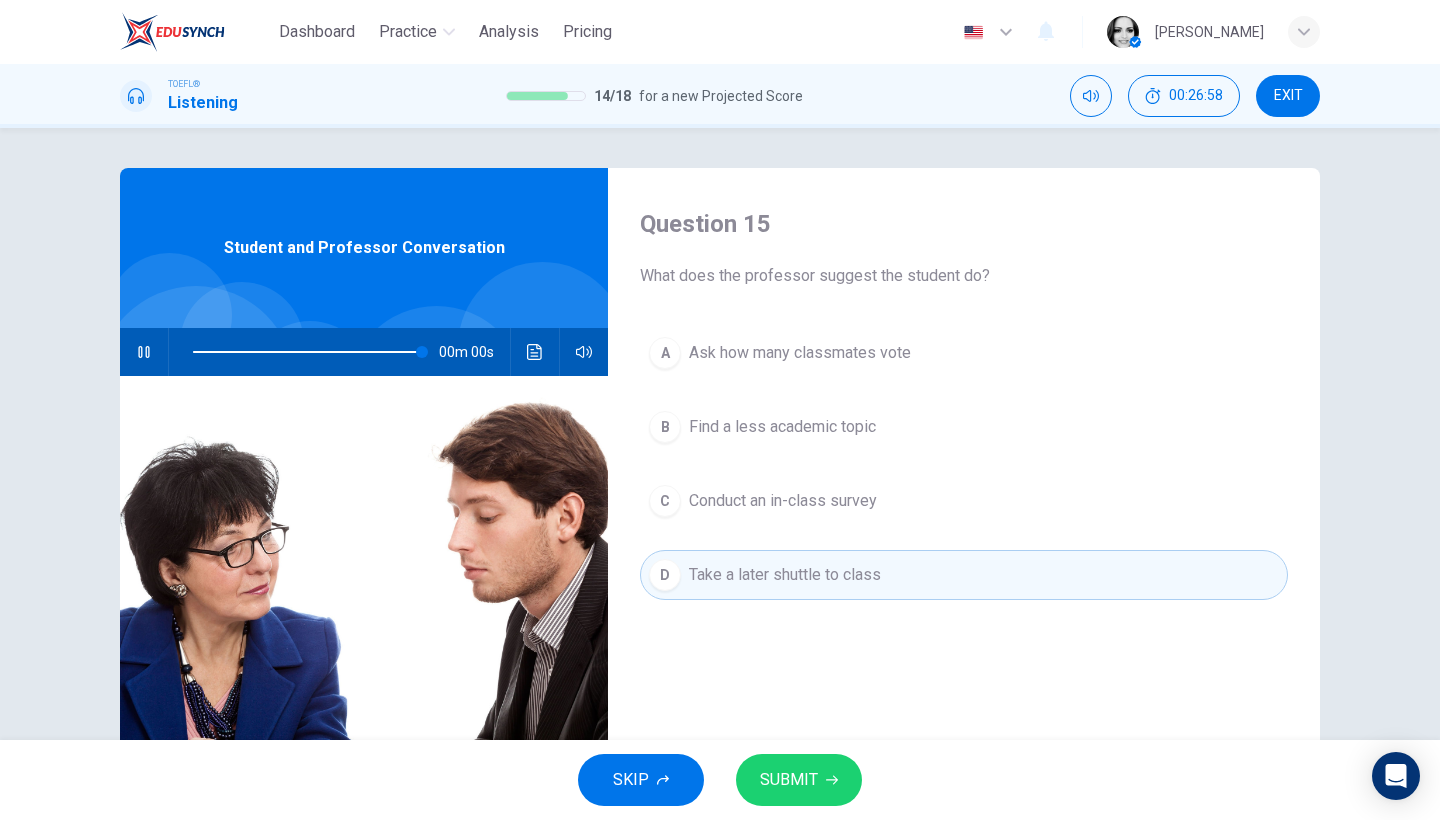 click on "SUBMIT" at bounding box center (799, 780) 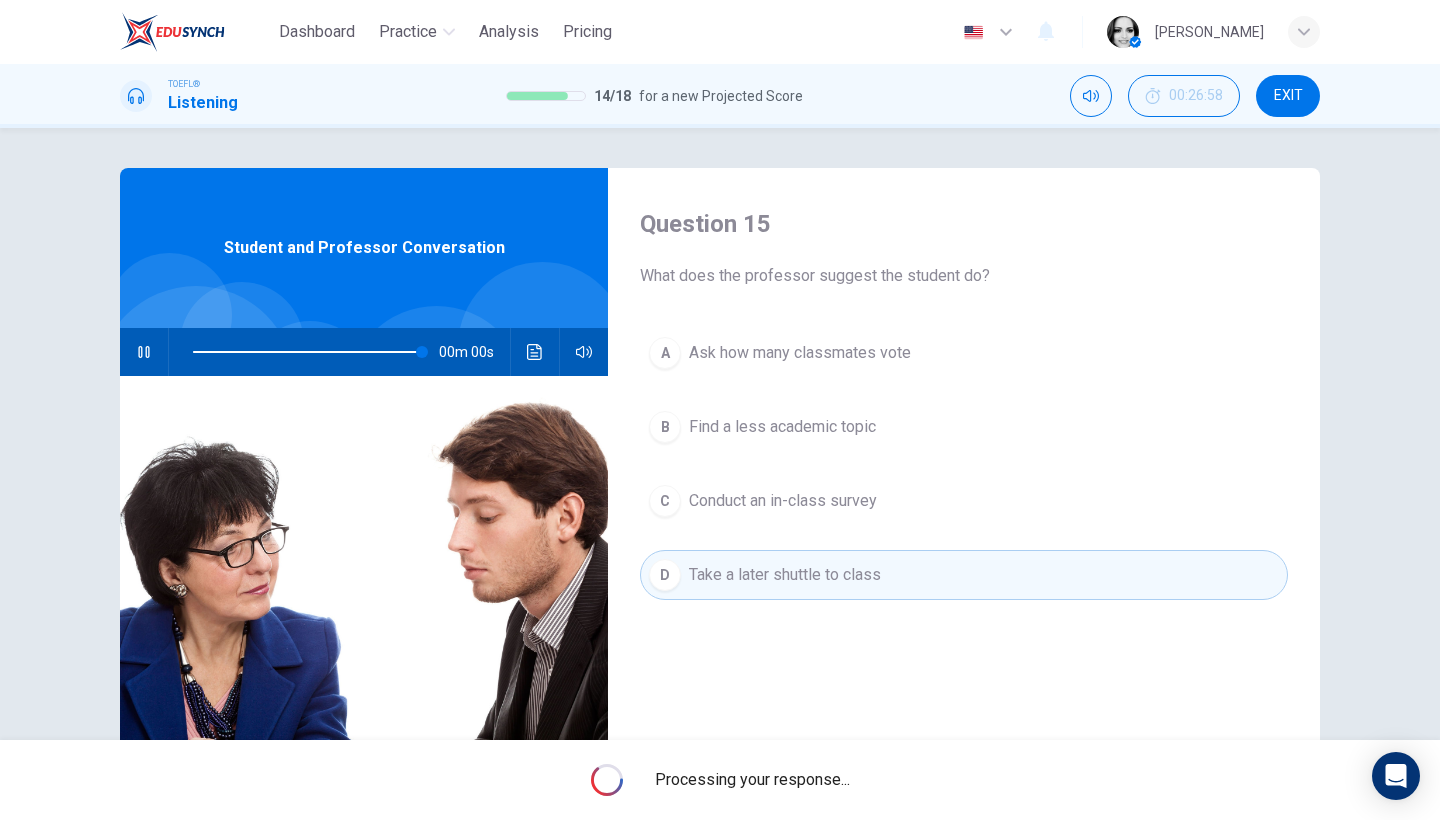 type on "0" 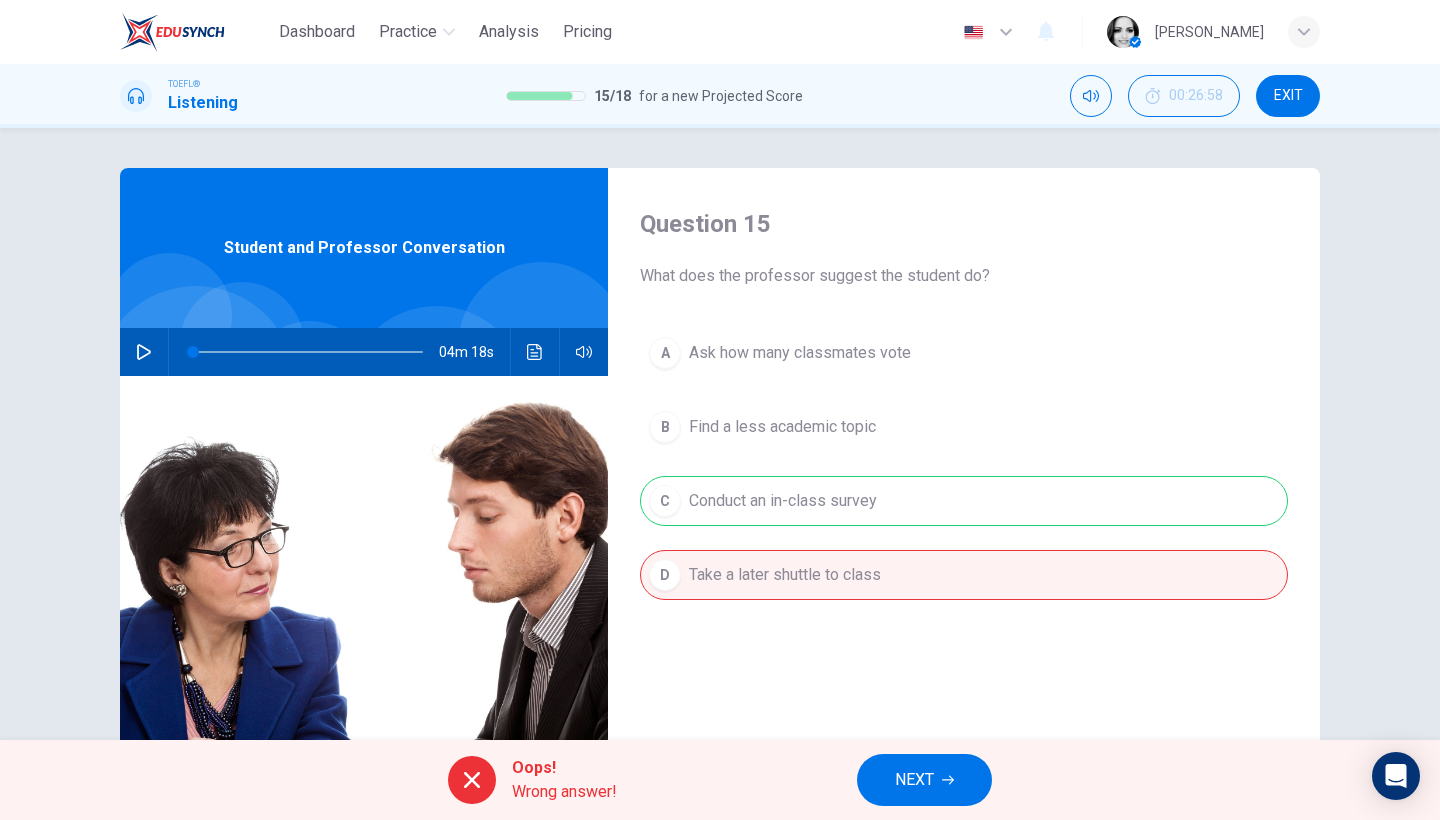 click 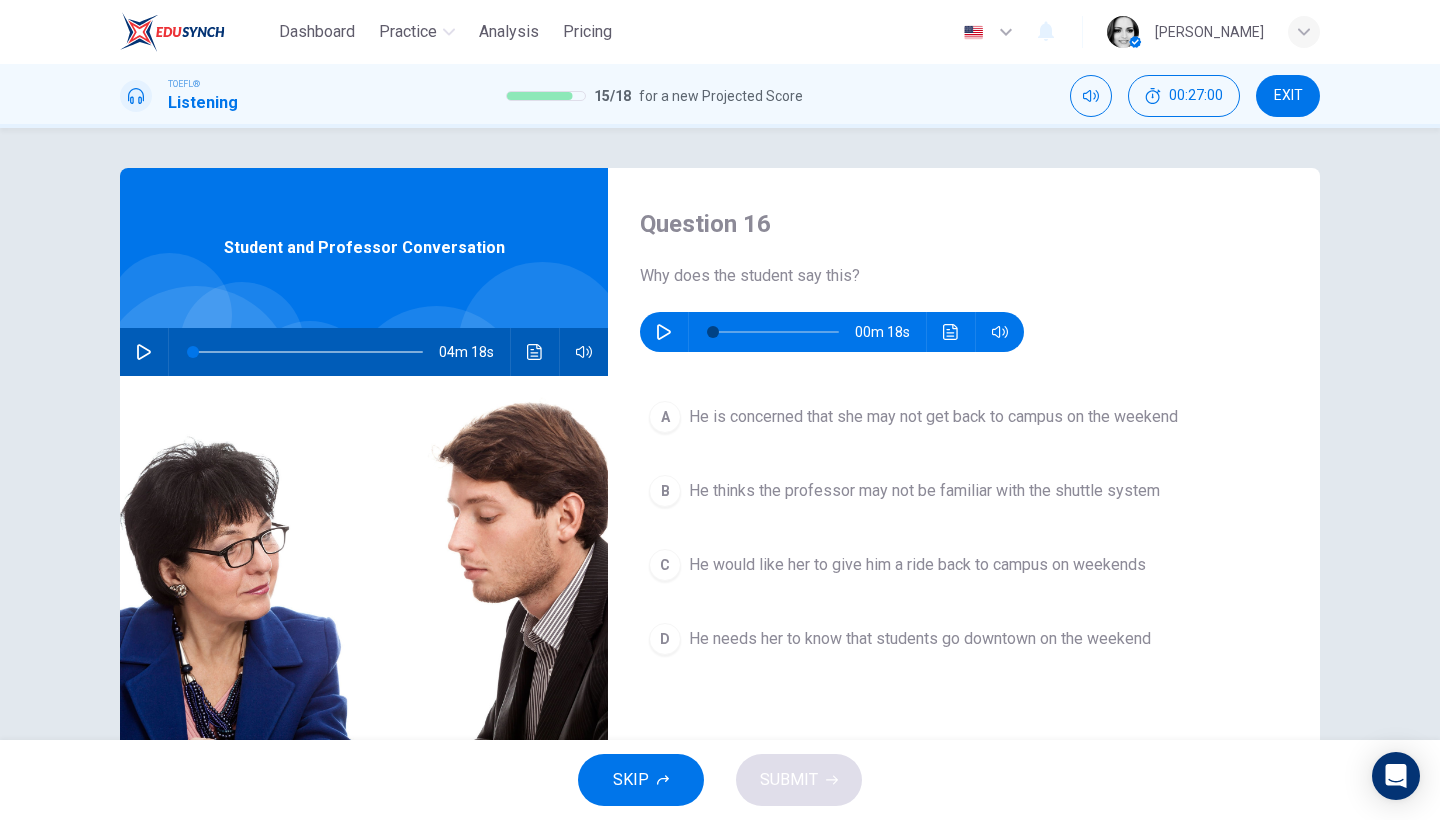 click 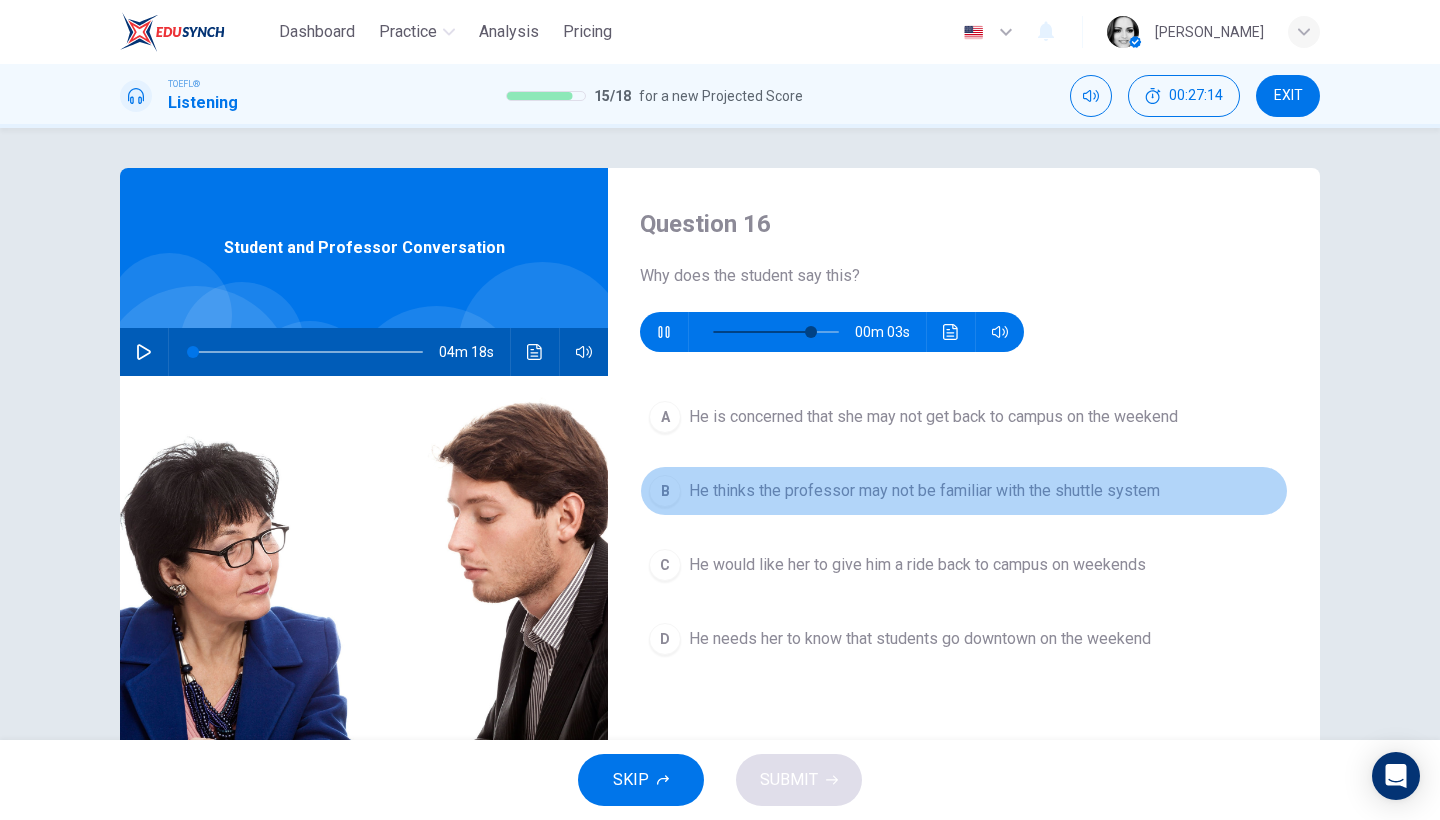 click on "He thinks the professor may not be familiar with the shuttle system" at bounding box center [924, 491] 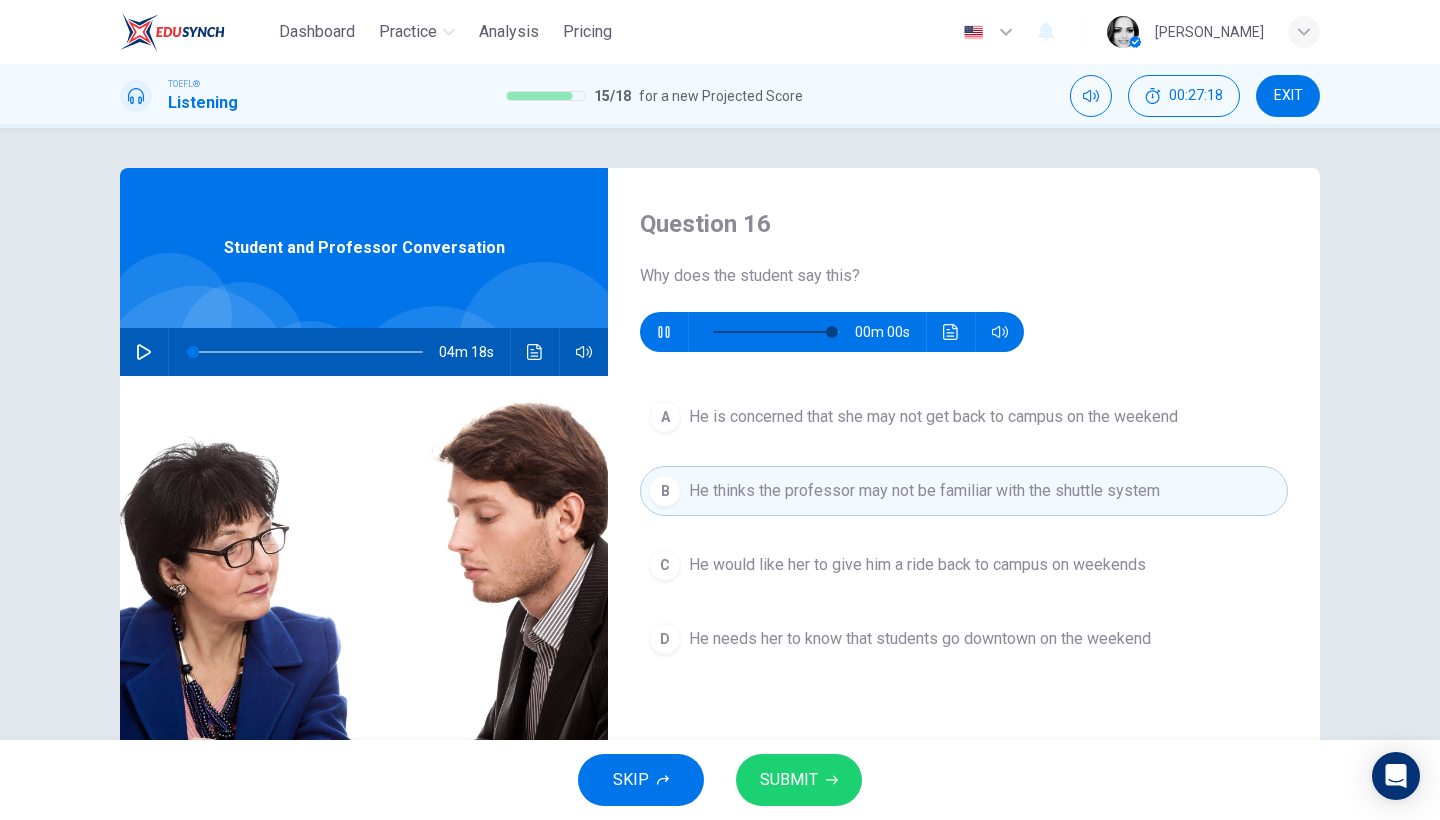 type on "0" 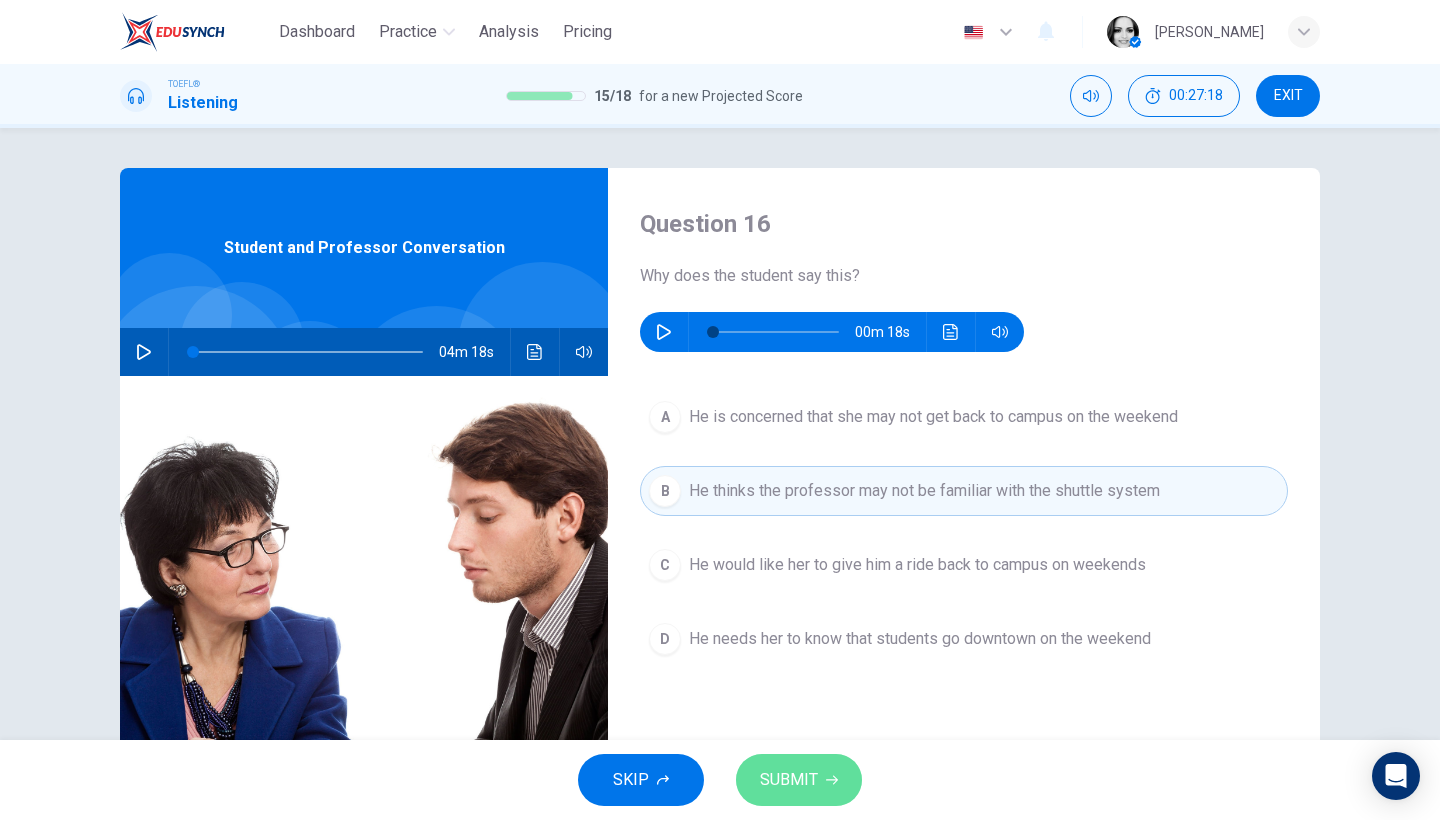 click on "SUBMIT" at bounding box center [789, 780] 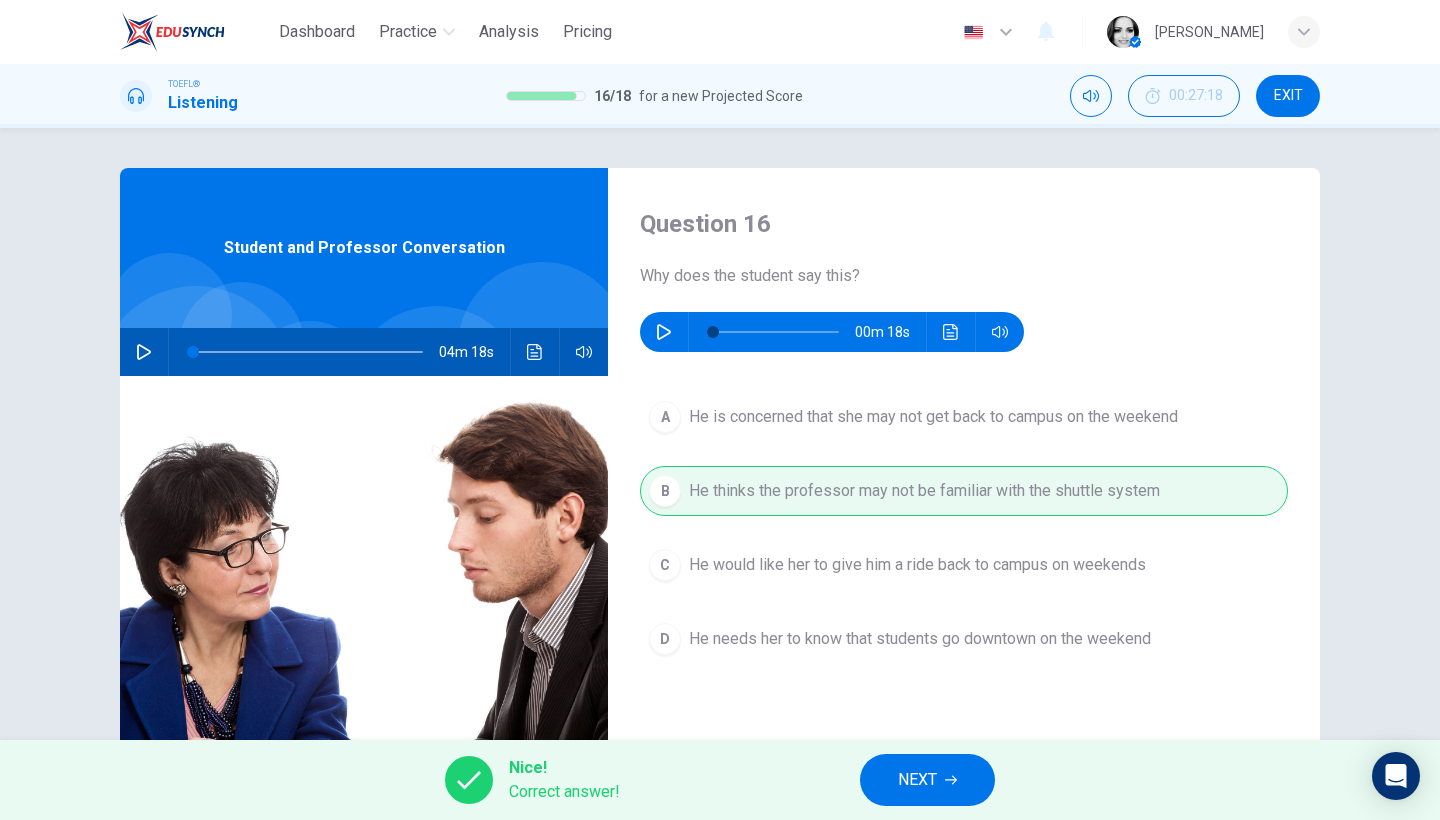 click on "NEXT" at bounding box center [917, 780] 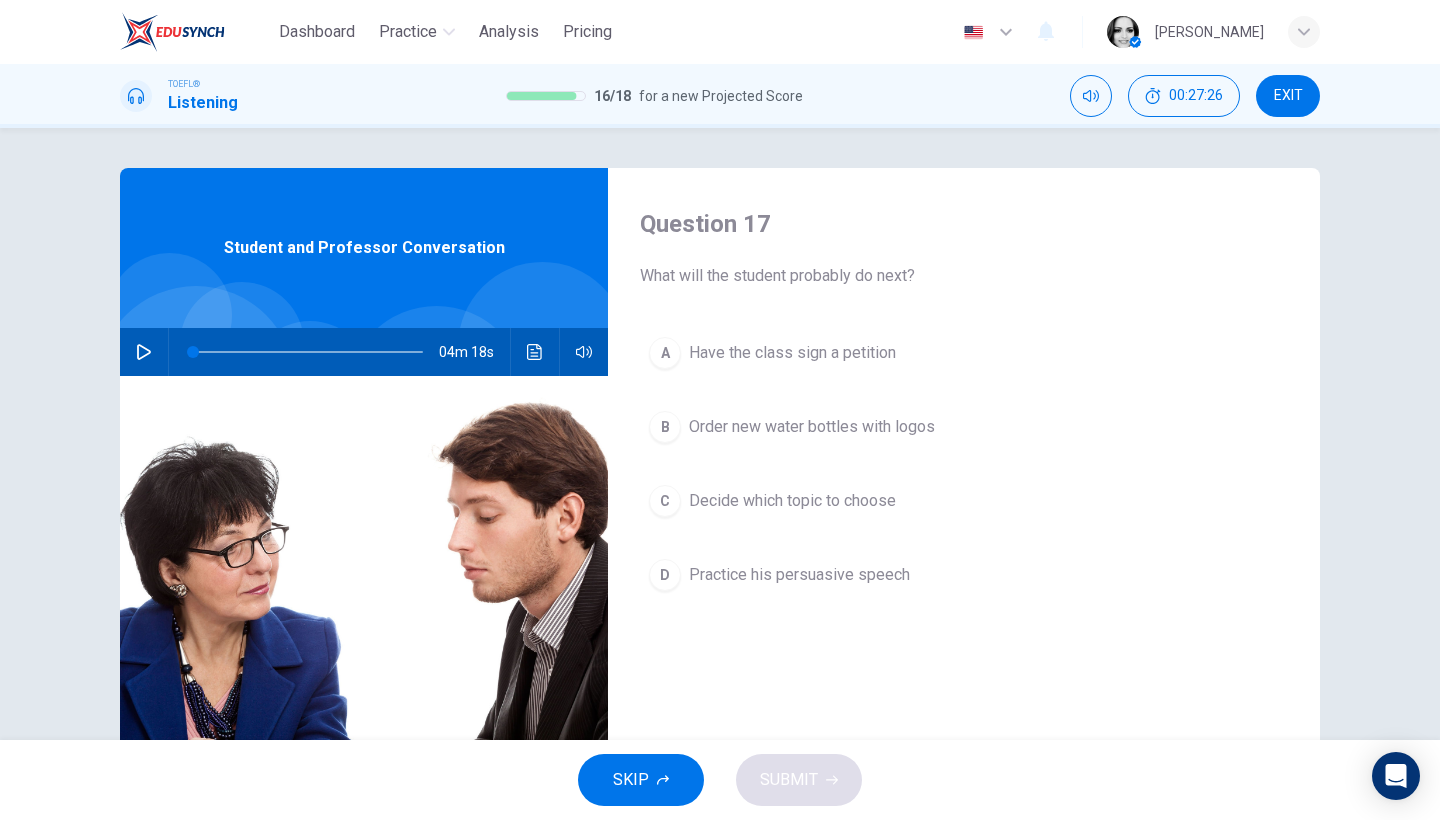 click on "Have the class sign a petition" at bounding box center [792, 353] 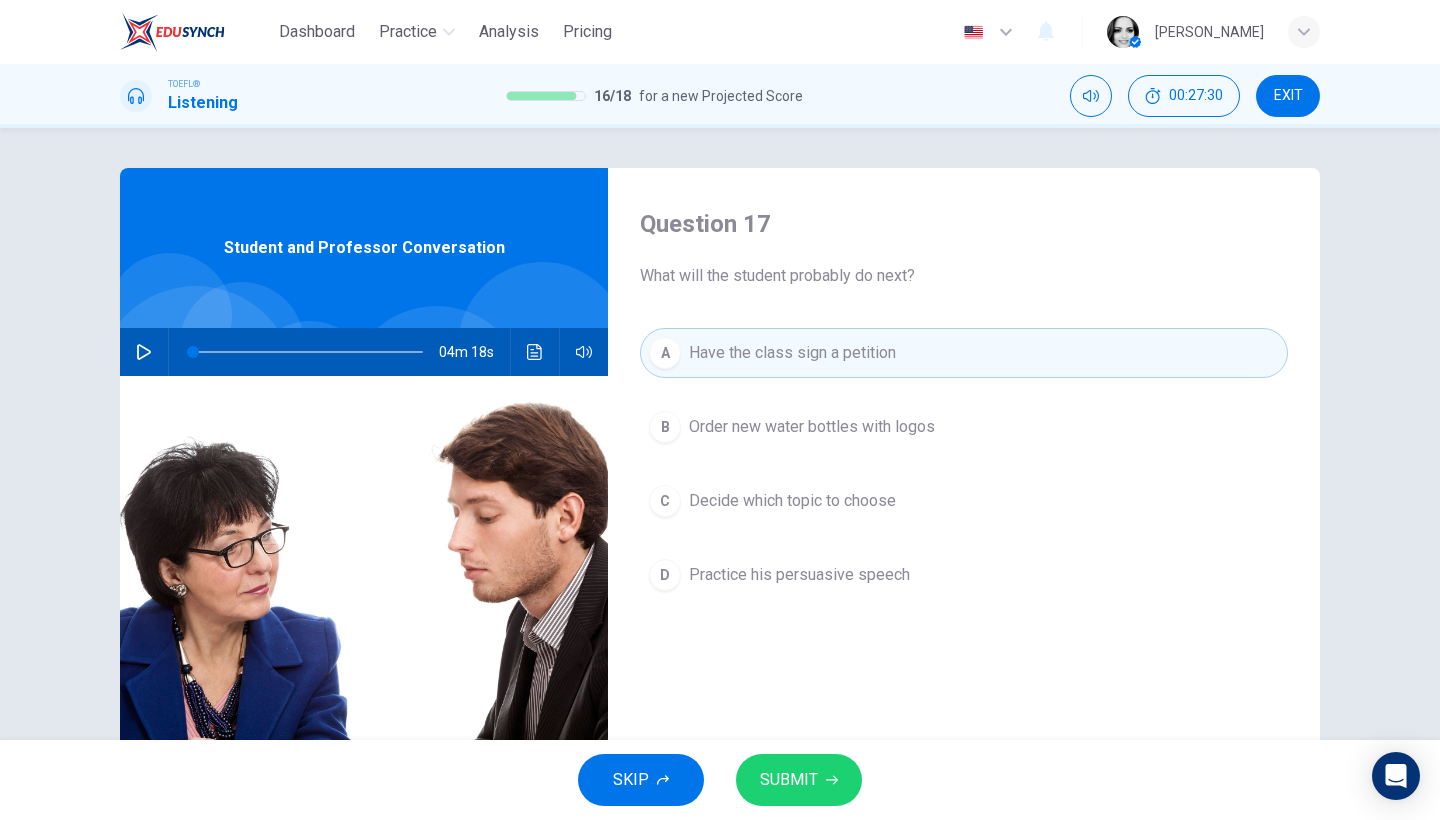click on "SUBMIT" at bounding box center (789, 780) 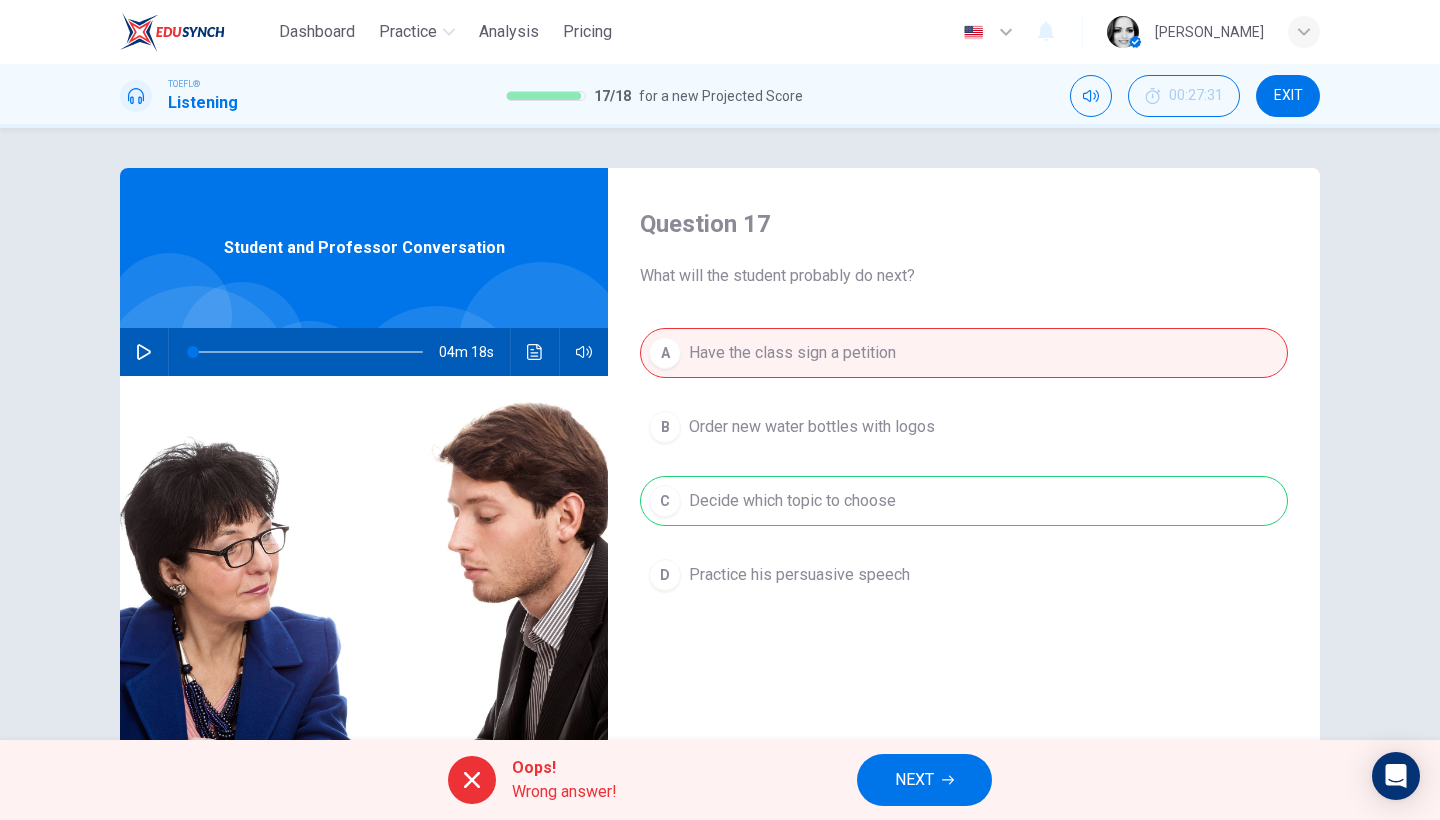 click on "NEXT" at bounding box center (914, 780) 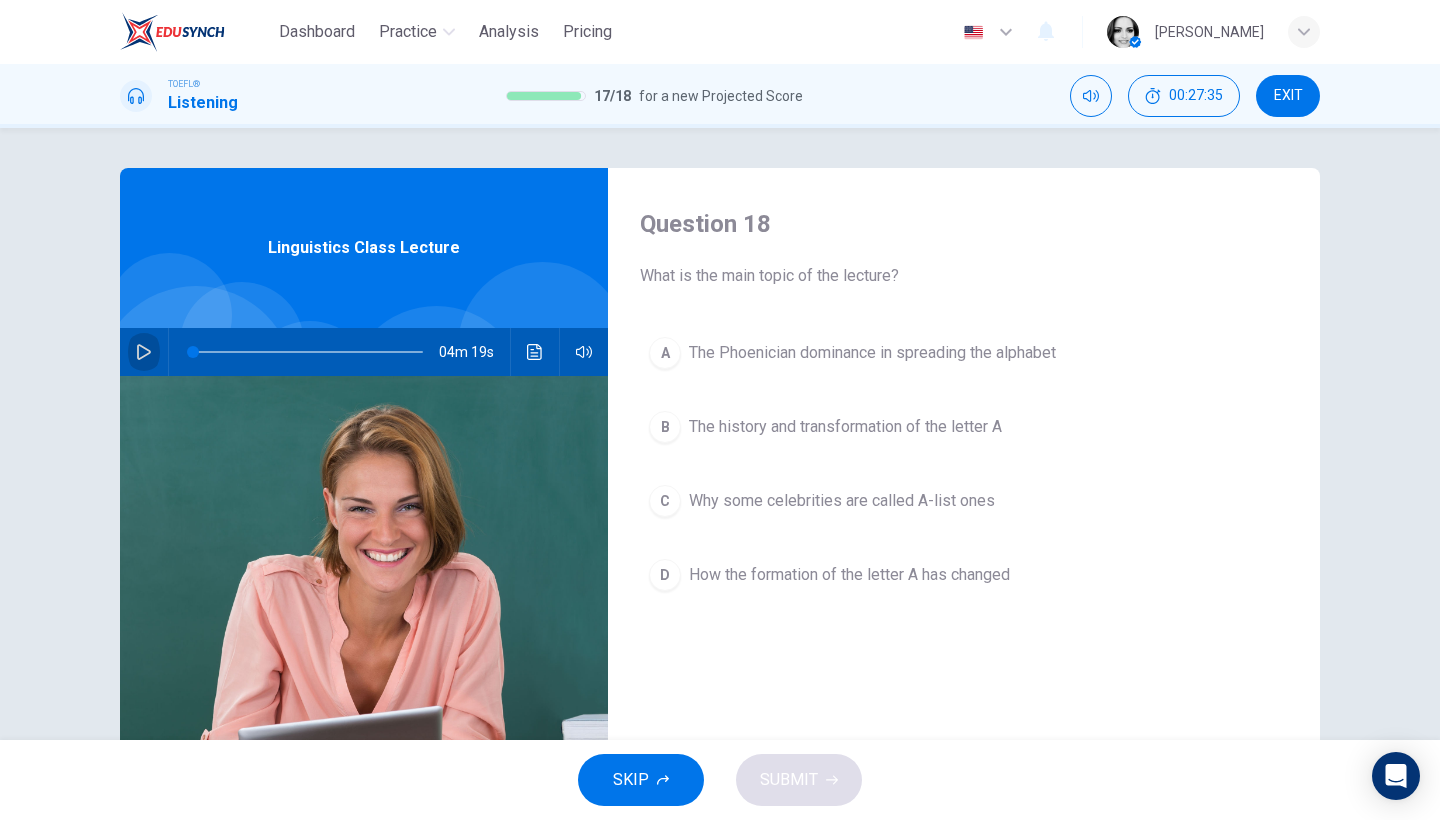 click 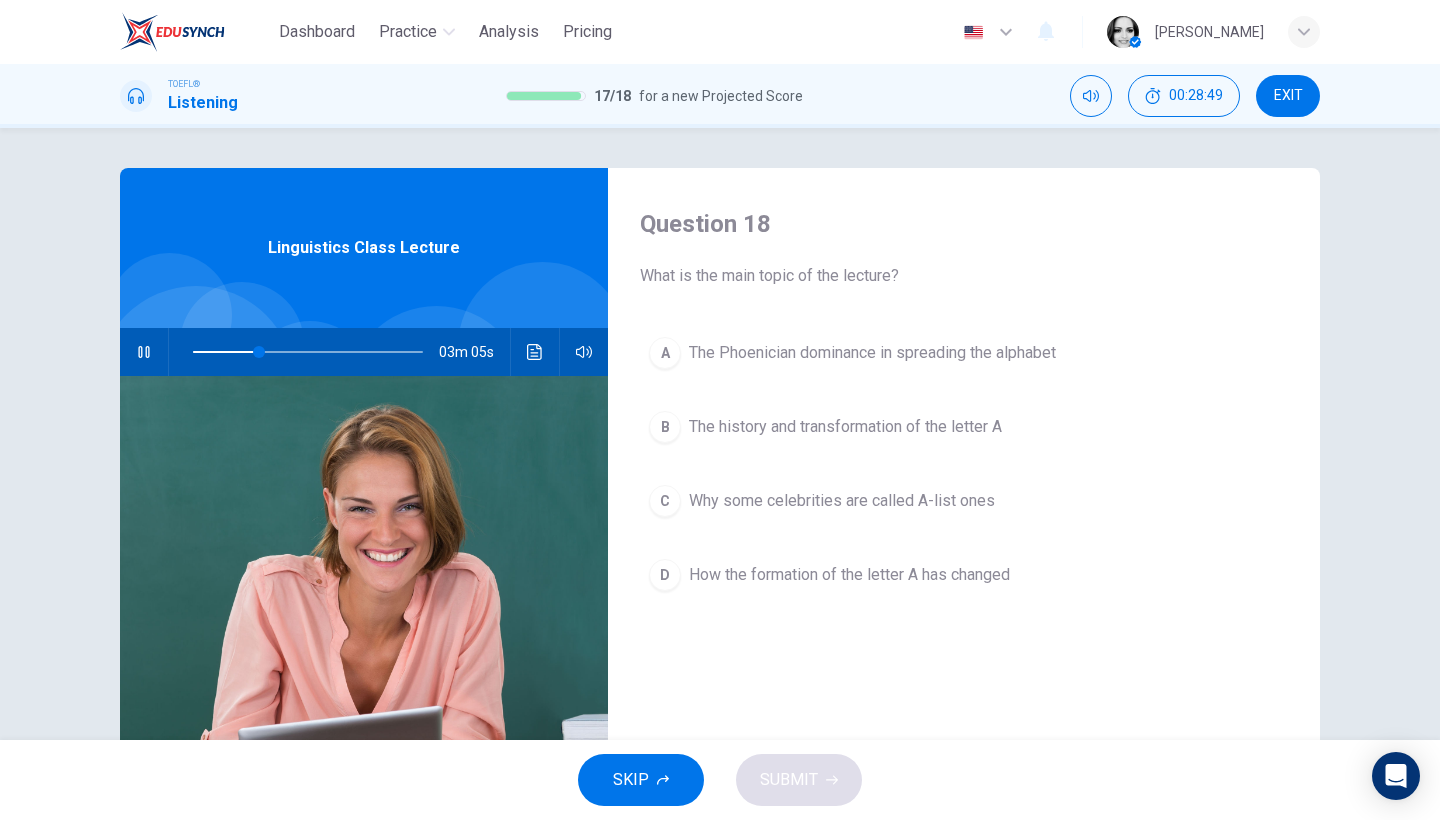 click on "How the formation of the letter A has changed" at bounding box center [849, 575] 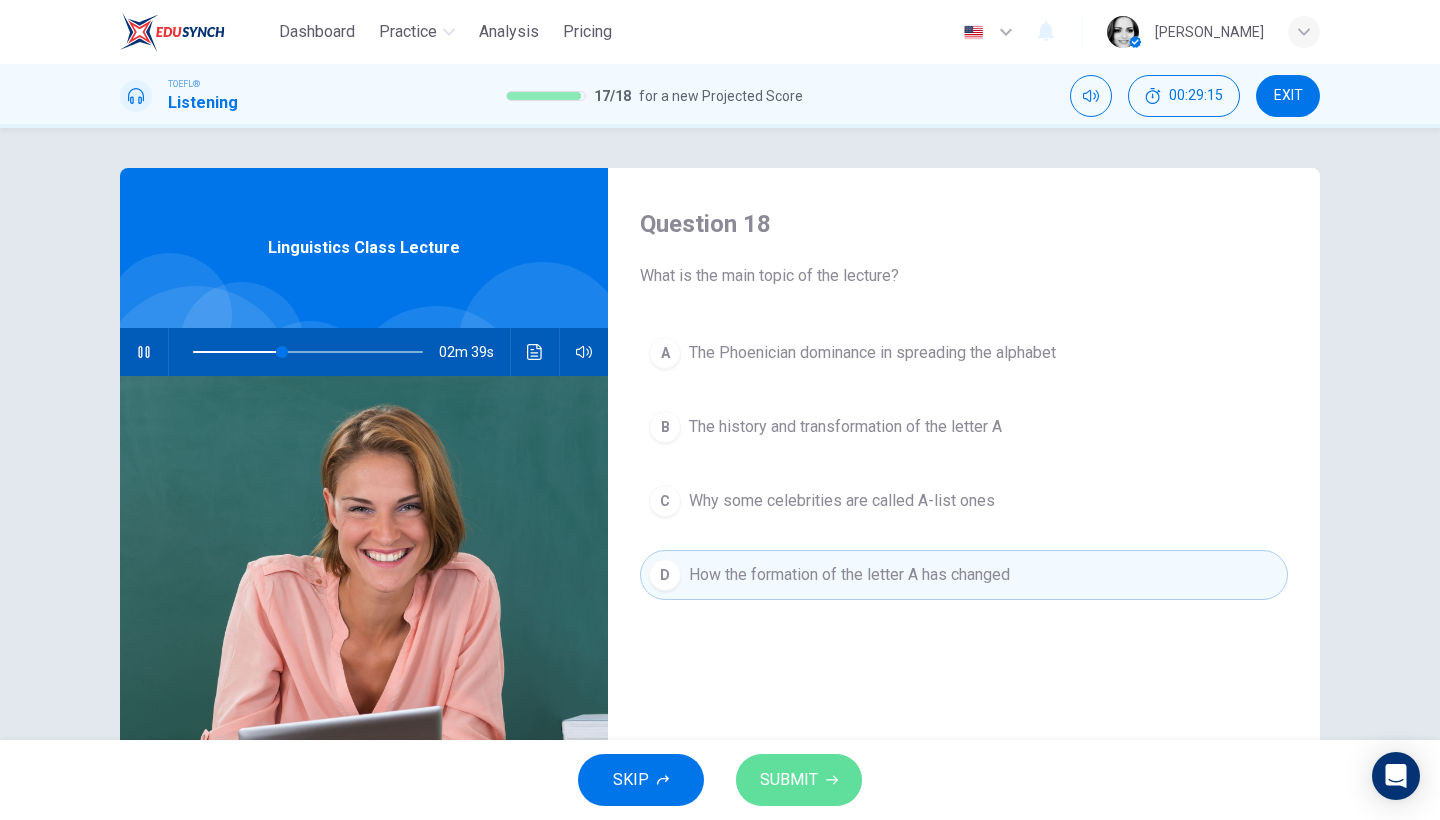click on "SUBMIT" at bounding box center [799, 780] 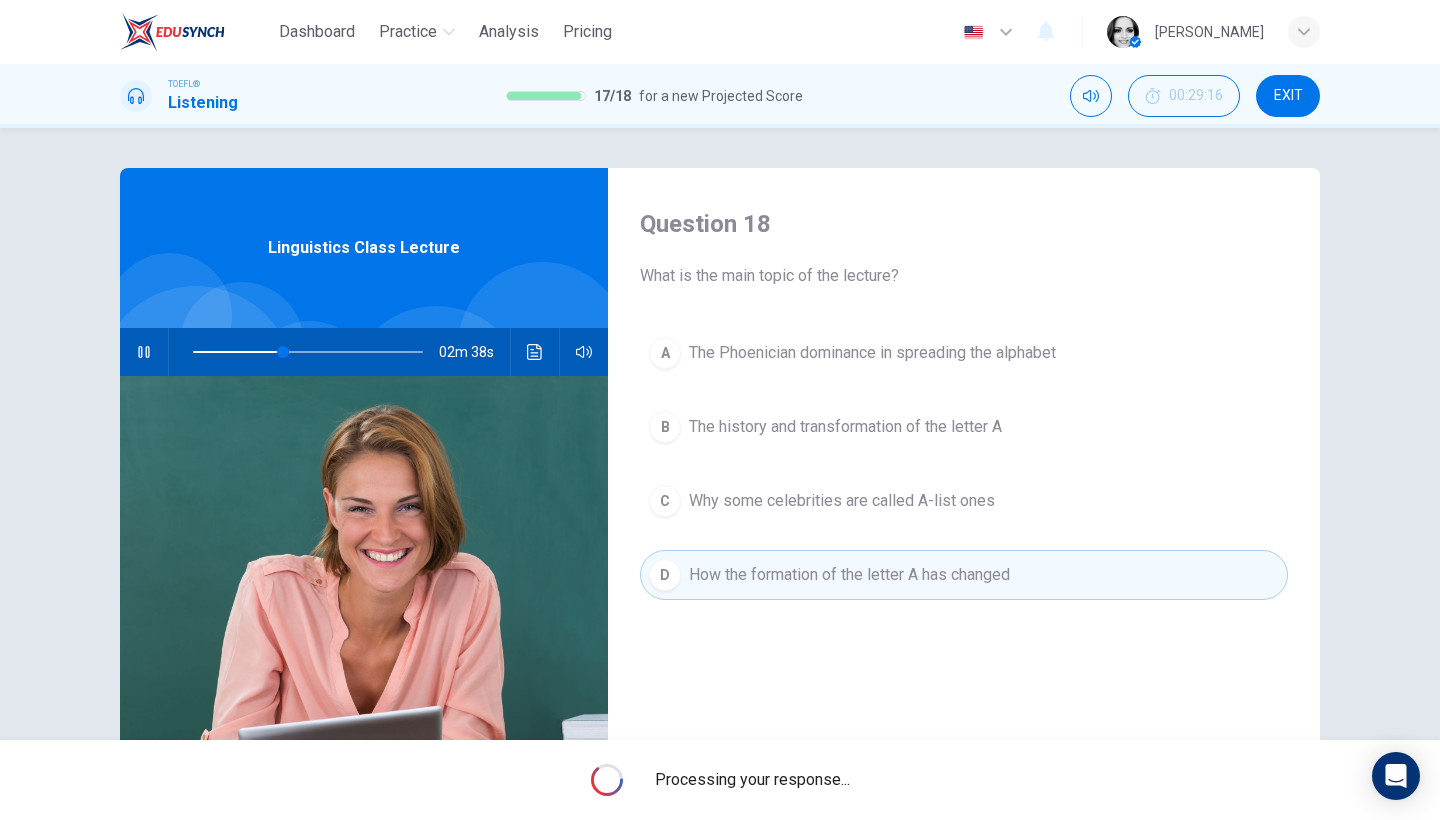 type on "39" 